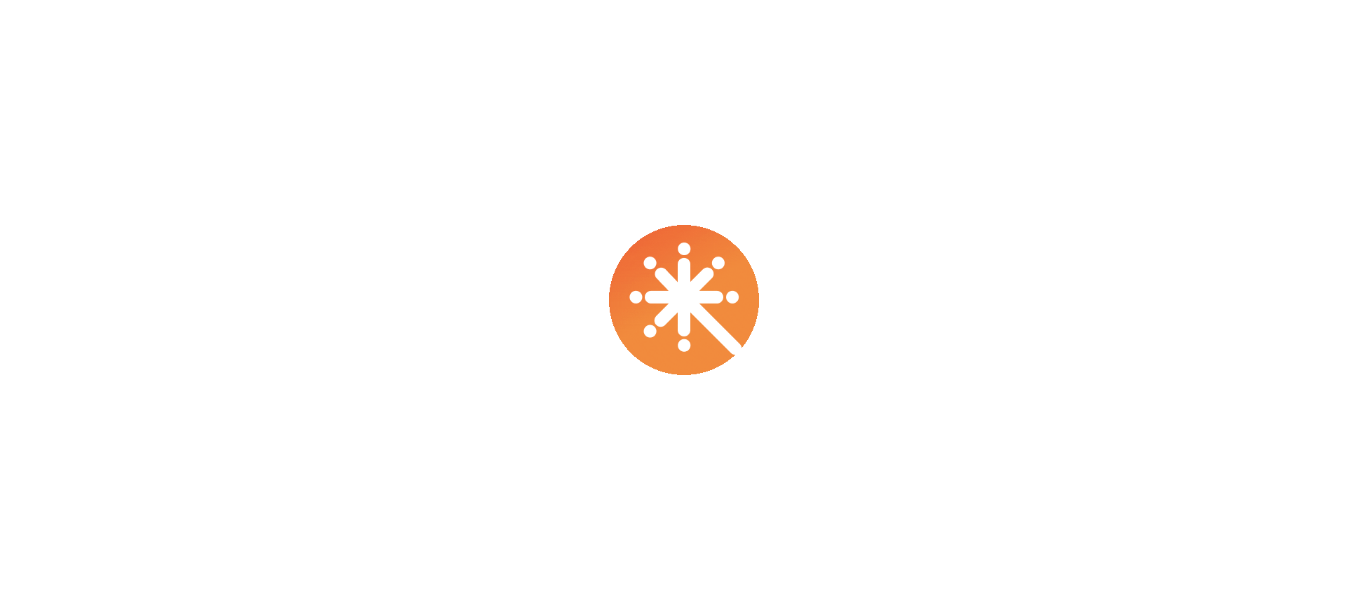 scroll, scrollTop: 0, scrollLeft: 0, axis: both 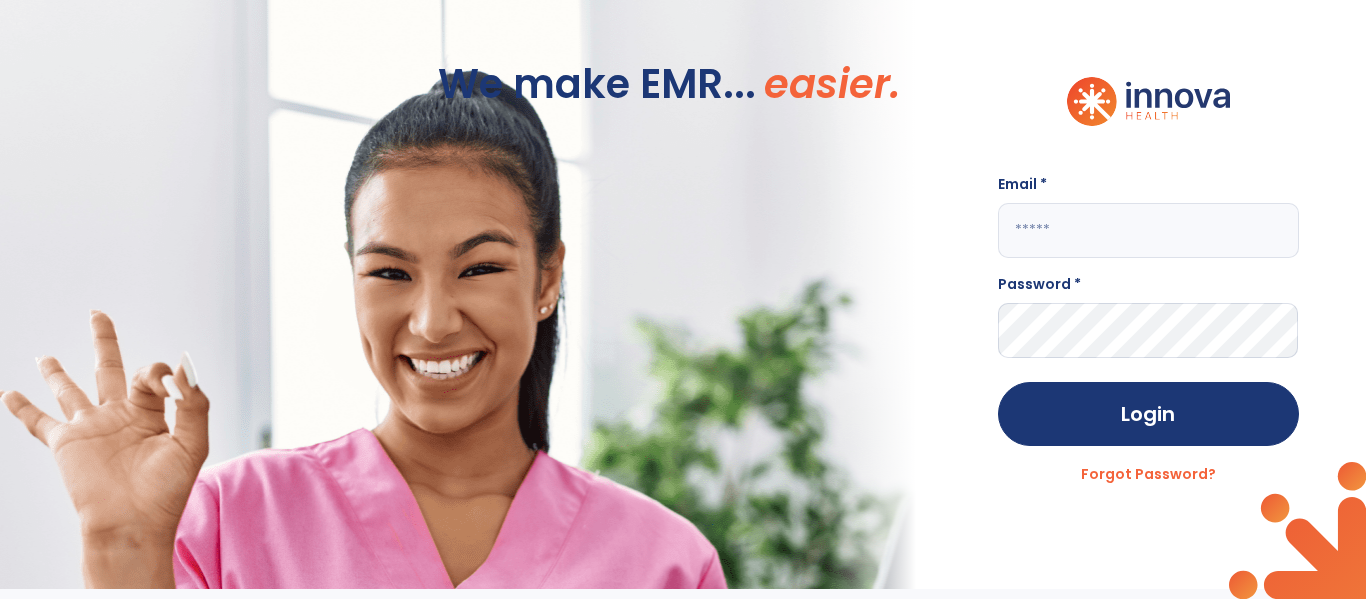 click 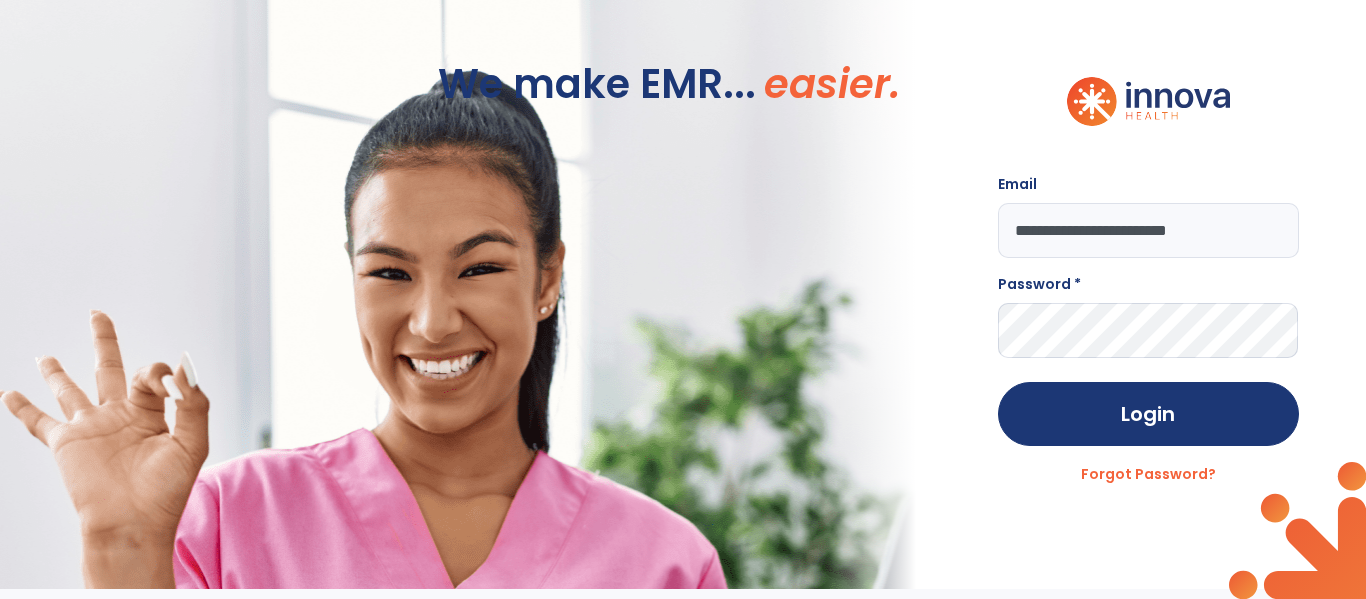 type on "**********" 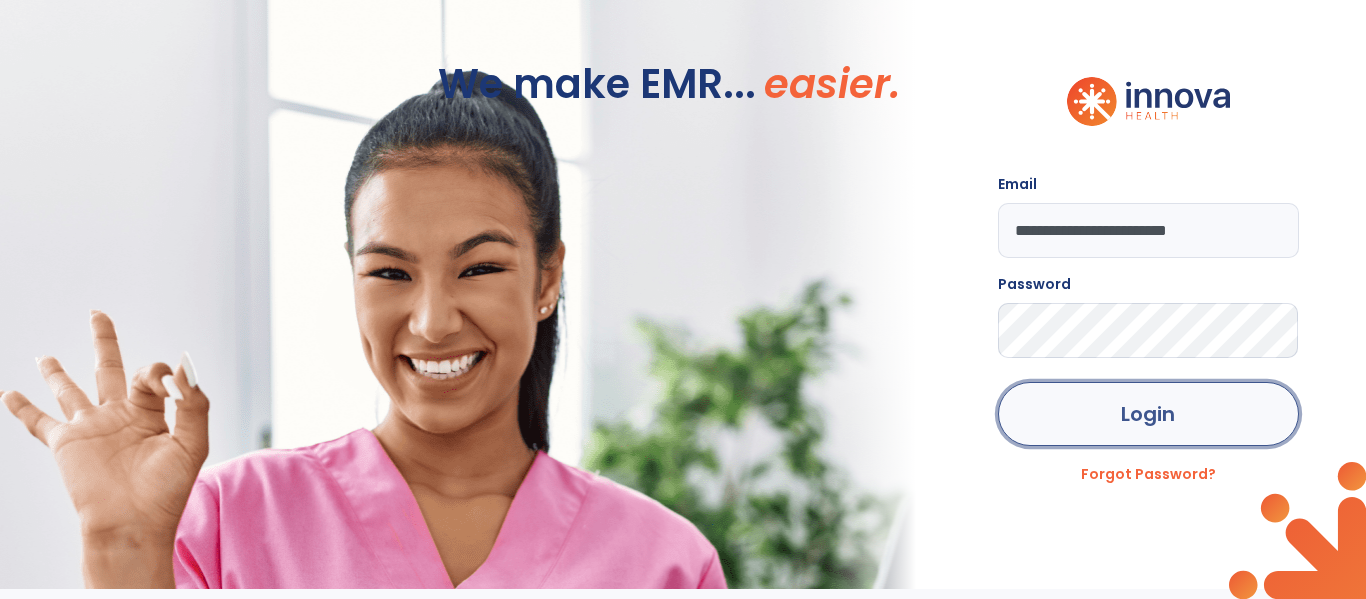 click on "Login" 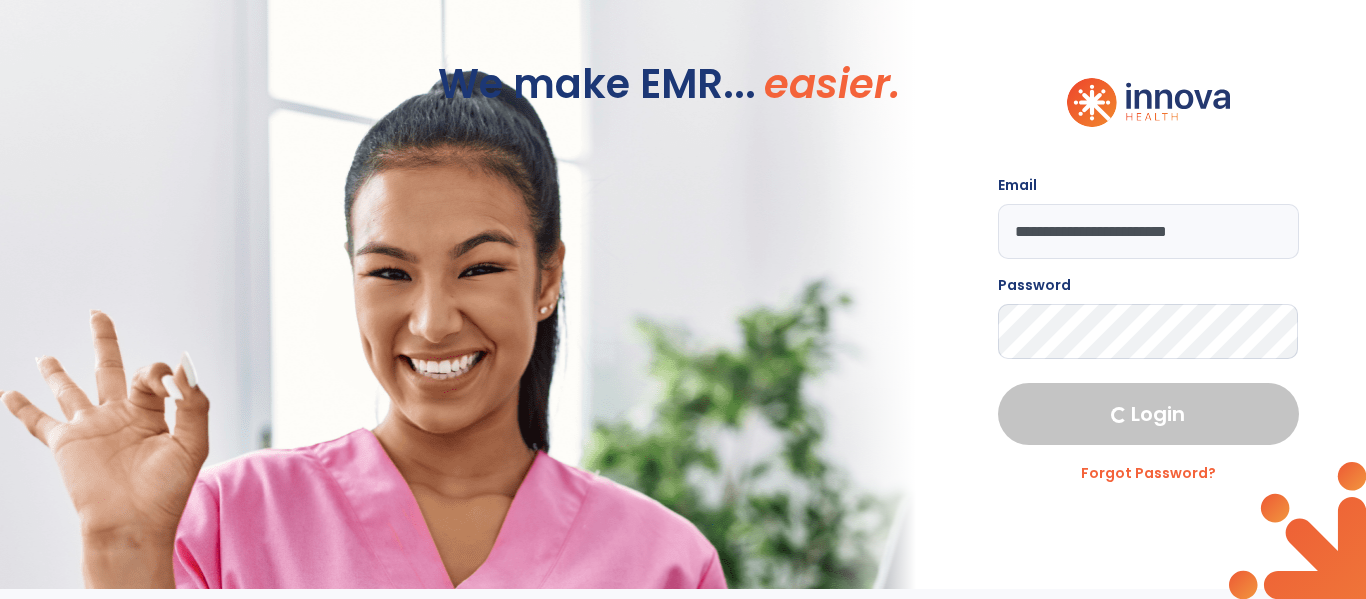 select on "****" 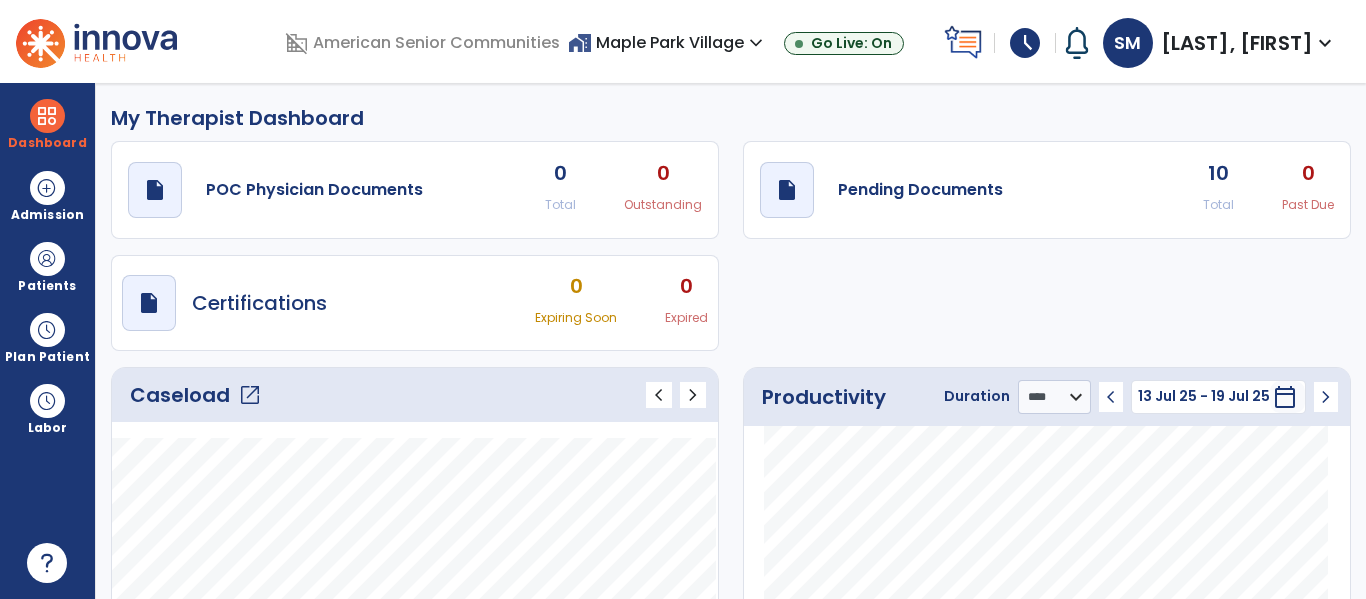 click on "10 Total" 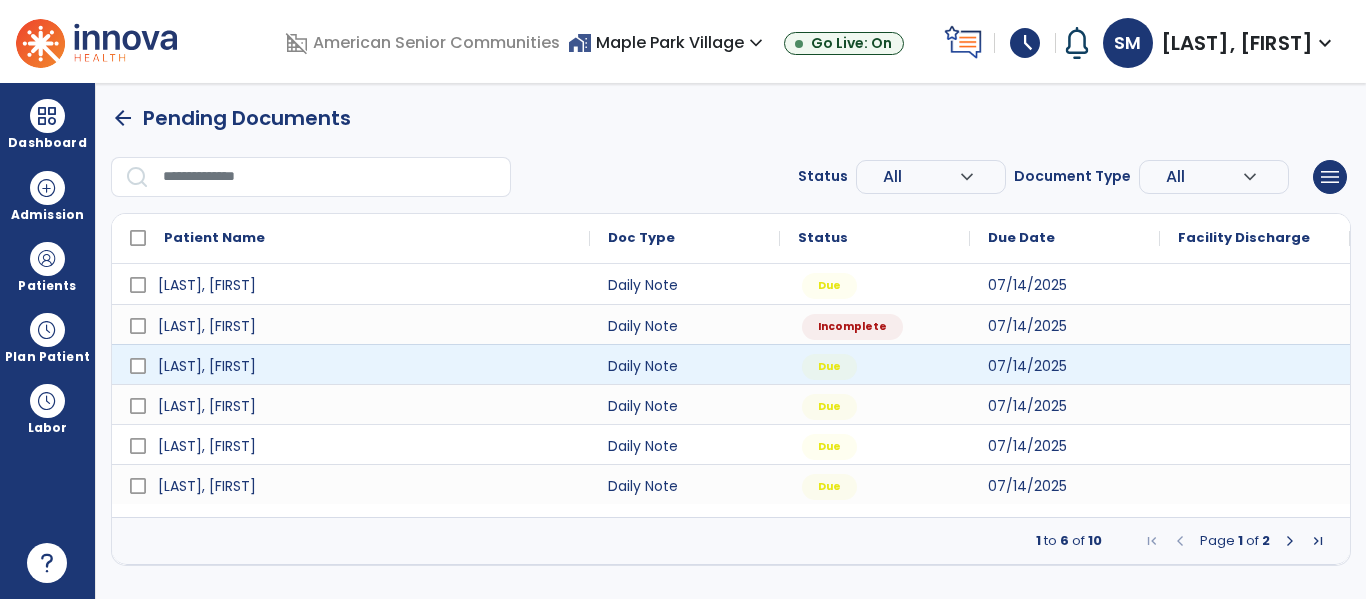 click at bounding box center (1255, 364) 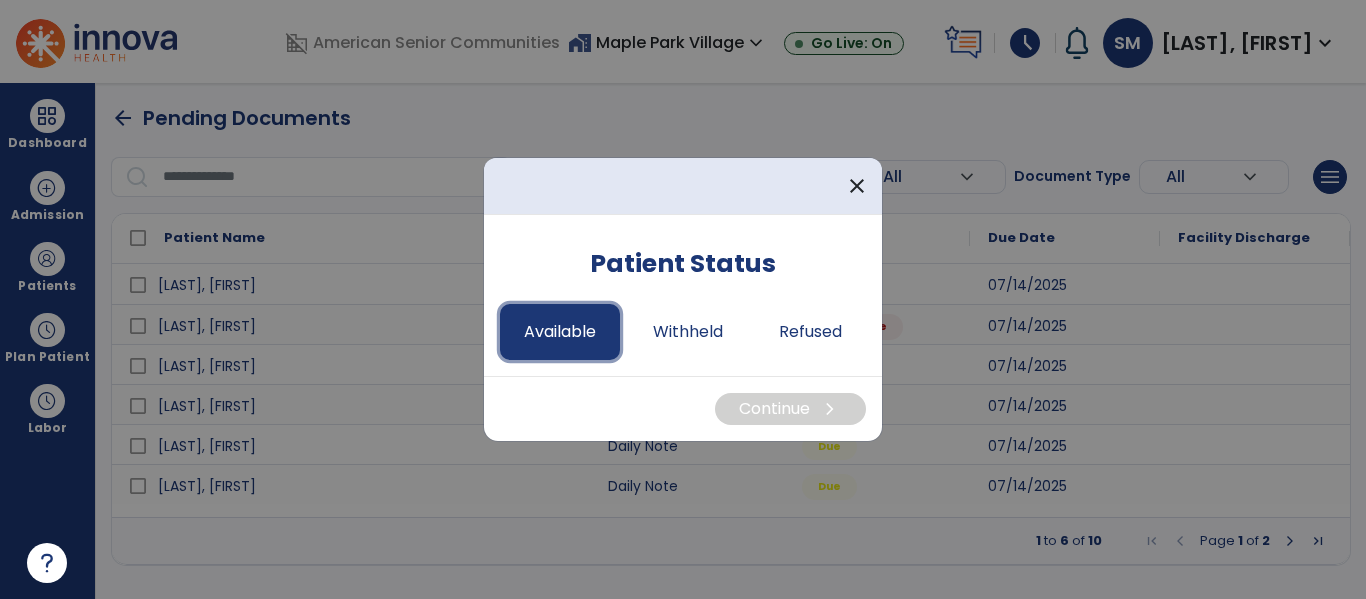click on "Available" at bounding box center (560, 332) 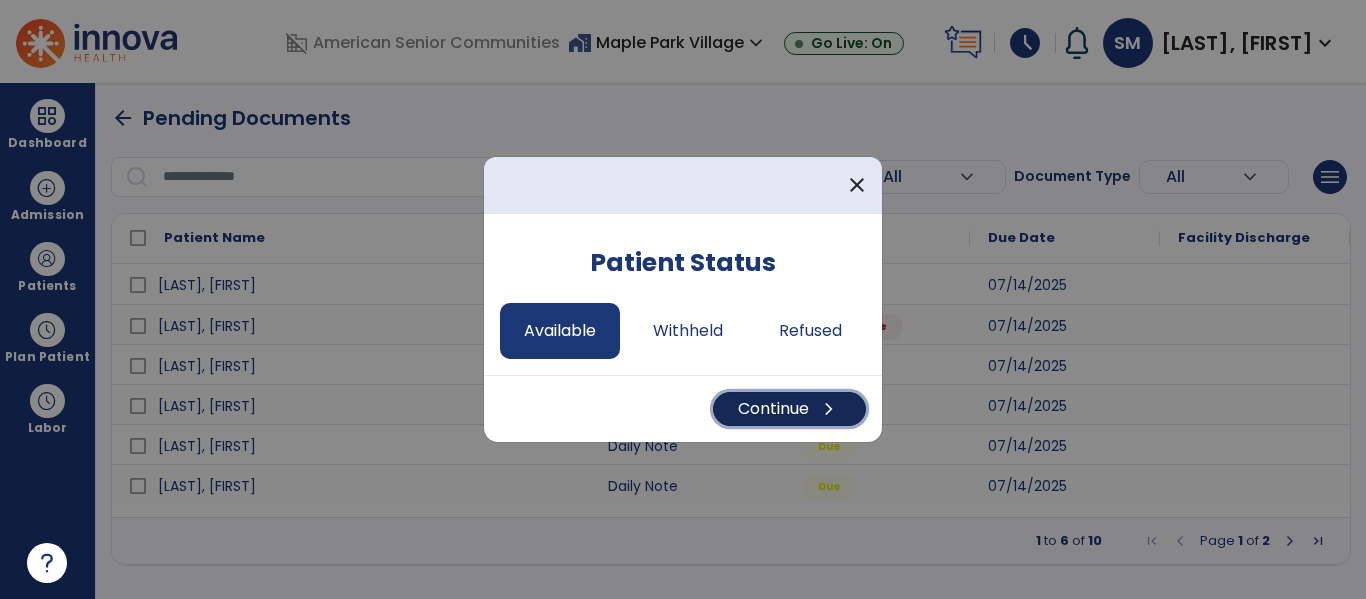 click on "Continue   chevron_right" at bounding box center [789, 409] 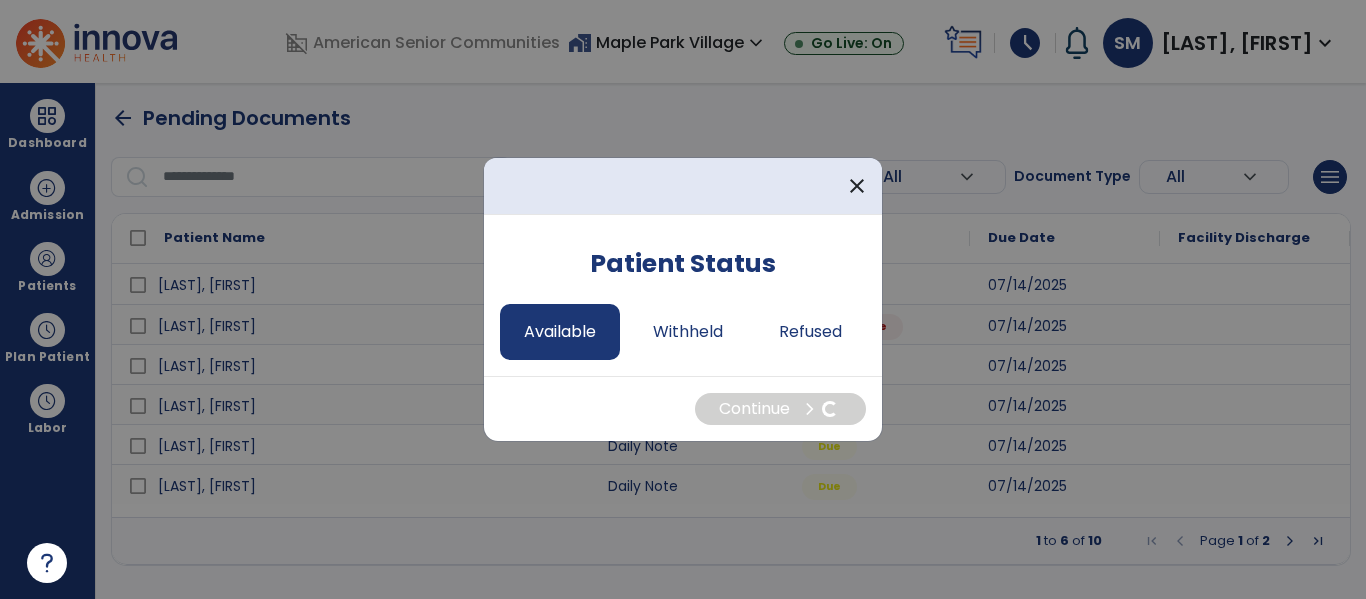 select on "*" 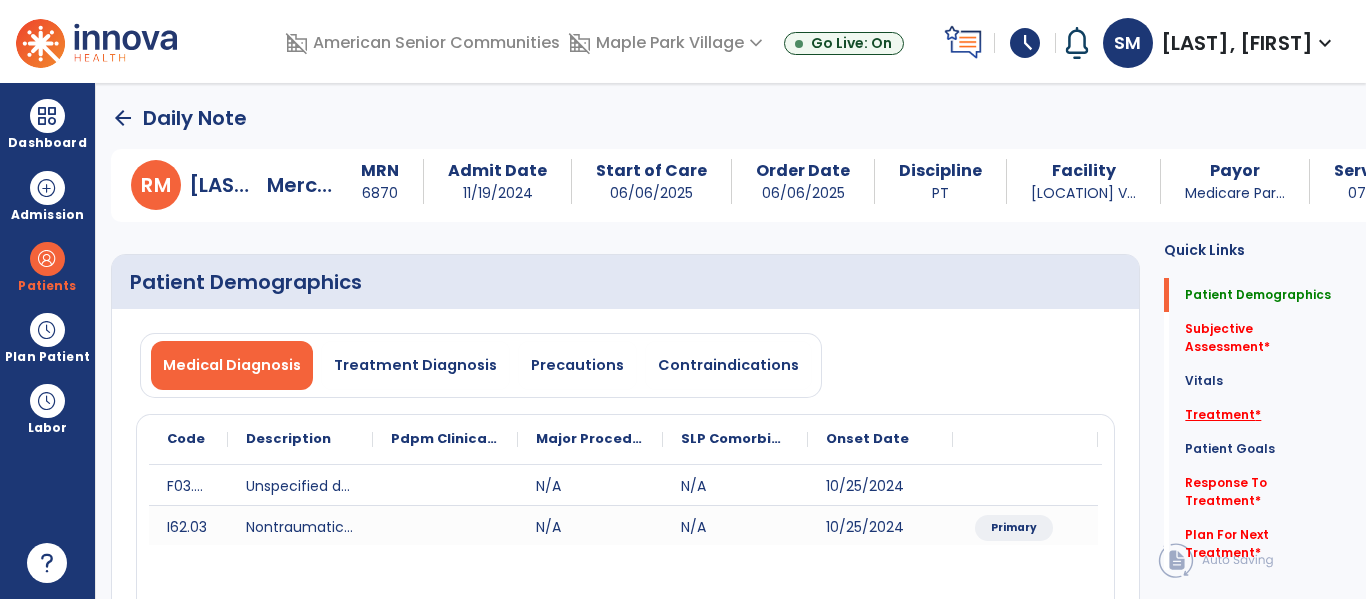 click on "Treatment   *" 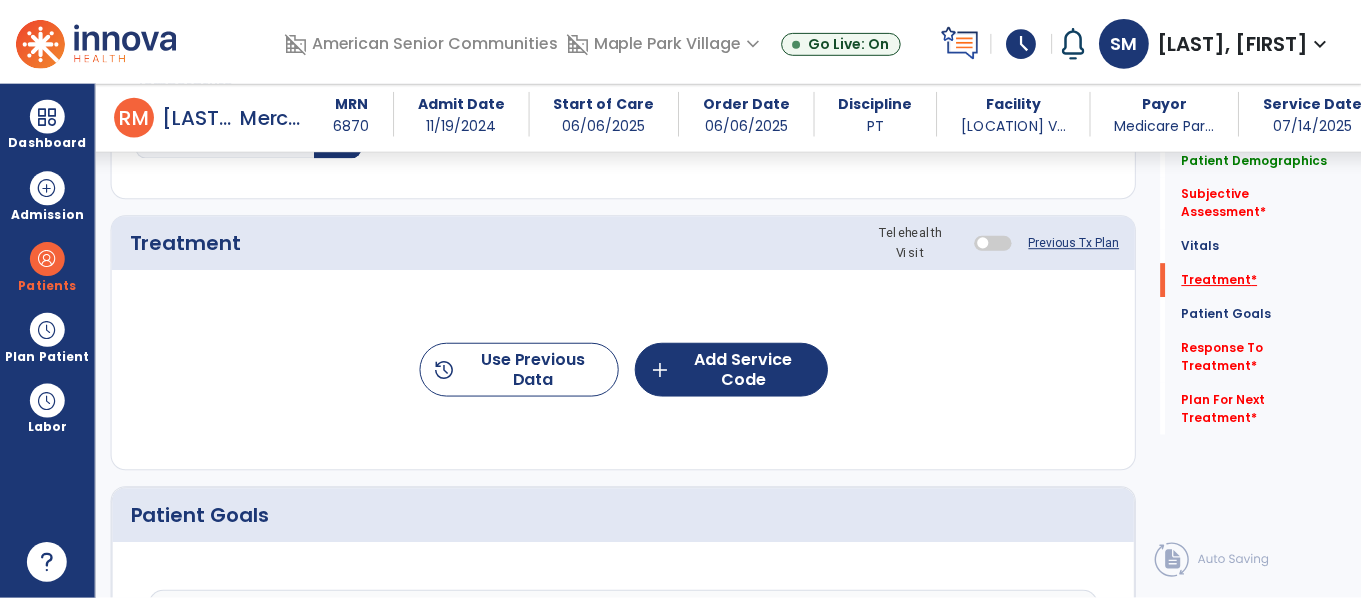 scroll, scrollTop: 1165, scrollLeft: 0, axis: vertical 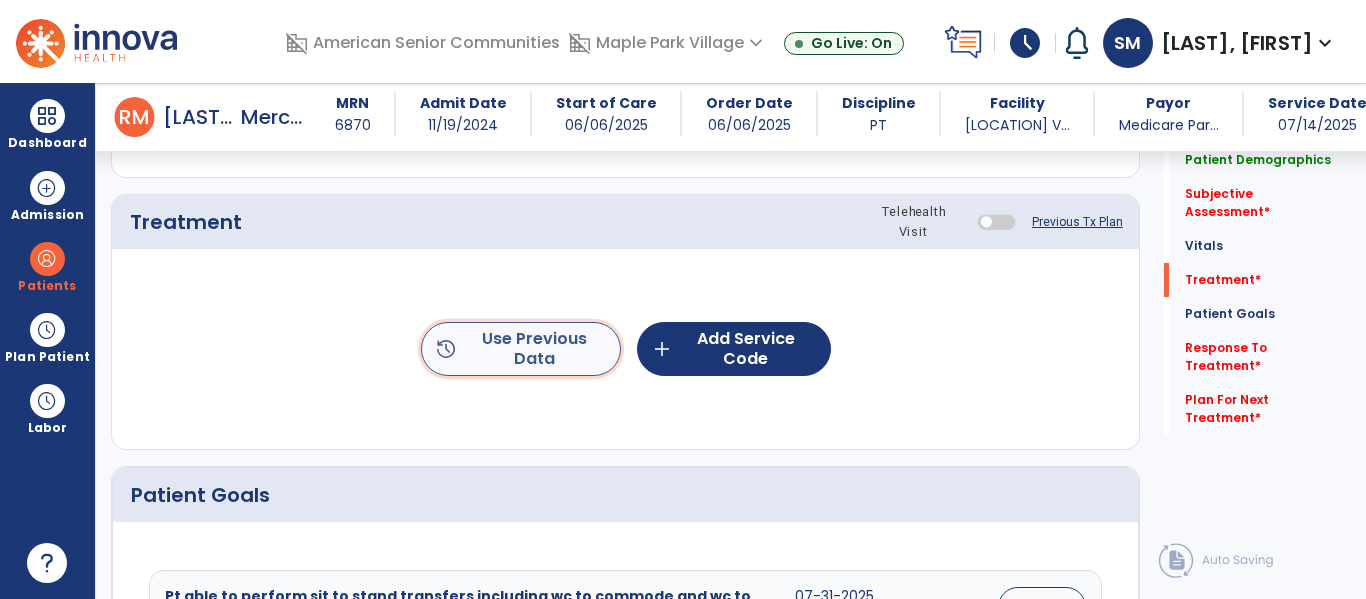 click on "history  Use Previous Data" 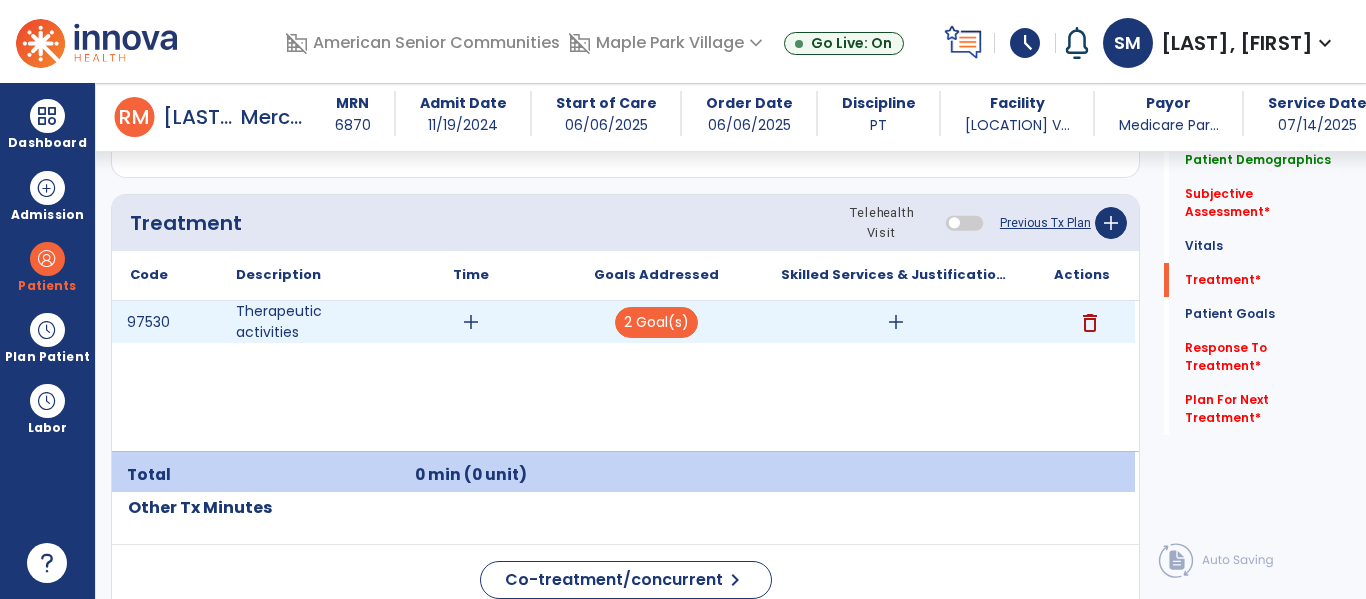 click on "add" at bounding box center (896, 322) 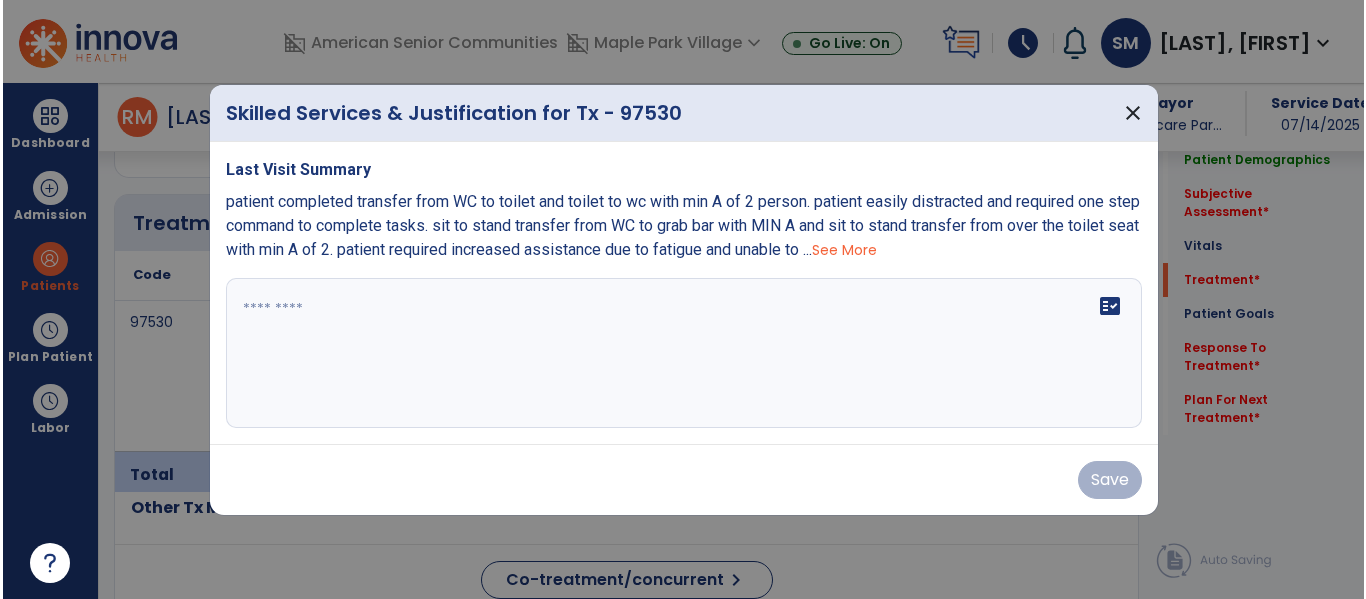 scroll, scrollTop: 1165, scrollLeft: 0, axis: vertical 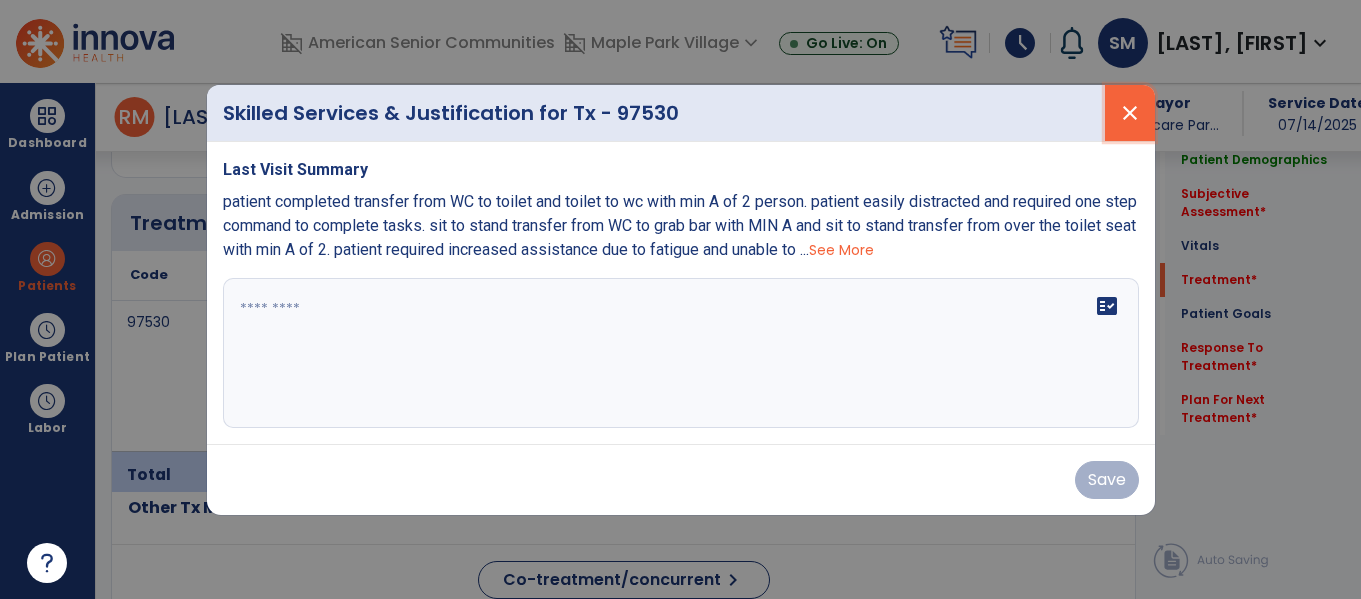 click on "close" at bounding box center [1130, 113] 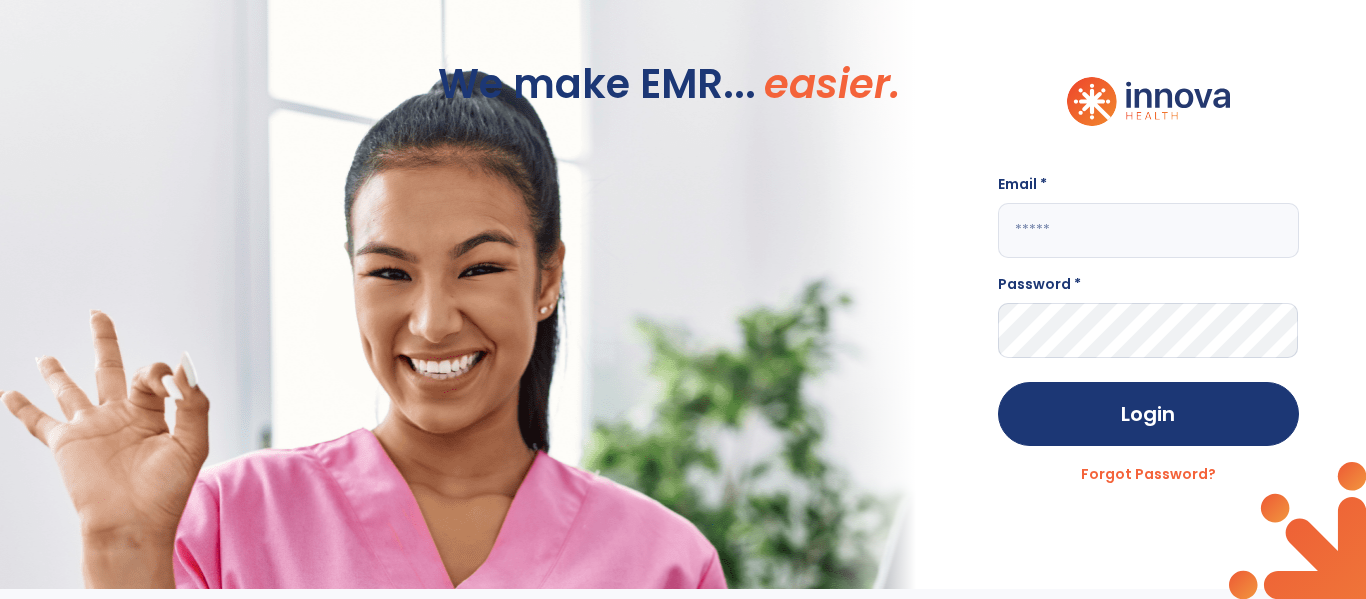 scroll, scrollTop: 0, scrollLeft: 0, axis: both 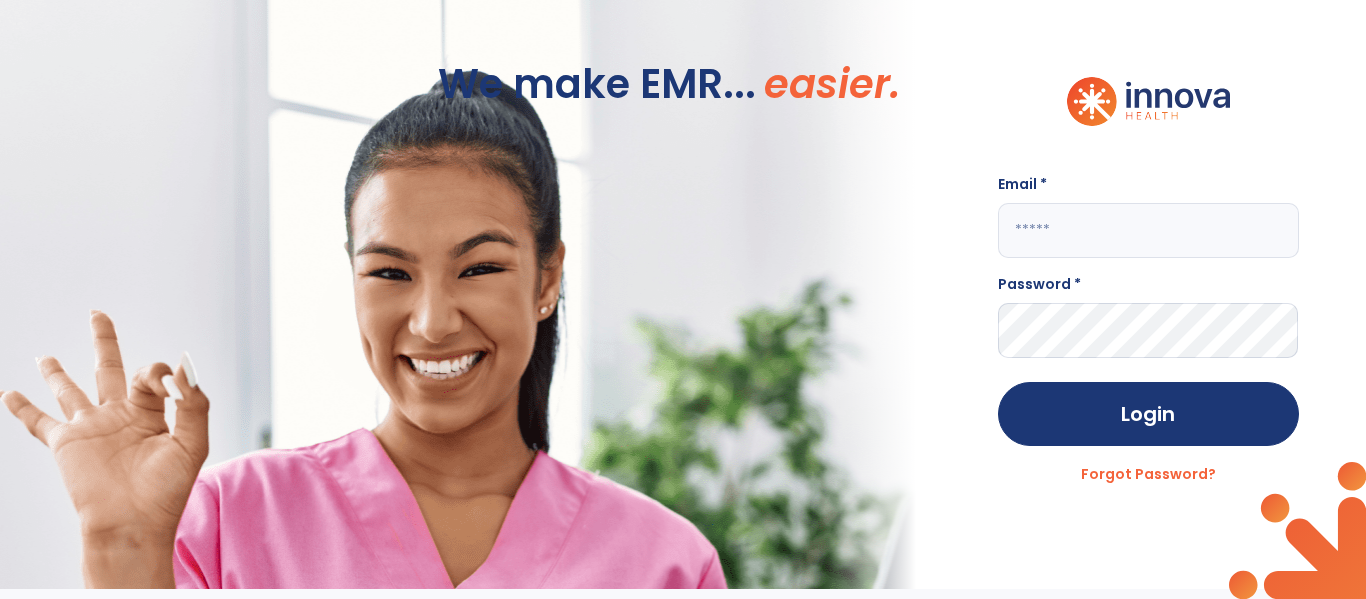 click 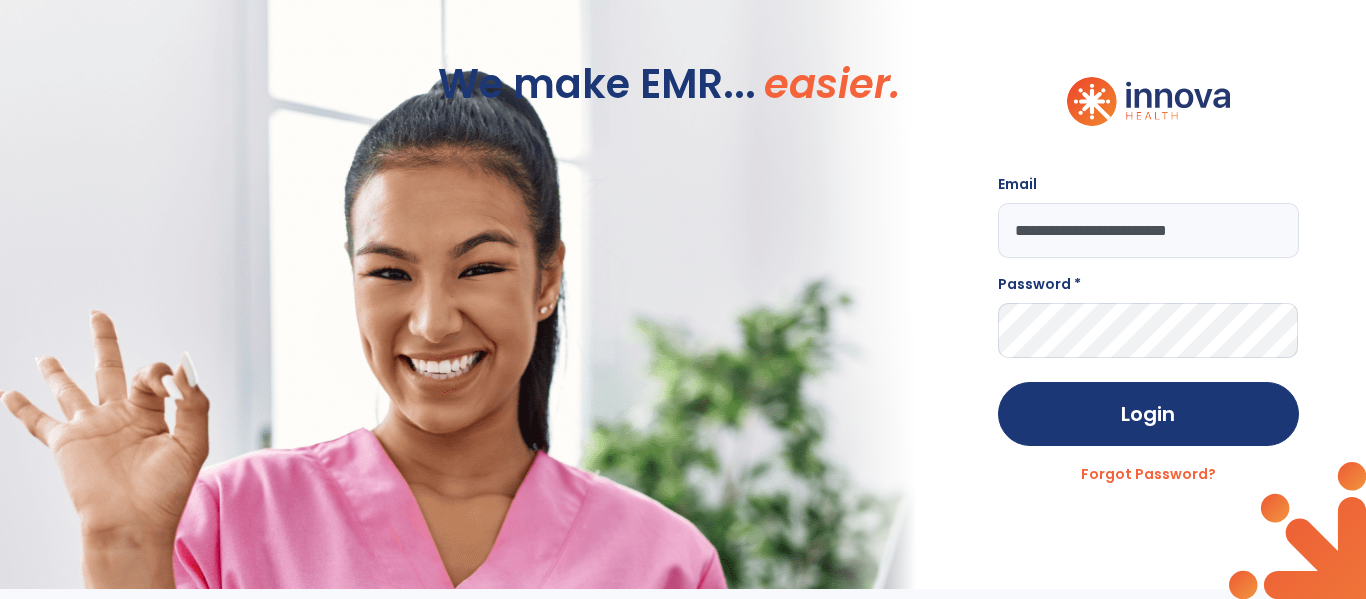 type on "**********" 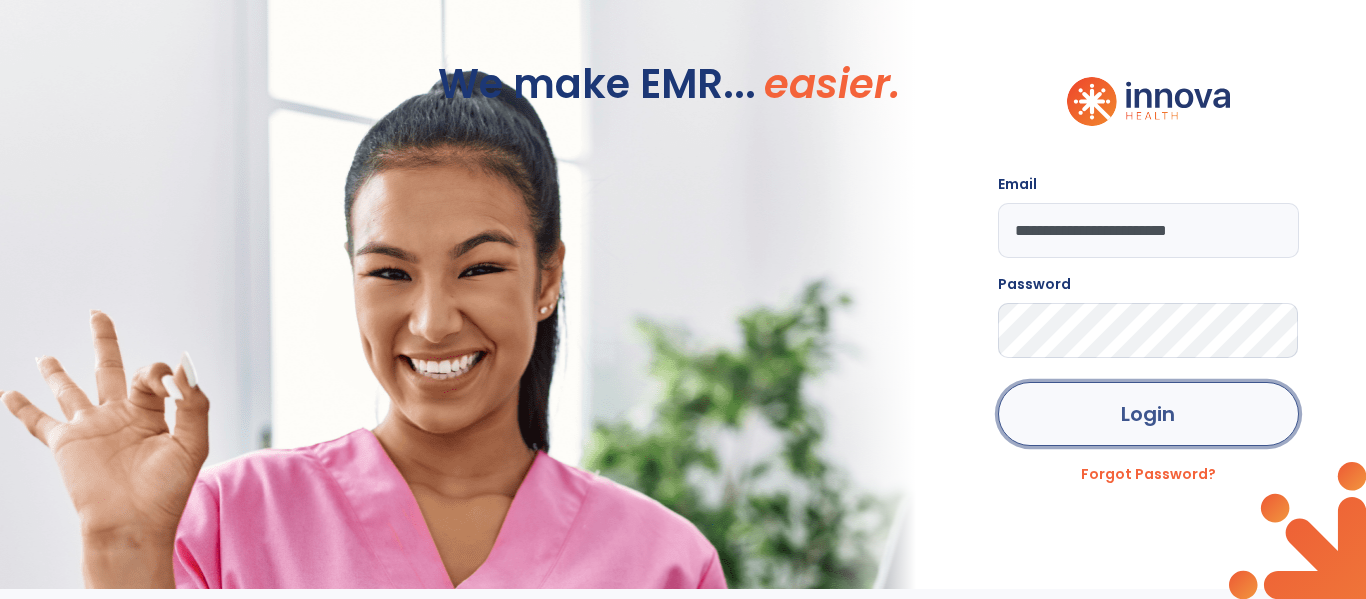 click on "Login" 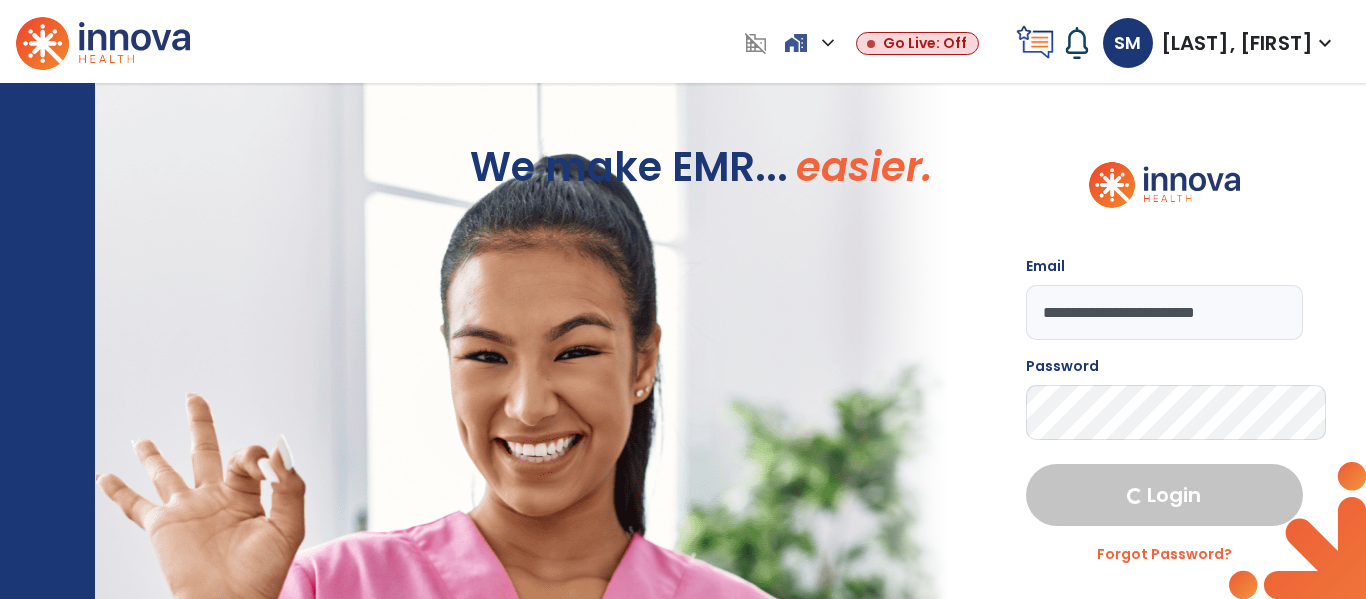 select on "****" 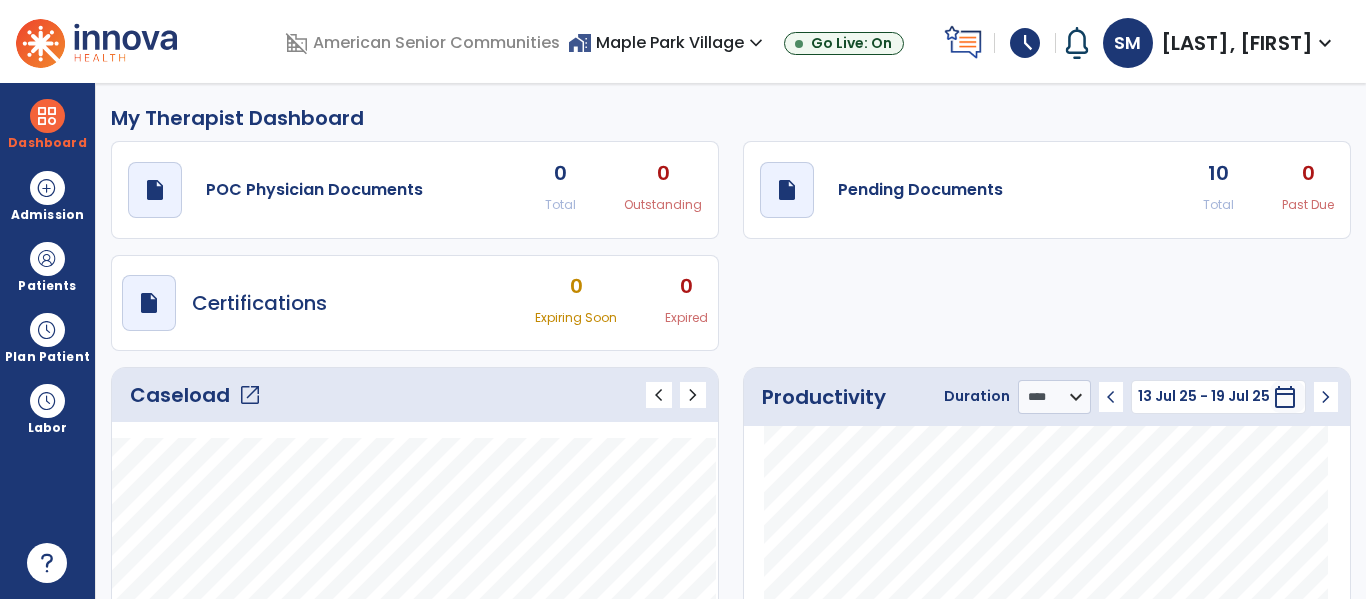 click on "10" 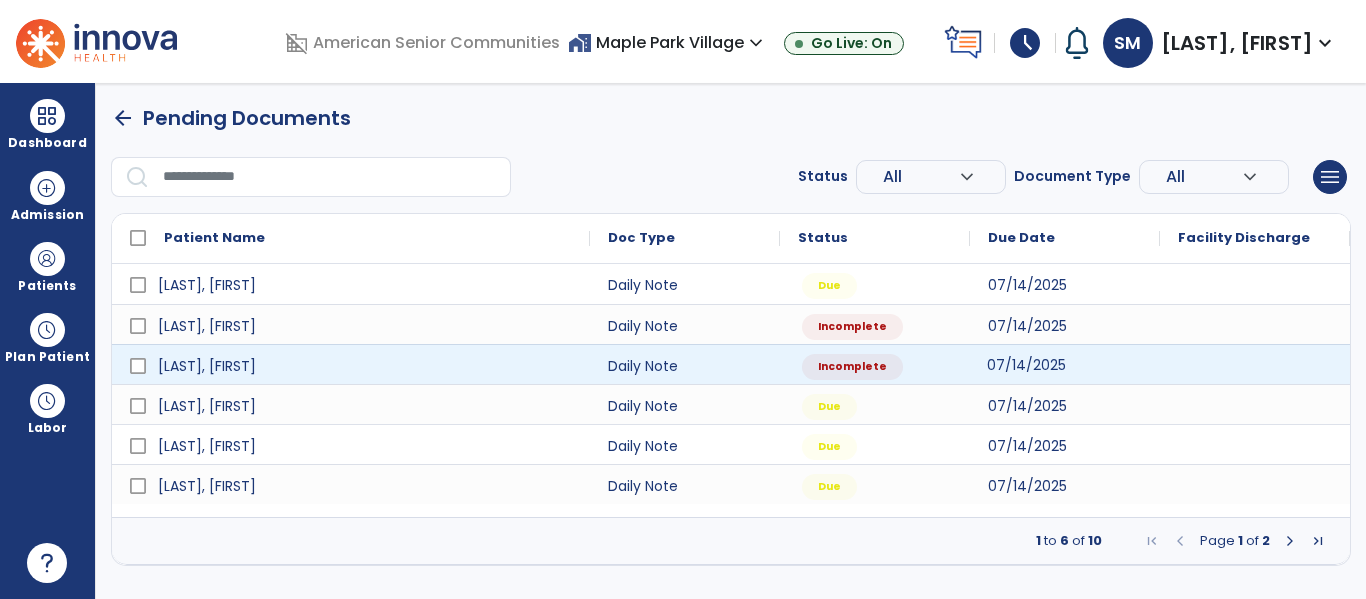 click on "07/14/2025" at bounding box center [1065, 364] 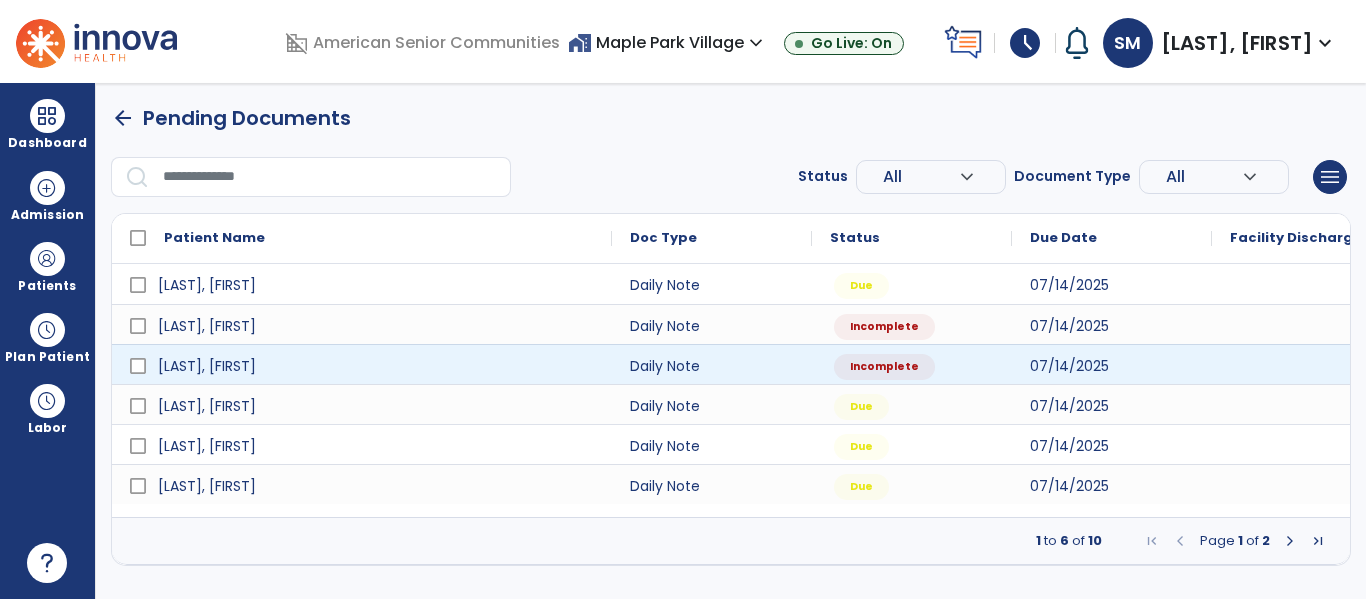 select on "*" 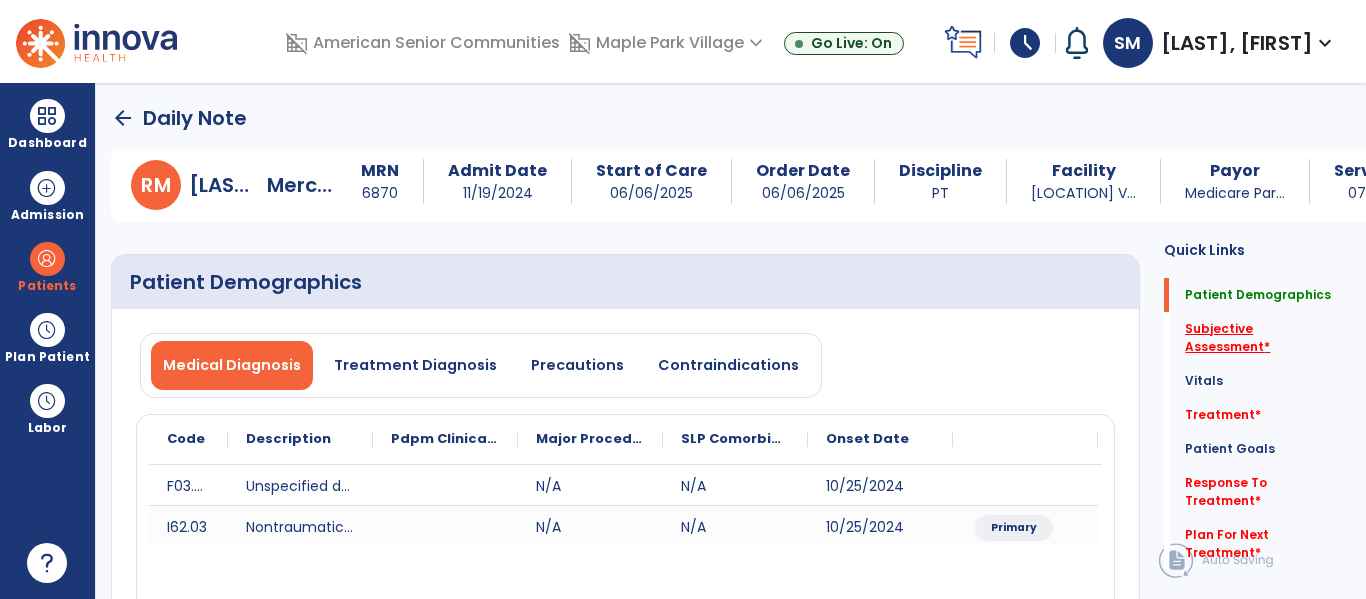 click on "Subjective Assessment   *" 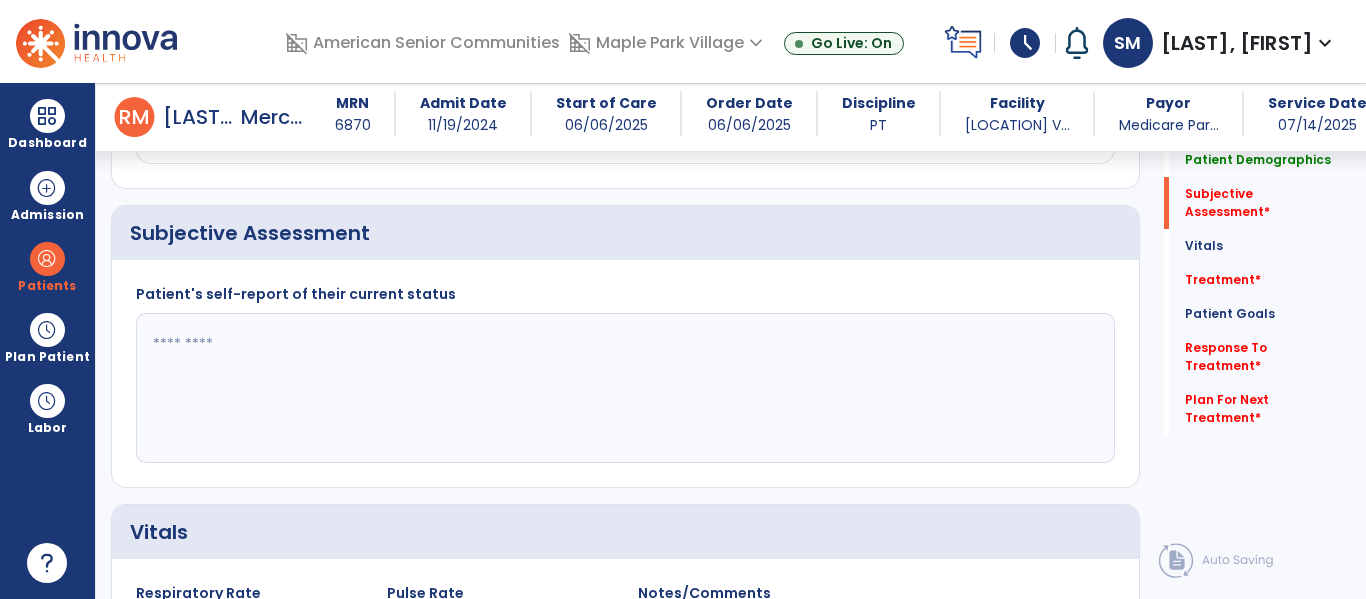 scroll, scrollTop: 457, scrollLeft: 0, axis: vertical 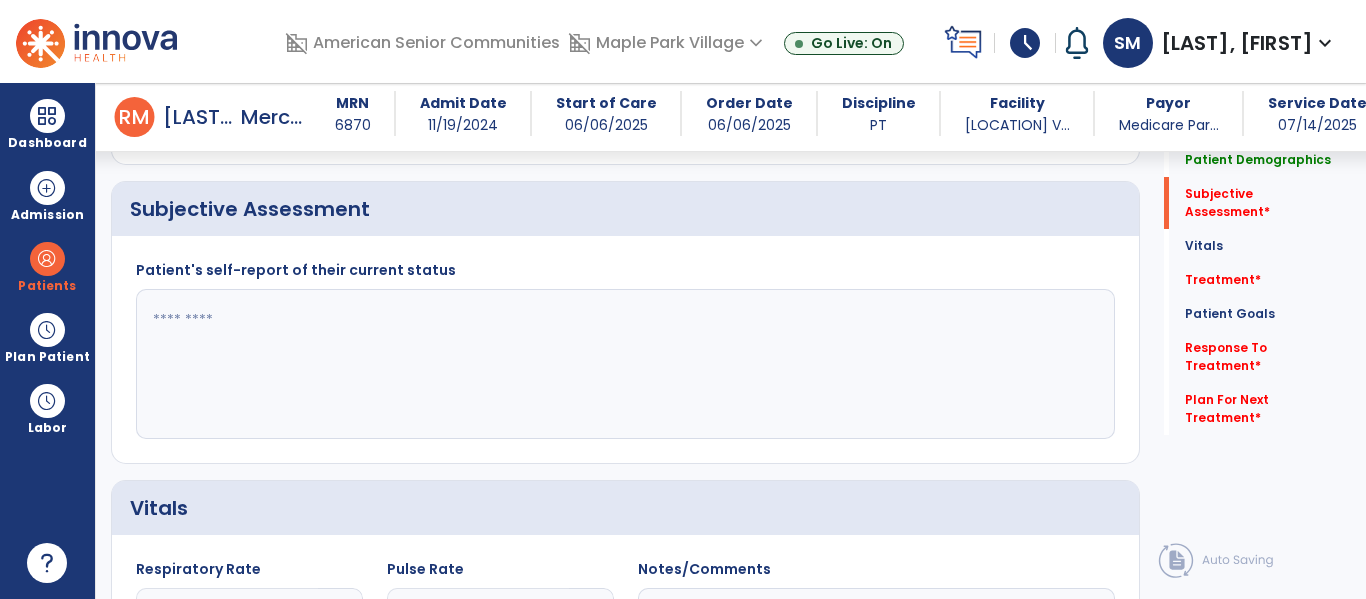 click 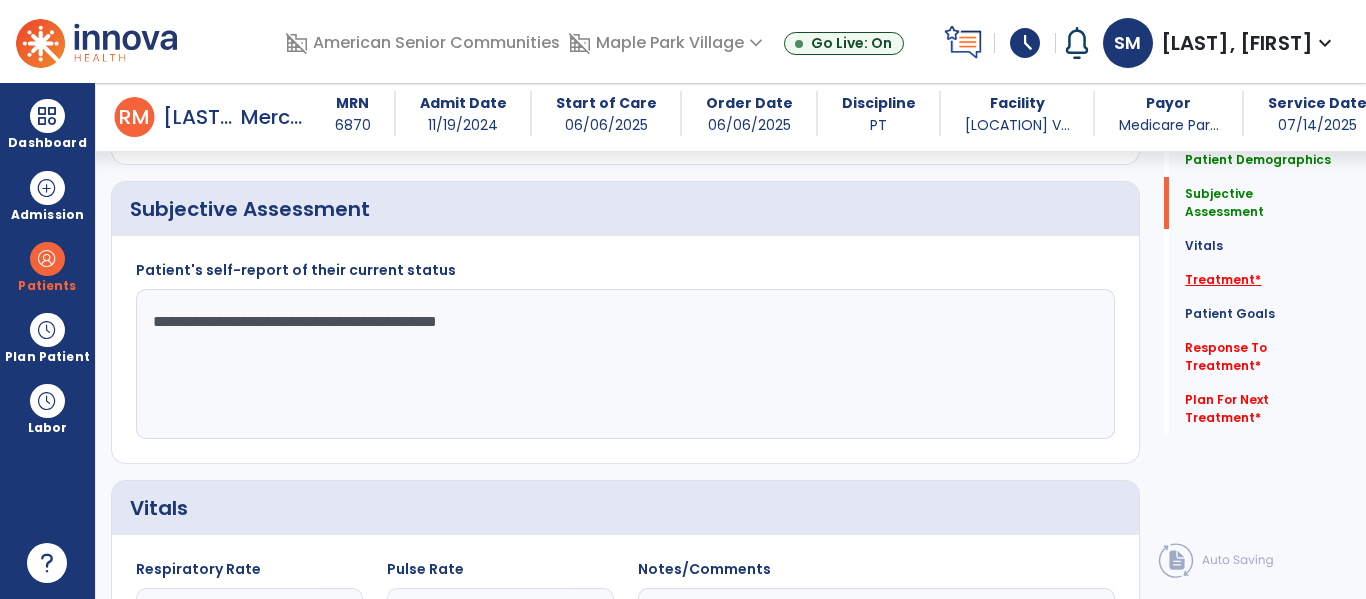 type on "**********" 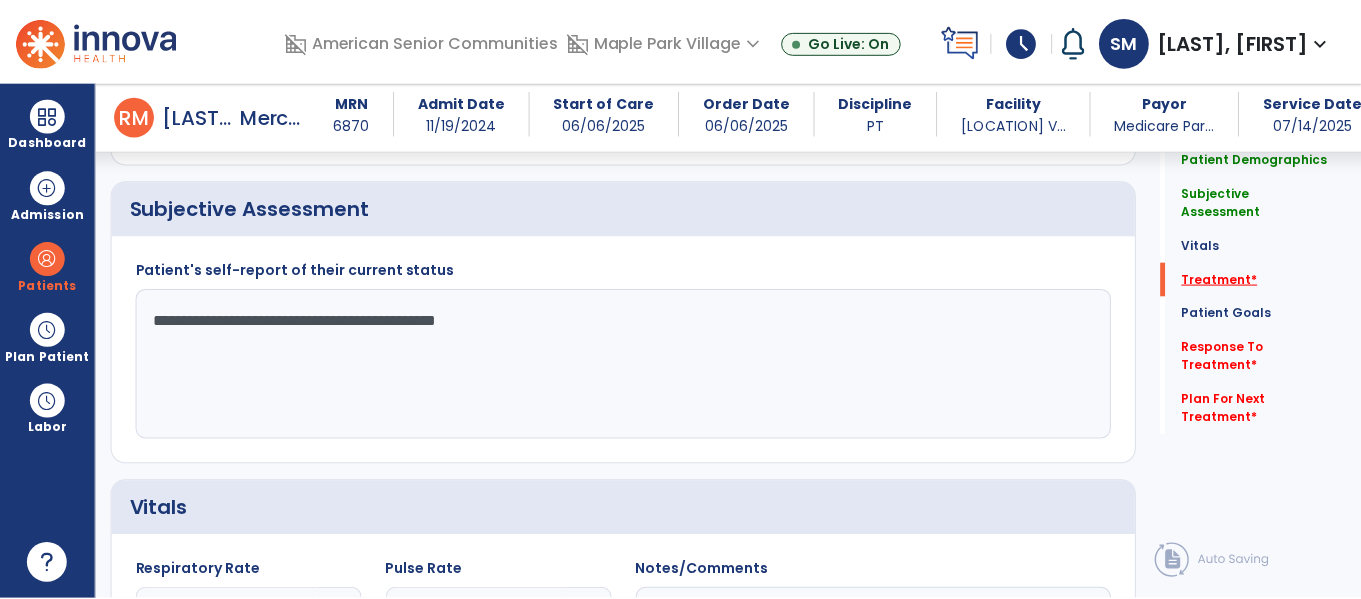 scroll, scrollTop: 1229, scrollLeft: 0, axis: vertical 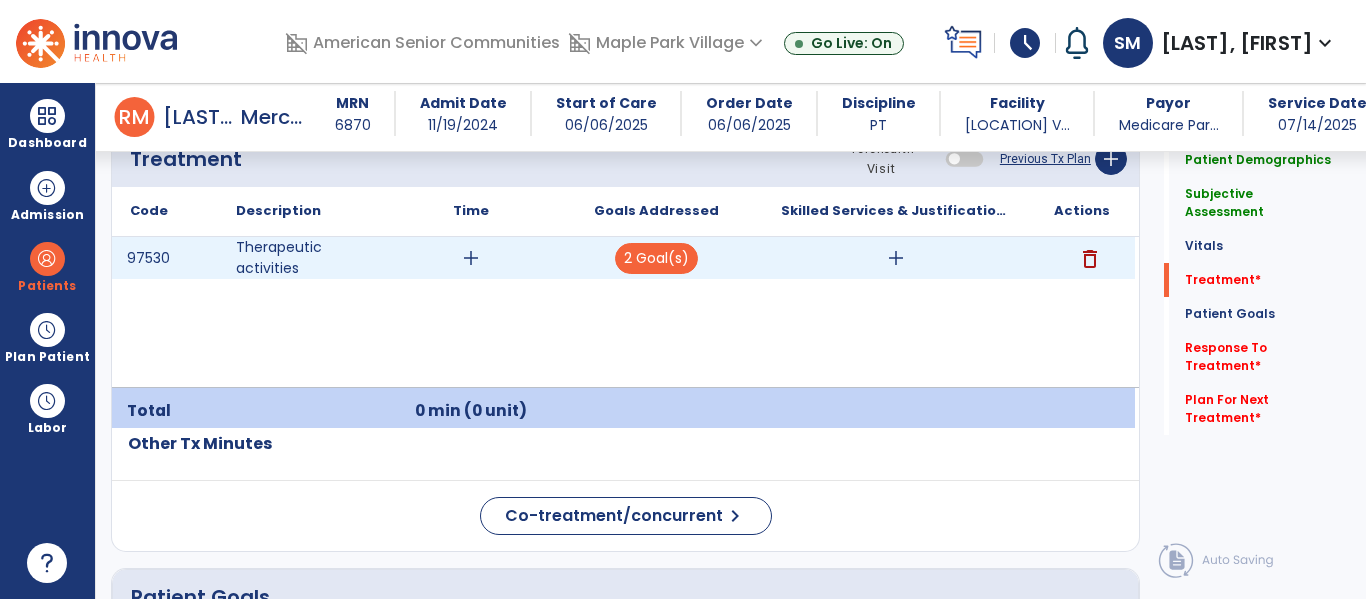 click on "add" at bounding box center (471, 258) 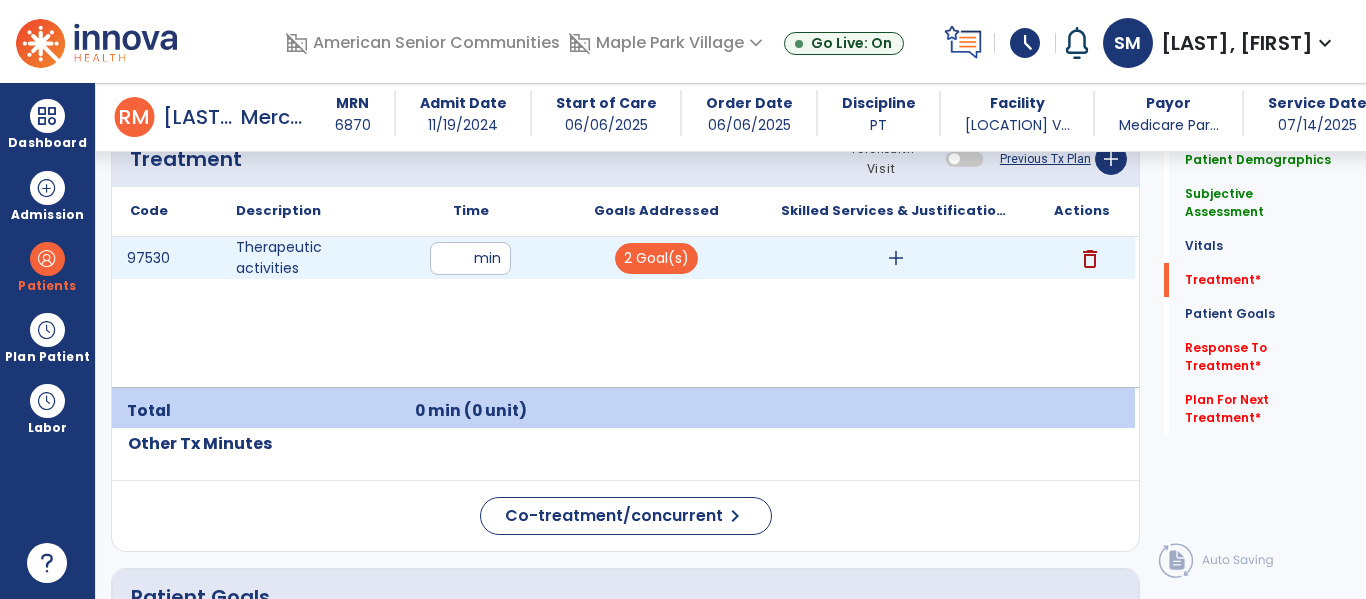 type on "**" 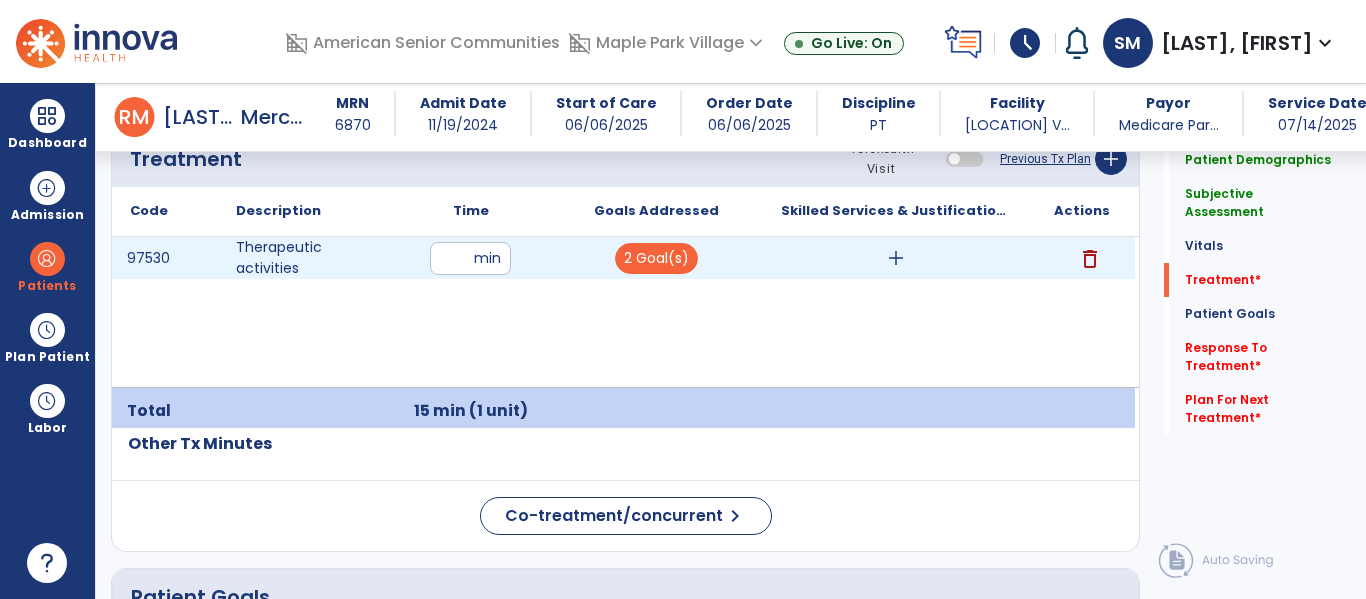 click on "add" at bounding box center (896, 258) 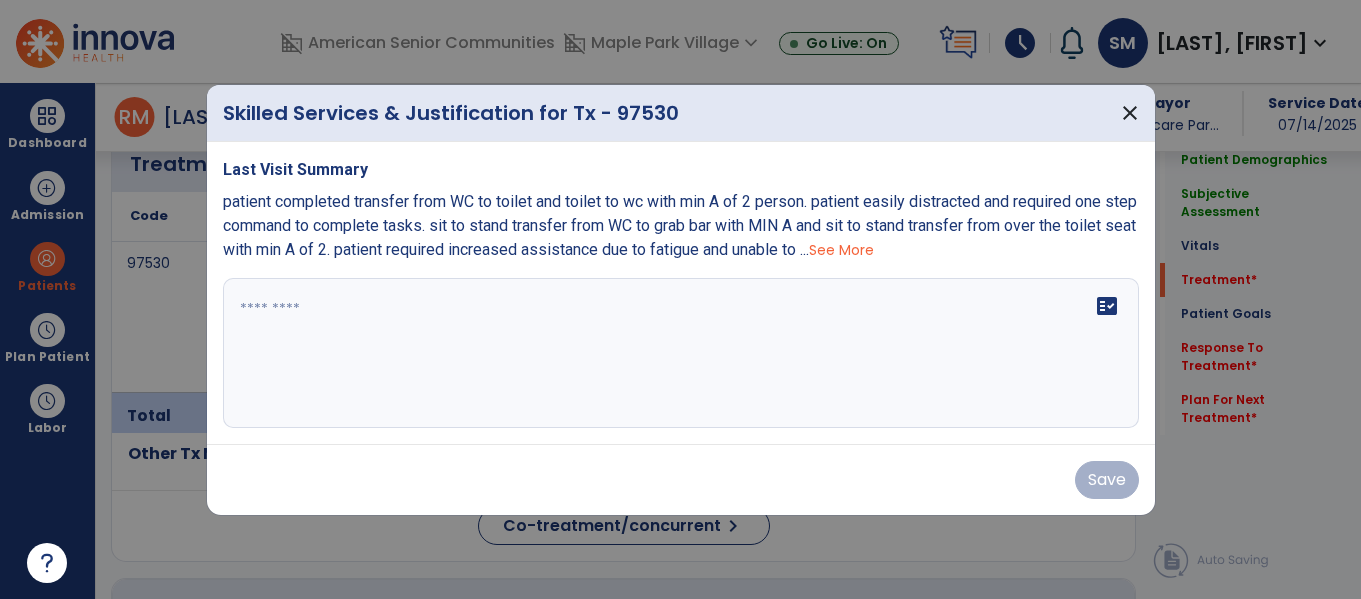 scroll, scrollTop: 1229, scrollLeft: 0, axis: vertical 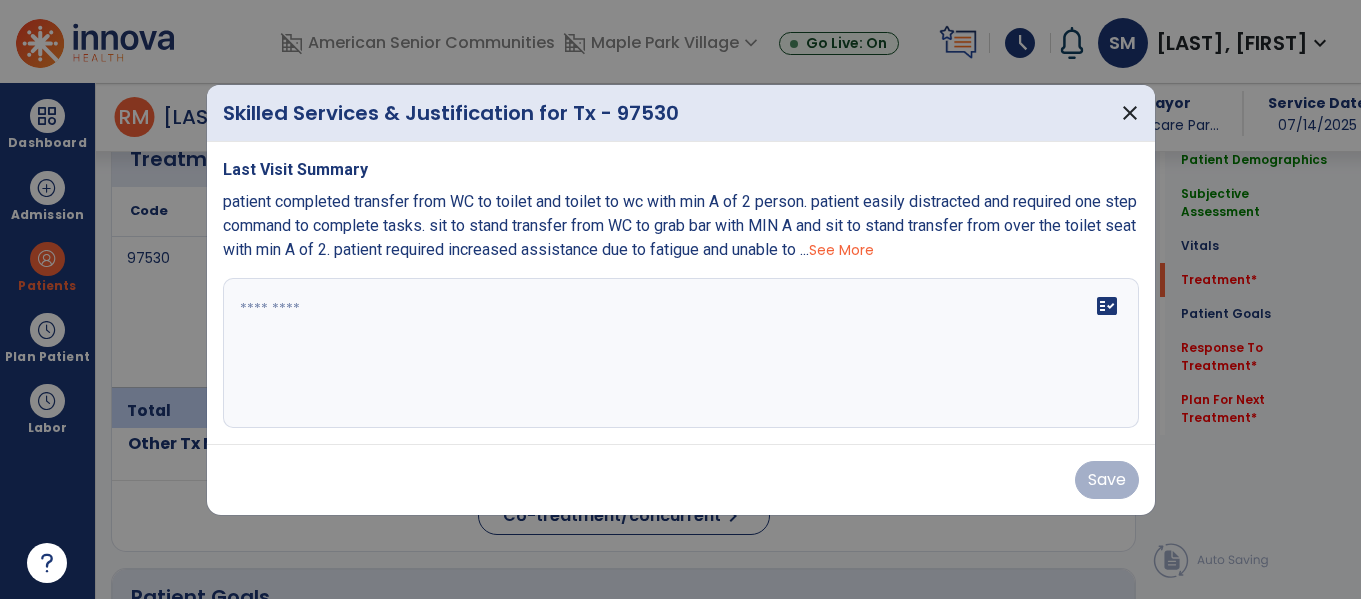 click at bounding box center (681, 353) 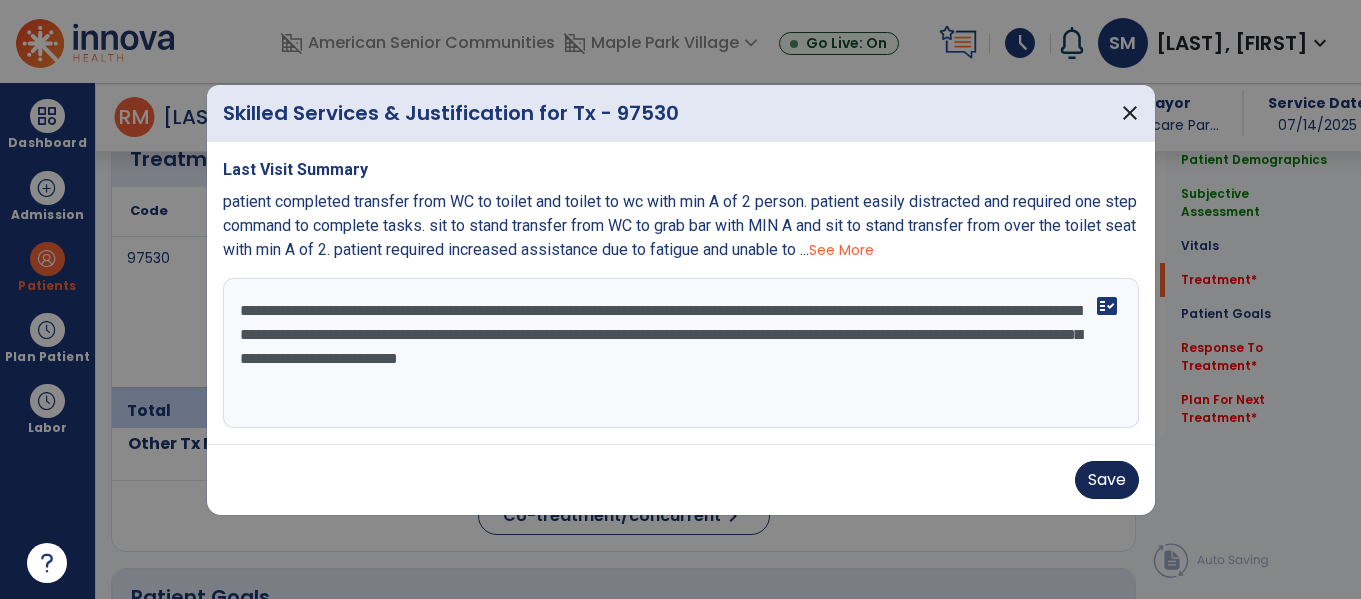 type on "**********" 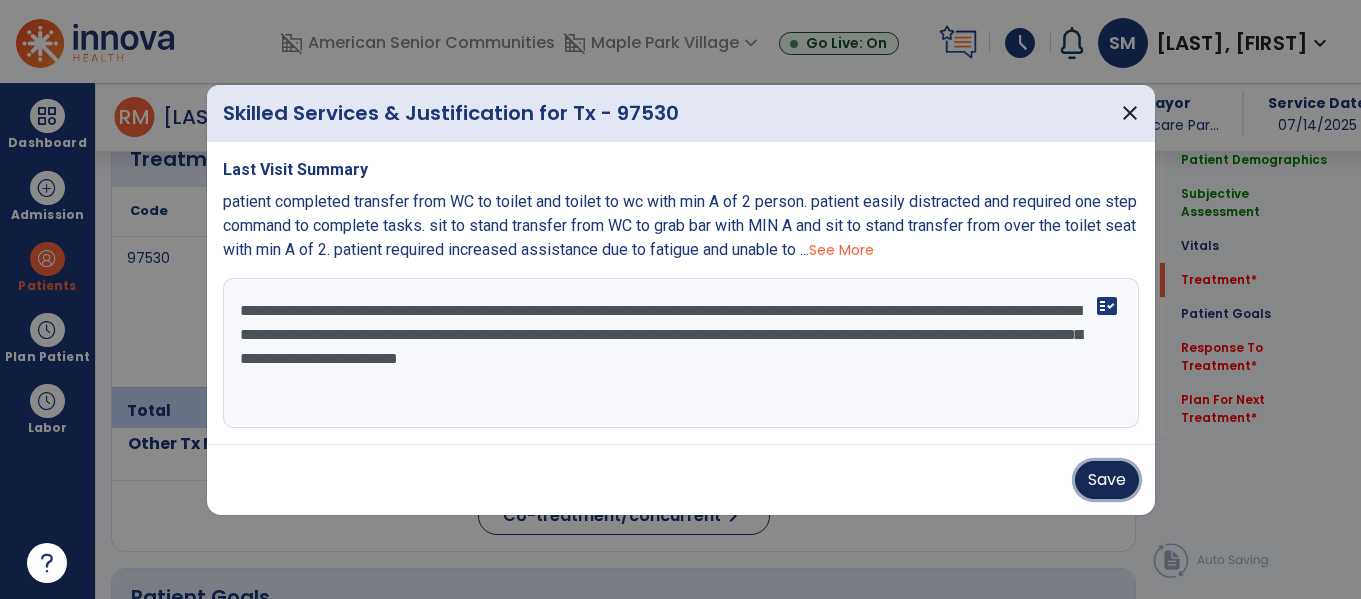 click on "Save" at bounding box center (1107, 480) 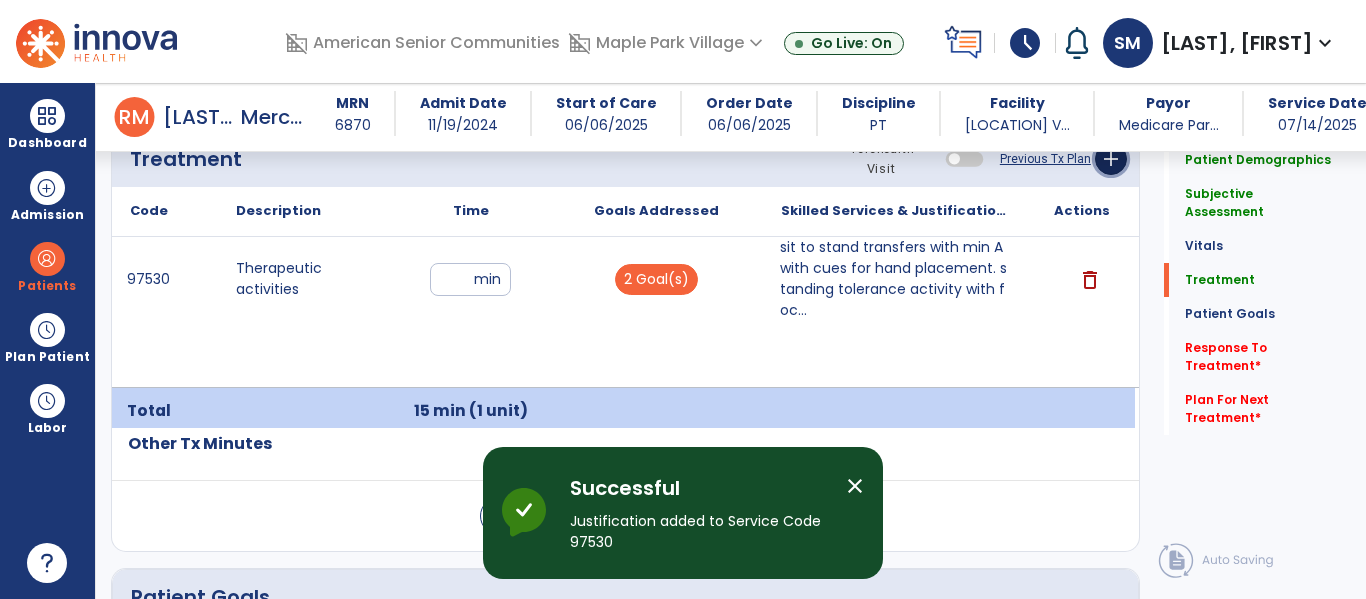click on "add" 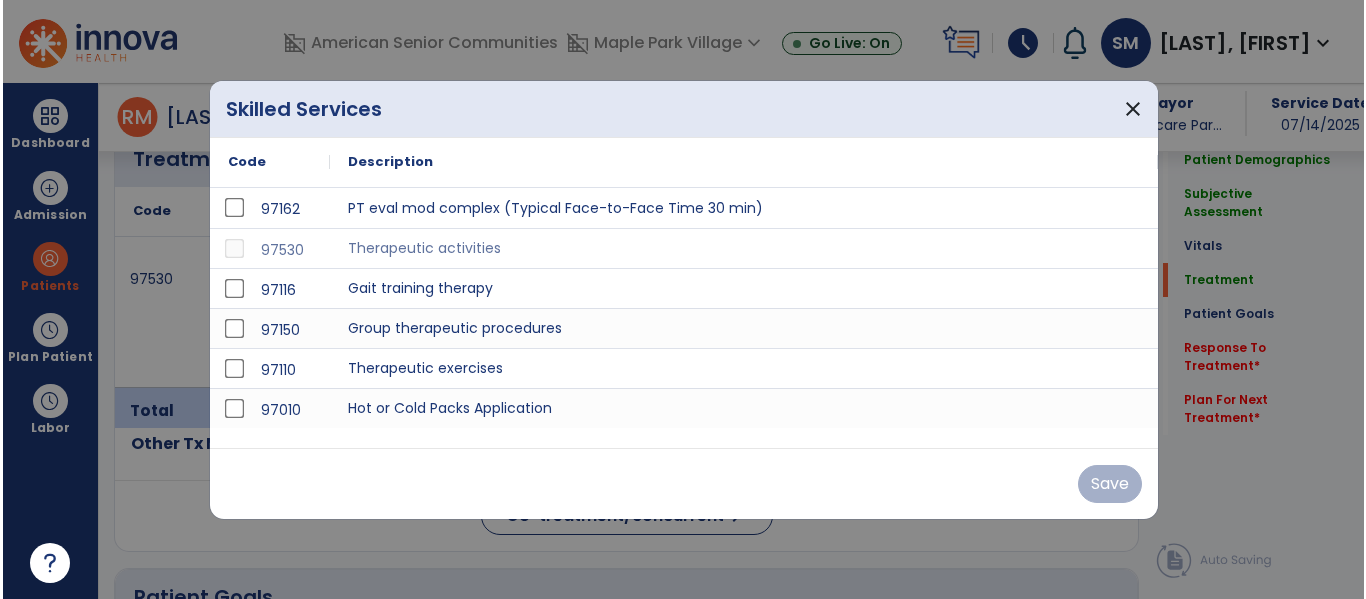 scroll, scrollTop: 1229, scrollLeft: 0, axis: vertical 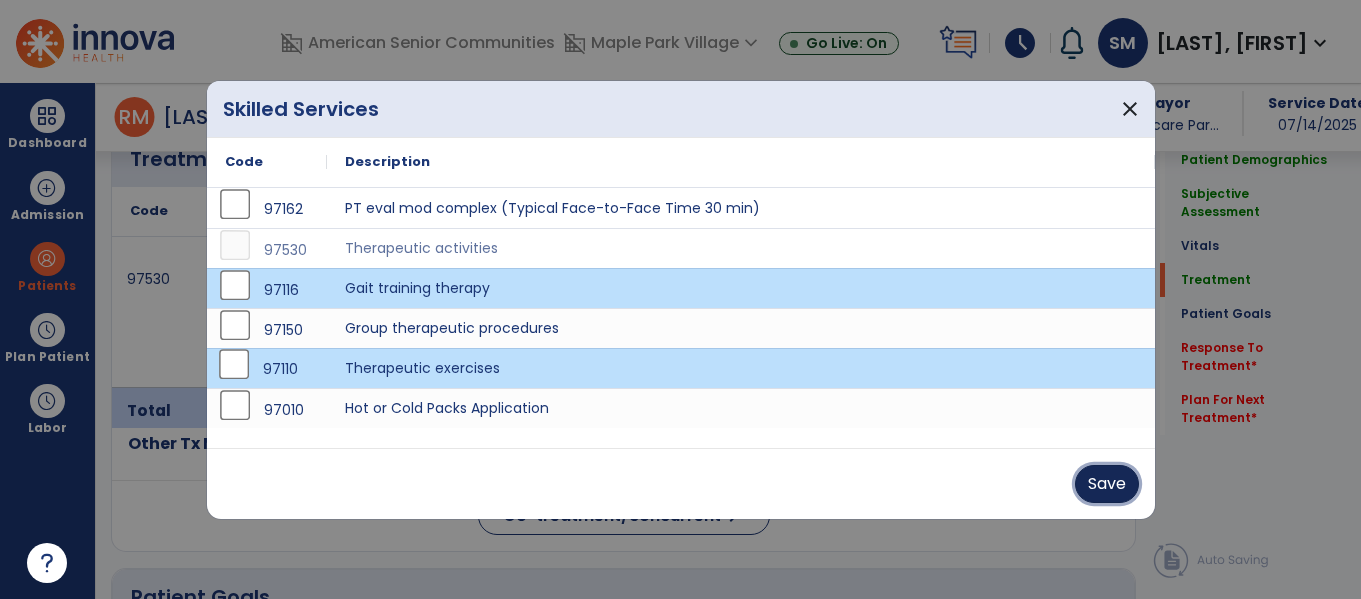 click on "Save" at bounding box center (1107, 484) 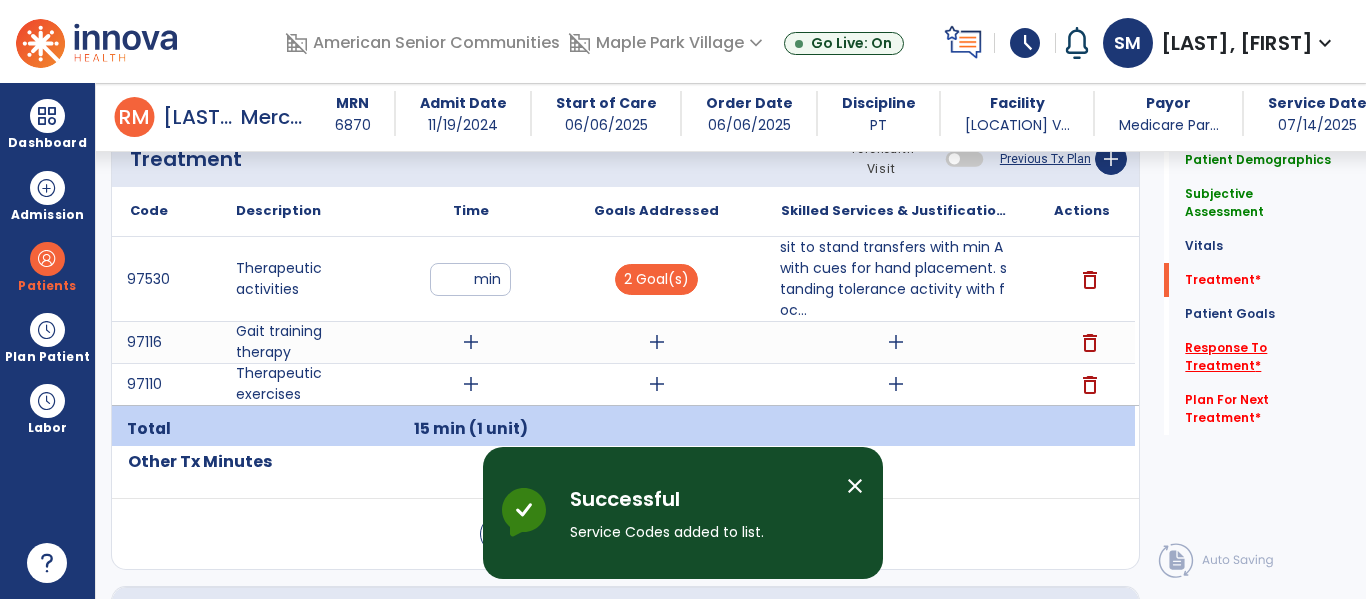 click on "Response To Treatment   *" 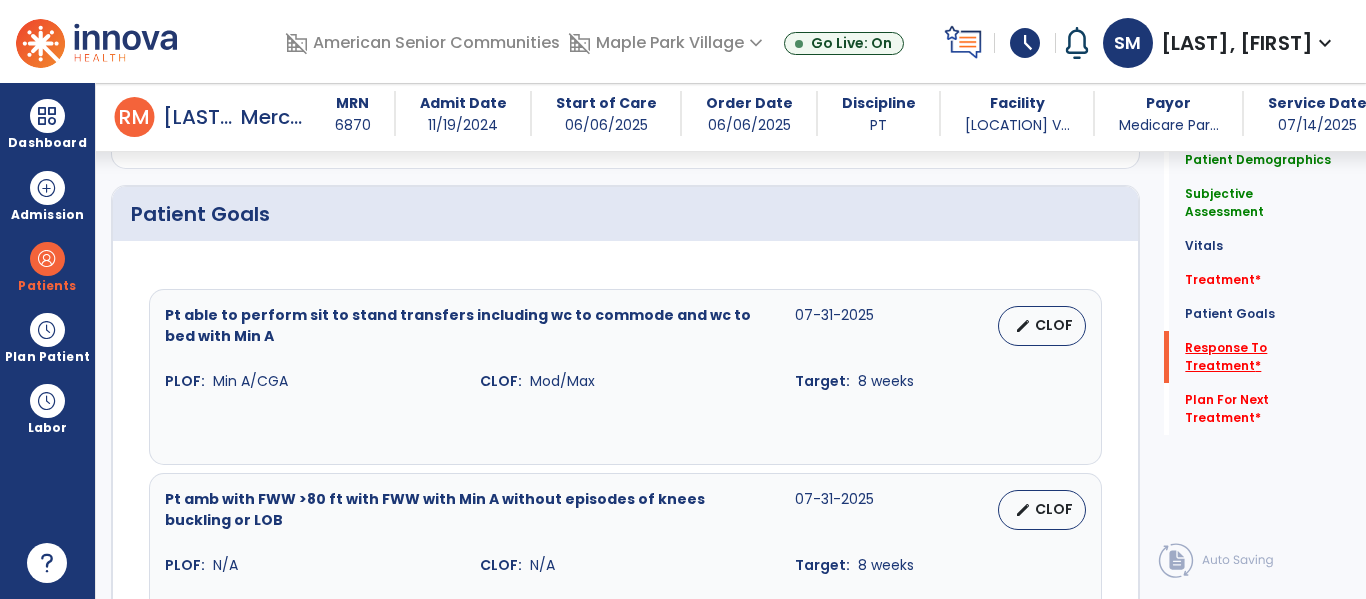 scroll, scrollTop: 2323, scrollLeft: 0, axis: vertical 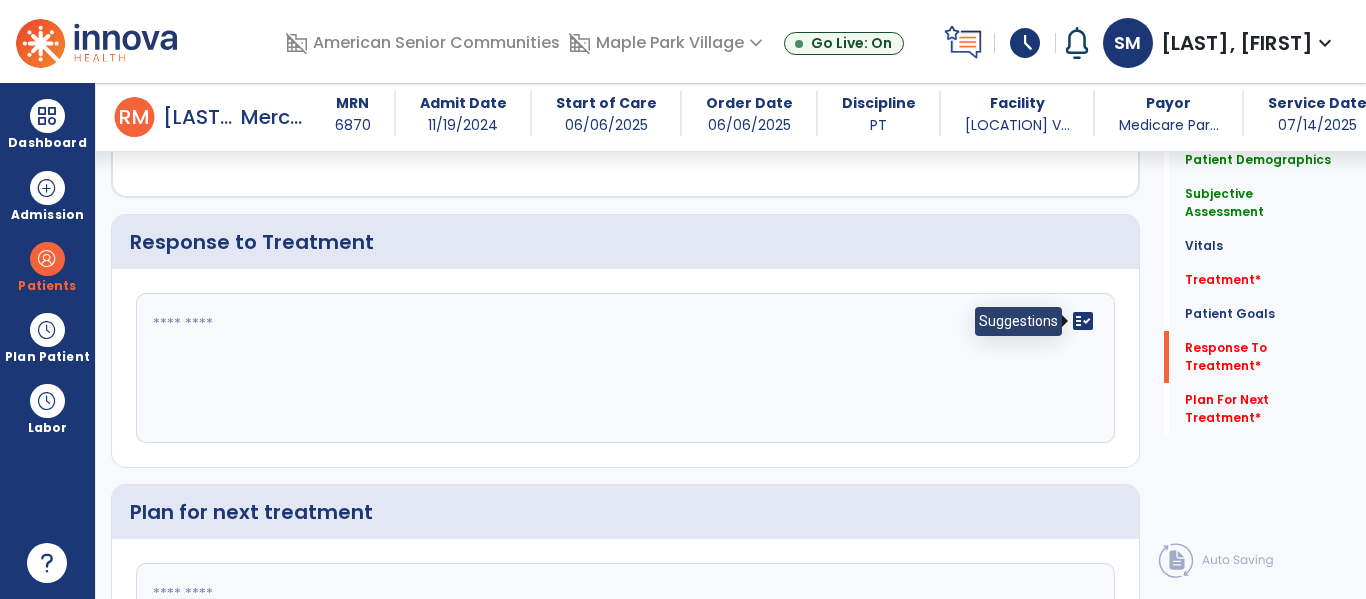 click on "fact_check" 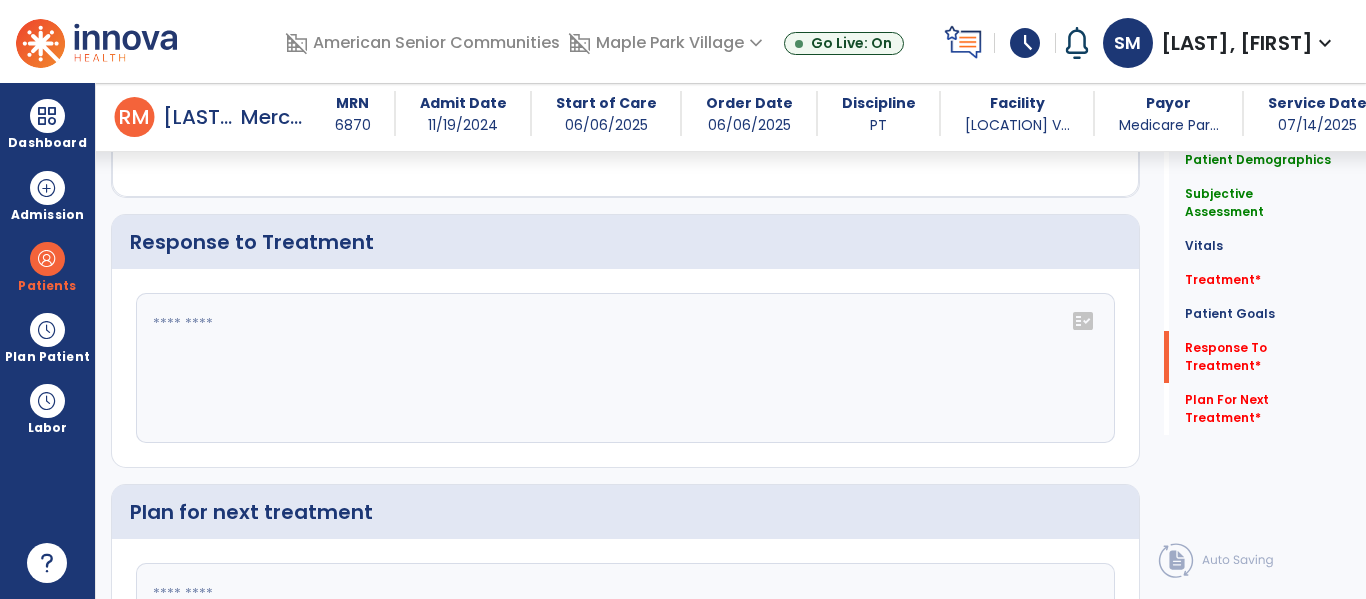 click on "fact_check" 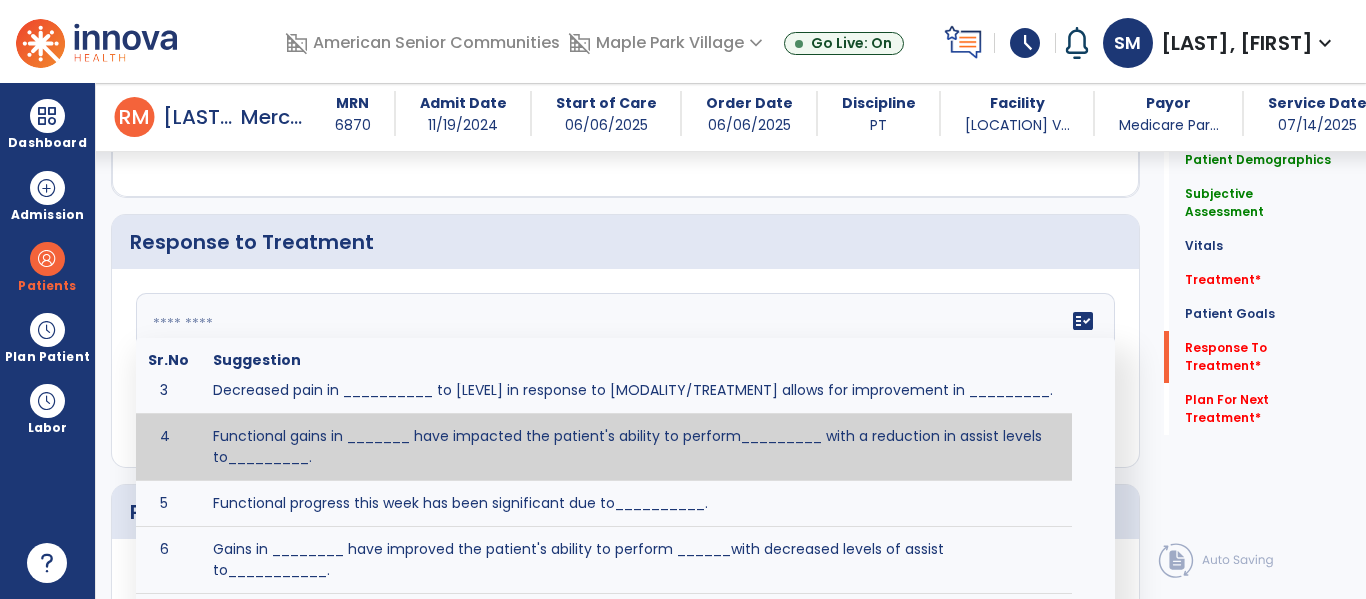scroll, scrollTop: 156, scrollLeft: 0, axis: vertical 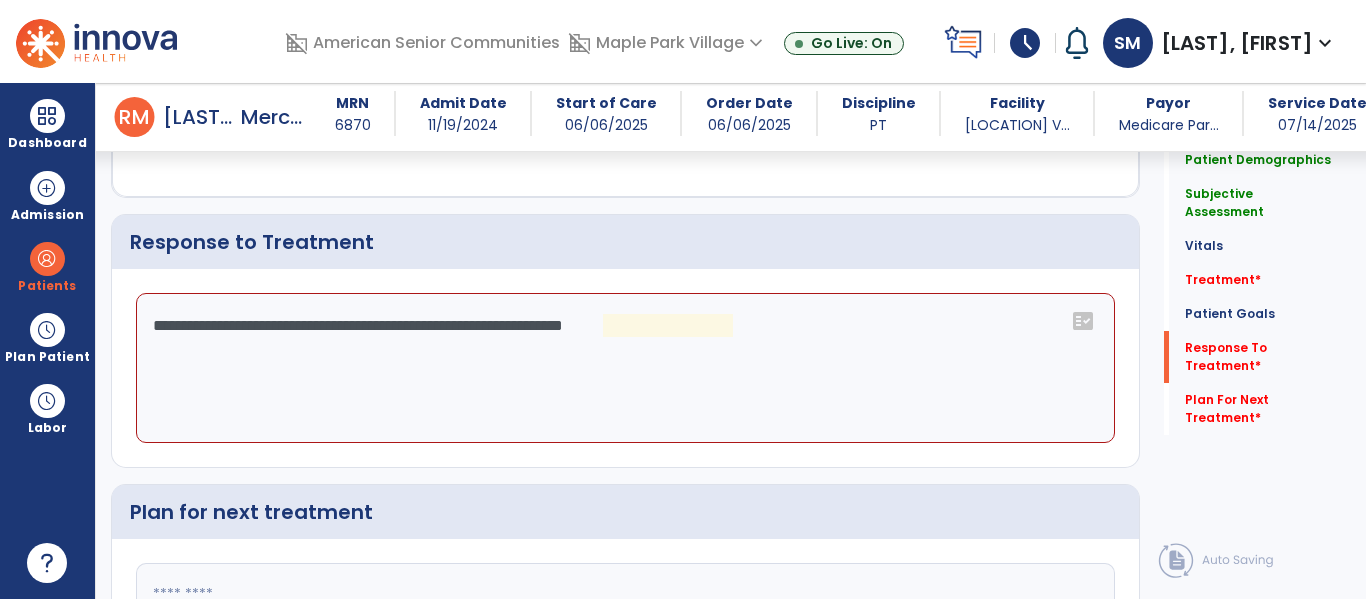 click on "**********" 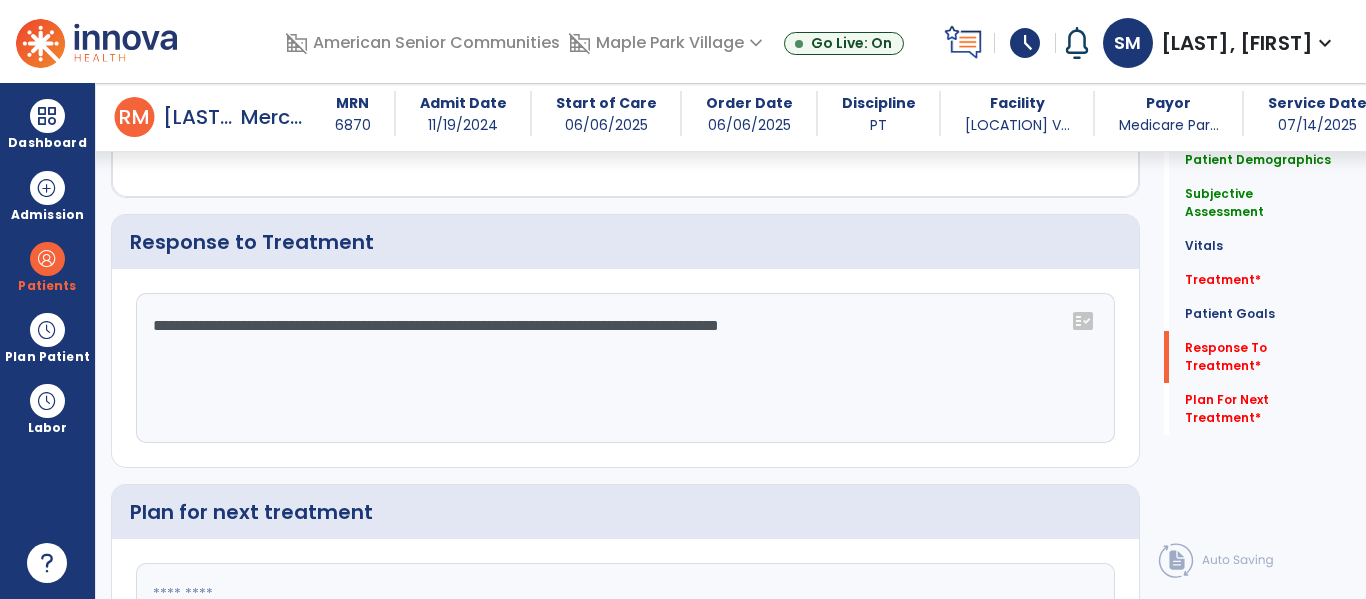 type on "**********" 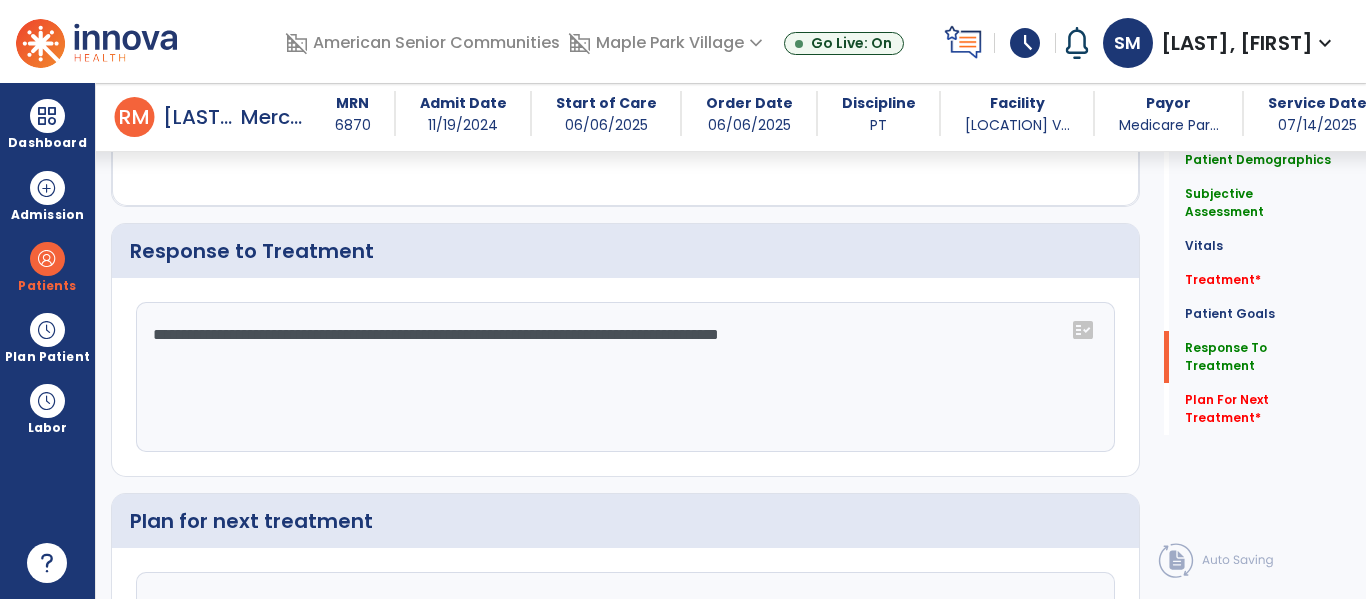 scroll, scrollTop: 2332, scrollLeft: 0, axis: vertical 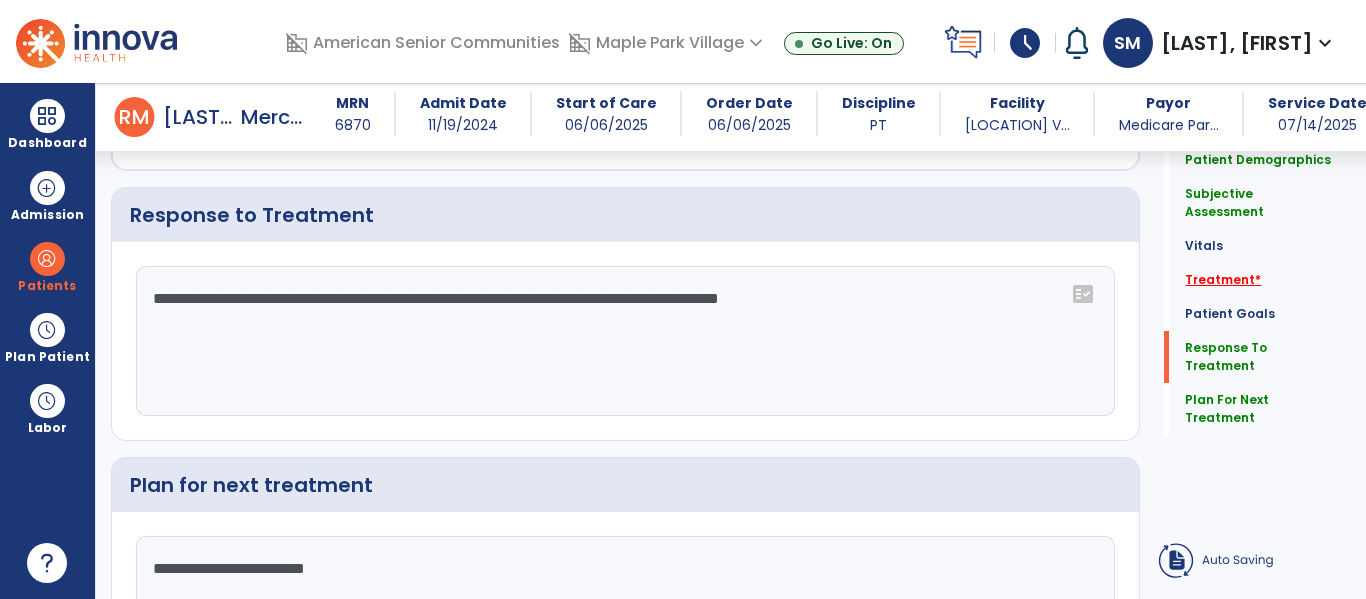 type on "**********" 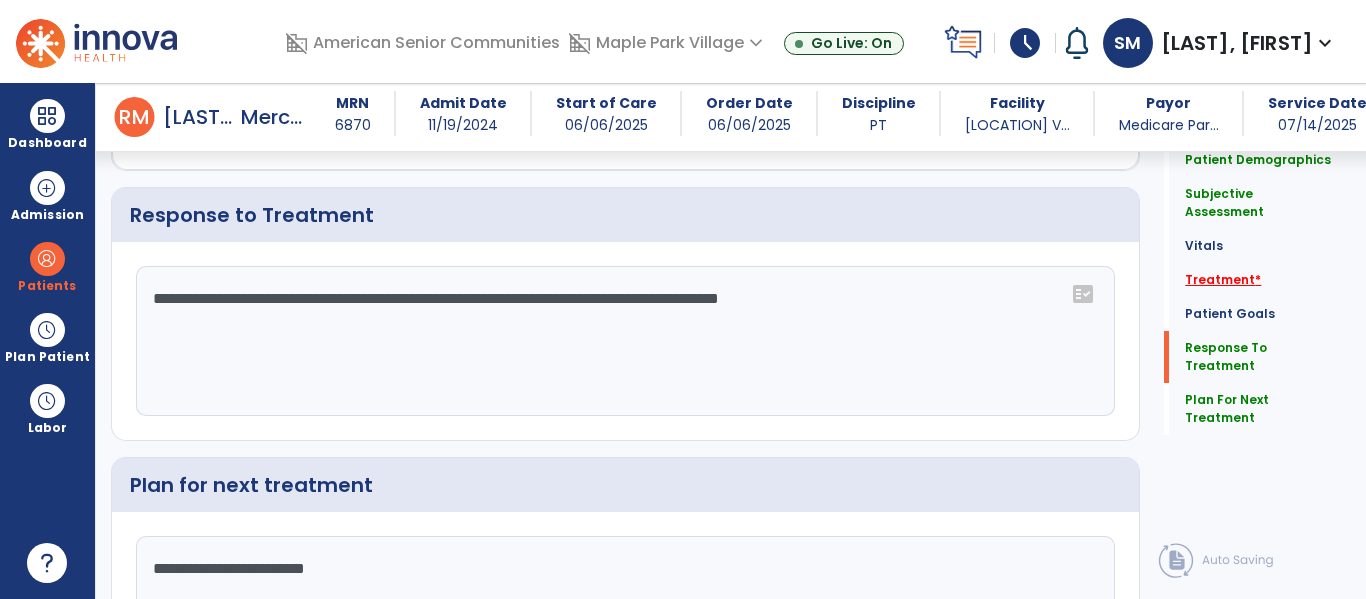 click on "Treatment   *" 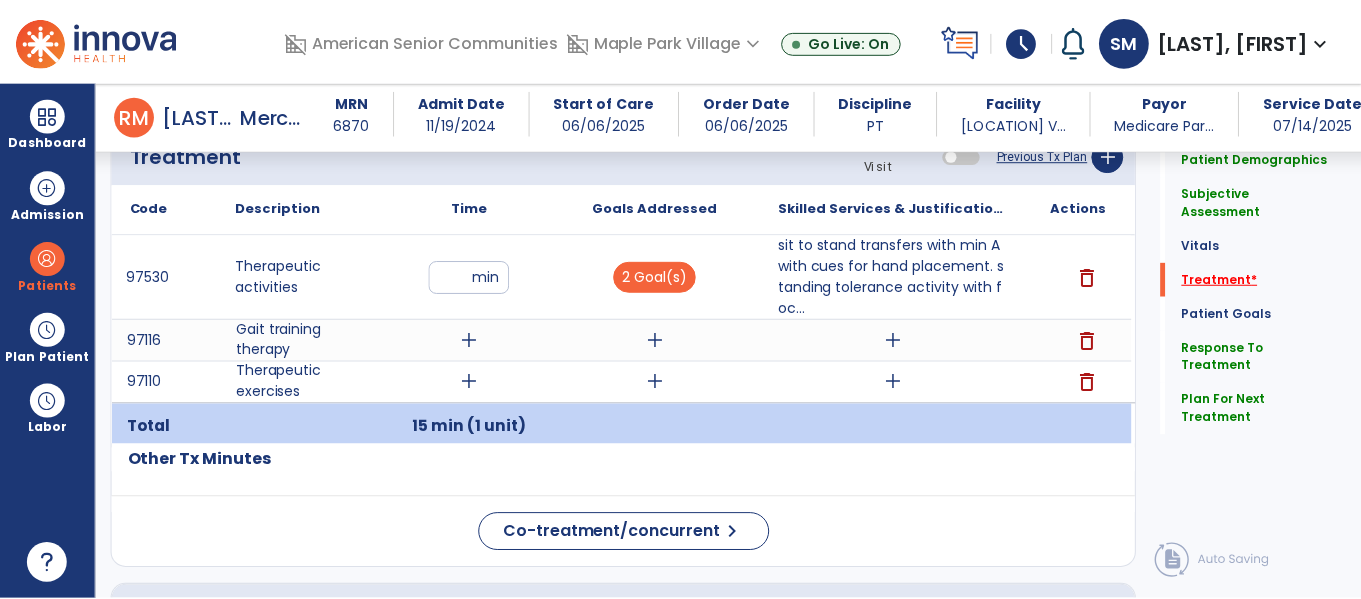 scroll, scrollTop: 1229, scrollLeft: 0, axis: vertical 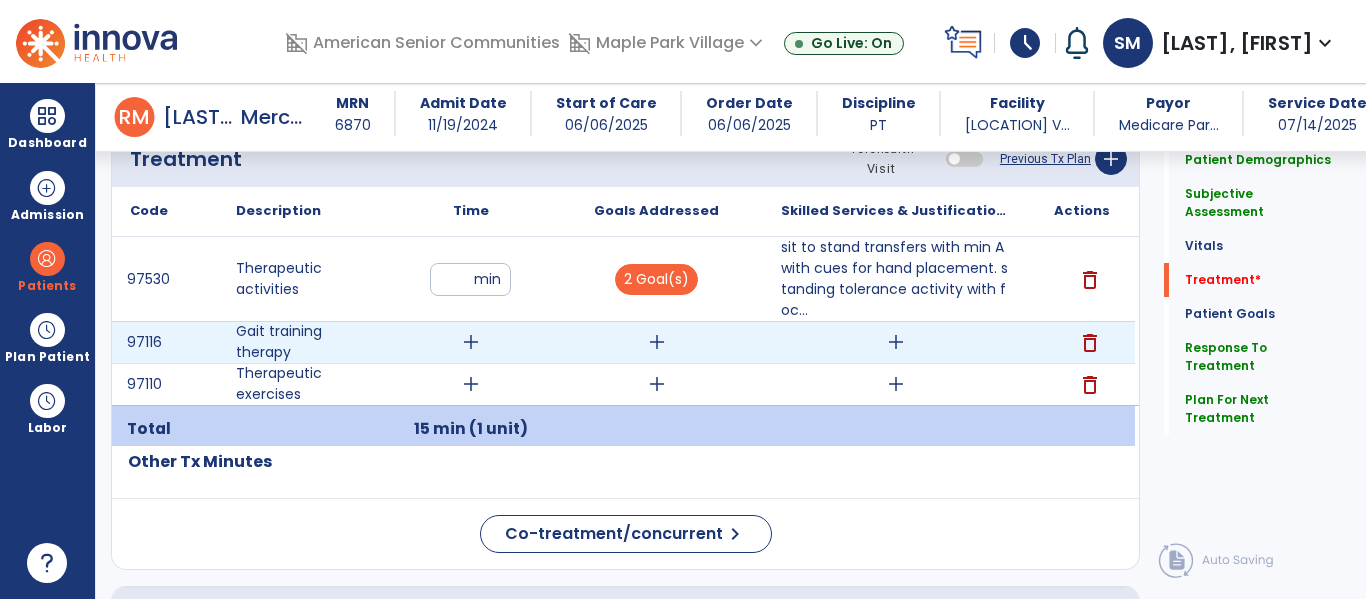 click on "add" at bounding box center (896, 342) 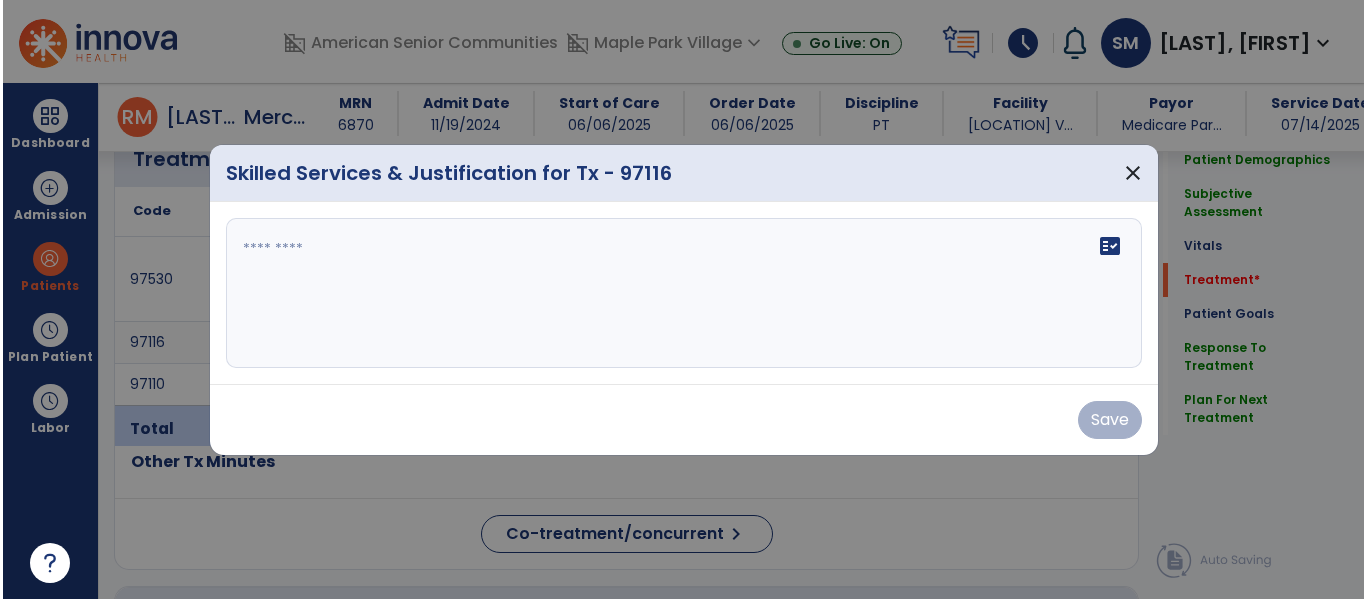 scroll, scrollTop: 1229, scrollLeft: 0, axis: vertical 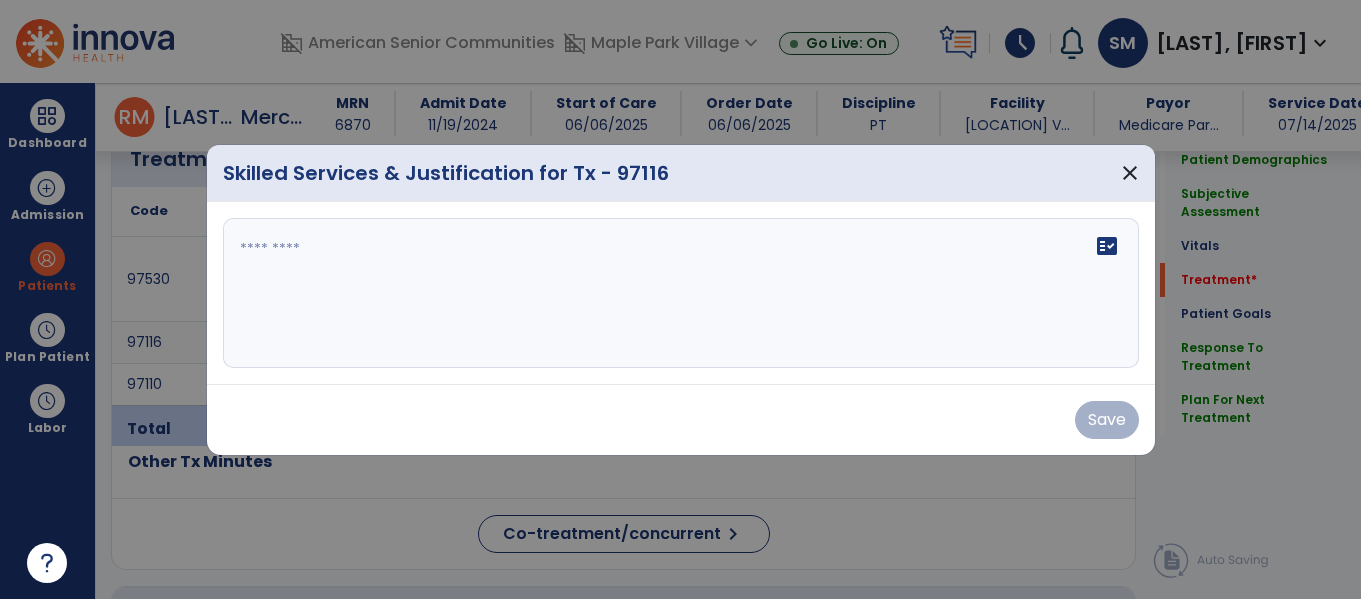 click on "fact_check" at bounding box center (681, 293) 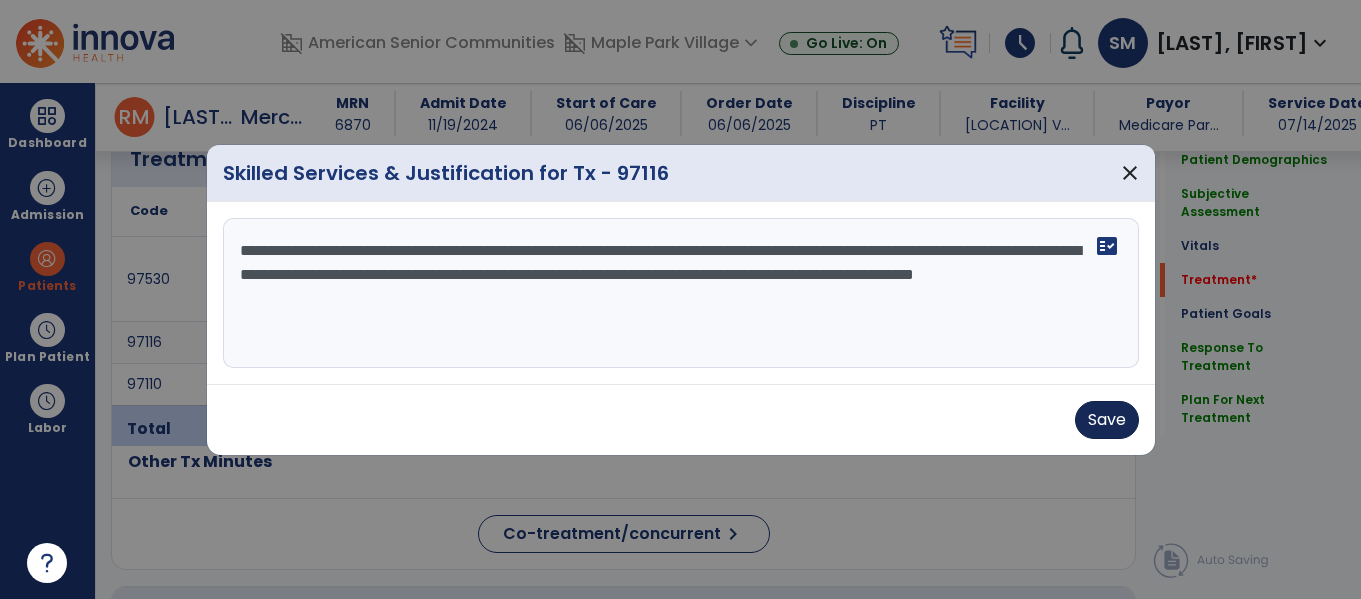 type on "**********" 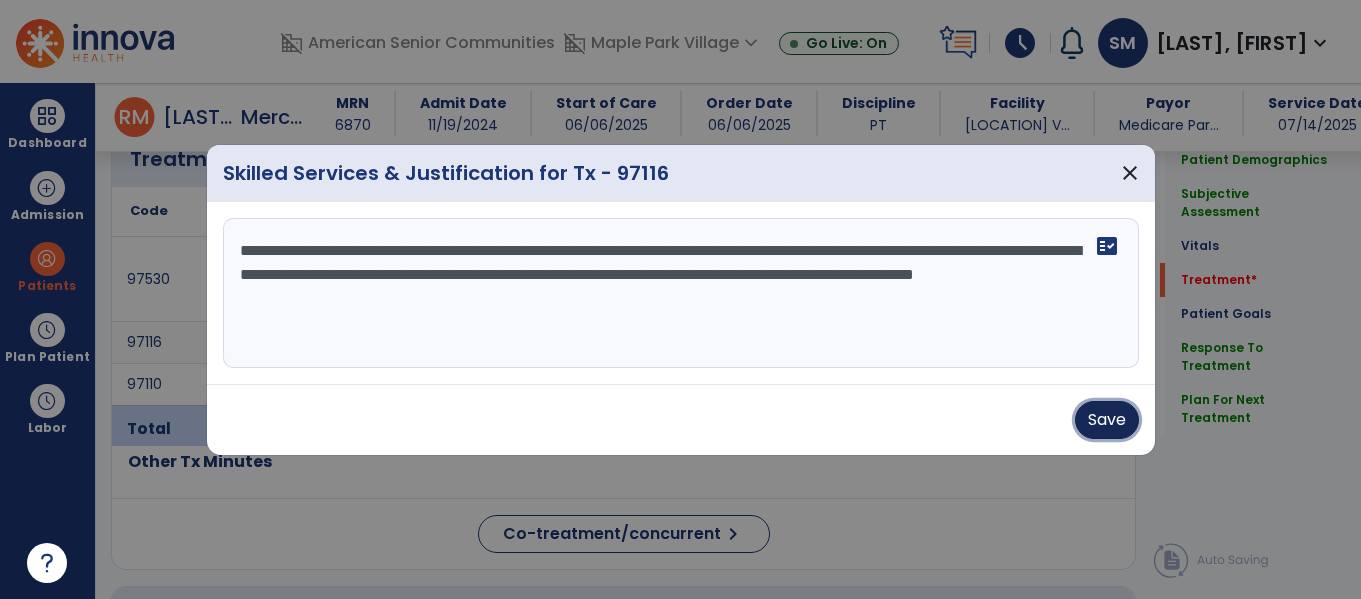 click on "Save" at bounding box center (1107, 420) 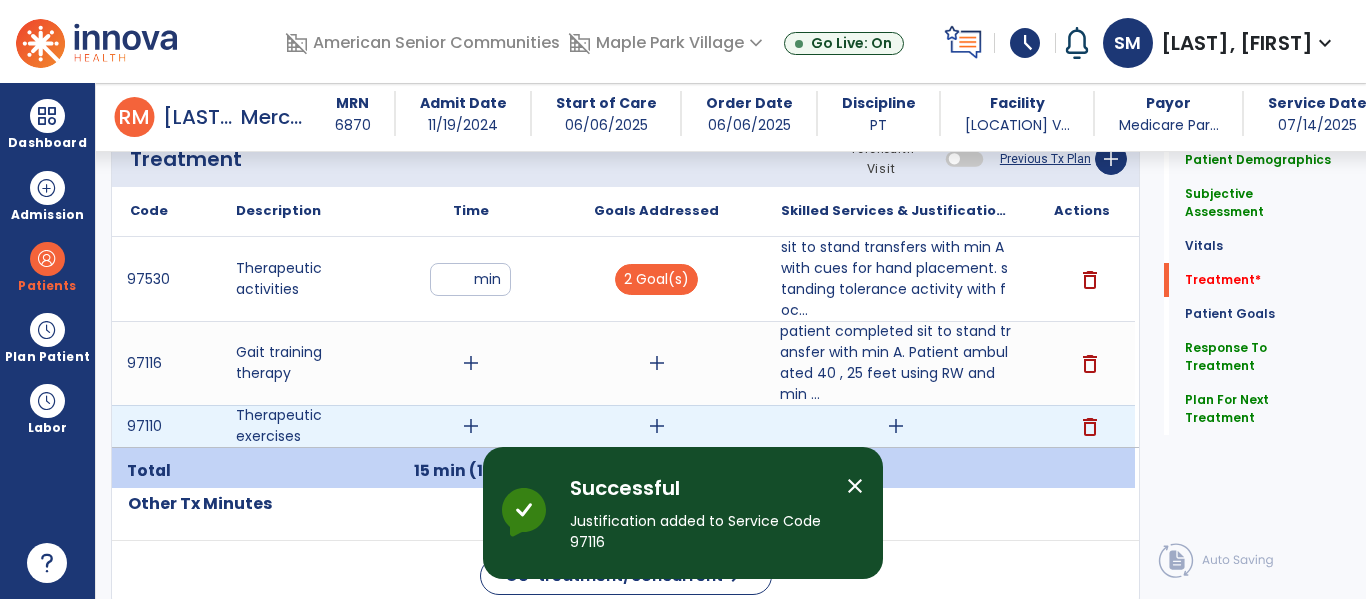click on "delete" at bounding box center (1082, 426) 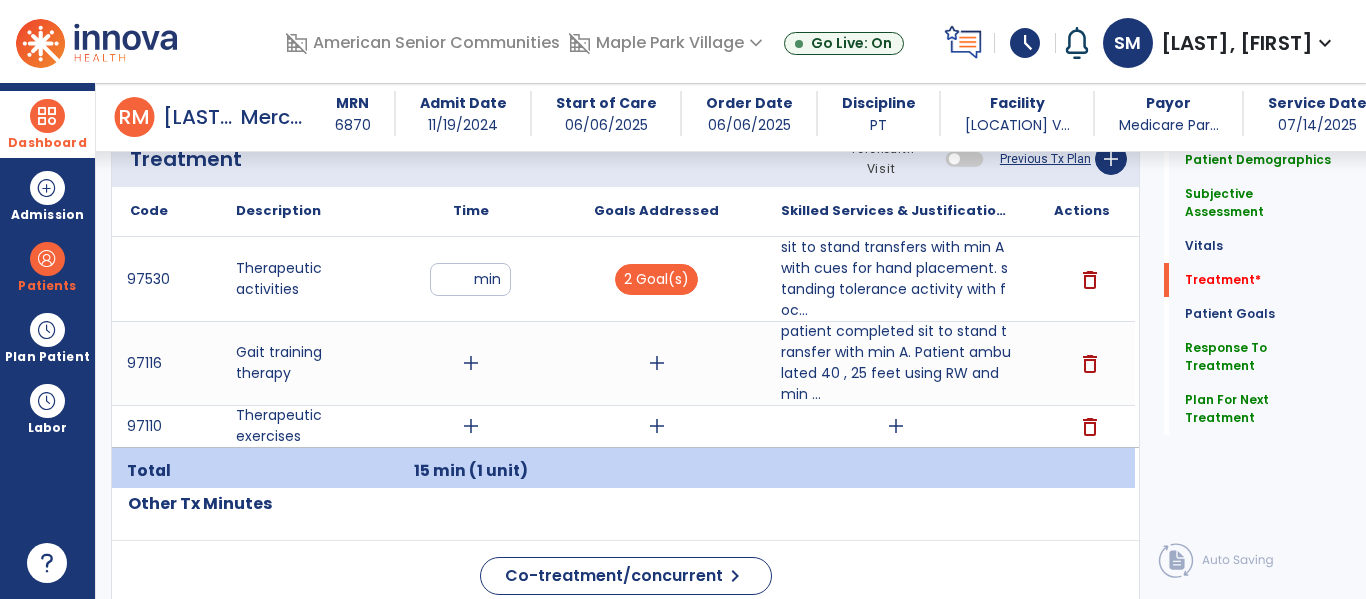 click at bounding box center (47, 116) 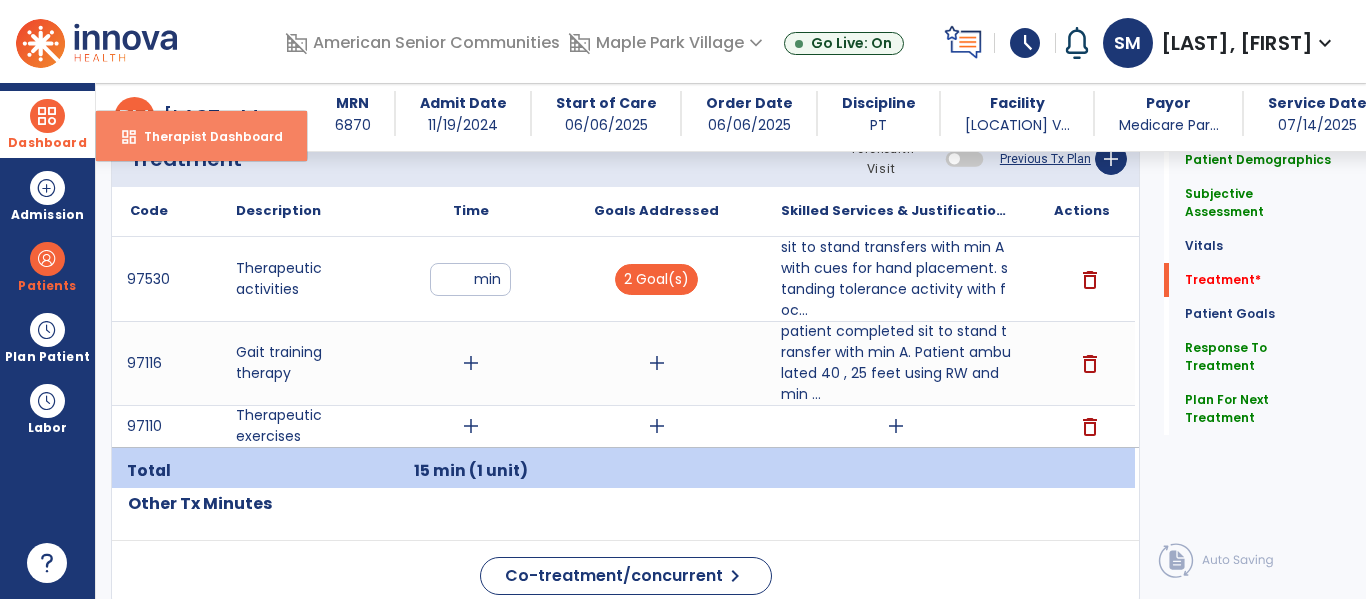 click on "Therapist Dashboard" at bounding box center [205, 136] 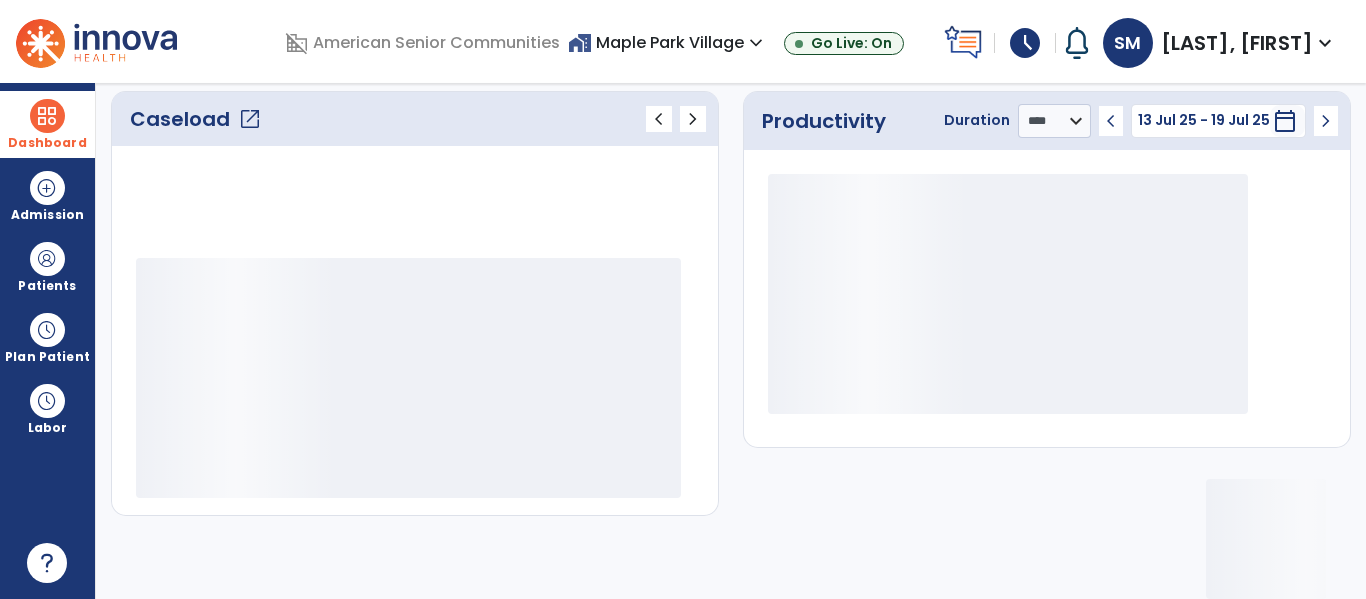 scroll, scrollTop: 276, scrollLeft: 0, axis: vertical 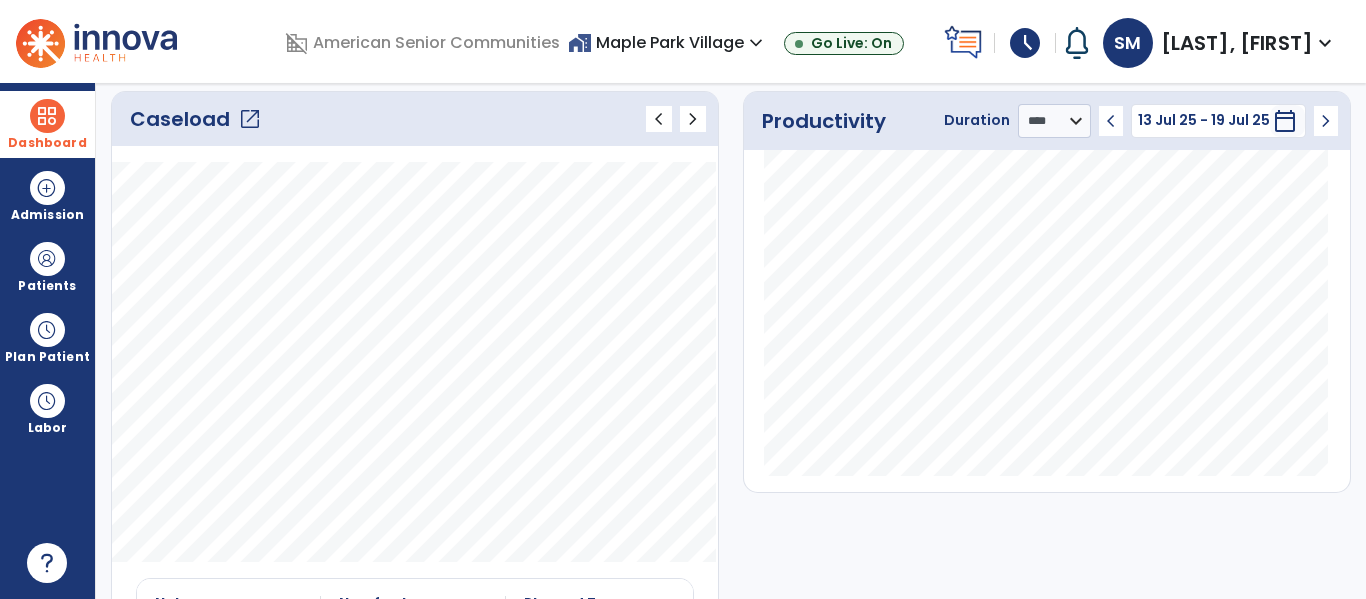 click on "Caseload   open_in_new" 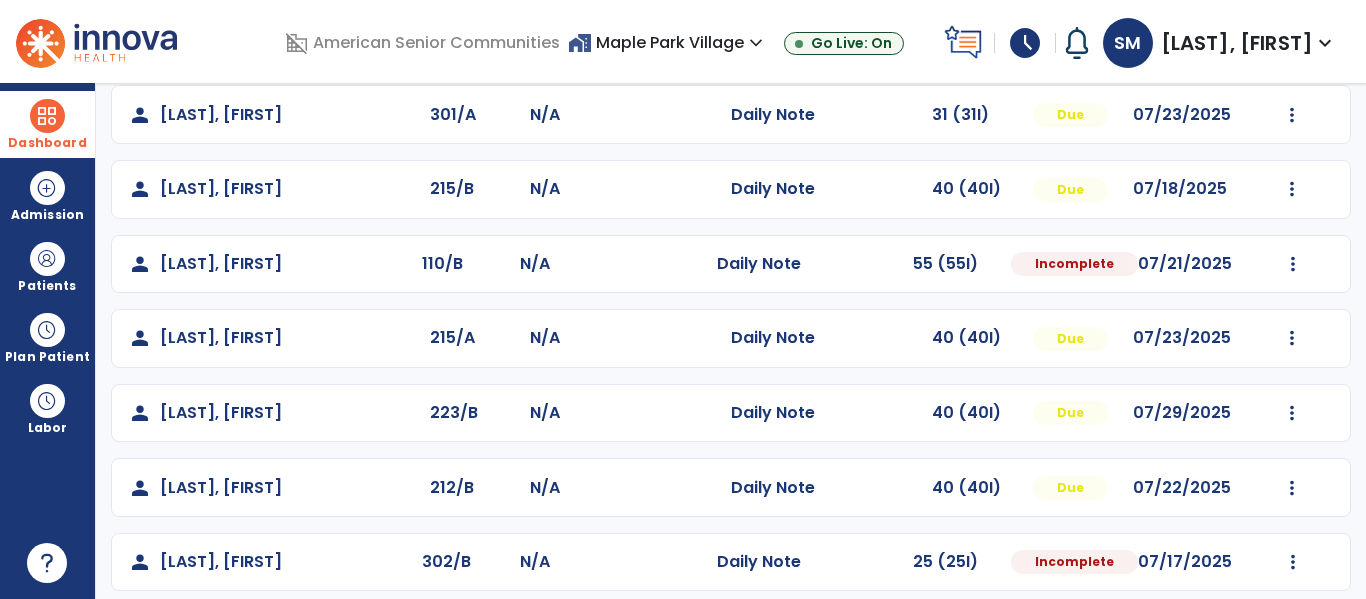 scroll, scrollTop: 413, scrollLeft: 0, axis: vertical 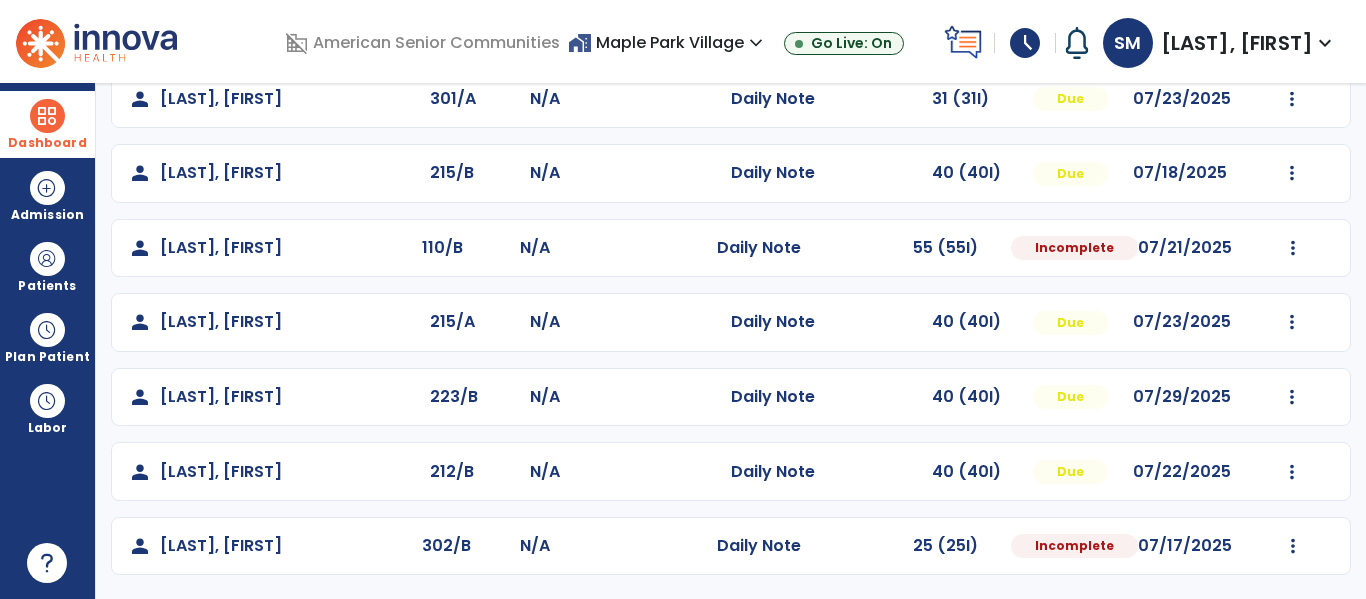 click on "person   Sebastian, John  223/B N/A  Daily Note   40 (40I)  Due 07/29/2025  Mark Visit As Complete   Reset Note   Open Document   G + C Mins" 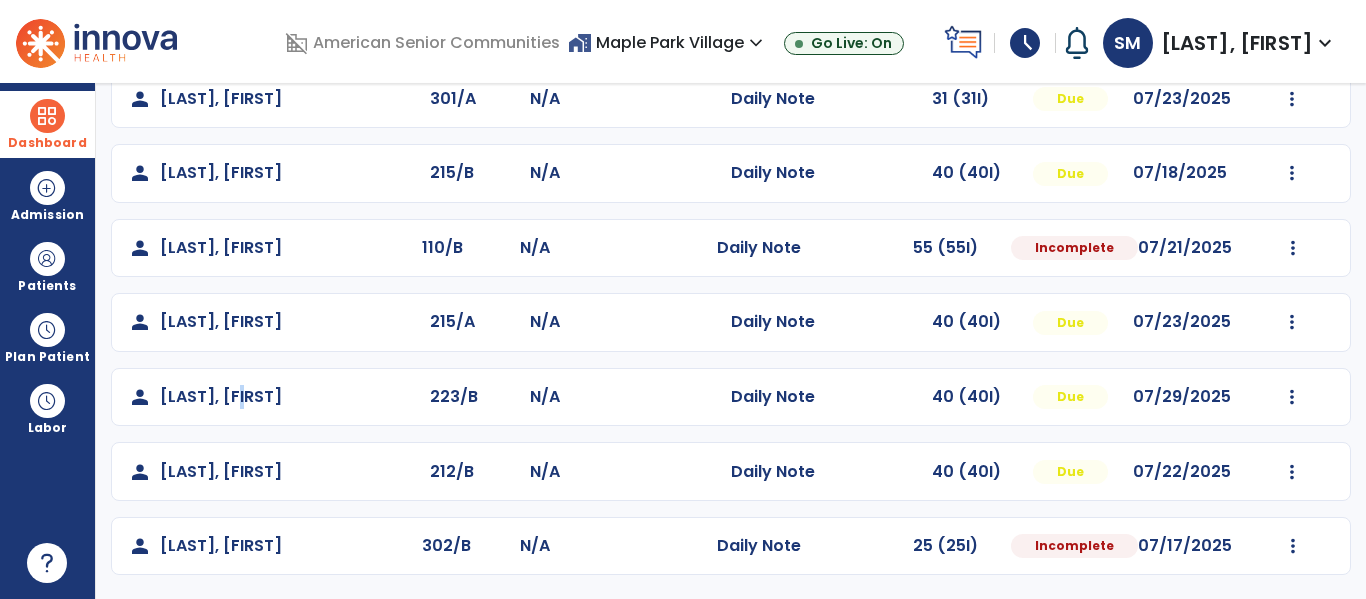 click on "person   Sebastian, John  223/B N/A  Daily Note   40 (40I)  Due 07/29/2025  Mark Visit As Complete   Reset Note   Open Document   G + C Mins" 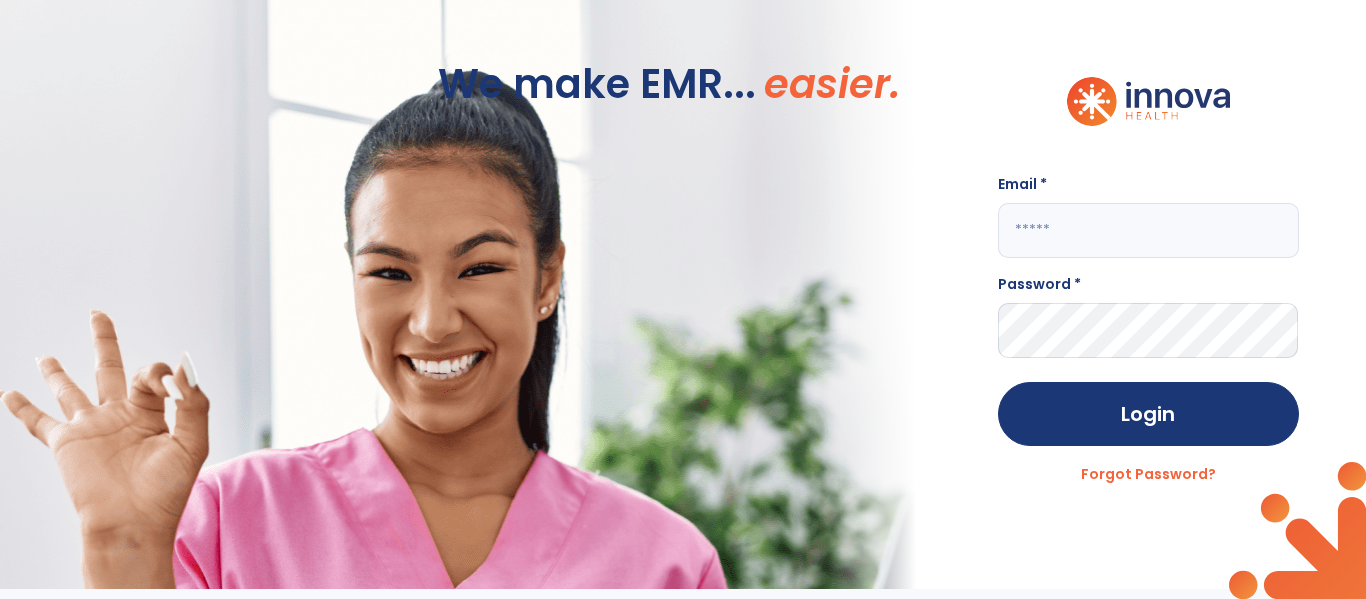 scroll, scrollTop: 0, scrollLeft: 0, axis: both 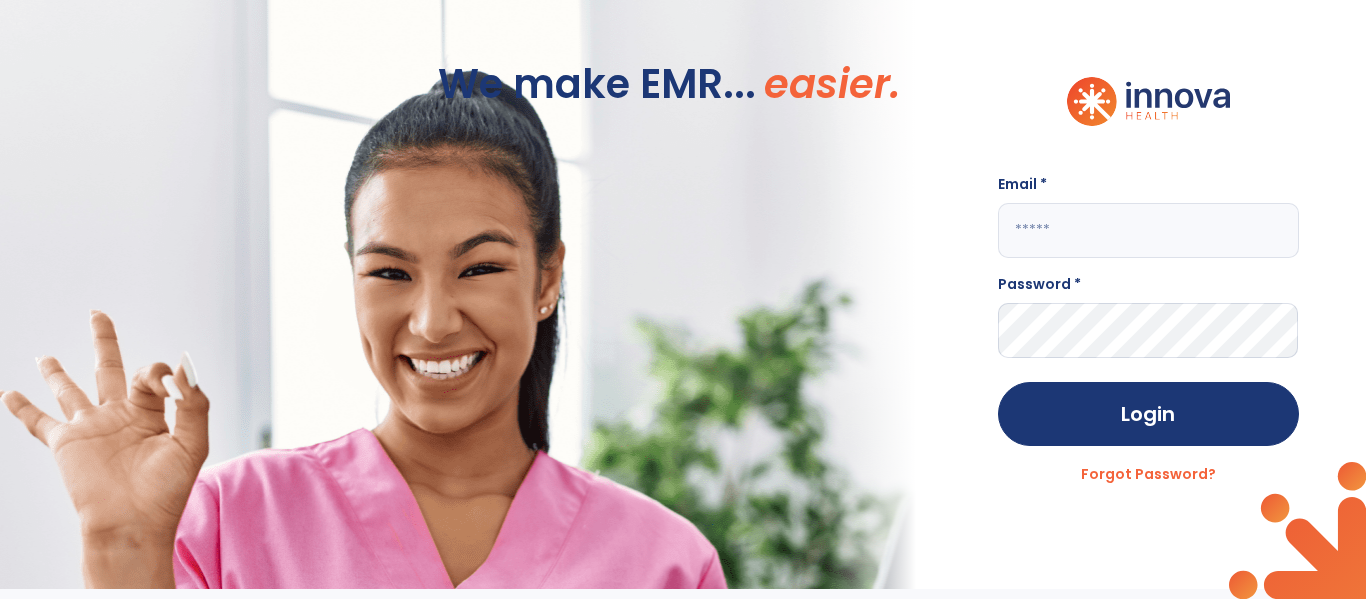 click 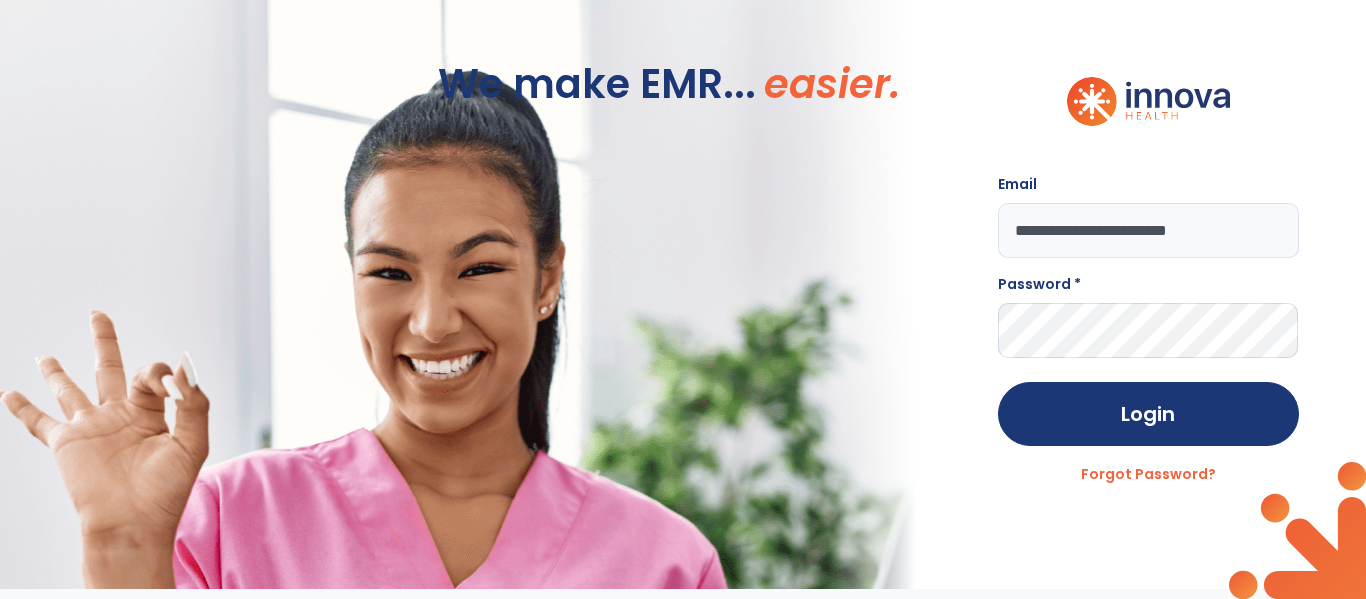 type on "**********" 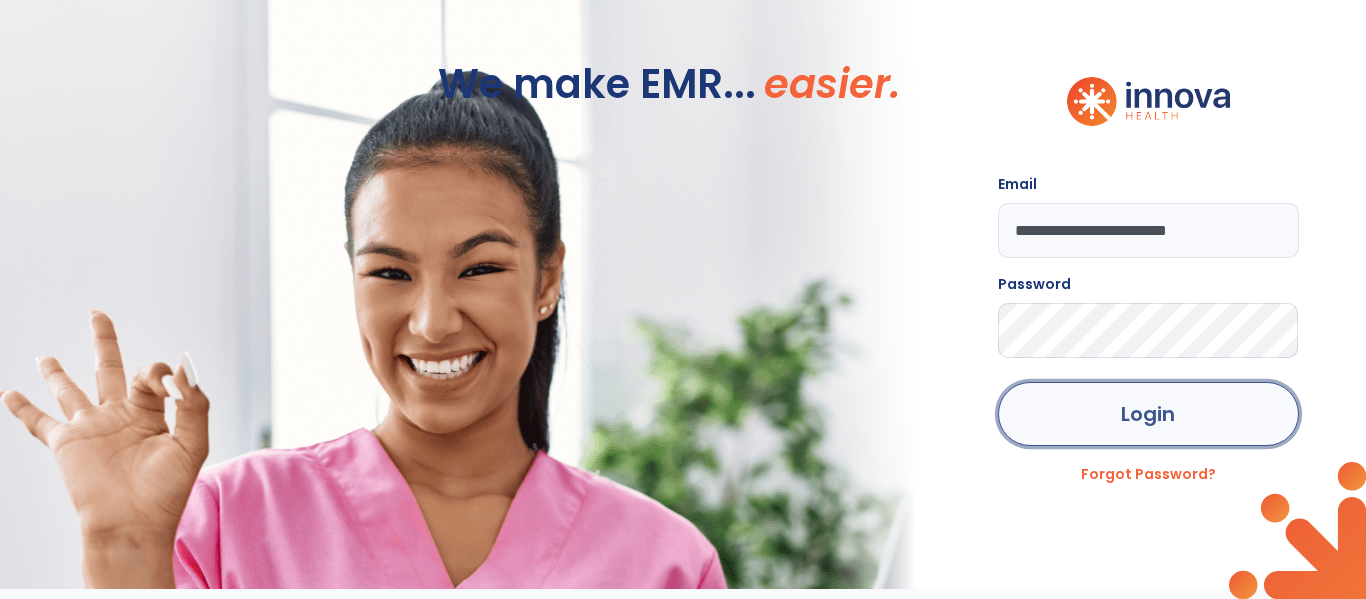 click on "Login" 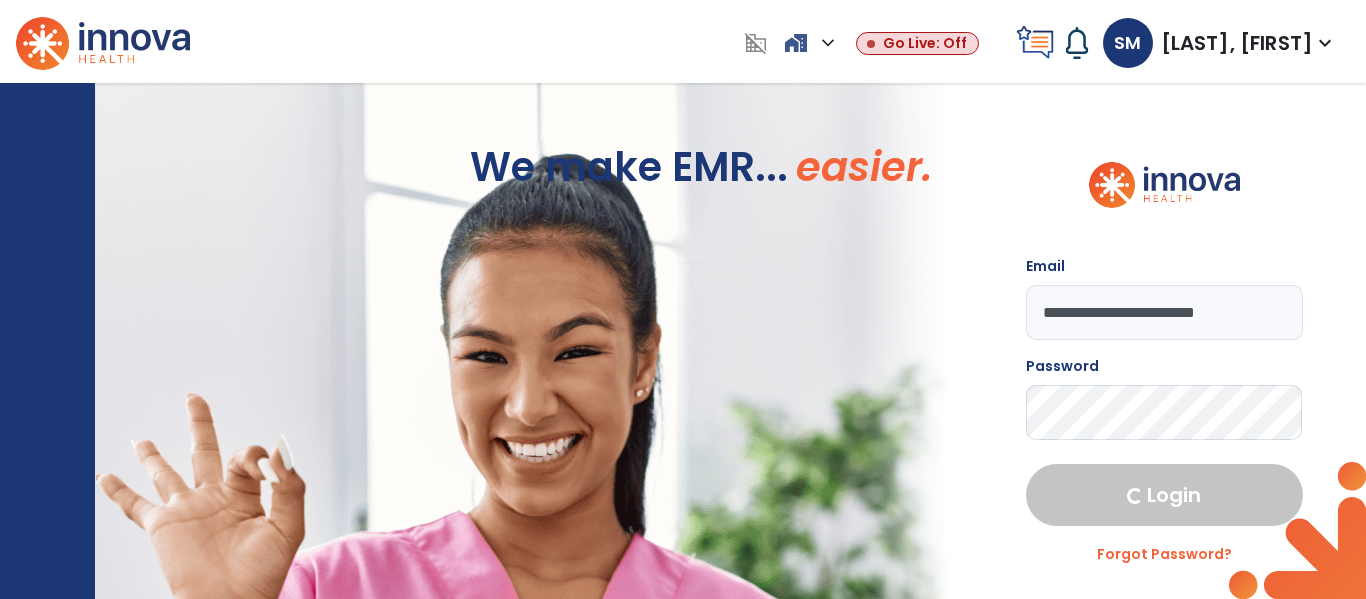 select on "****" 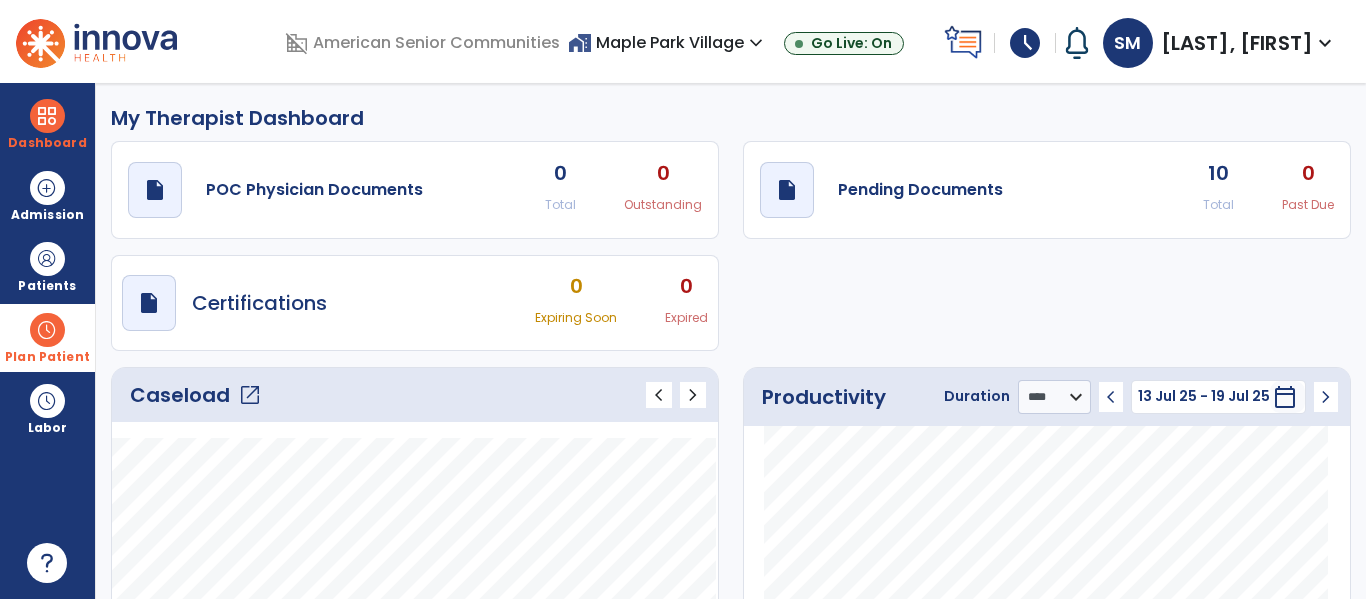 click at bounding box center [47, 330] 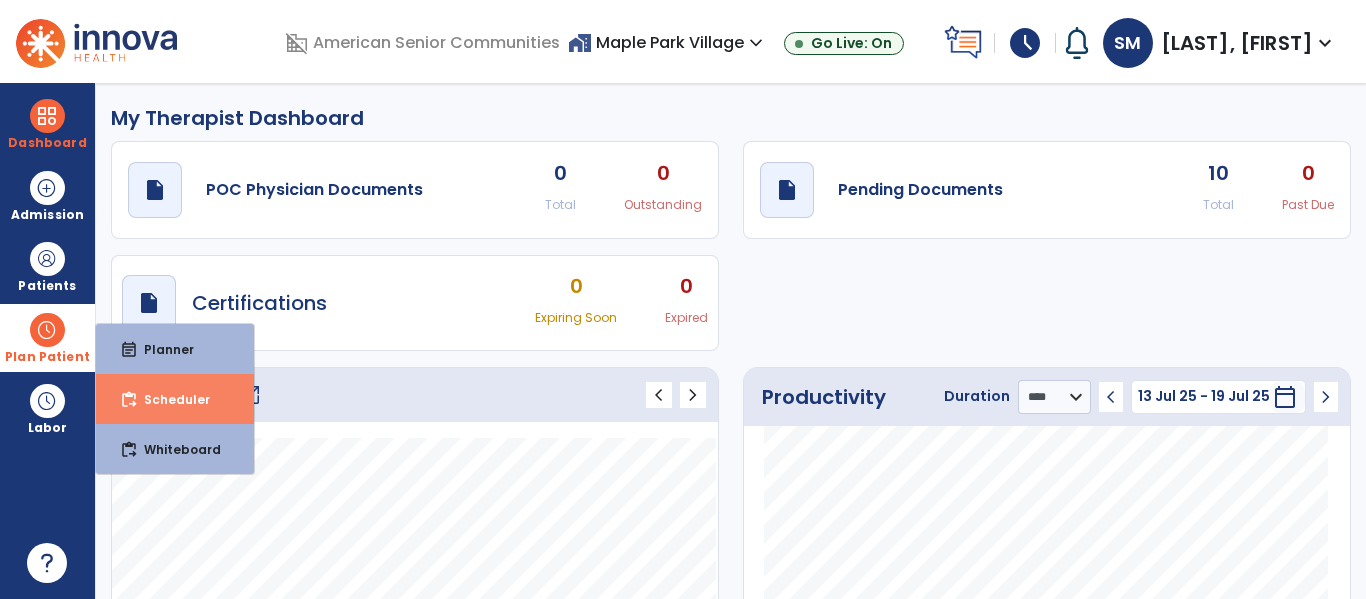 click on "Scheduler" at bounding box center [169, 399] 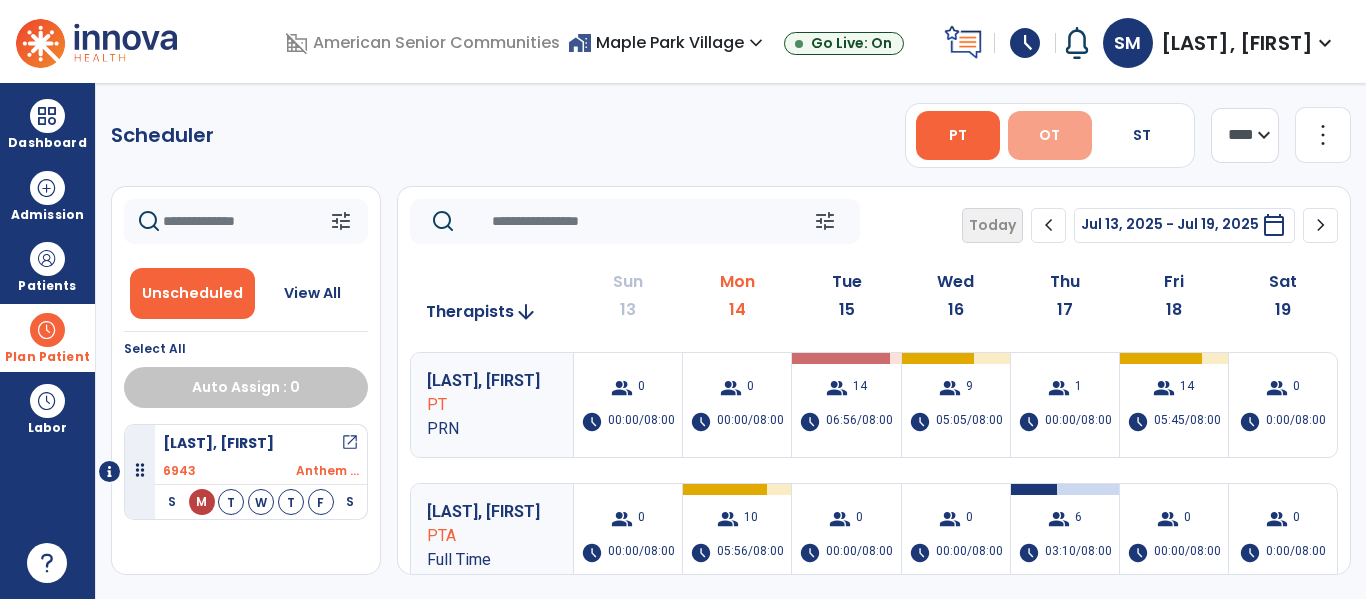 click on "OT" at bounding box center (1049, 135) 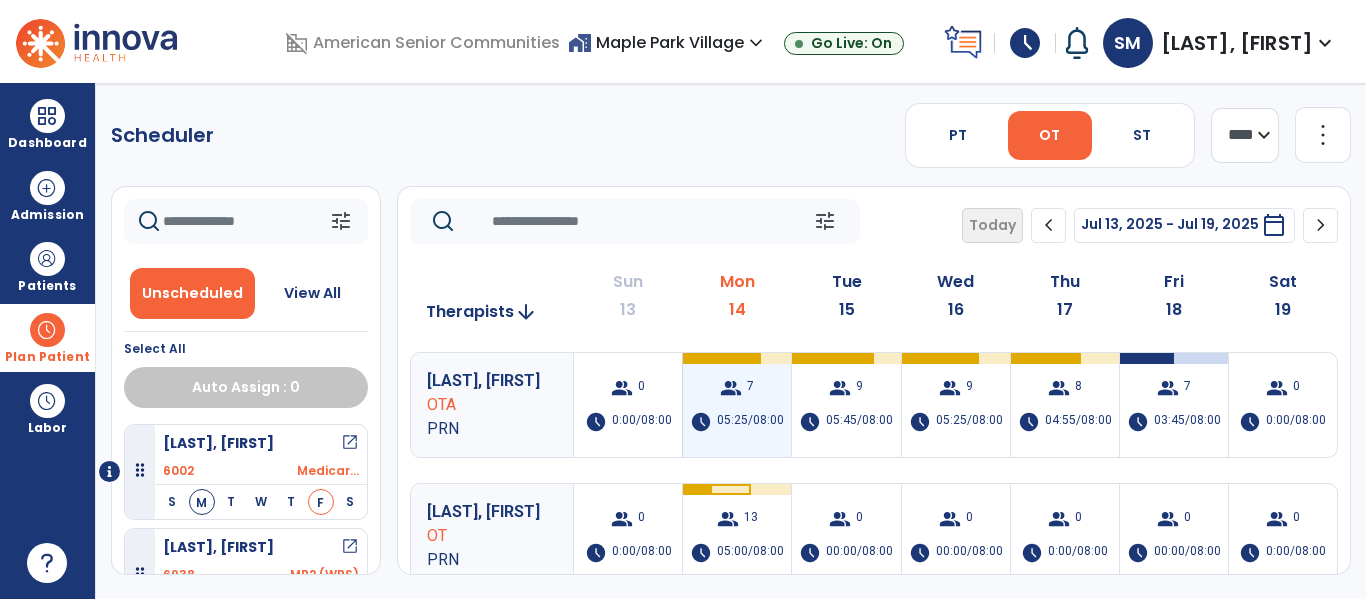 click on "group" at bounding box center [731, 388] 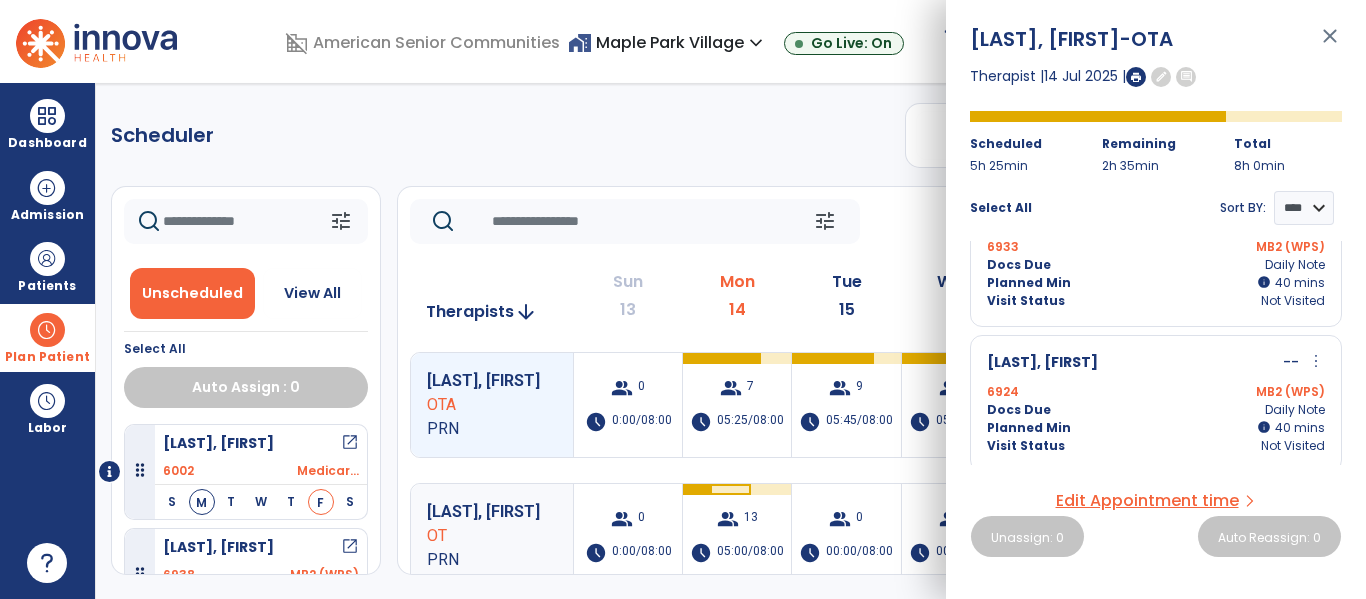 scroll, scrollTop: 792, scrollLeft: 0, axis: vertical 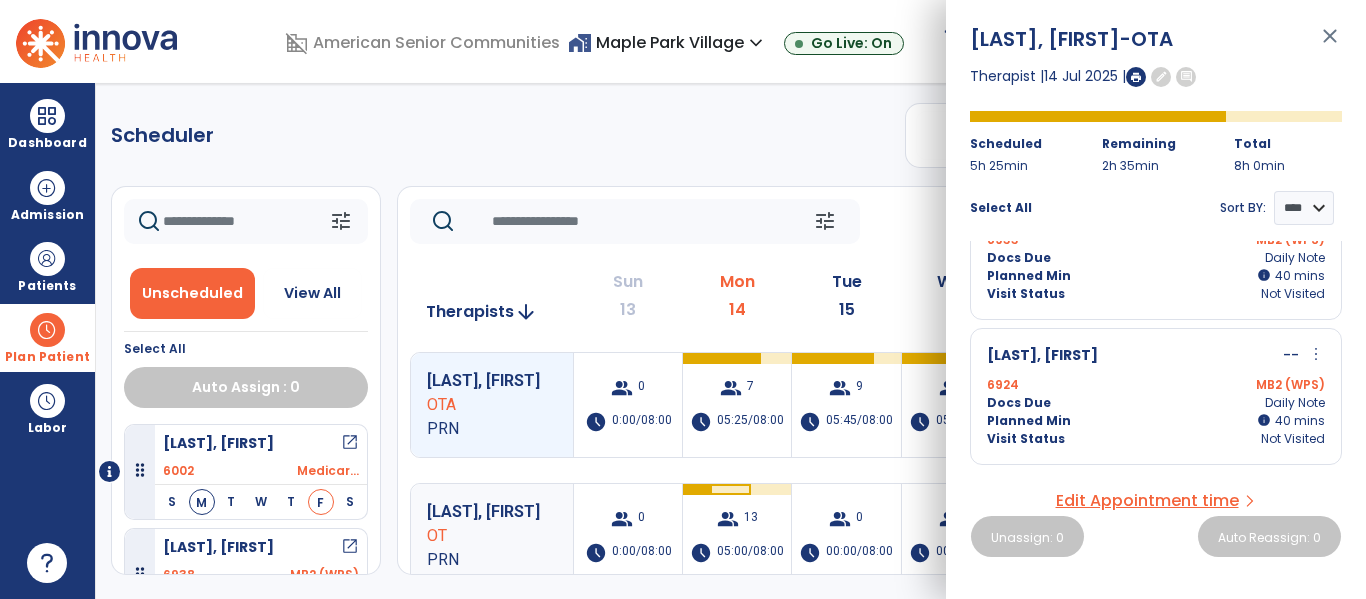 click on "close" at bounding box center [1330, 45] 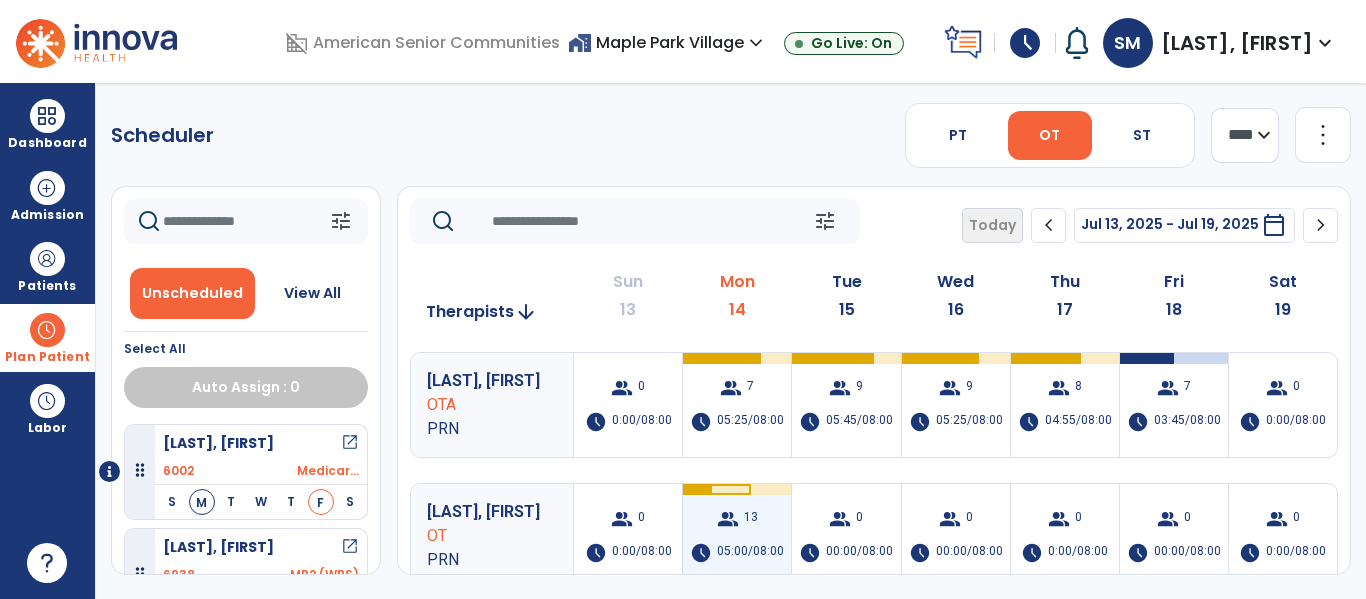 click on "group" at bounding box center (728, 519) 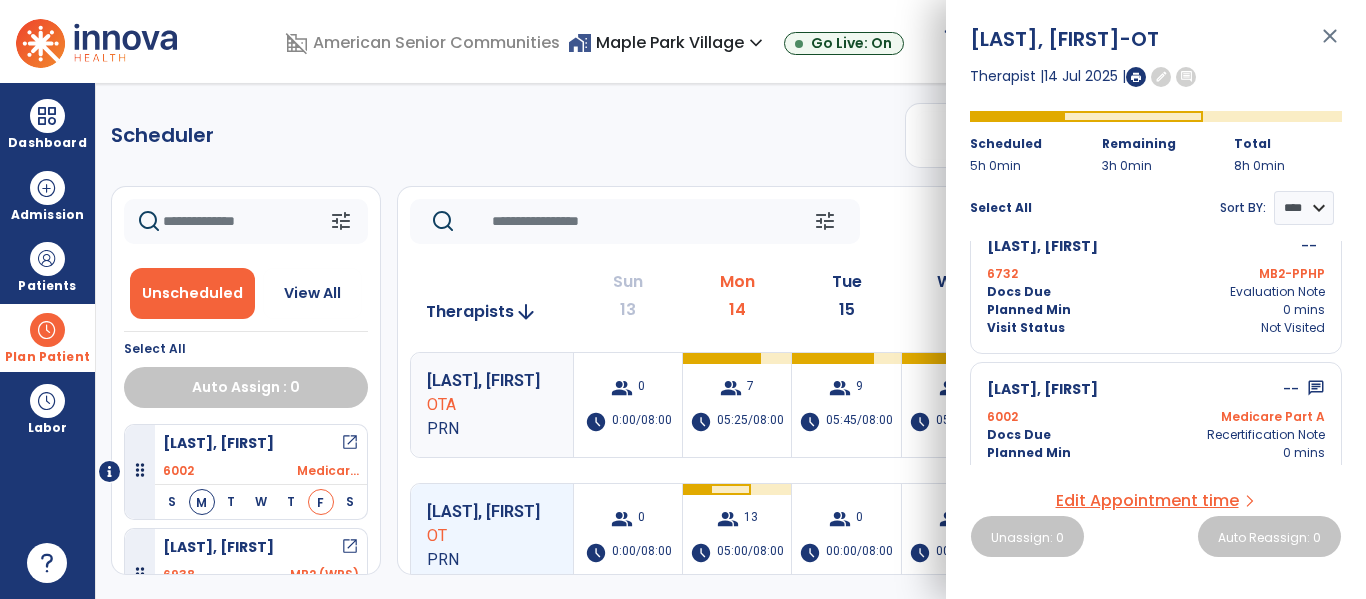 scroll, scrollTop: 1749, scrollLeft: 0, axis: vertical 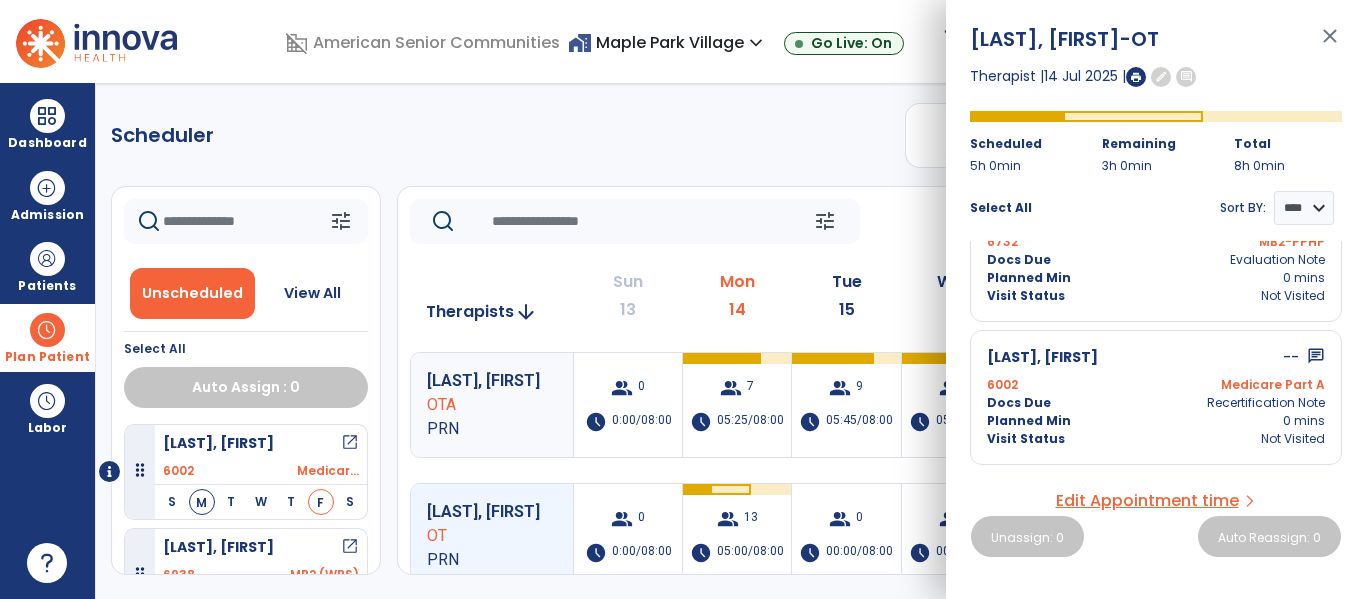click on "Jacobs, Joseph   --  chat 6002 Medicare Part A  Docs Due Recertification Note   Planned Min 0 mins  Visit Status  Not Visited" at bounding box center (1156, 397) 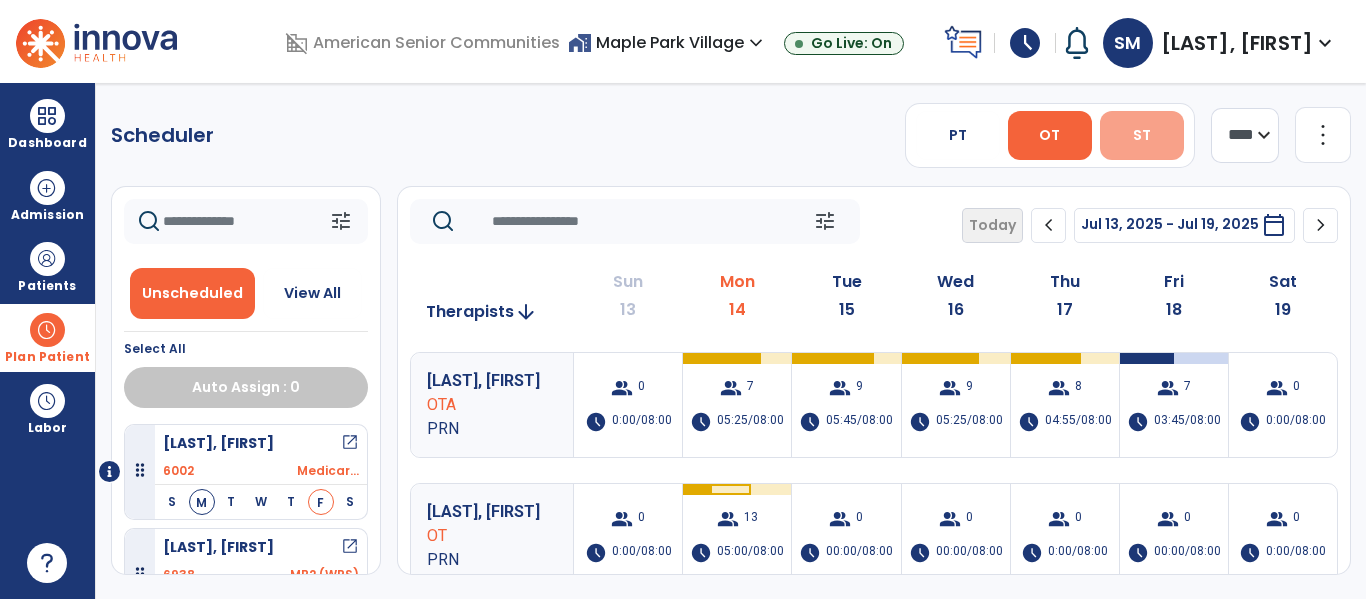 click on "ST" at bounding box center (1142, 135) 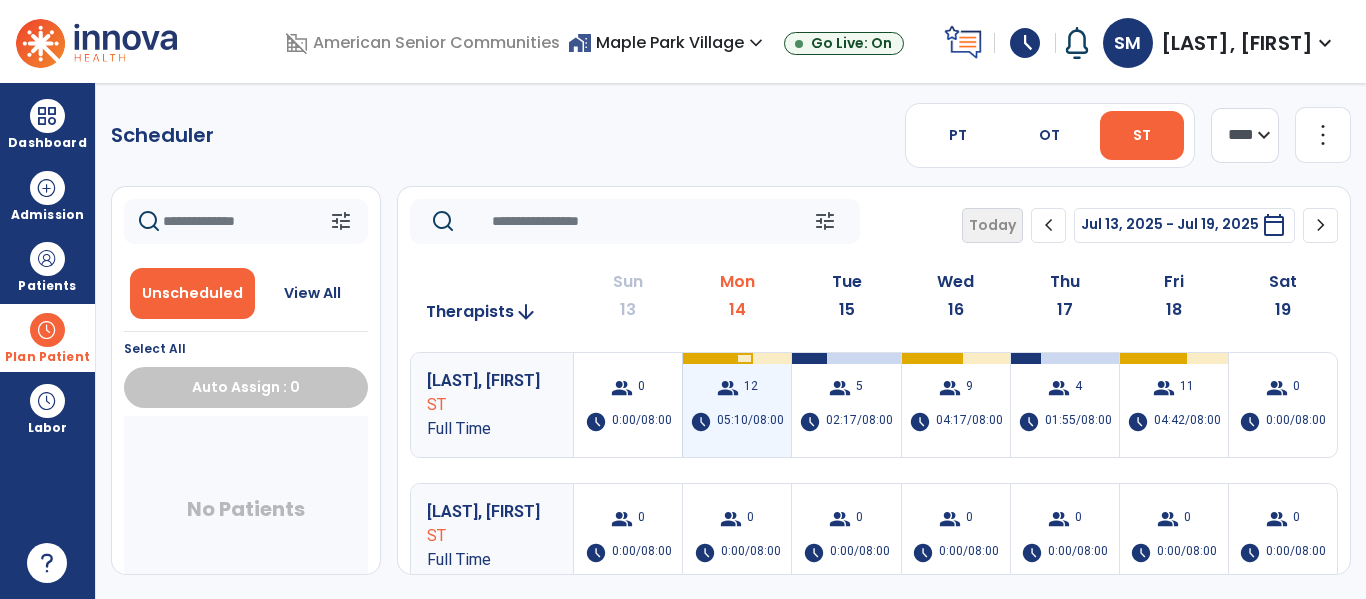 click on "12" at bounding box center [751, 388] 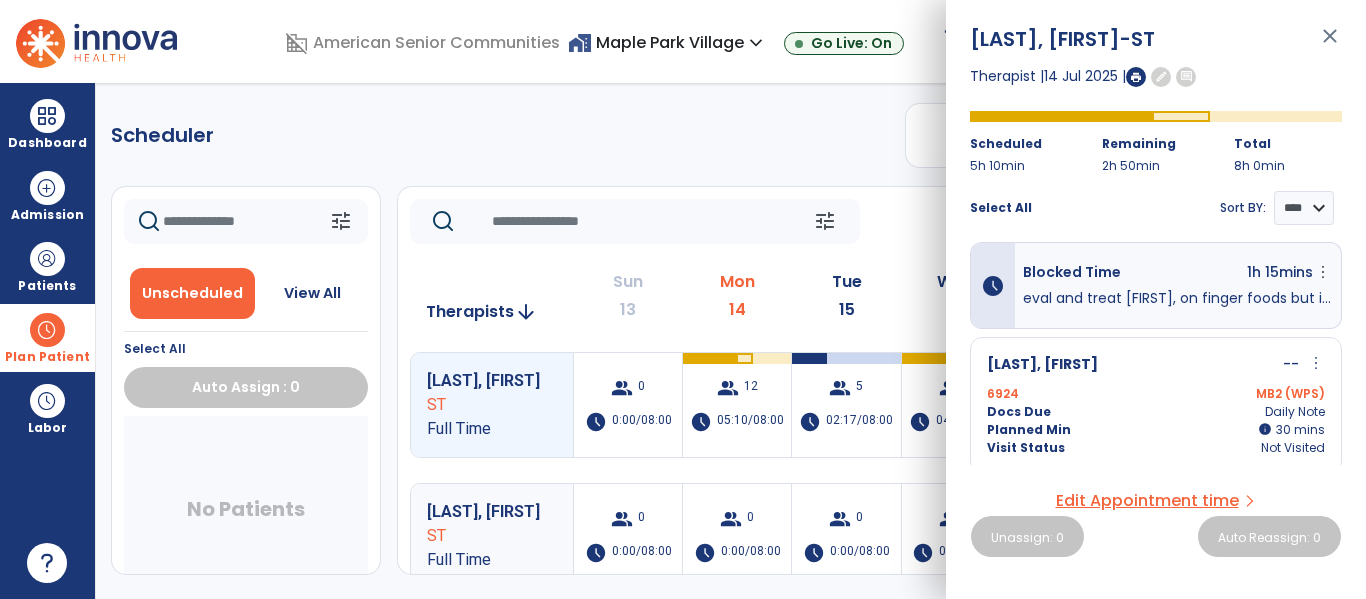 scroll, scrollTop: 9, scrollLeft: 0, axis: vertical 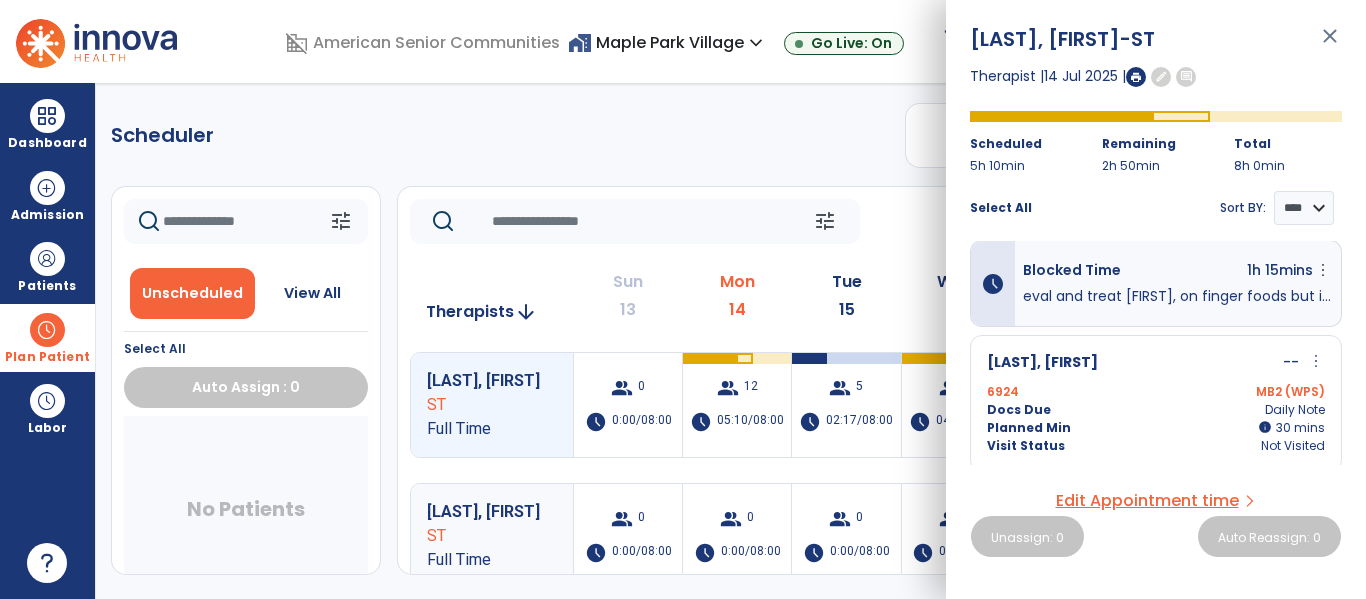 click on "close" at bounding box center [1330, 45] 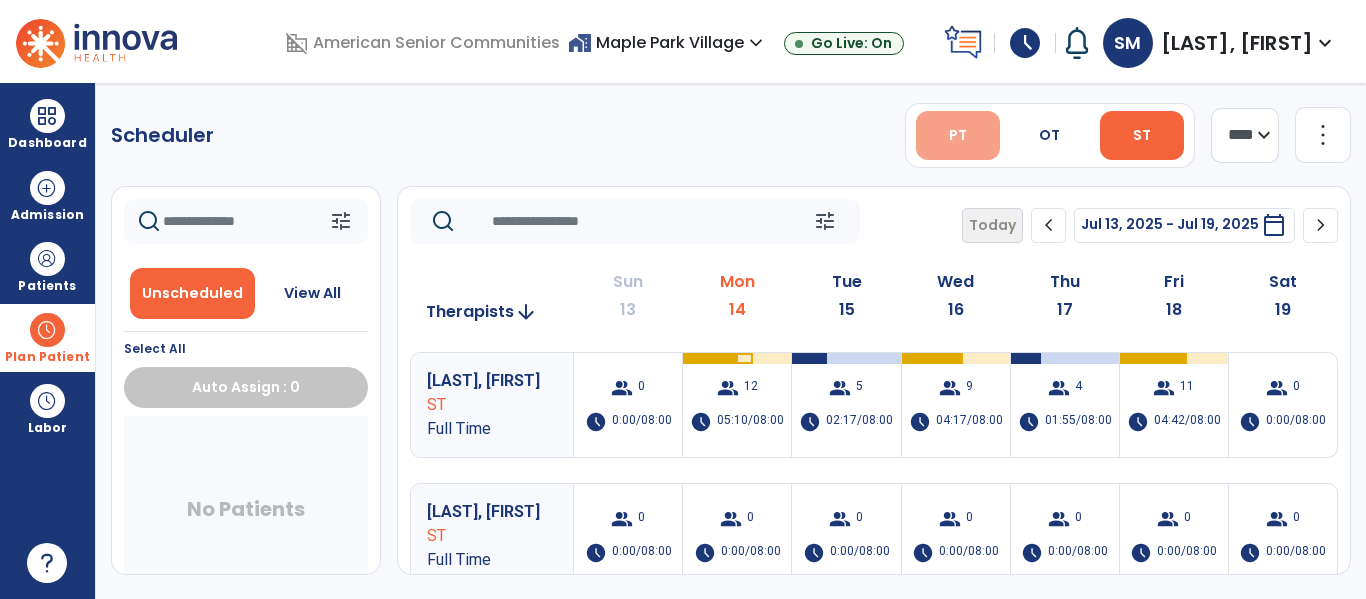click on "PT" at bounding box center (958, 135) 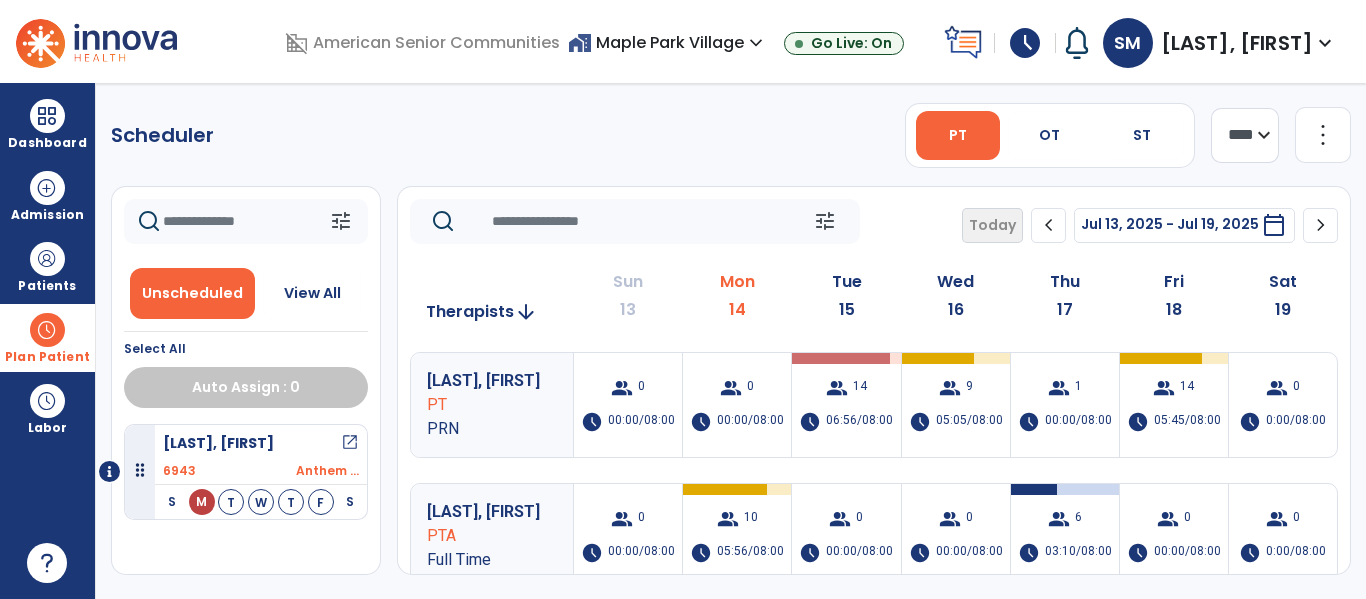 click on "home_work   Maple Park Village   expand_more" at bounding box center (668, 42) 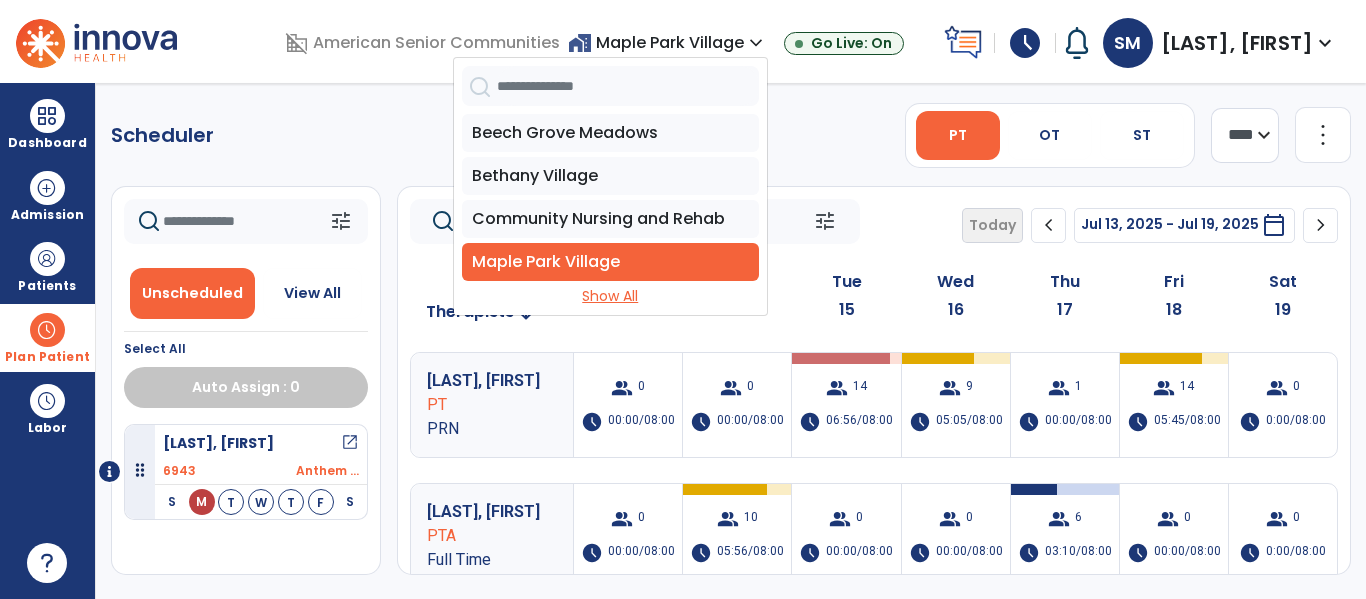 click on "Show All" at bounding box center [610, 296] 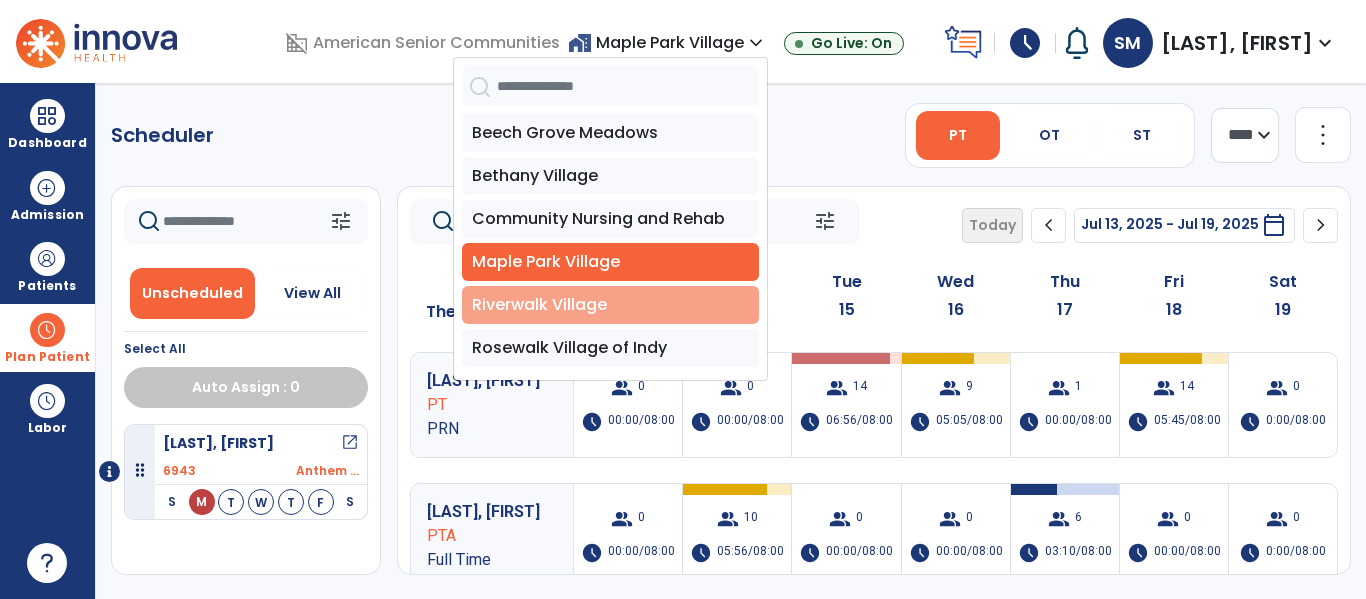 click on "Riverwalk Village" at bounding box center [610, 305] 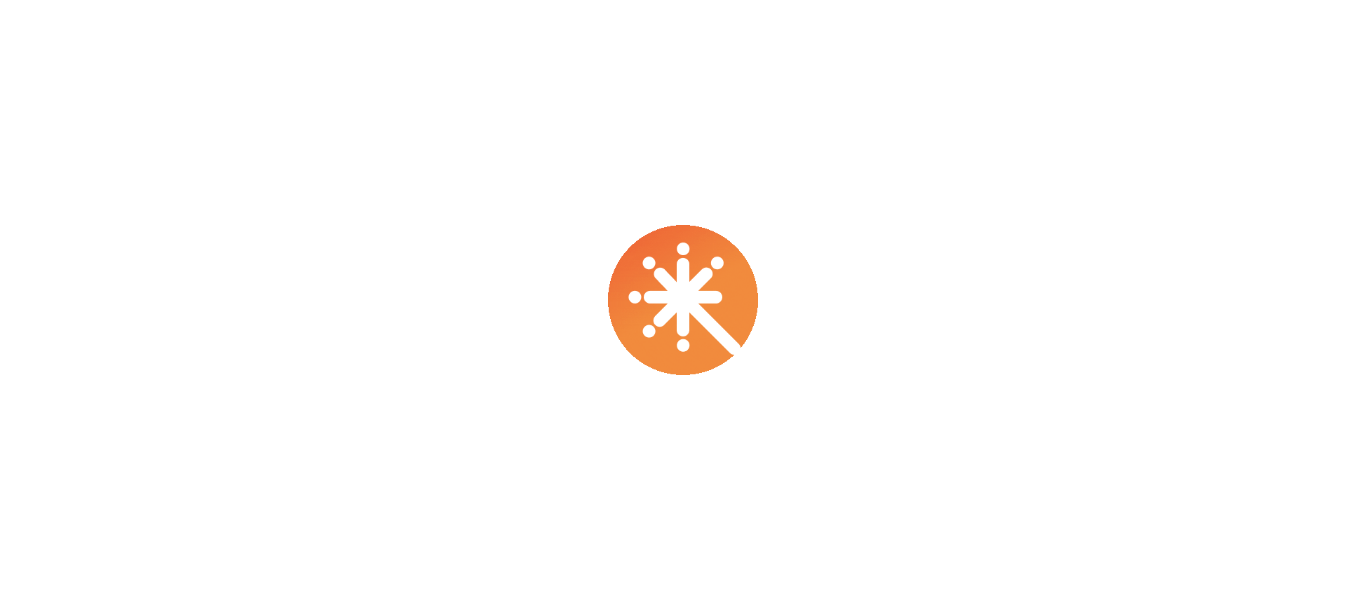 scroll, scrollTop: 0, scrollLeft: 0, axis: both 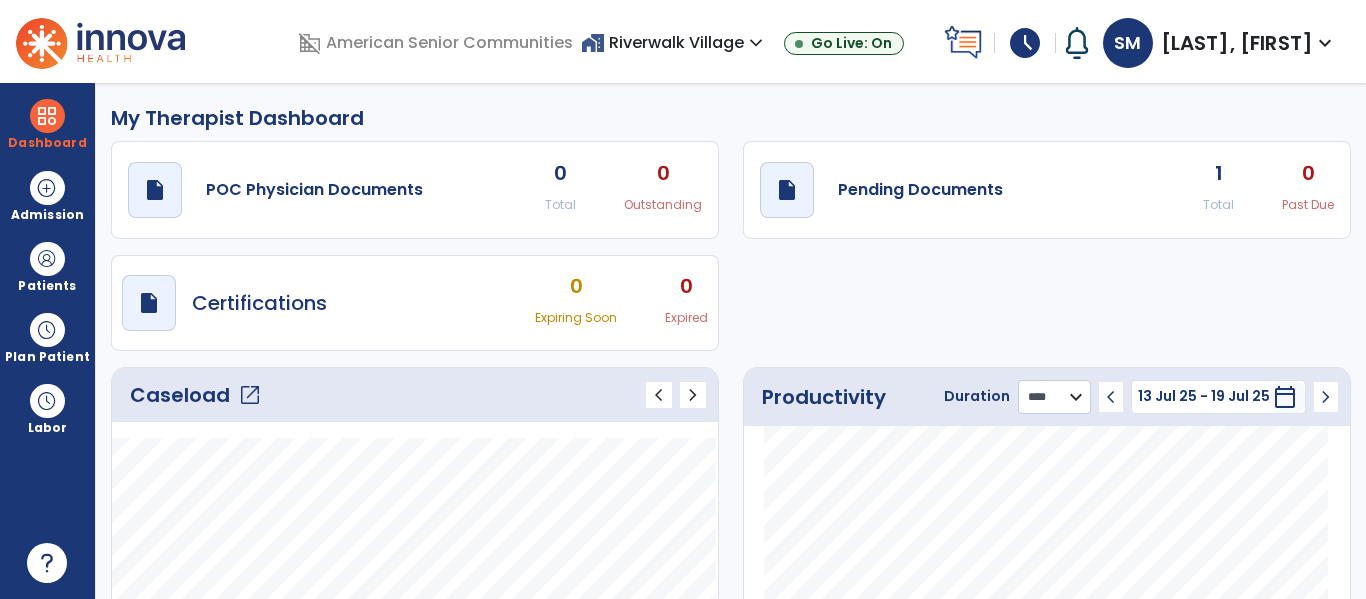 click on "******** **** ***" 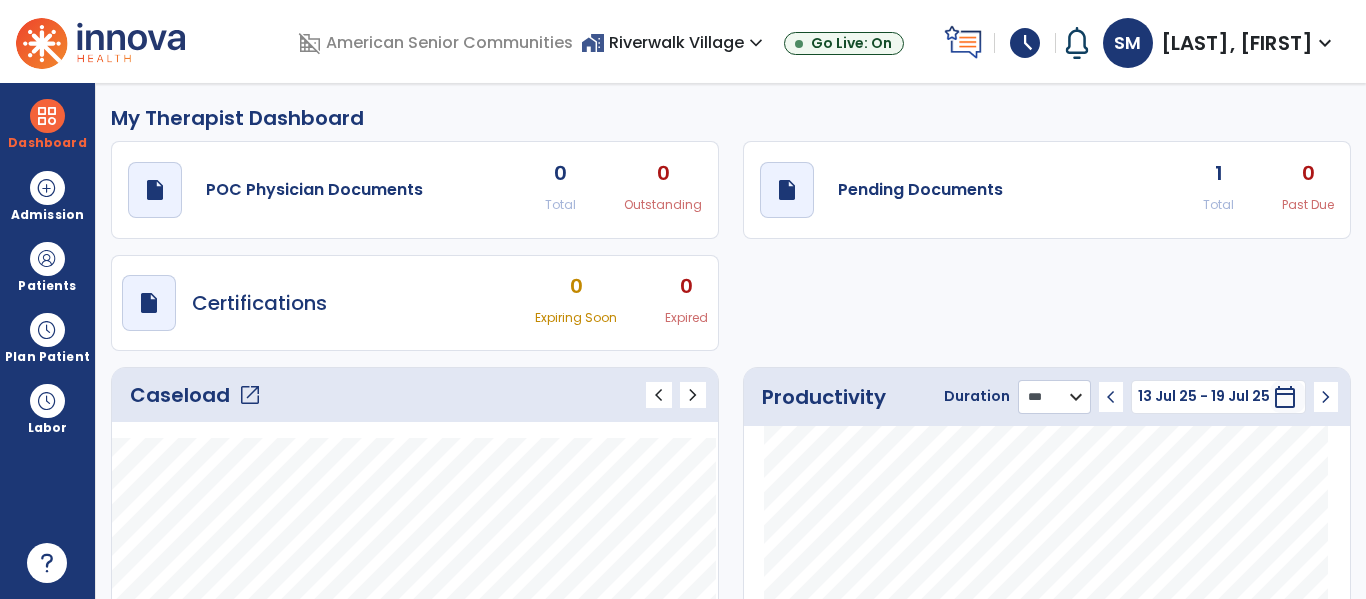 click on "******** **** ***" 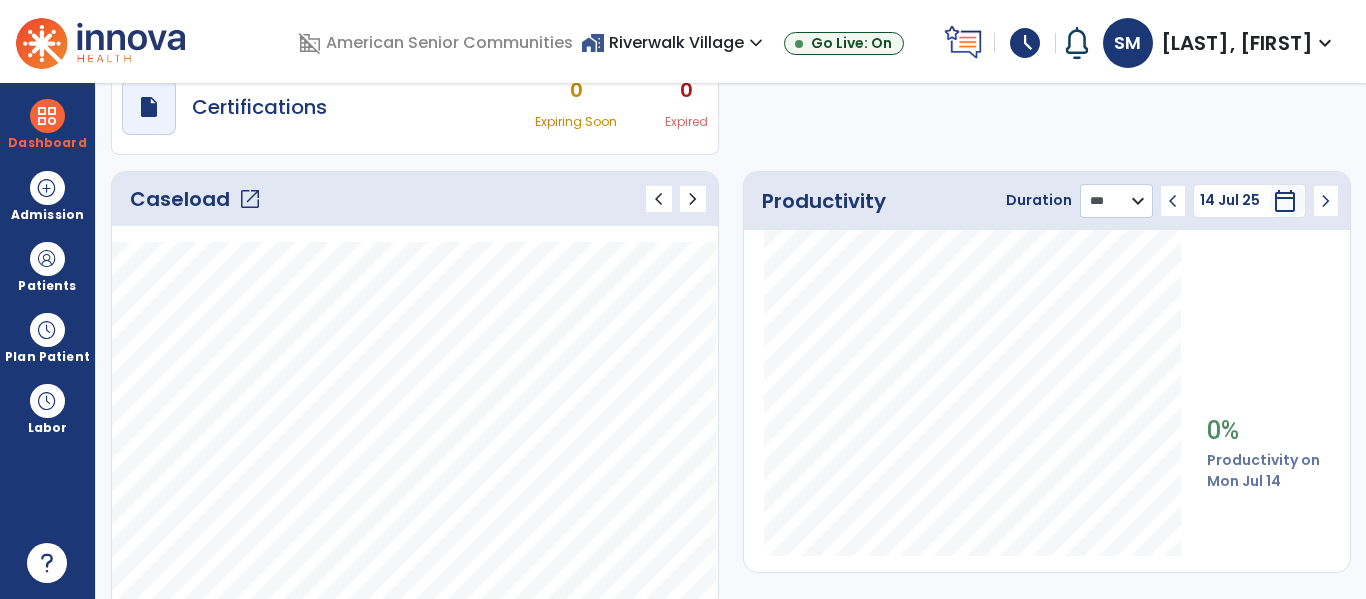 scroll, scrollTop: 197, scrollLeft: 0, axis: vertical 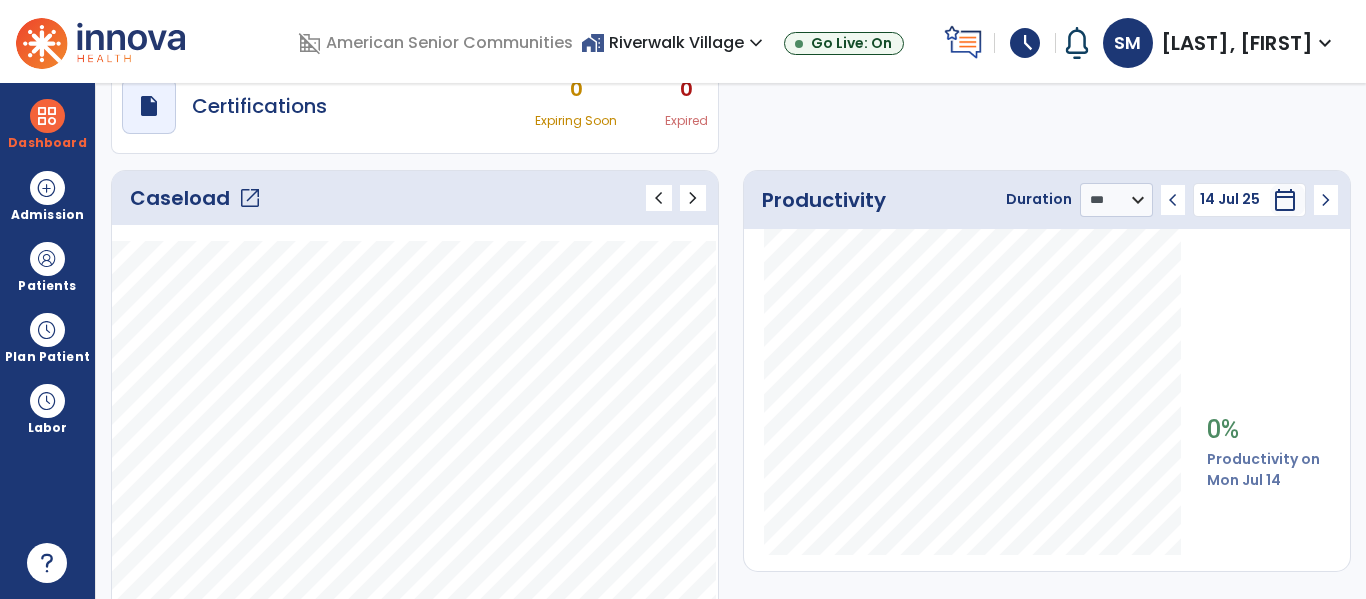 click on "chevron_left" 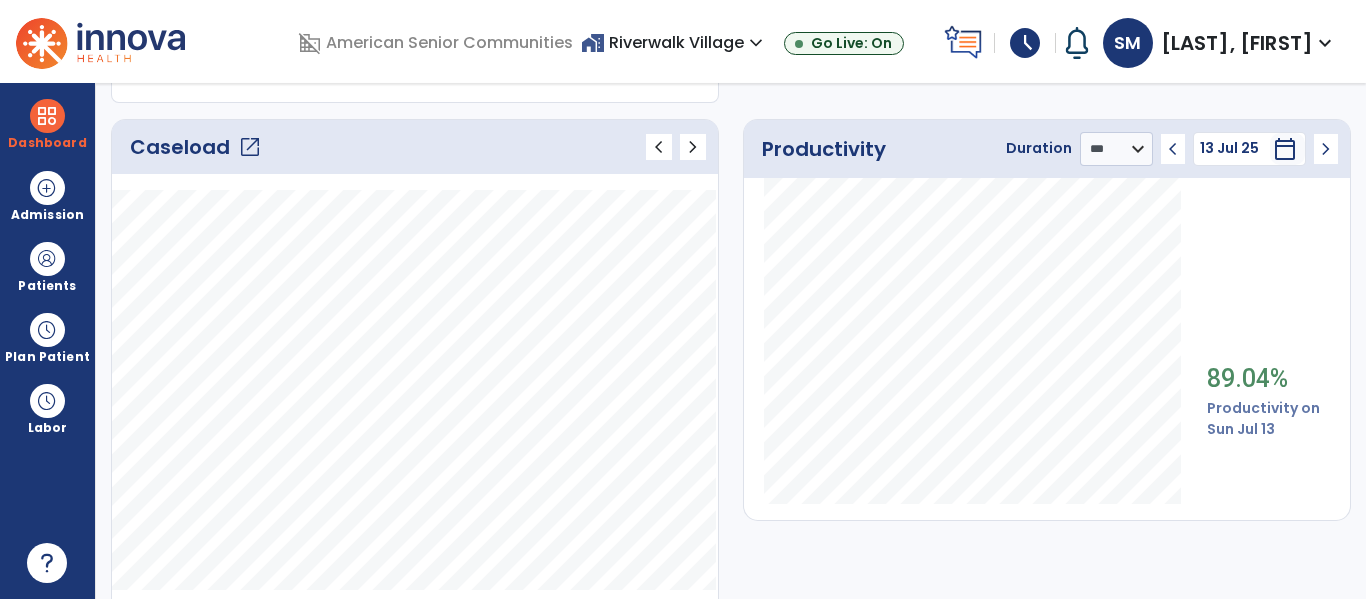 scroll, scrollTop: 231, scrollLeft: 0, axis: vertical 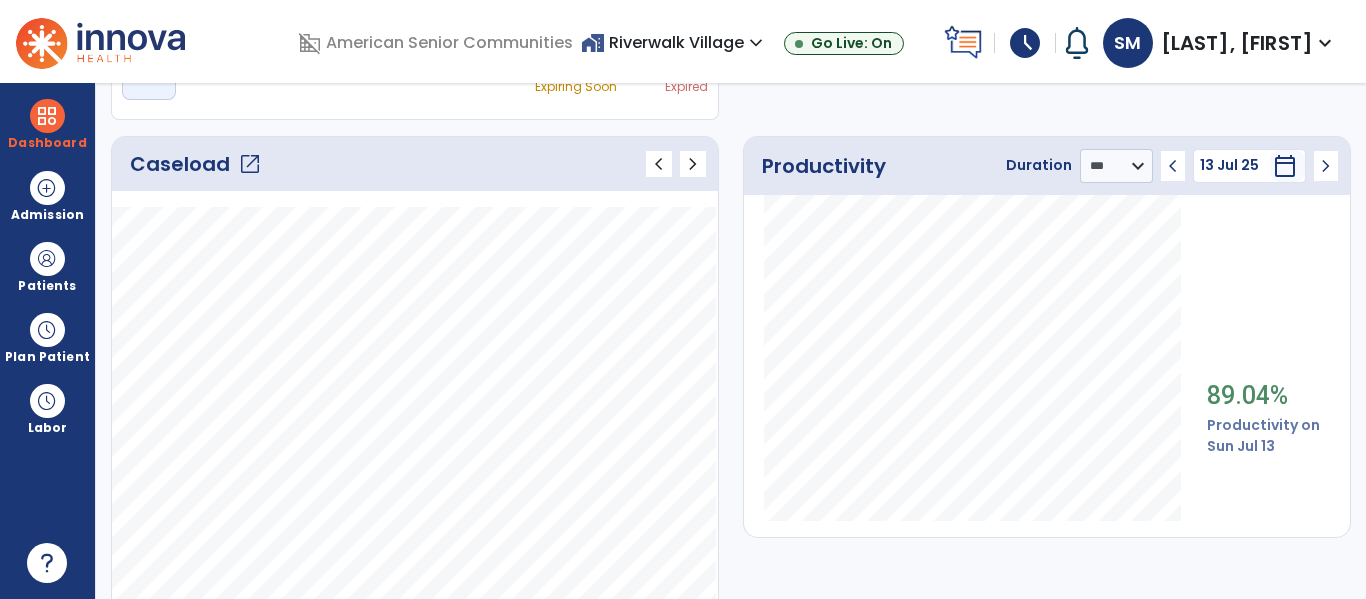 click on "Caseload   open_in_new" 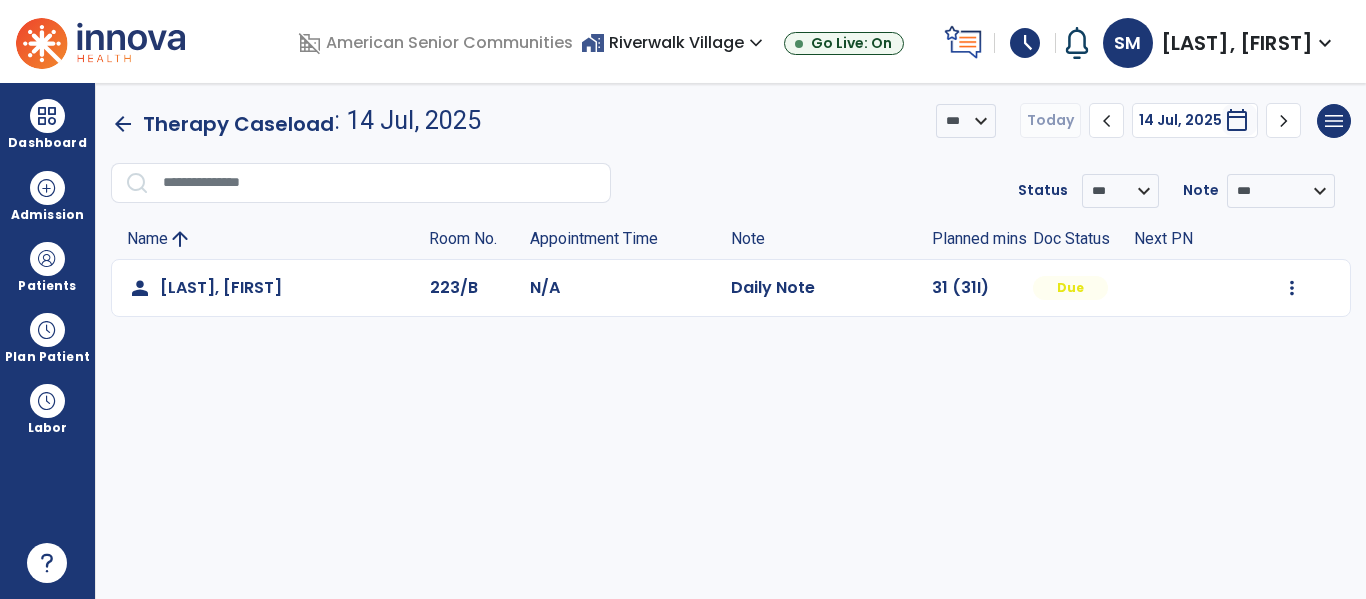 scroll, scrollTop: 0, scrollLeft: 0, axis: both 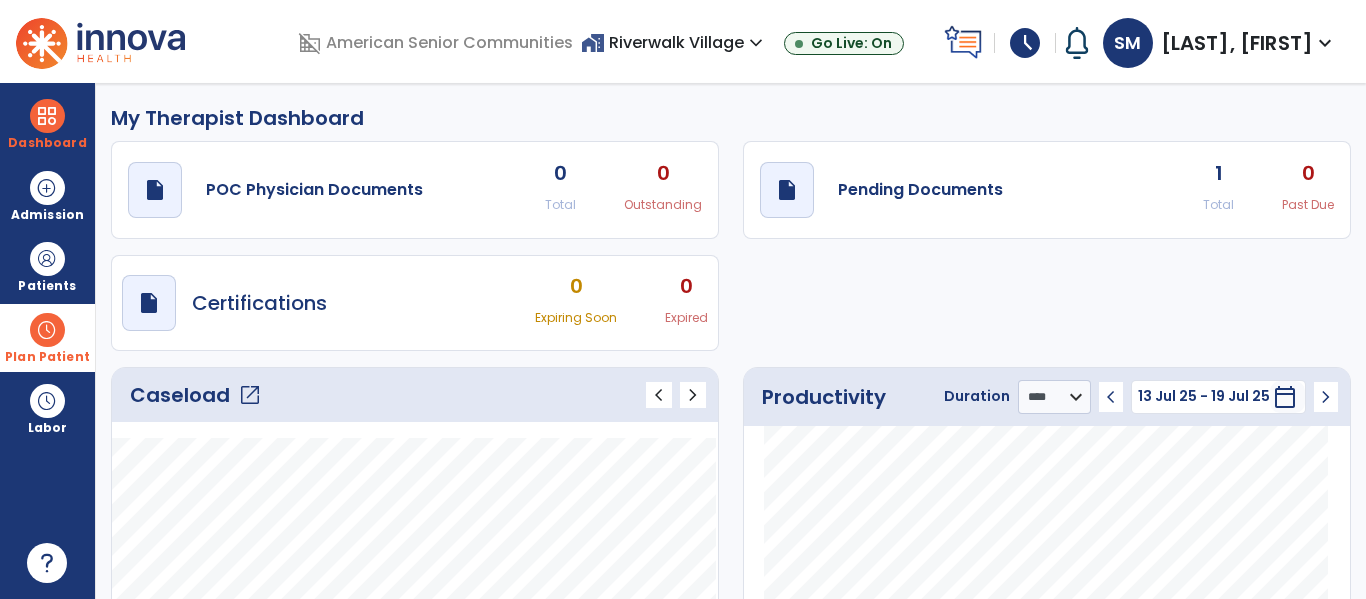 click on "Plan Patient" at bounding box center [47, 286] 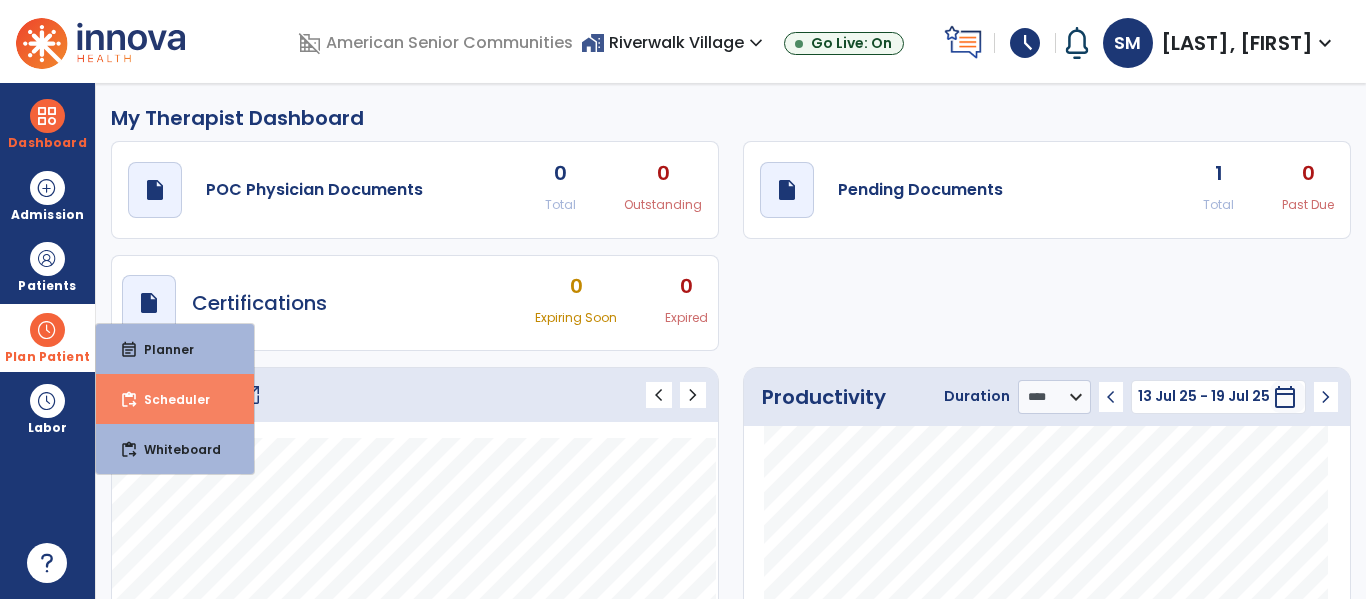 click on "content_paste_go  Scheduler" at bounding box center (175, 399) 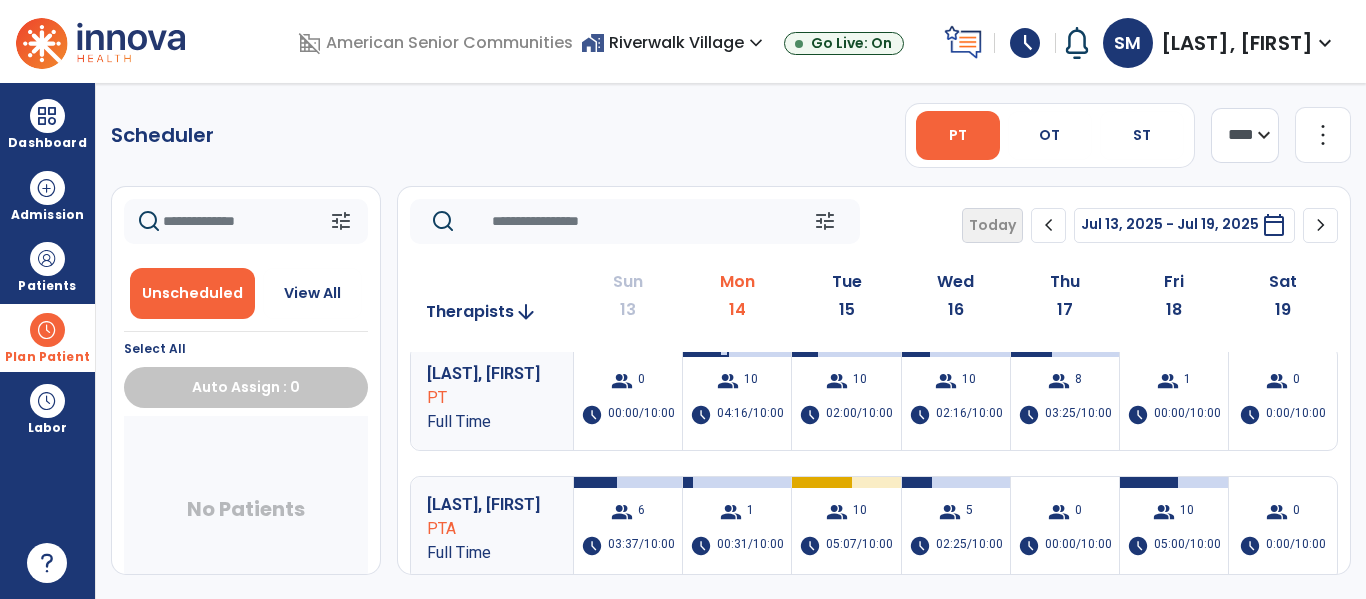 scroll, scrollTop: 0, scrollLeft: 0, axis: both 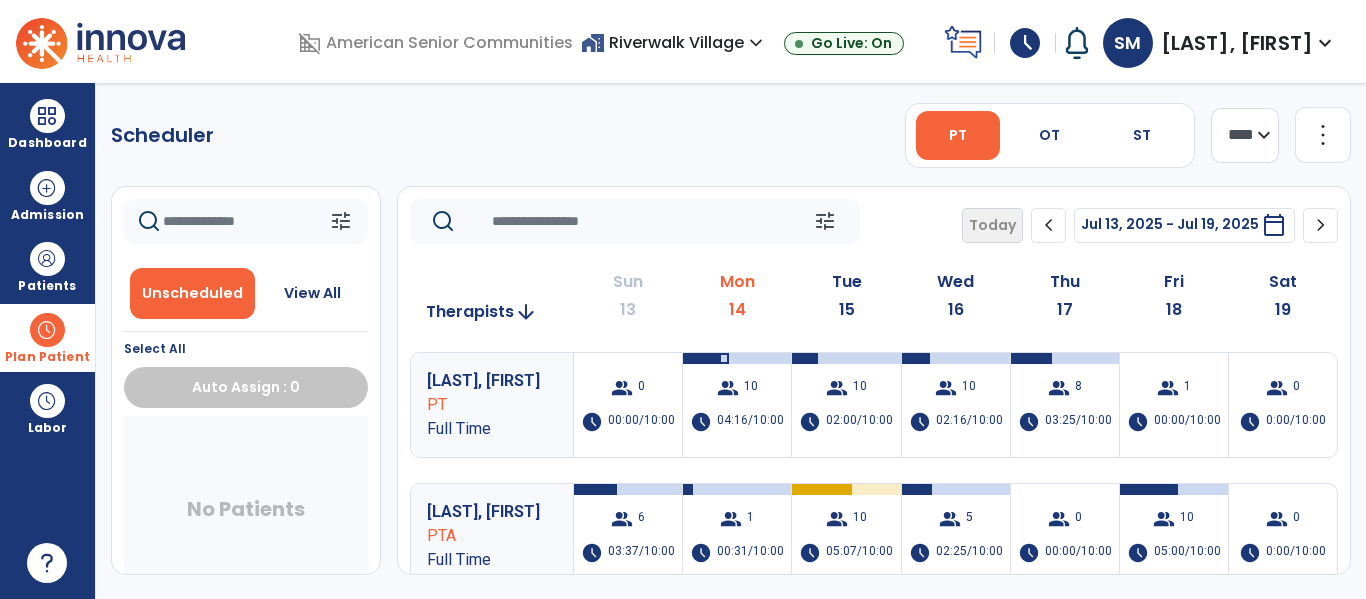 click on "home_work   Riverwalk Village   expand_more" at bounding box center [674, 42] 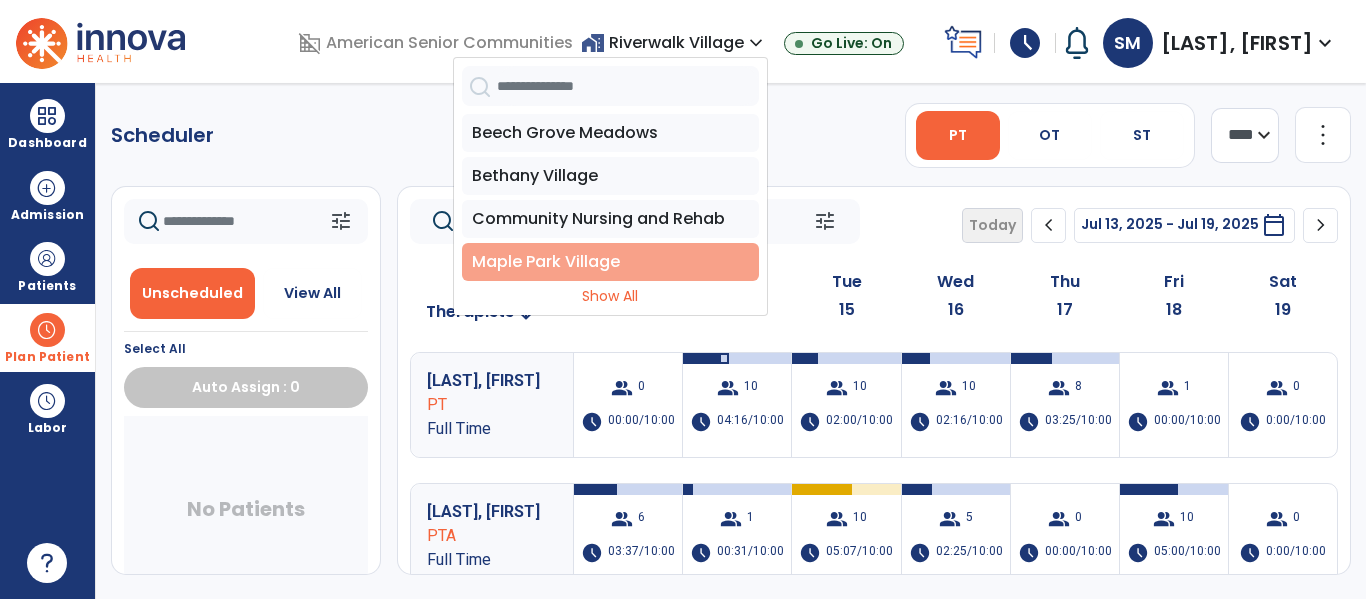 click on "Maple Park Village" at bounding box center (610, 262) 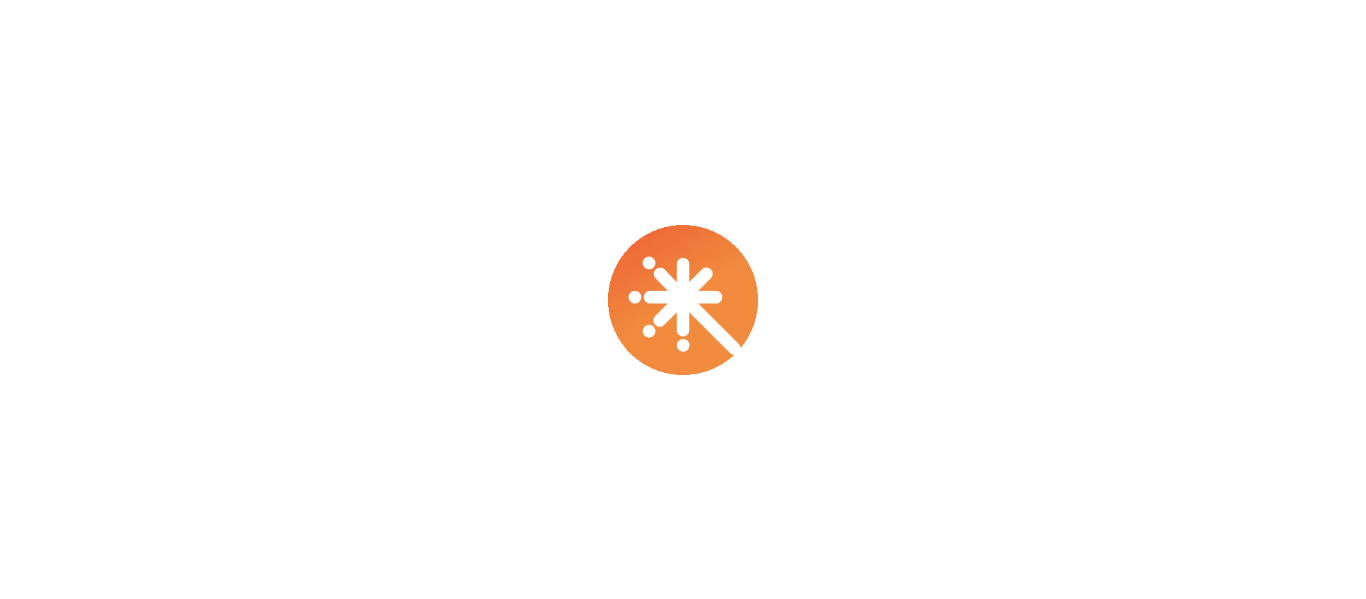 scroll, scrollTop: 0, scrollLeft: 0, axis: both 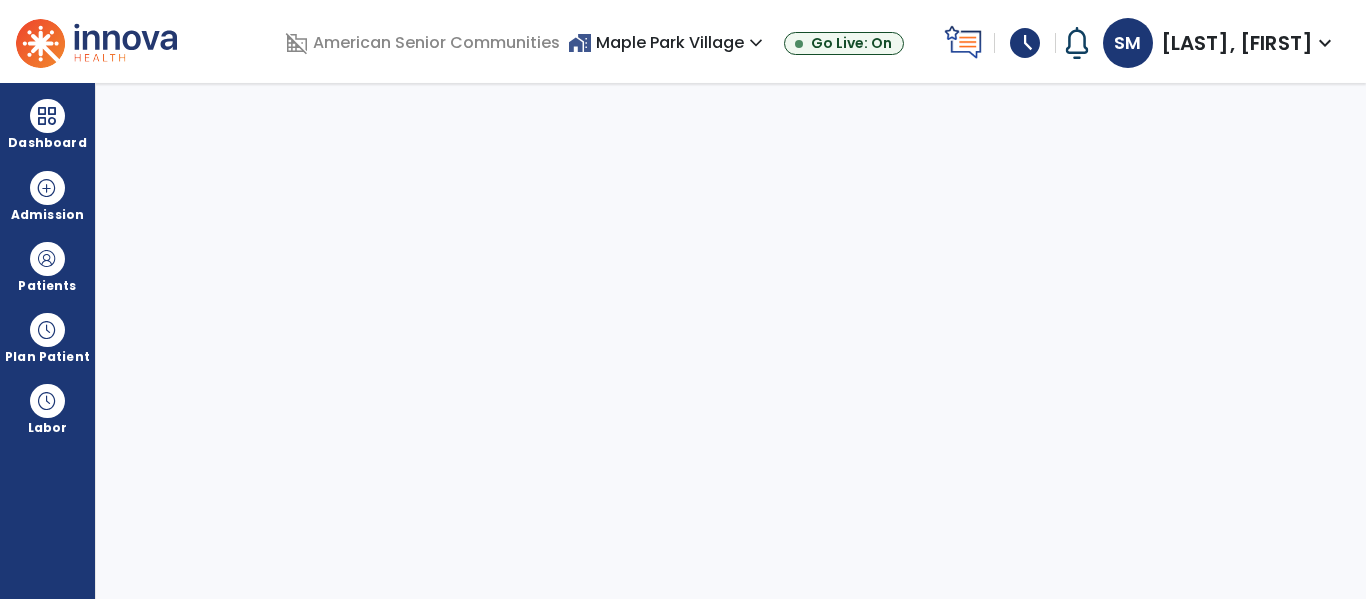 select on "****" 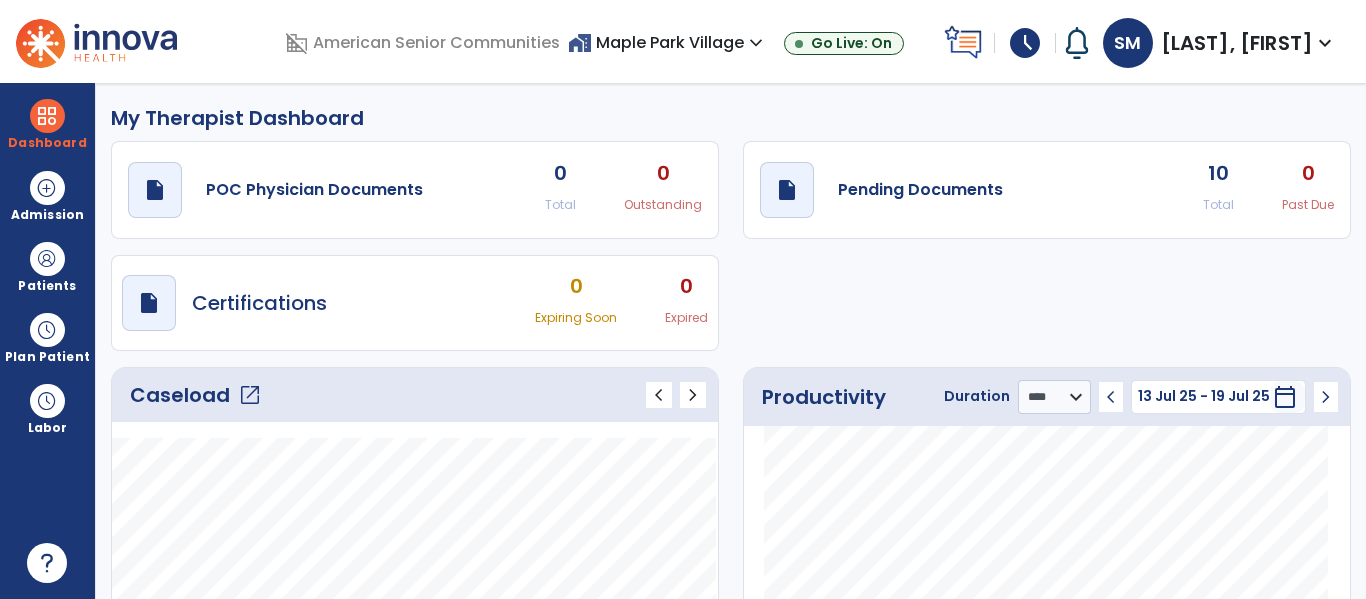 click on "10" 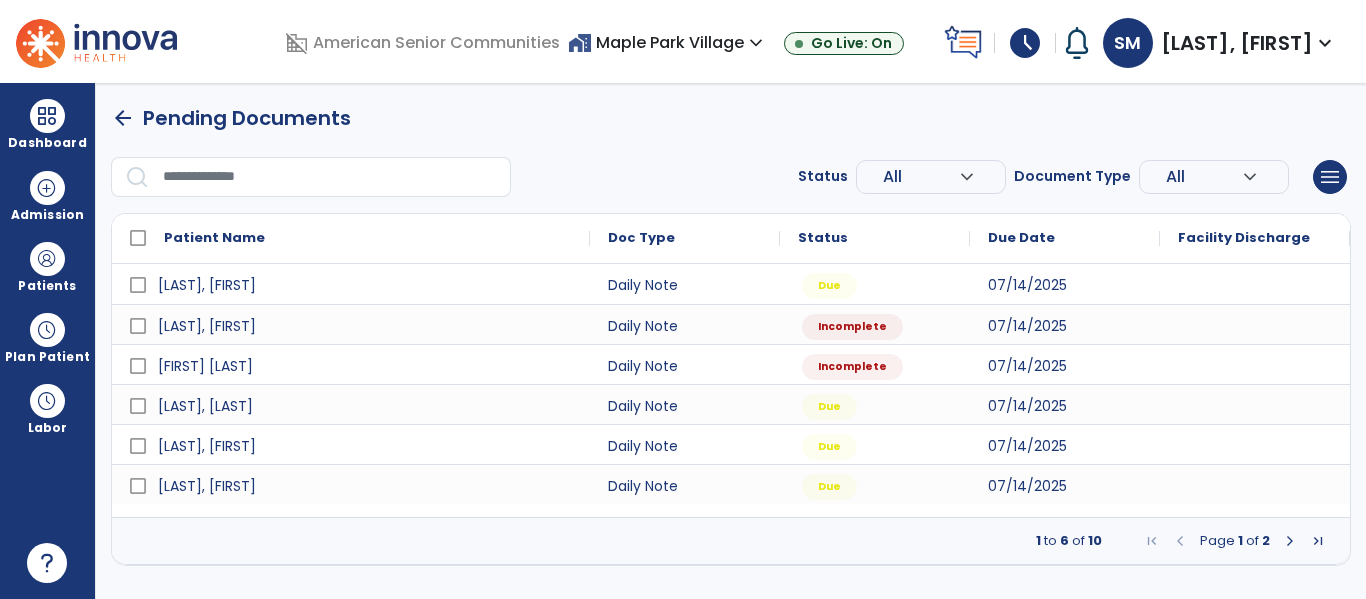 click at bounding box center [1290, 541] 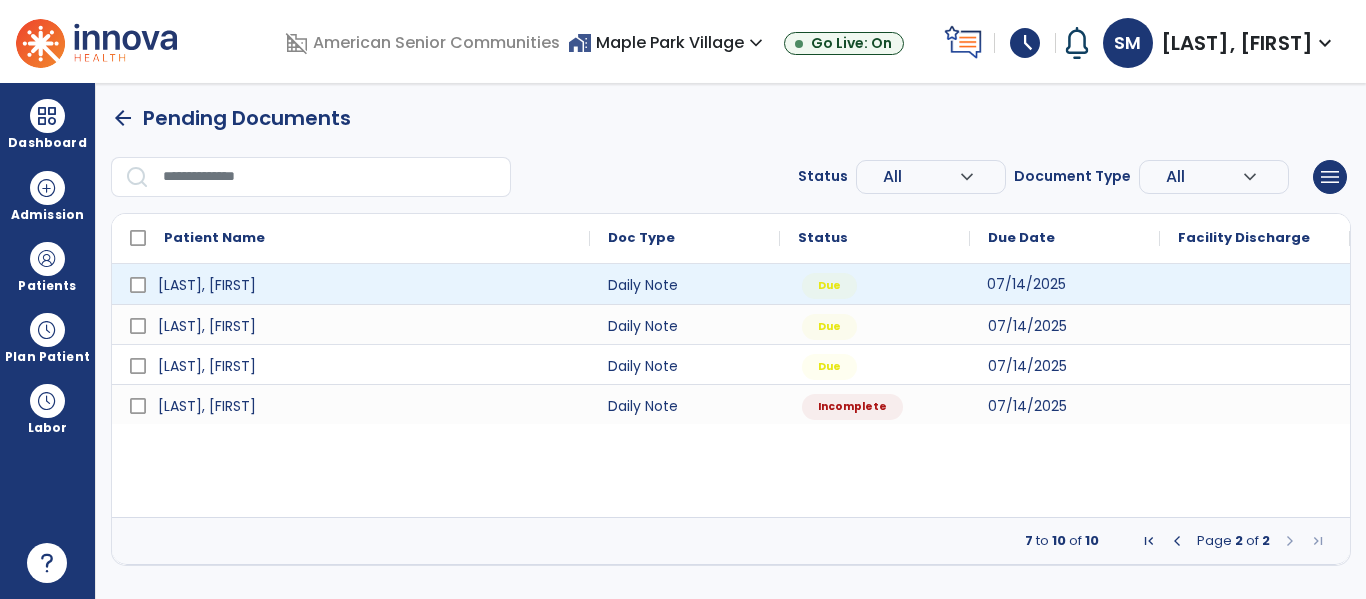 click on "07/14/2025" at bounding box center [1065, 284] 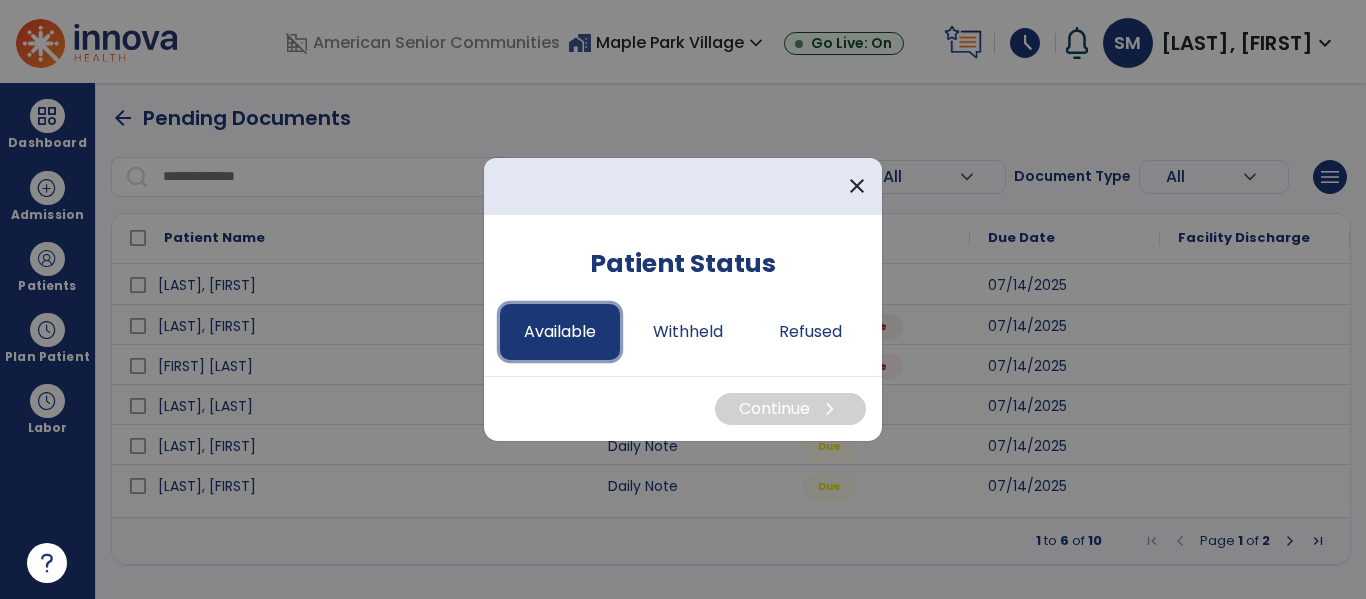 click on "Available" at bounding box center [560, 332] 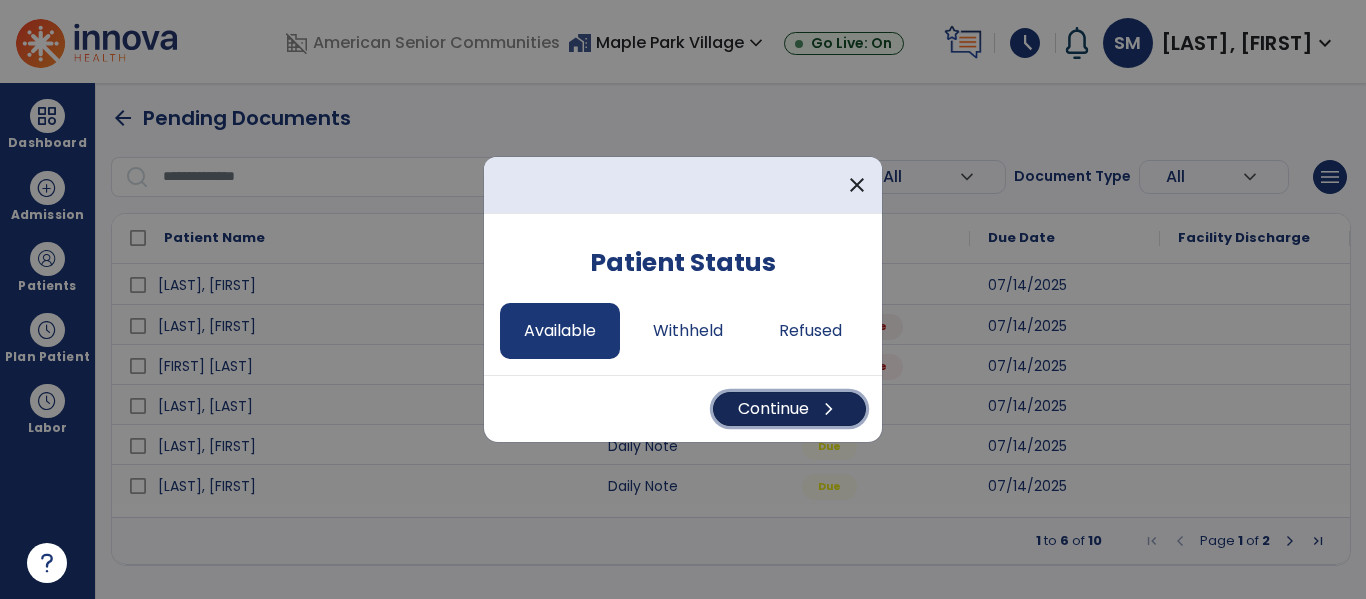 click on "Continue   chevron_right" at bounding box center [789, 409] 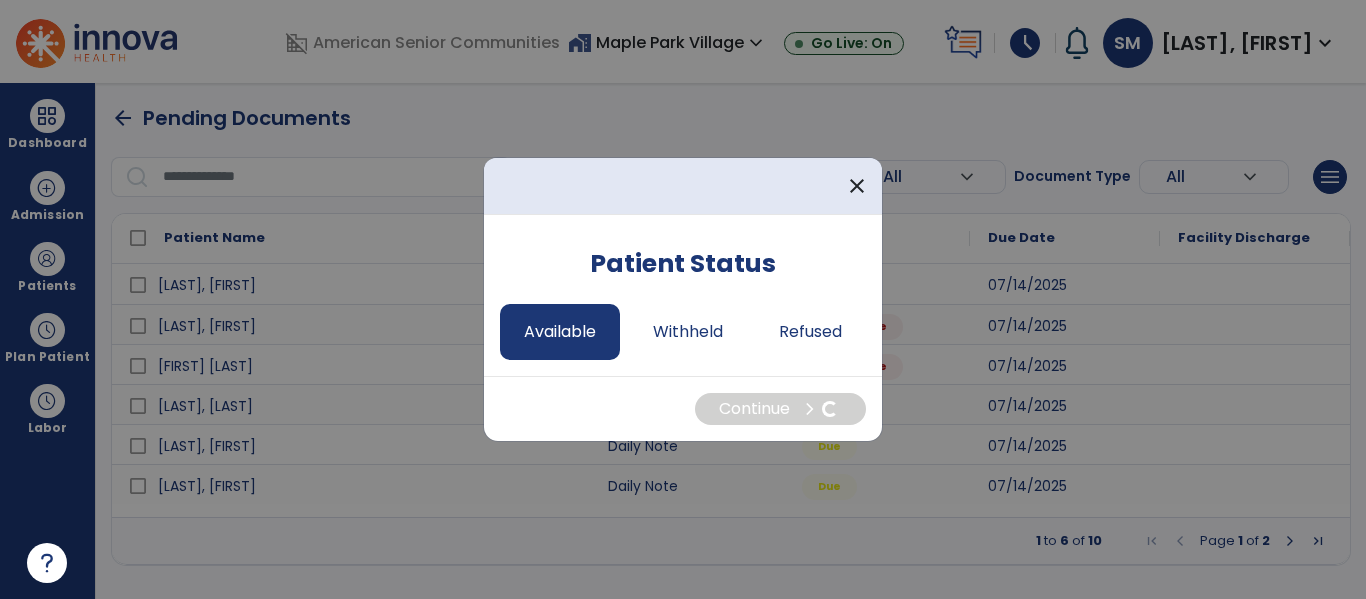 select on "*" 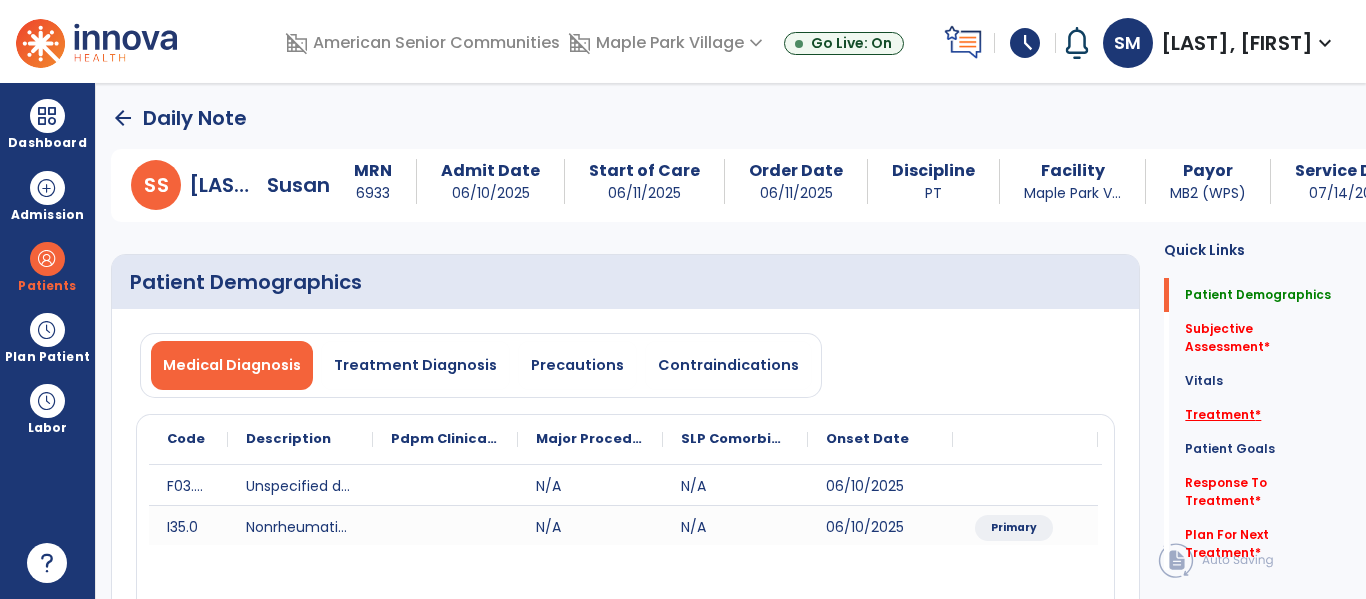 click on "Treatment   *" 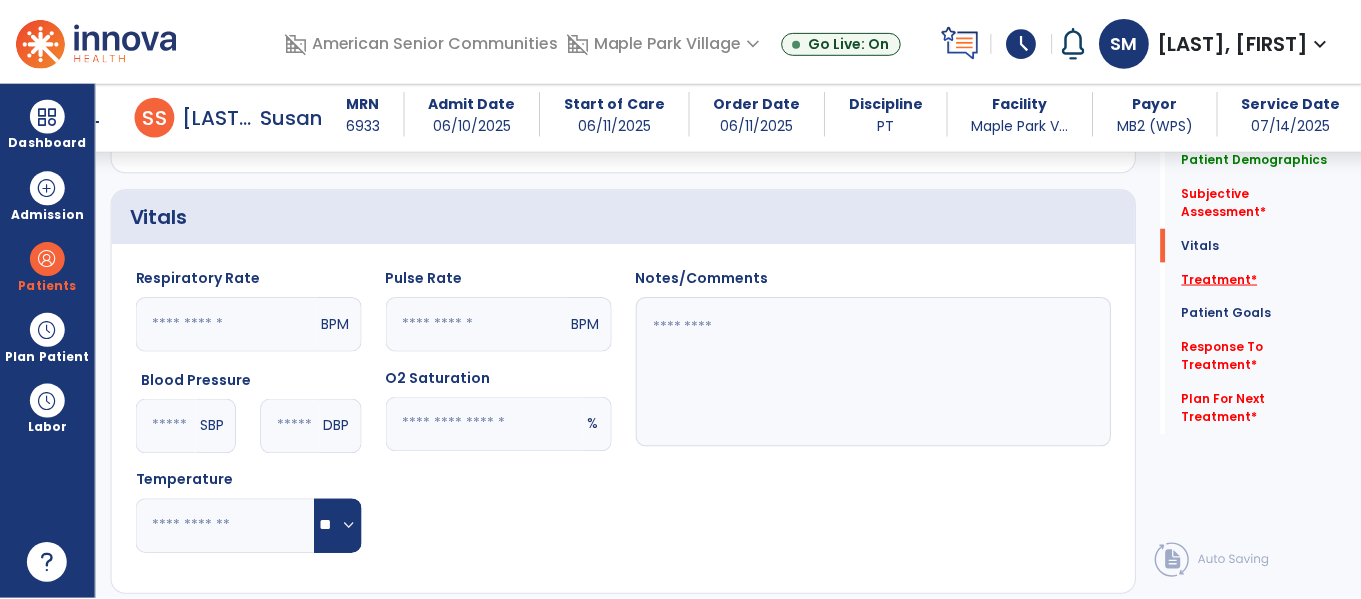 scroll, scrollTop: 1165, scrollLeft: 0, axis: vertical 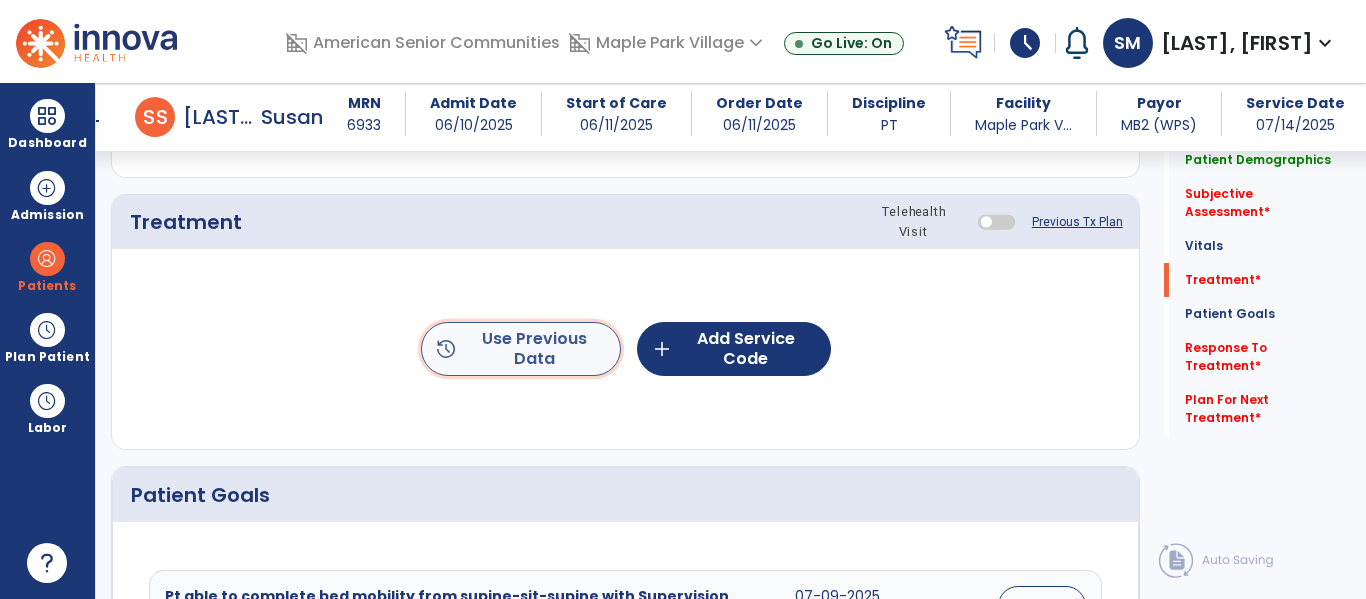 click on "history  Use Previous Data" 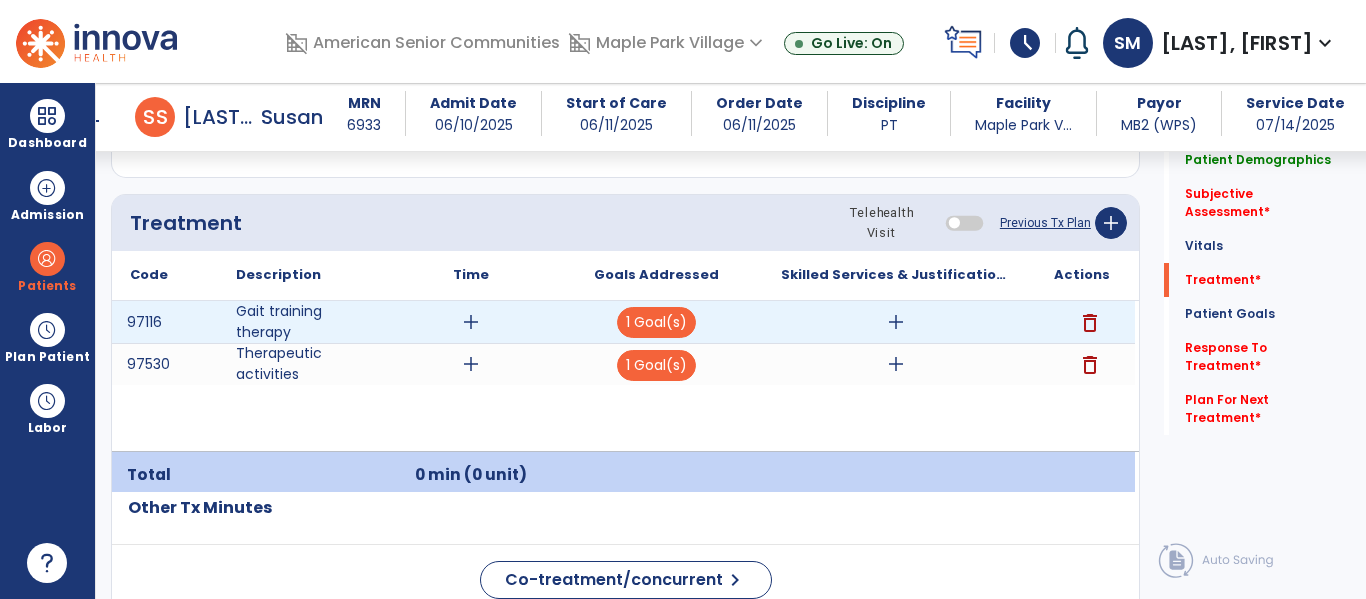 click on "add" at bounding box center [896, 322] 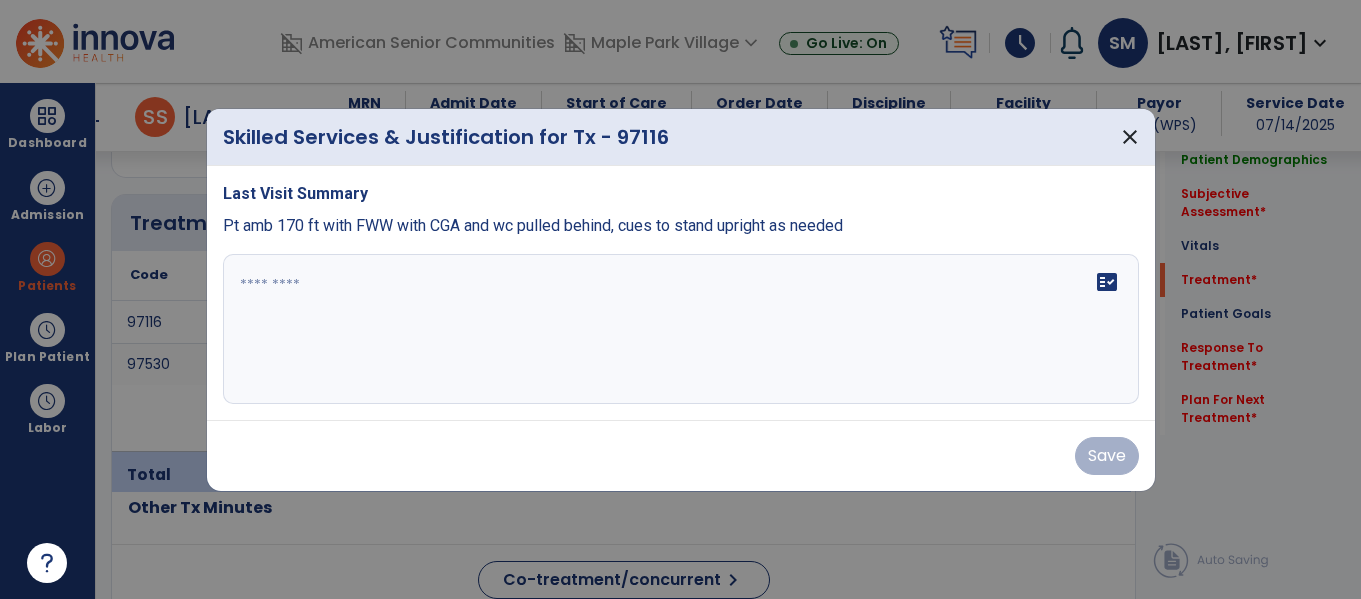 scroll, scrollTop: 1165, scrollLeft: 0, axis: vertical 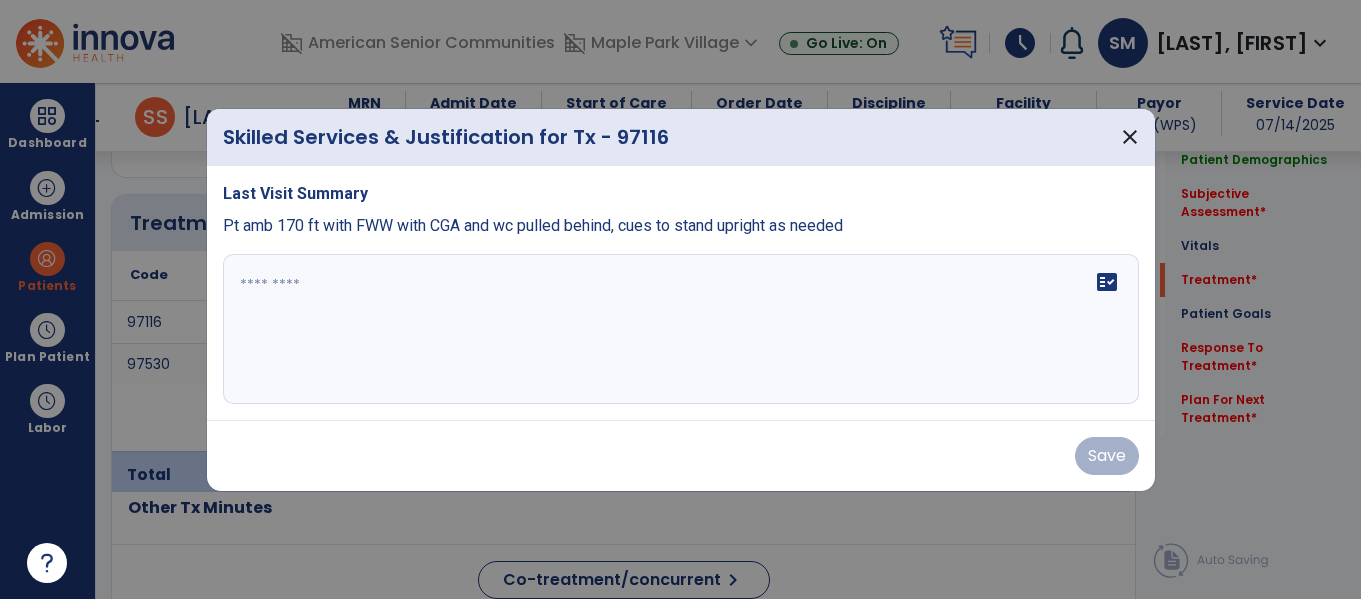 click on "fact_check" at bounding box center [681, 329] 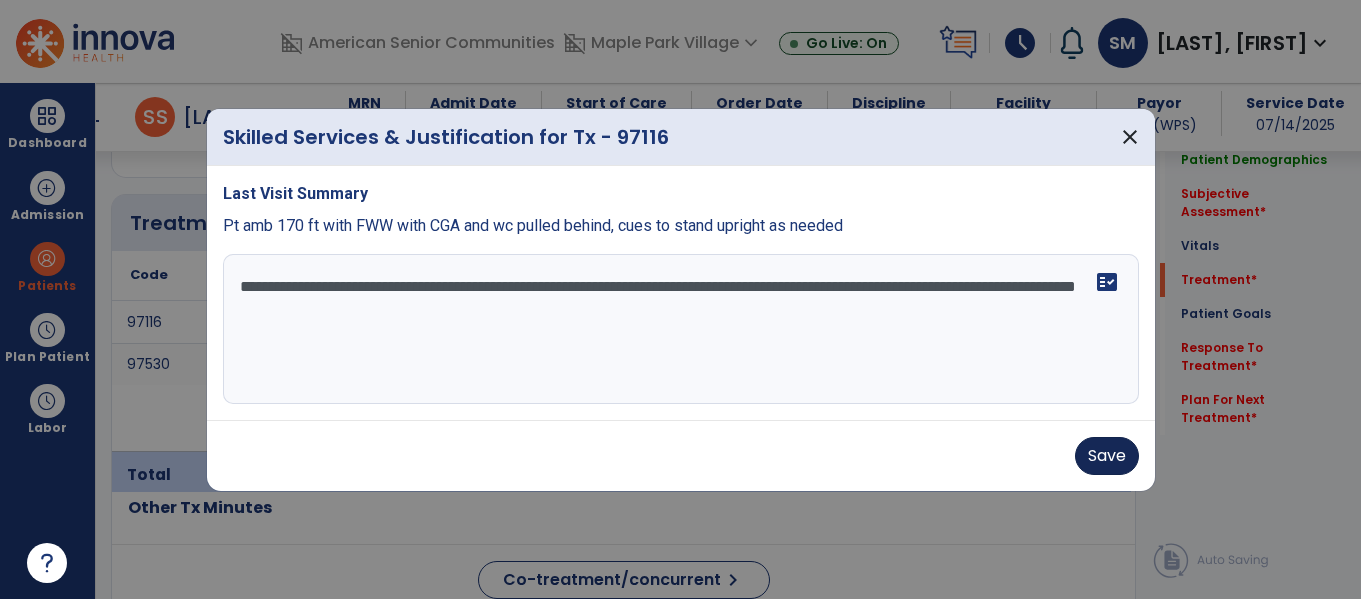 type on "**********" 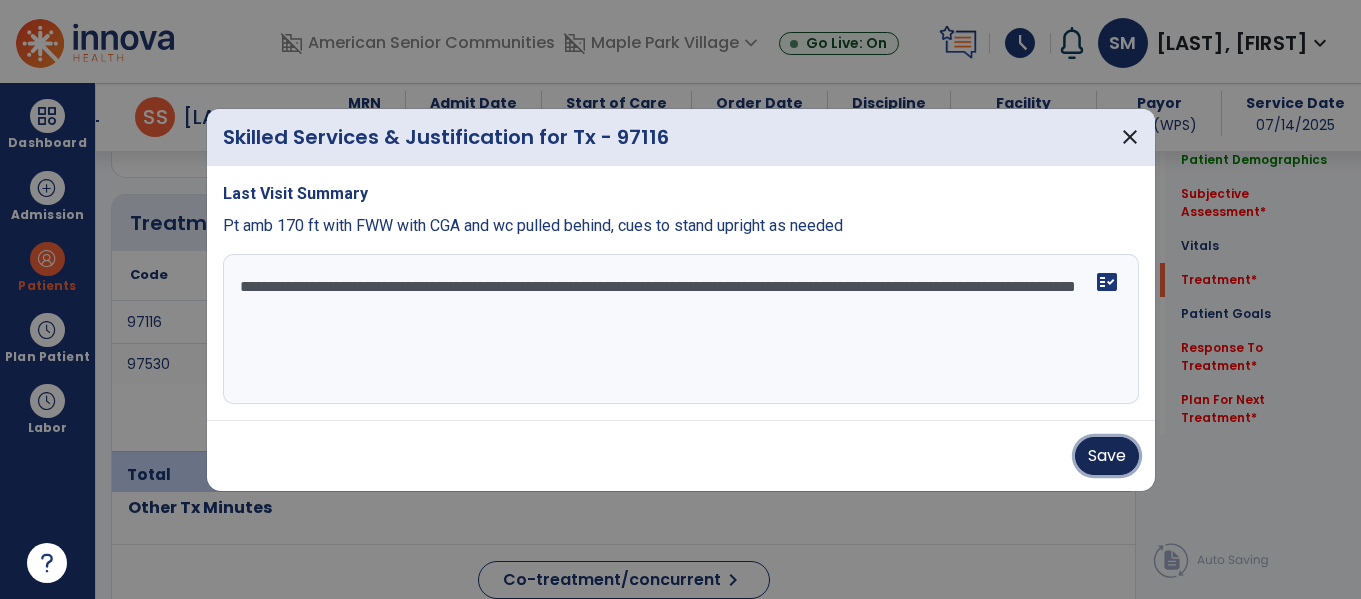 click on "Save" at bounding box center [1107, 456] 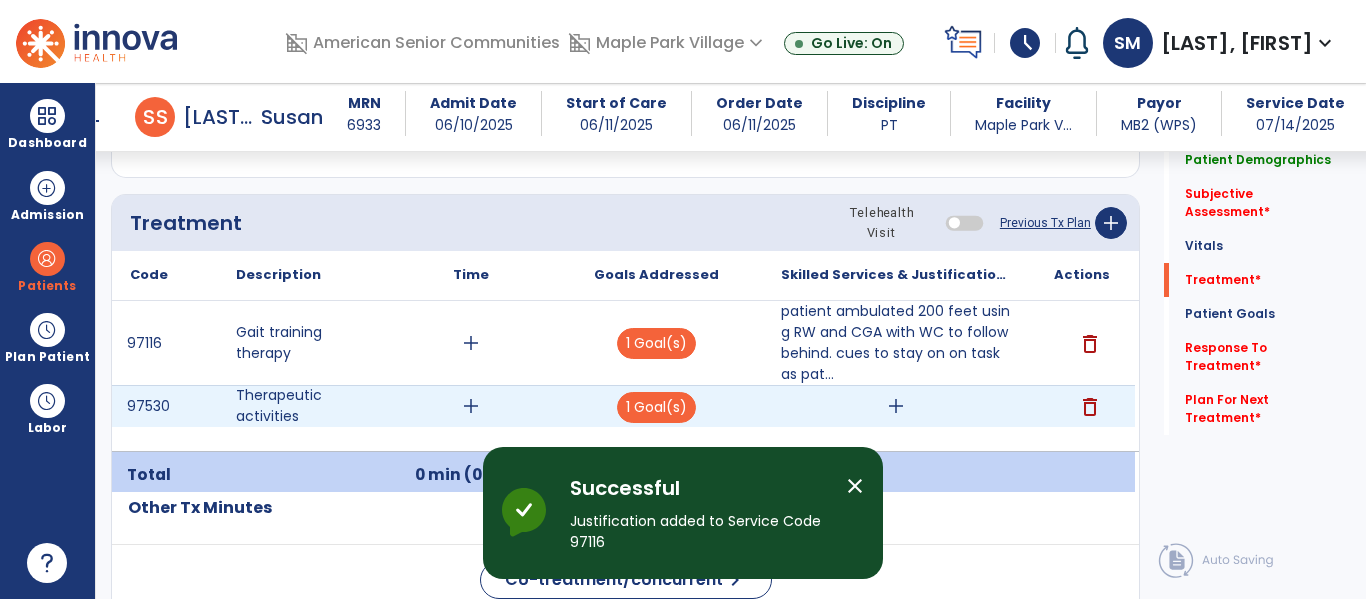 click on "add" at bounding box center (896, 406) 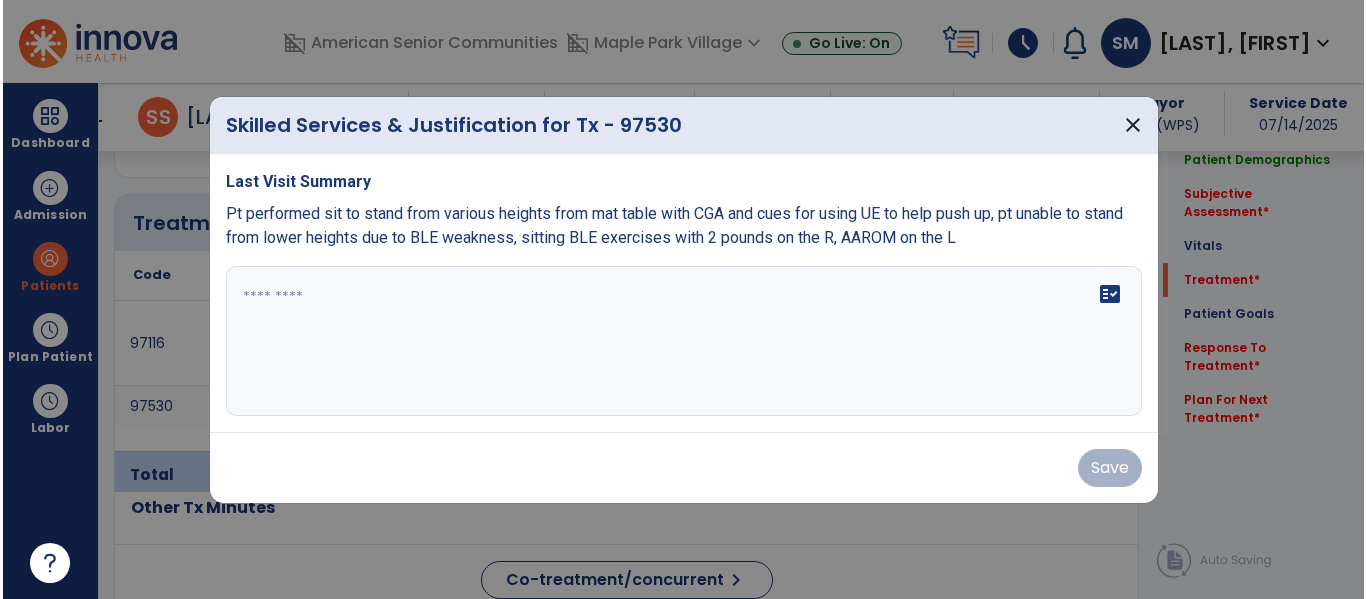 scroll, scrollTop: 1165, scrollLeft: 0, axis: vertical 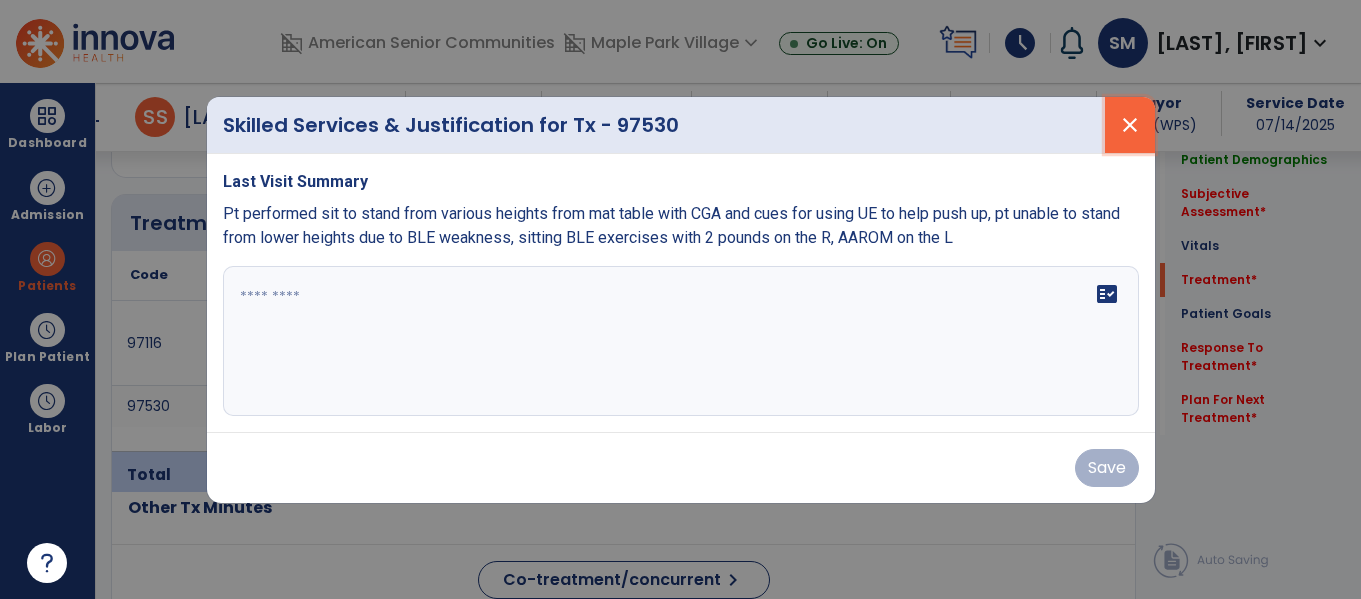 click on "close" at bounding box center [1130, 125] 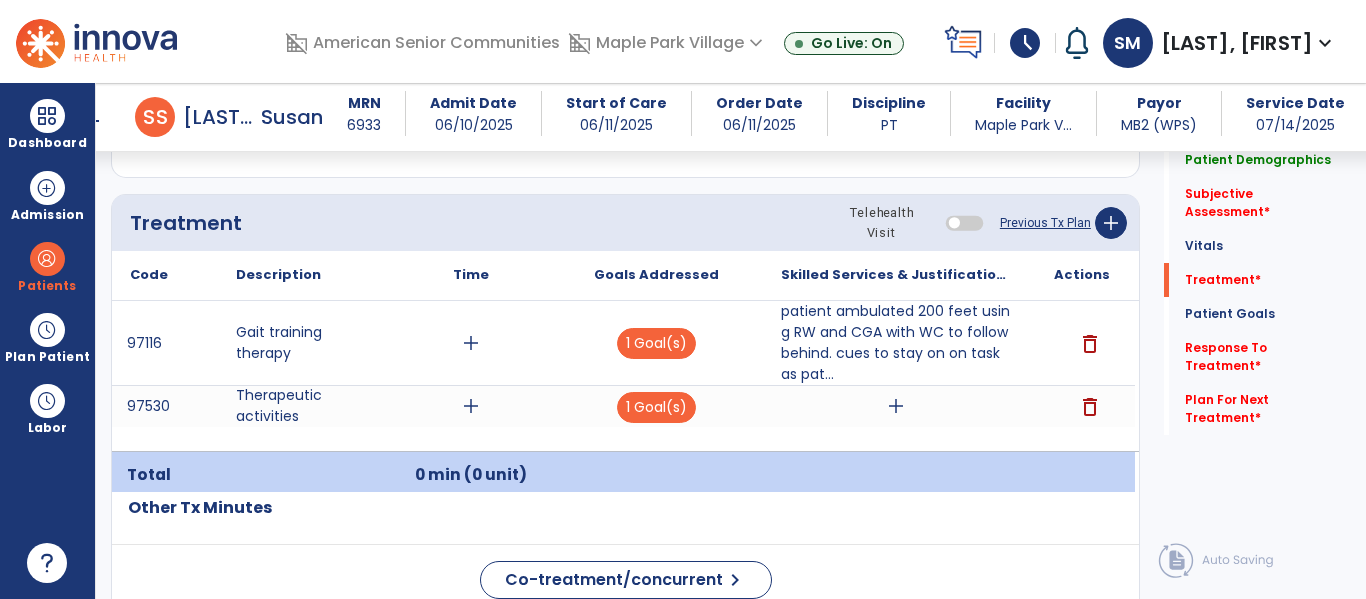 click on "arrow_back" at bounding box center (91, 121) 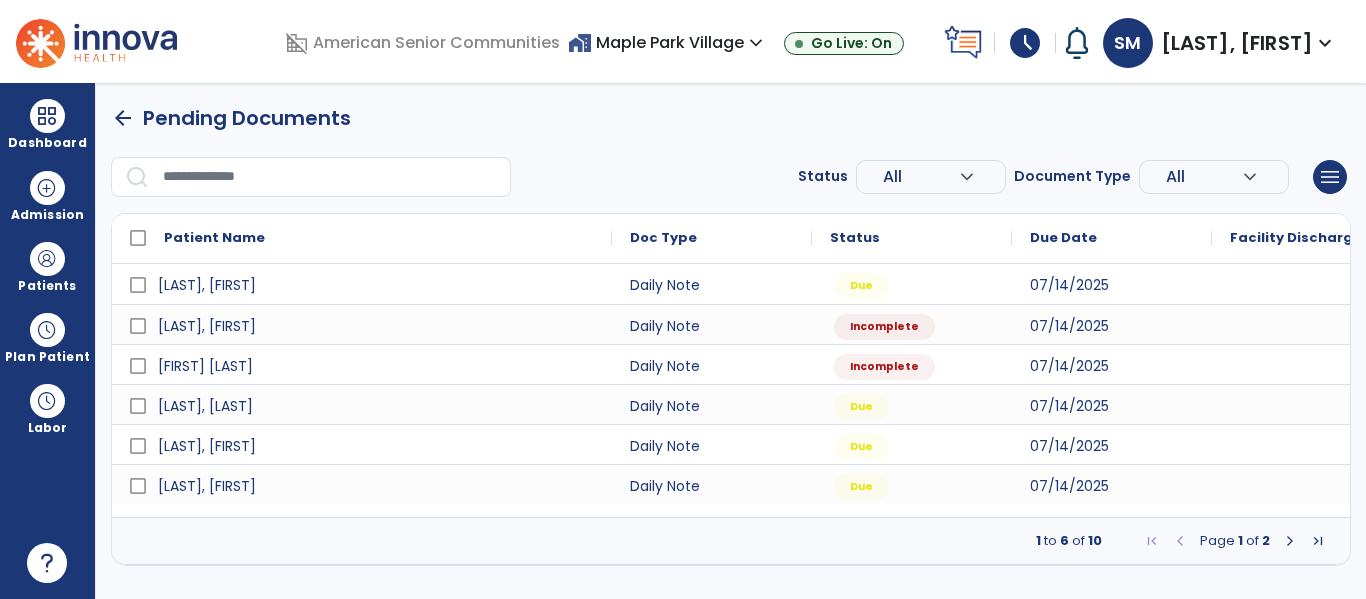 scroll, scrollTop: 0, scrollLeft: 0, axis: both 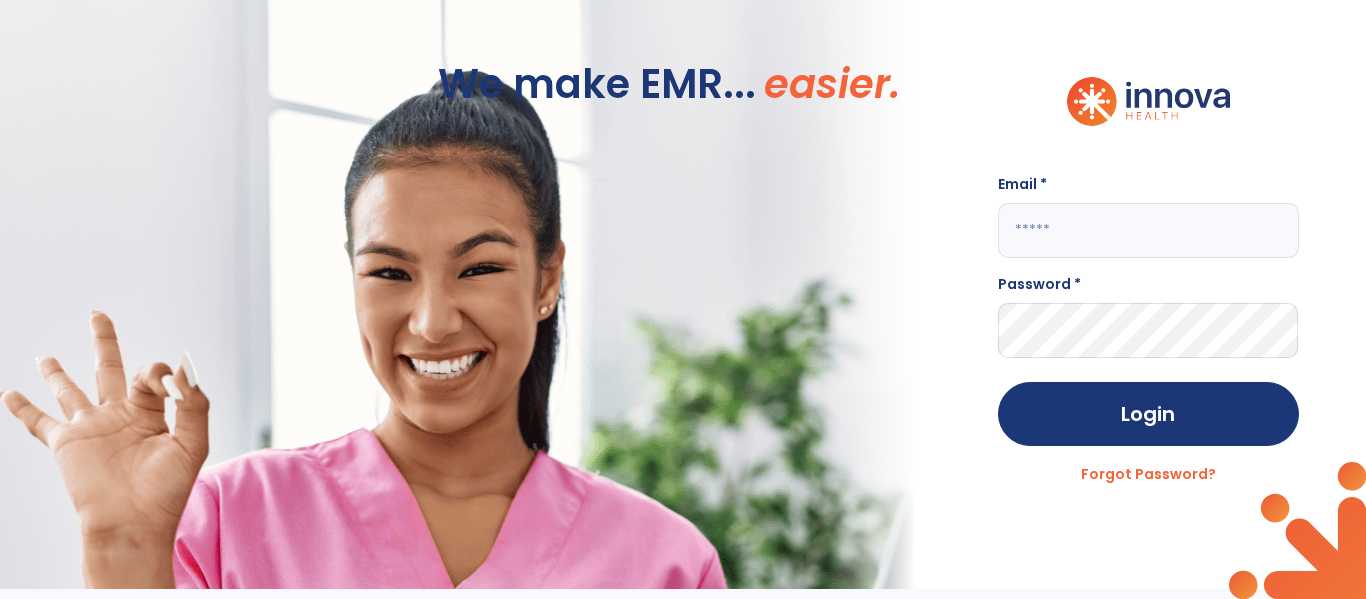 click 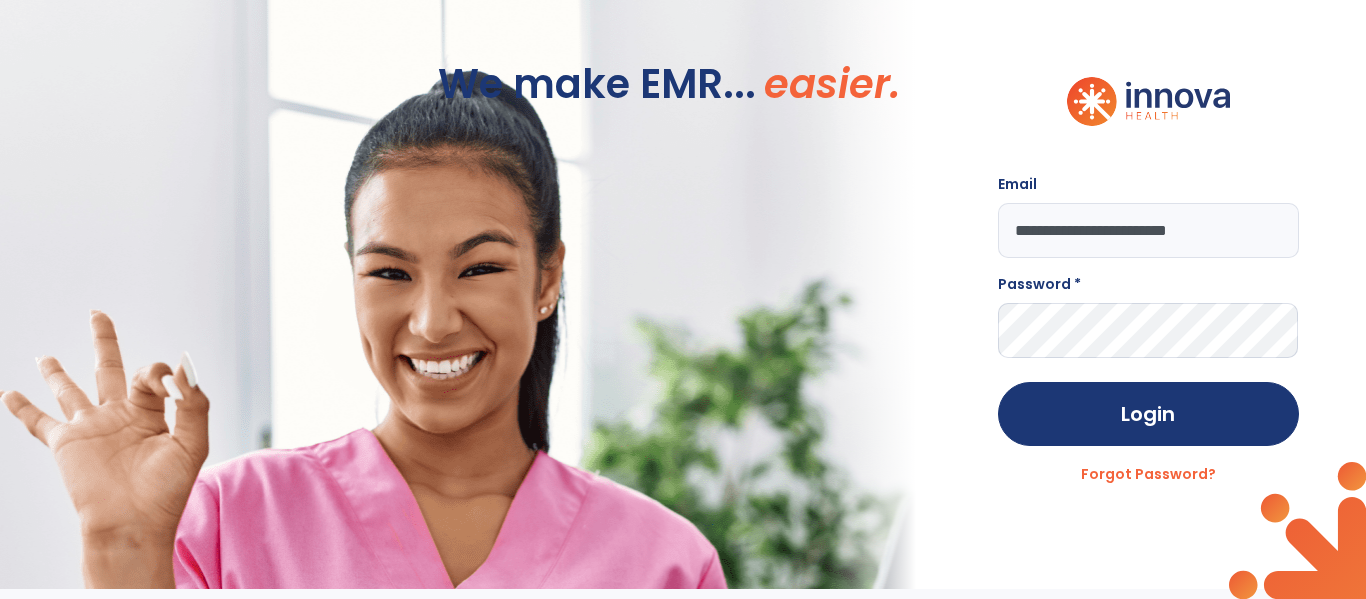 type on "**********" 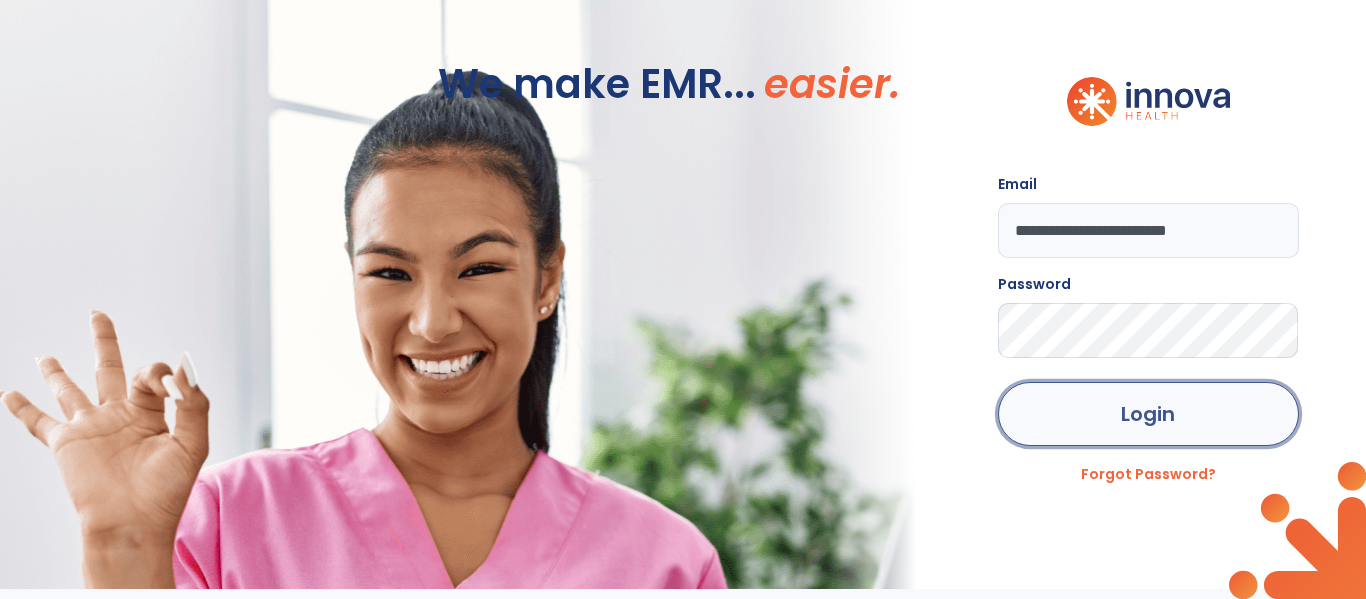 click on "Login" 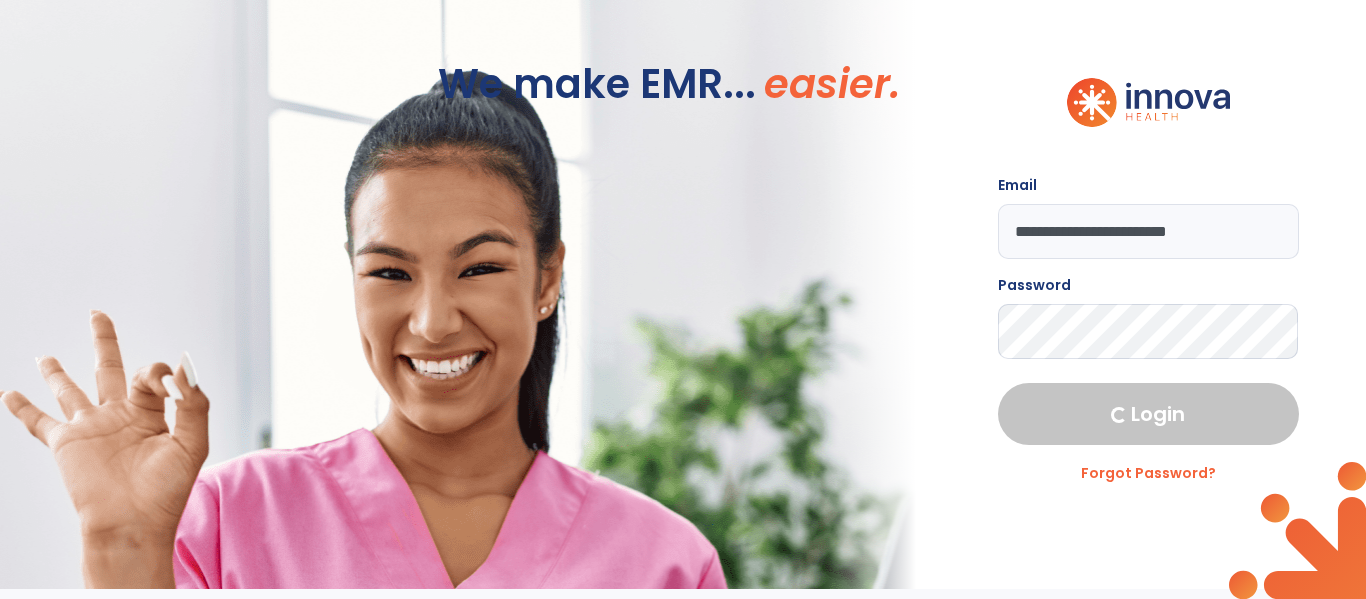 select on "****" 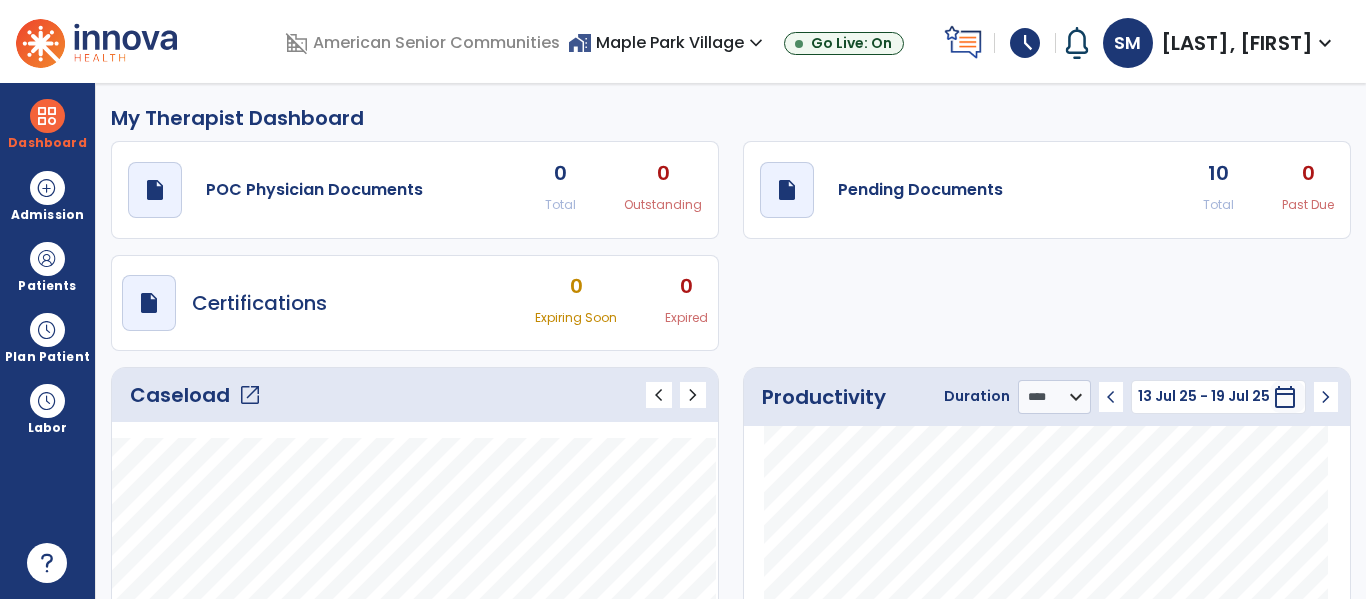 click on "10" 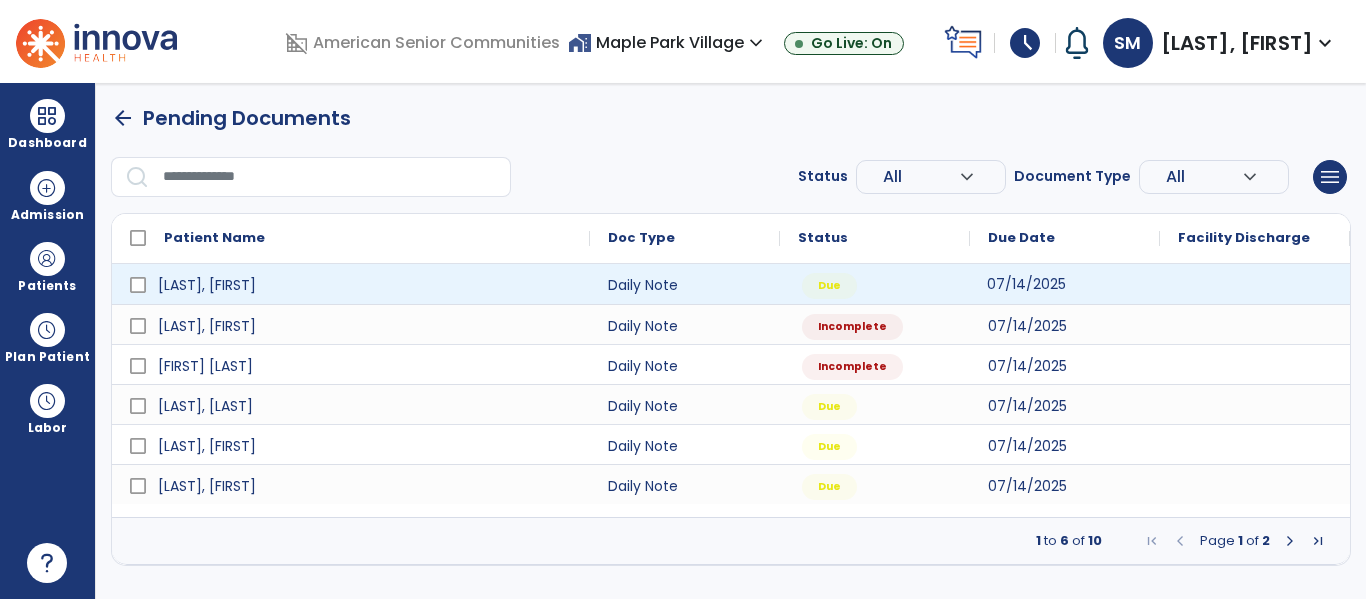 click on "07/14/2025" at bounding box center [1026, 284] 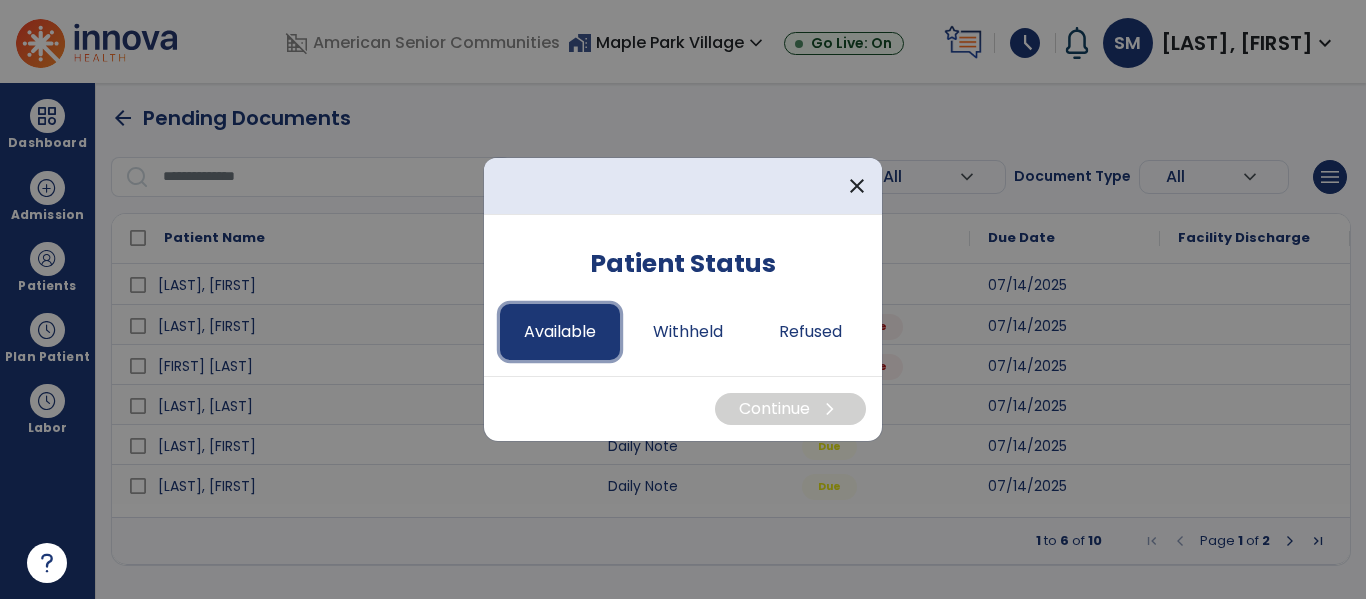 click on "Available" at bounding box center [560, 332] 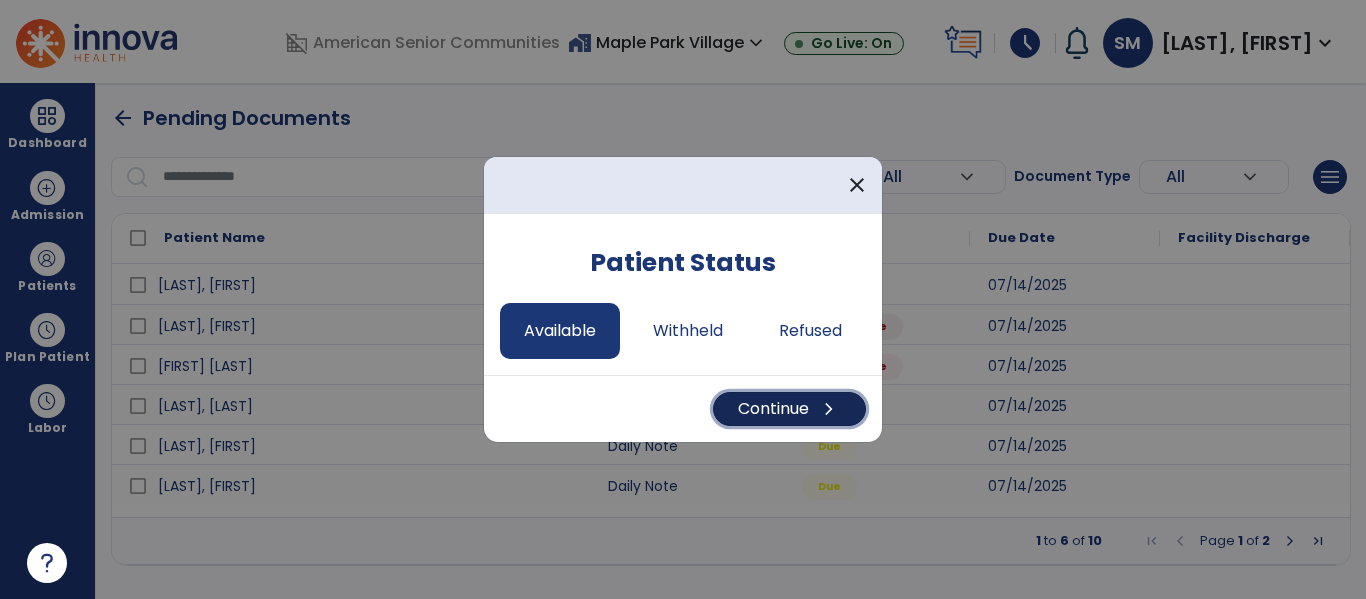 click on "Continue   chevron_right" at bounding box center [789, 409] 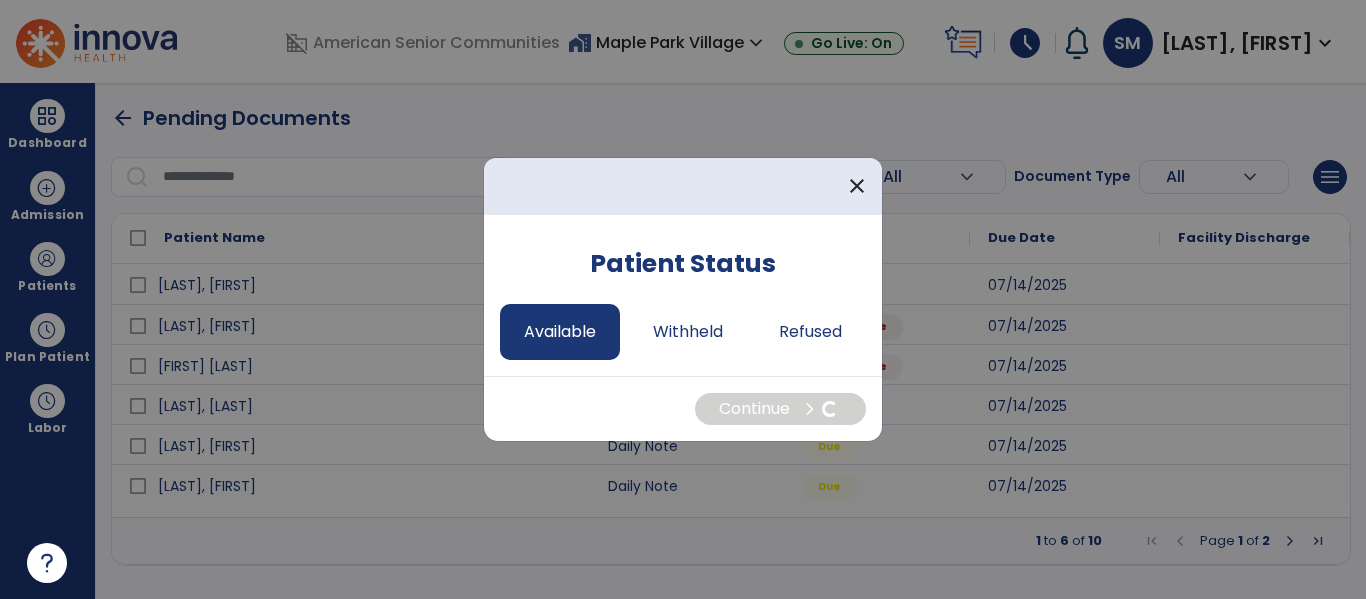 select on "*" 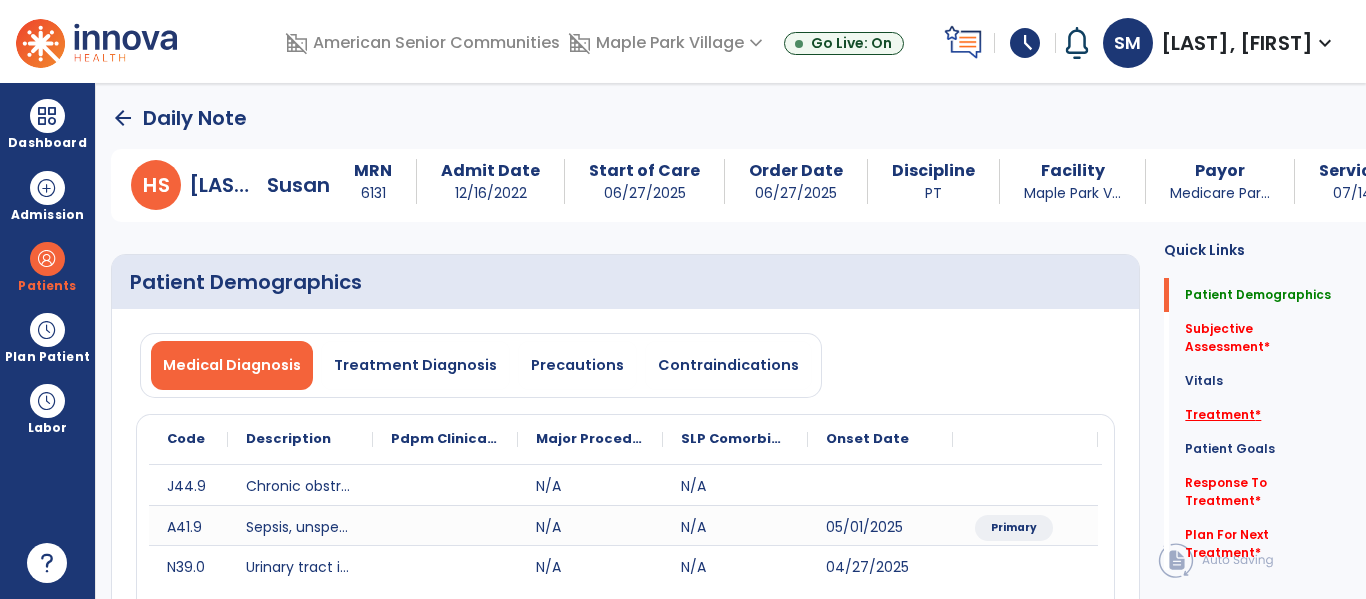click on "Treatment   *" 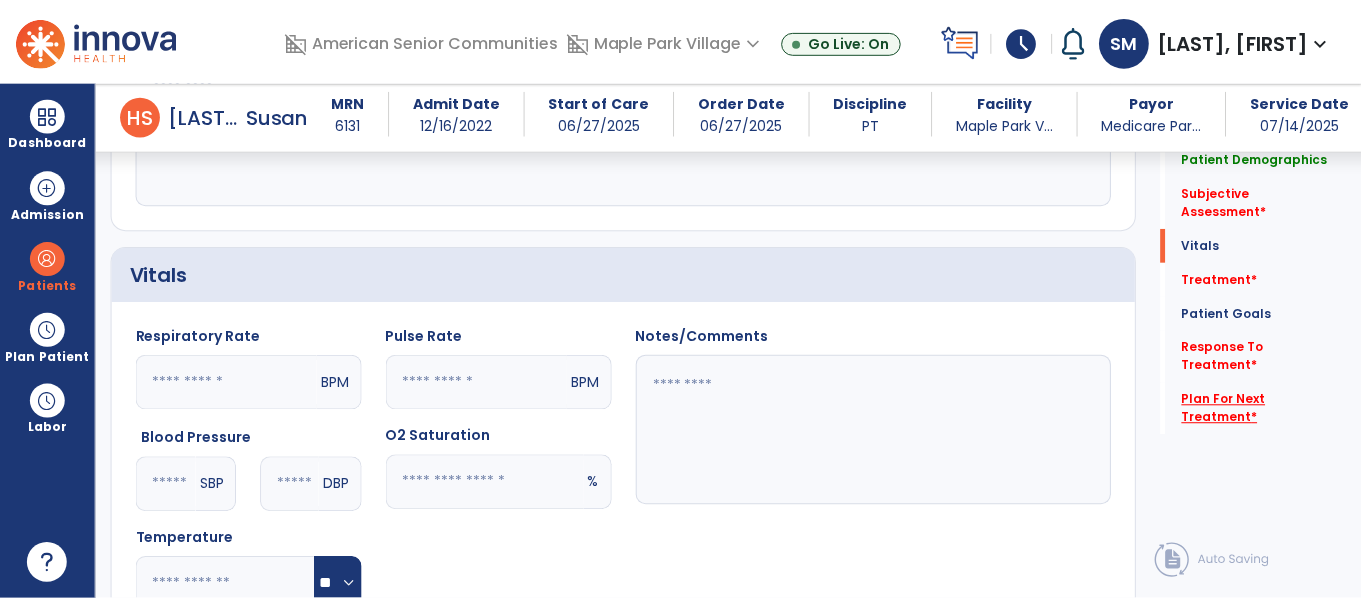scroll, scrollTop: 1165, scrollLeft: 0, axis: vertical 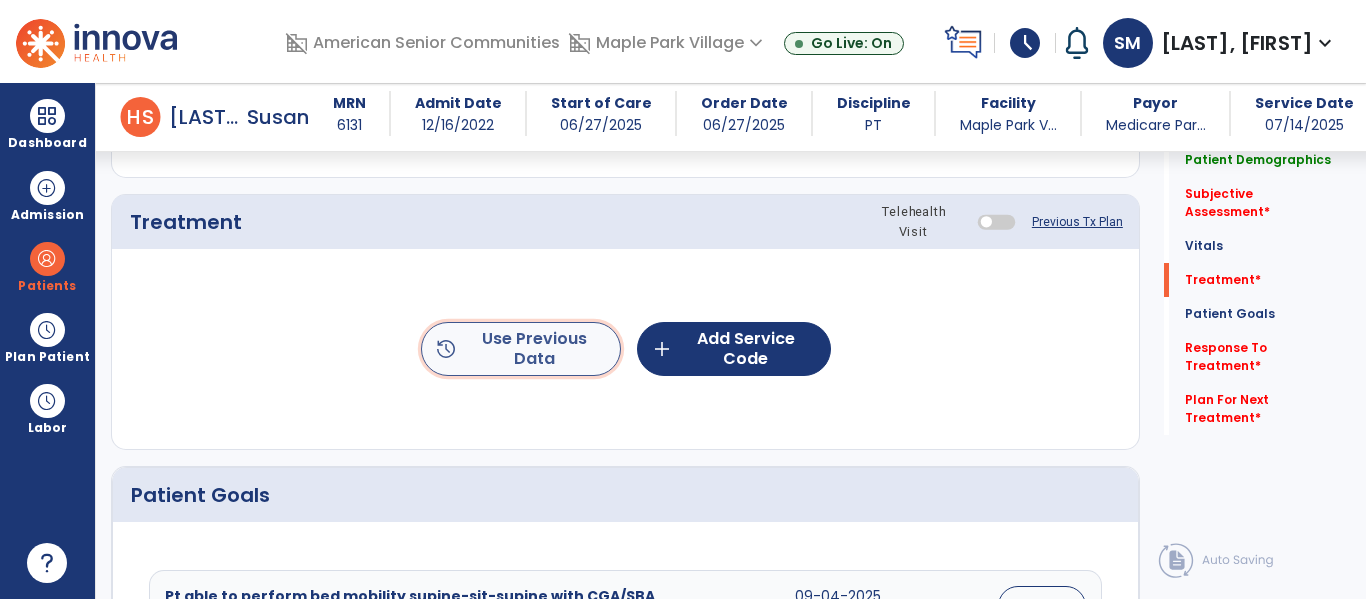 click on "history  Use Previous Data" 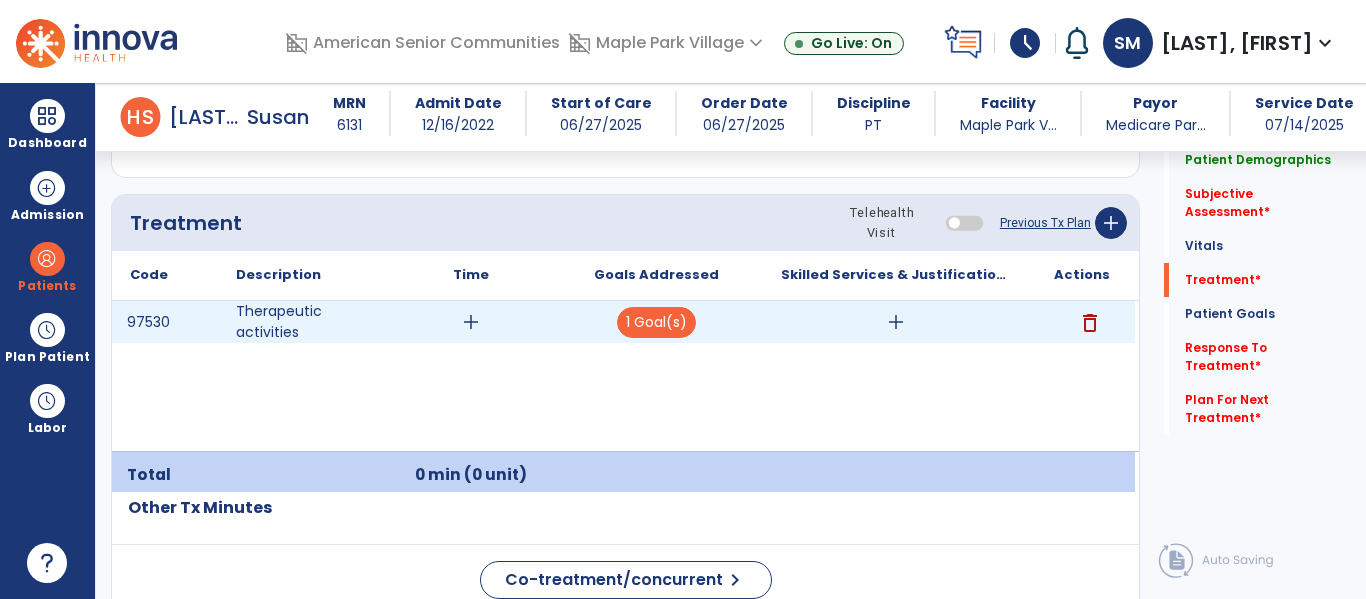 click on "add" at bounding box center [896, 322] 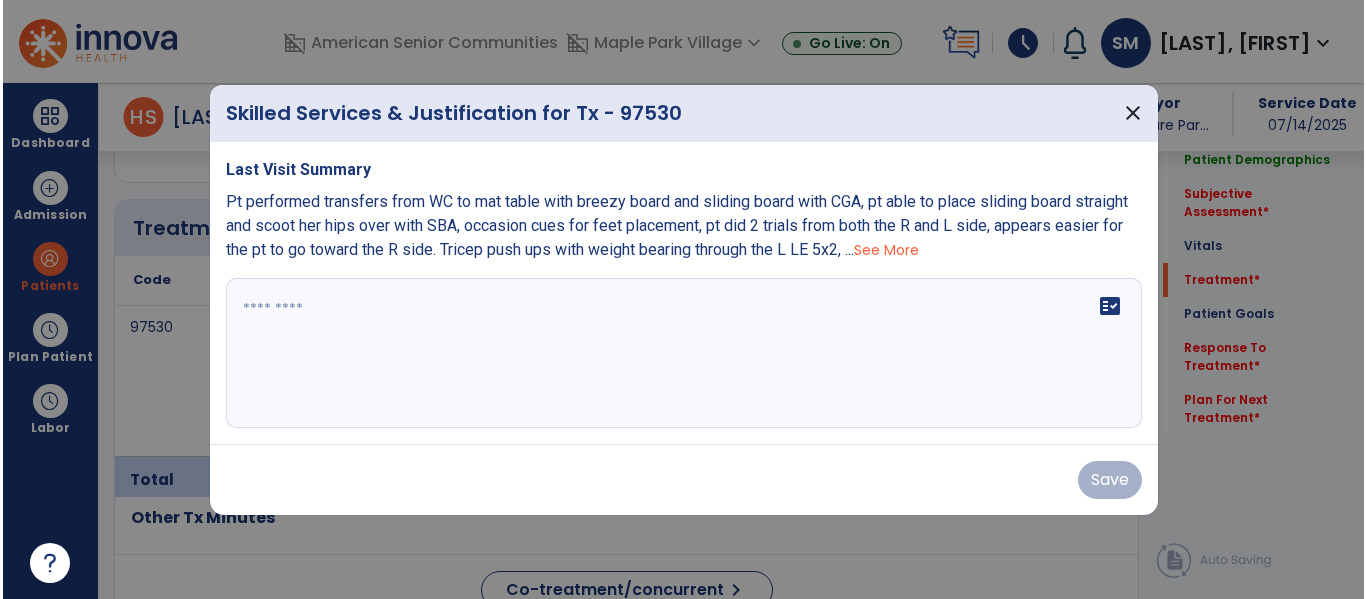 scroll, scrollTop: 1165, scrollLeft: 0, axis: vertical 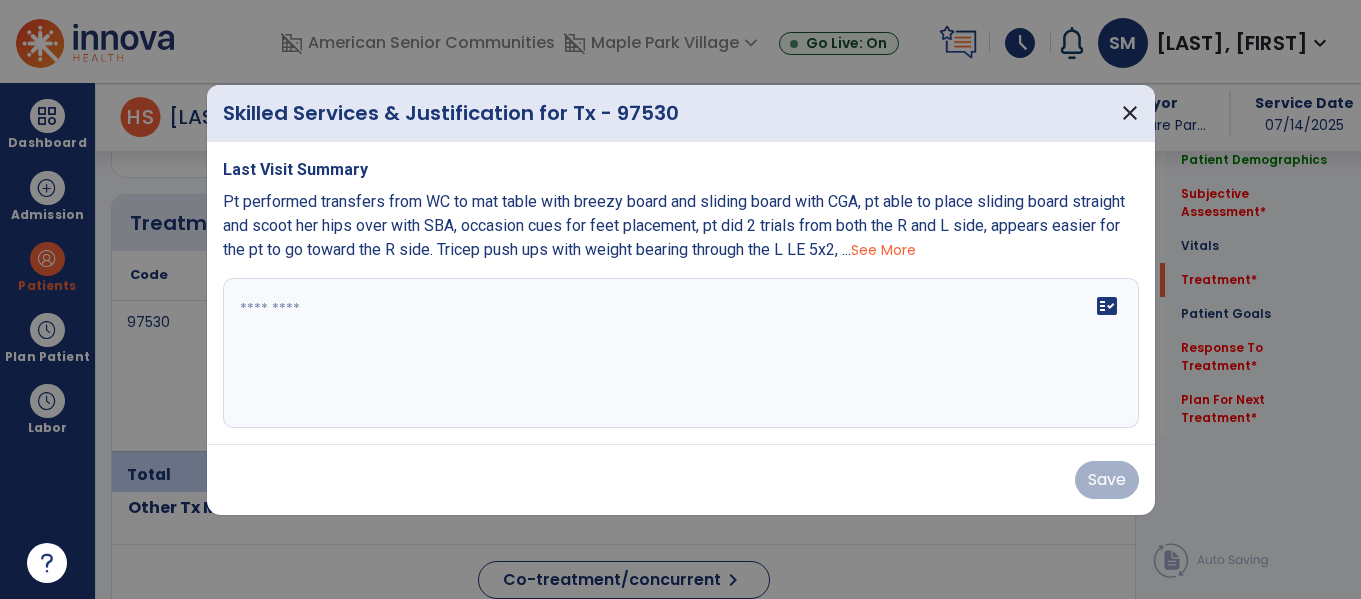 click on "See More" at bounding box center [883, 250] 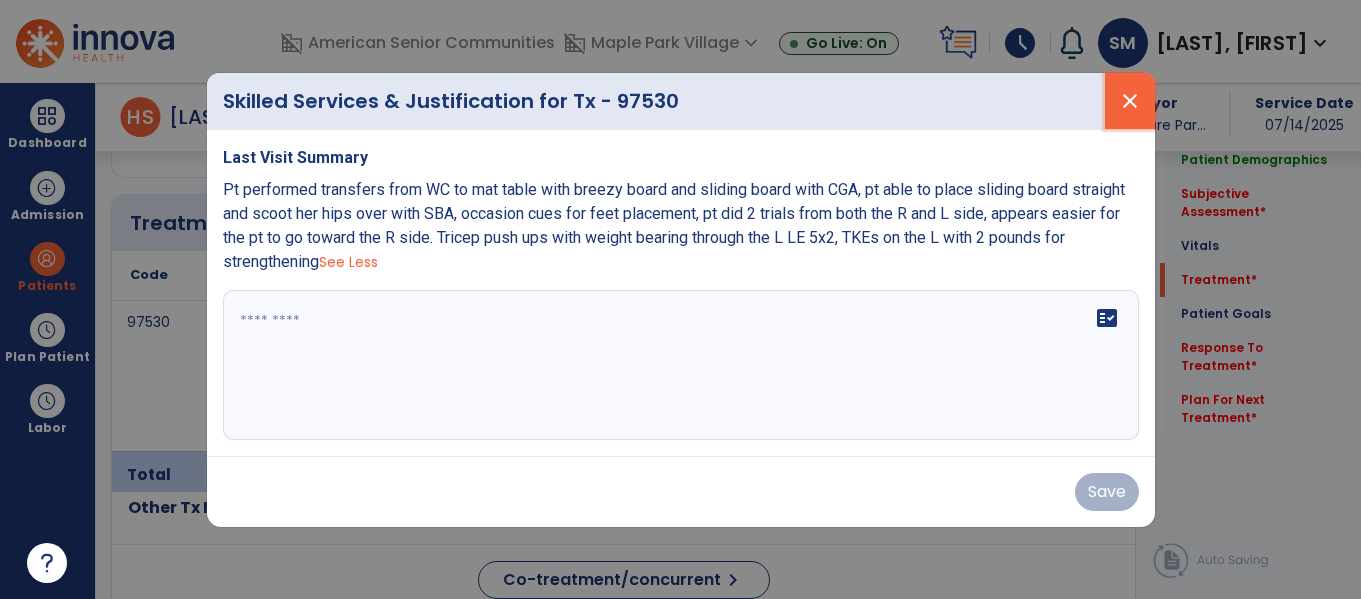 click on "close" at bounding box center [1130, 101] 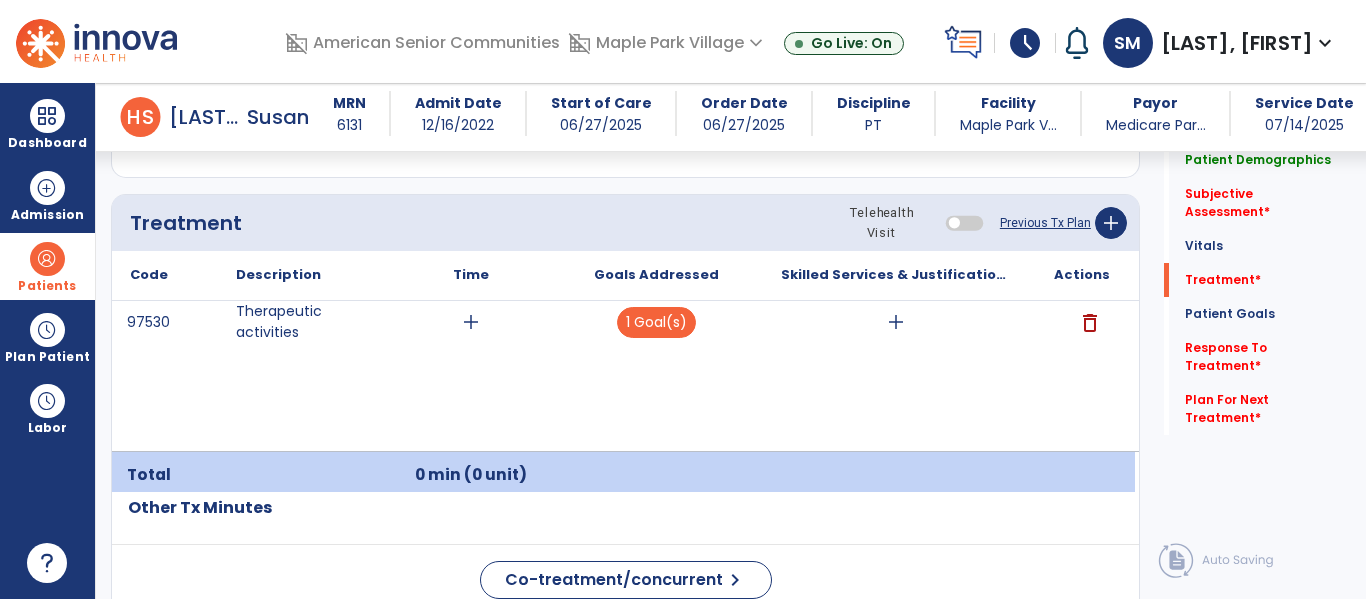click at bounding box center [47, 259] 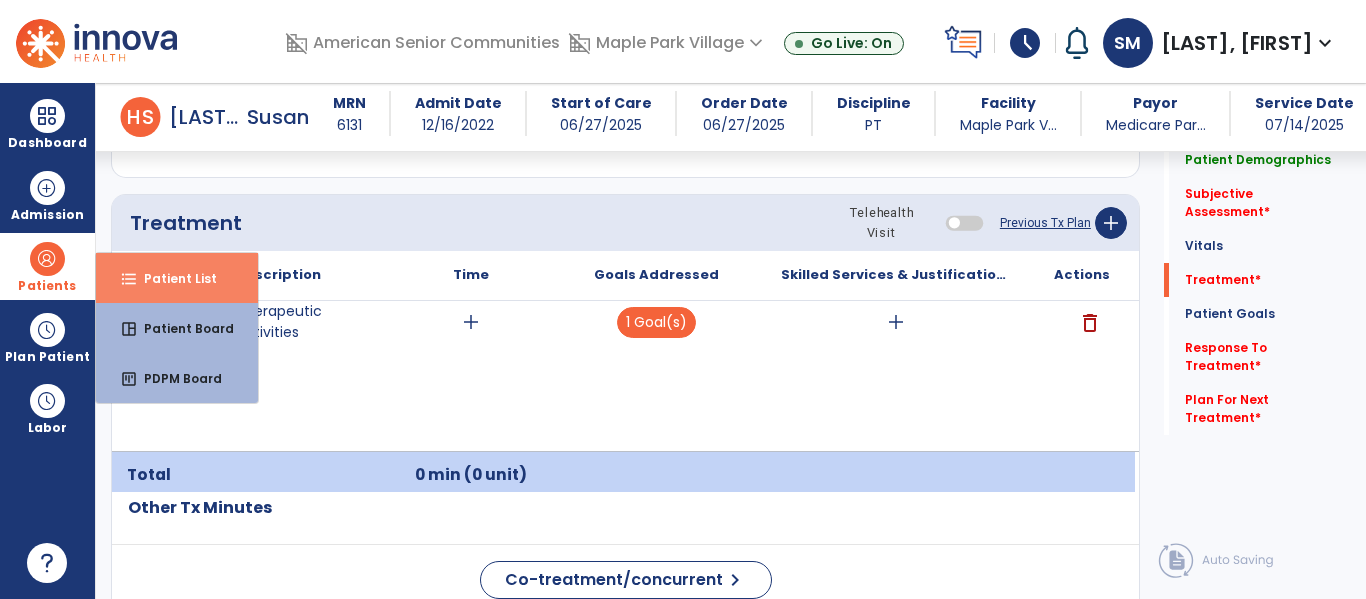 click on "Patient List" at bounding box center (172, 278) 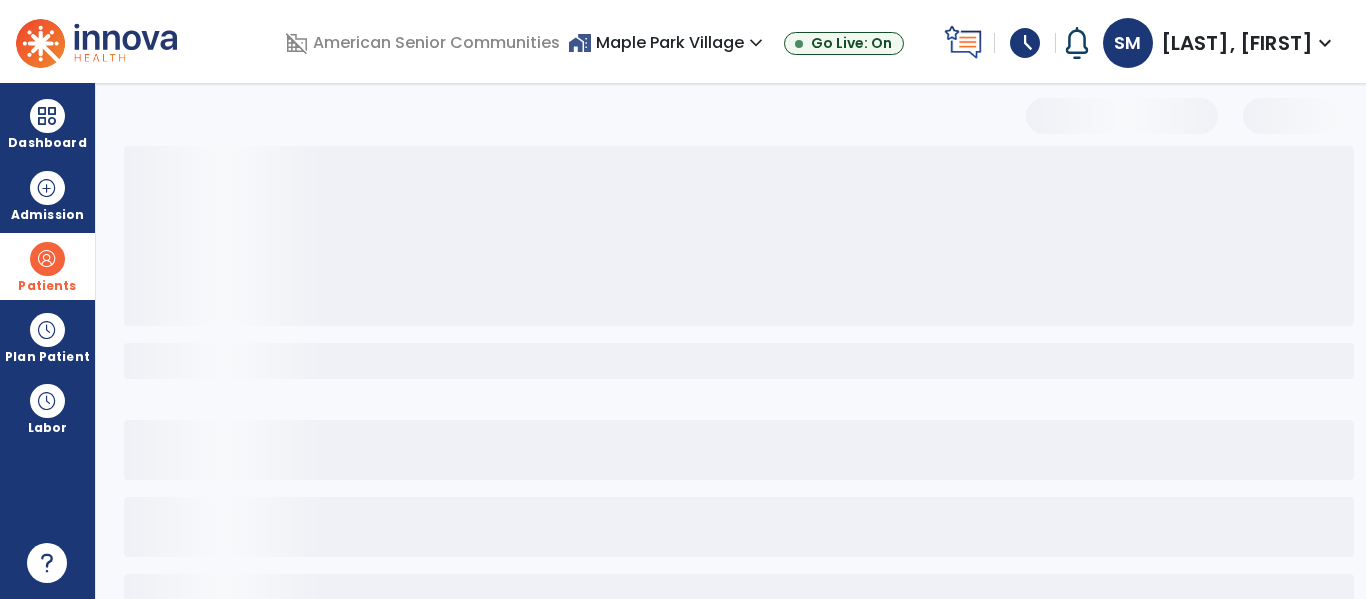 scroll, scrollTop: 144, scrollLeft: 0, axis: vertical 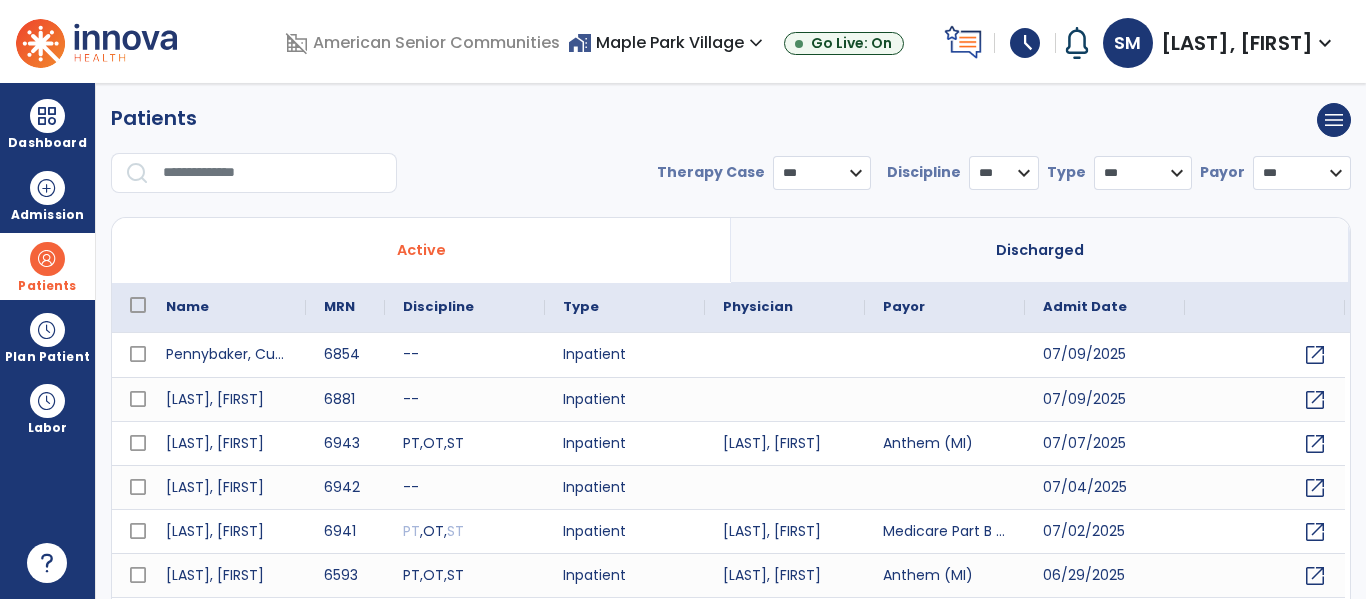 click at bounding box center [273, 173] 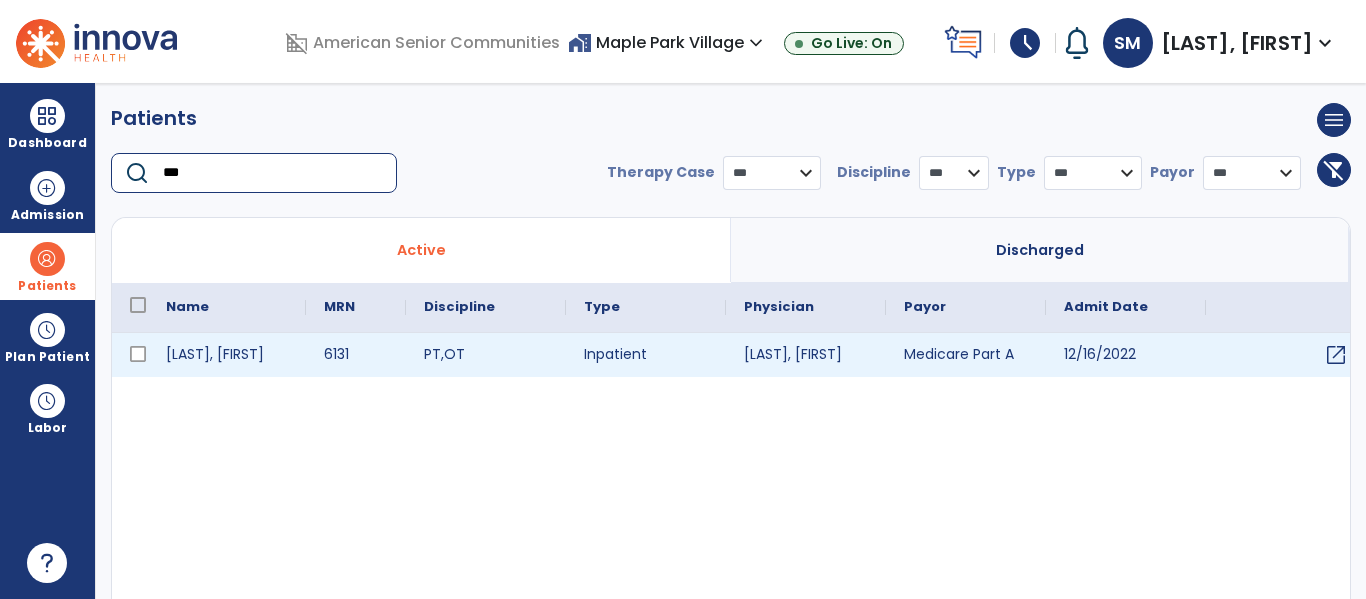 type on "***" 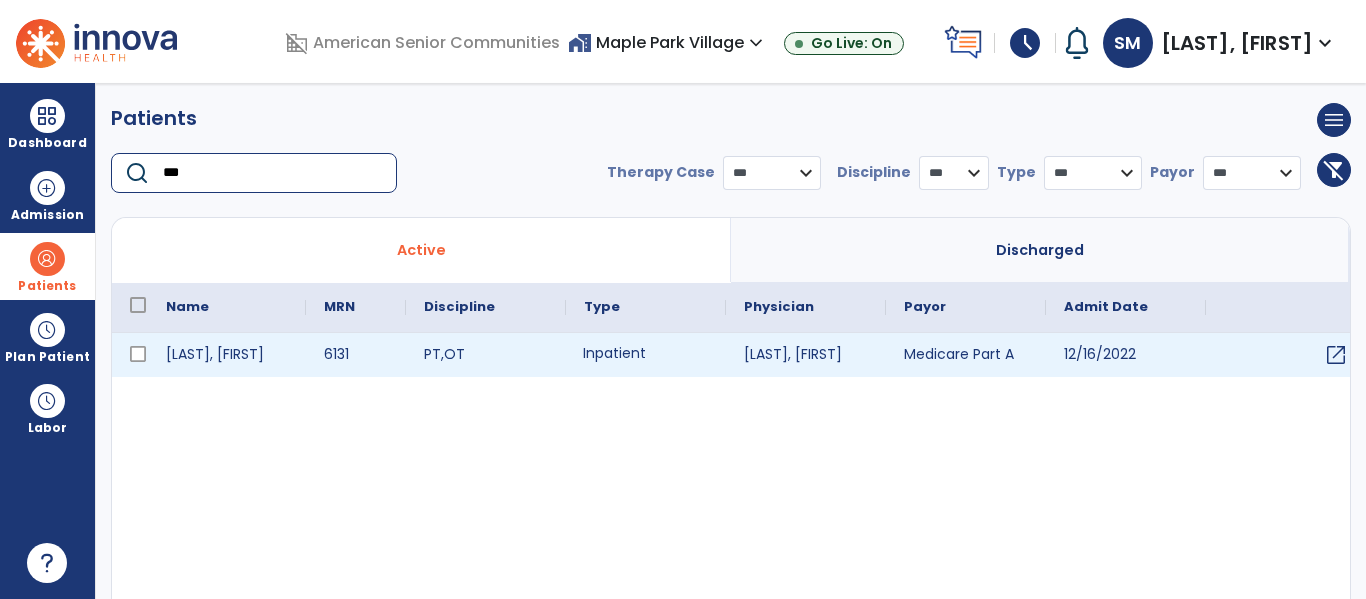 click on "Inpatient" at bounding box center (646, 355) 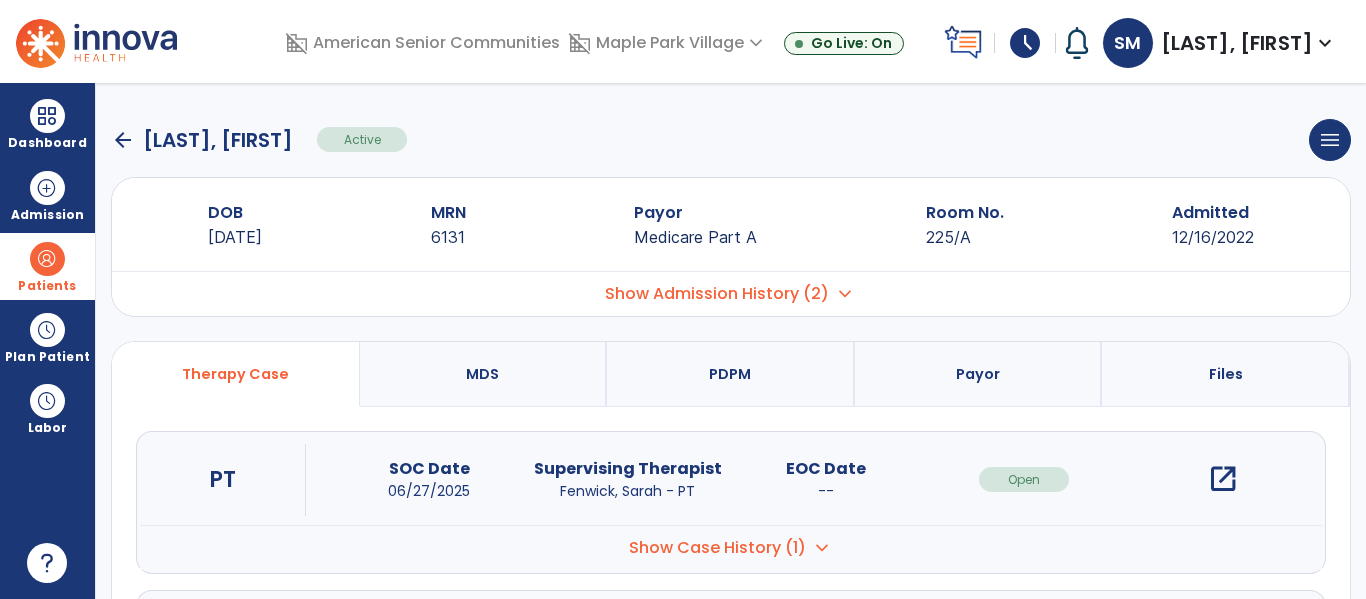 click on "open_in_new" at bounding box center [1223, 479] 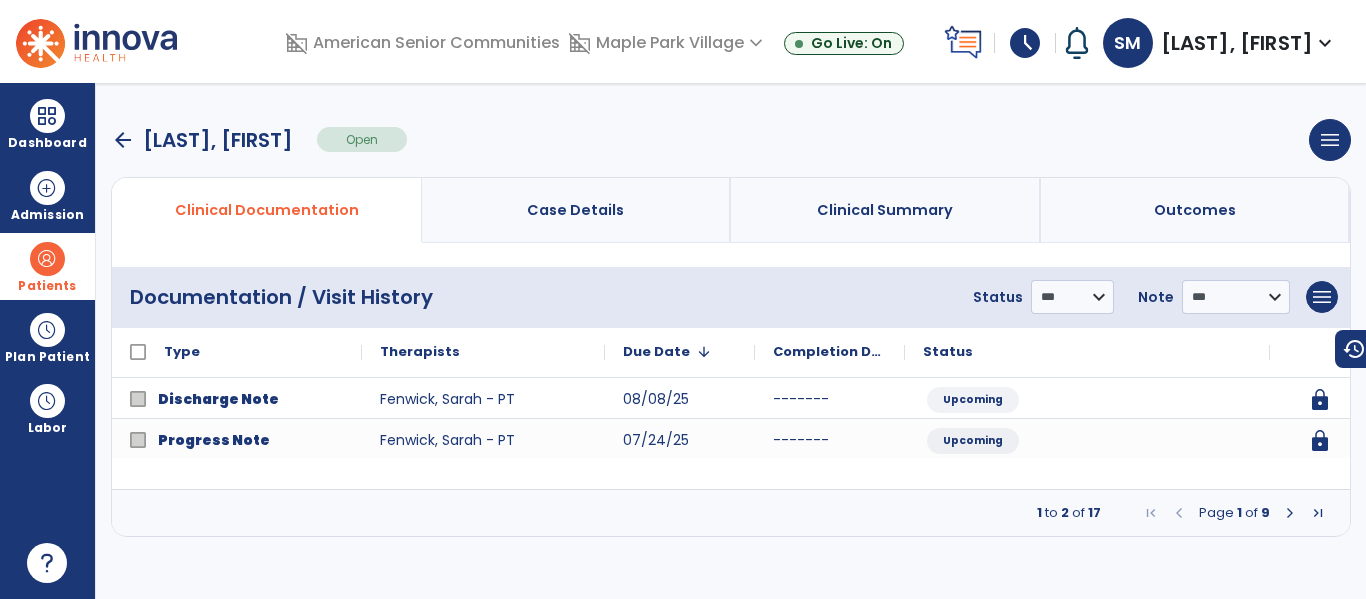 click at bounding box center [1290, 513] 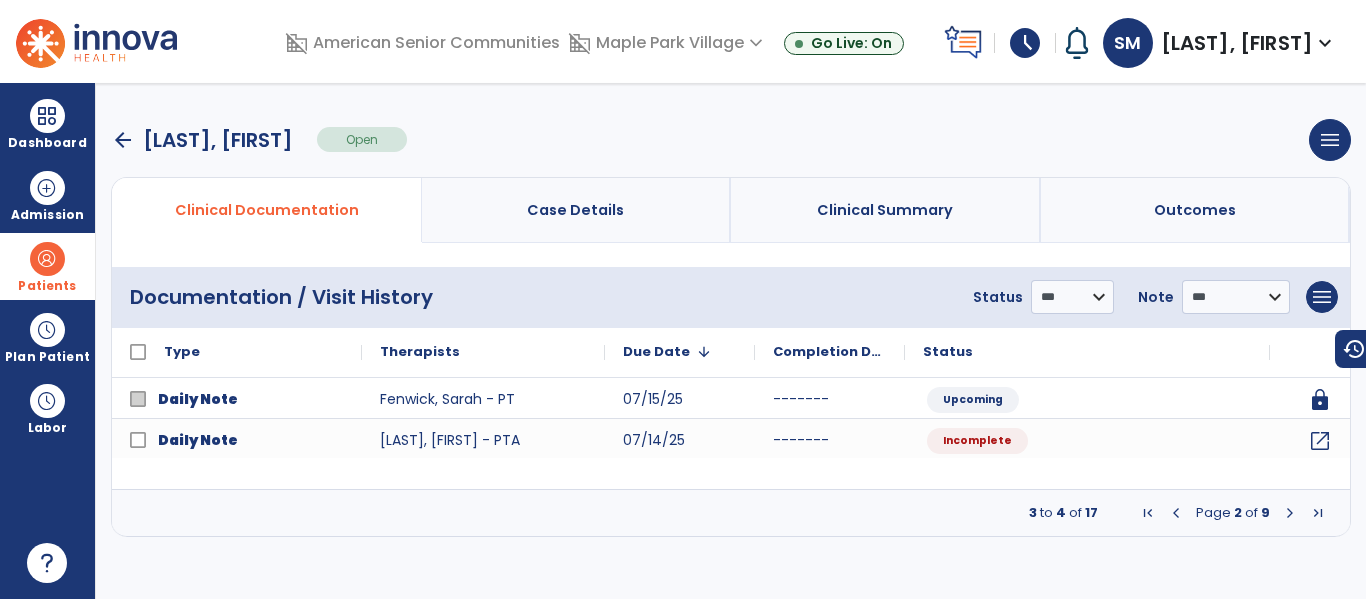 click at bounding box center (1290, 513) 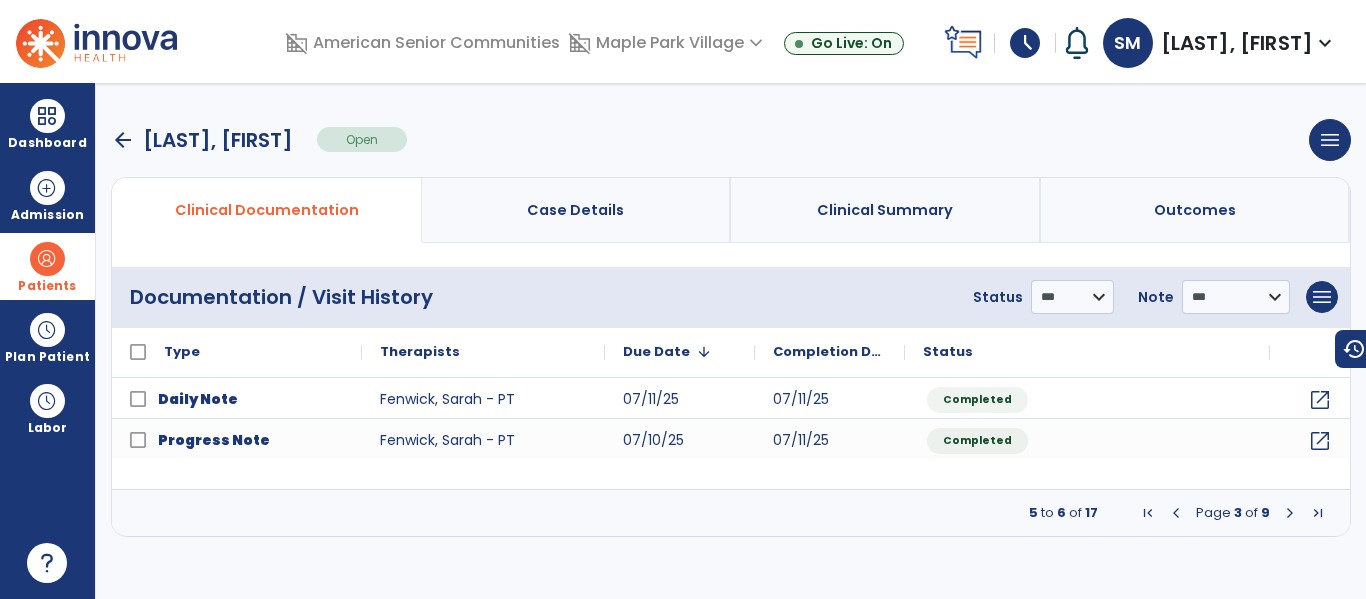 click on "arrow_back" at bounding box center [123, 140] 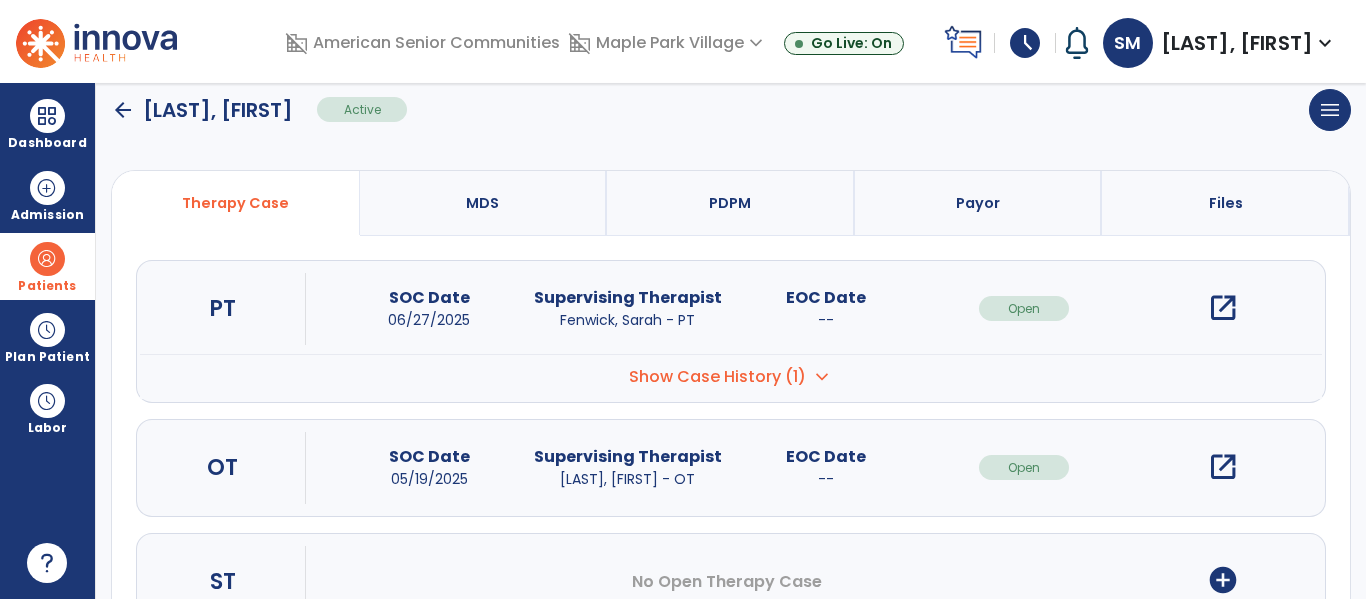 scroll, scrollTop: 252, scrollLeft: 0, axis: vertical 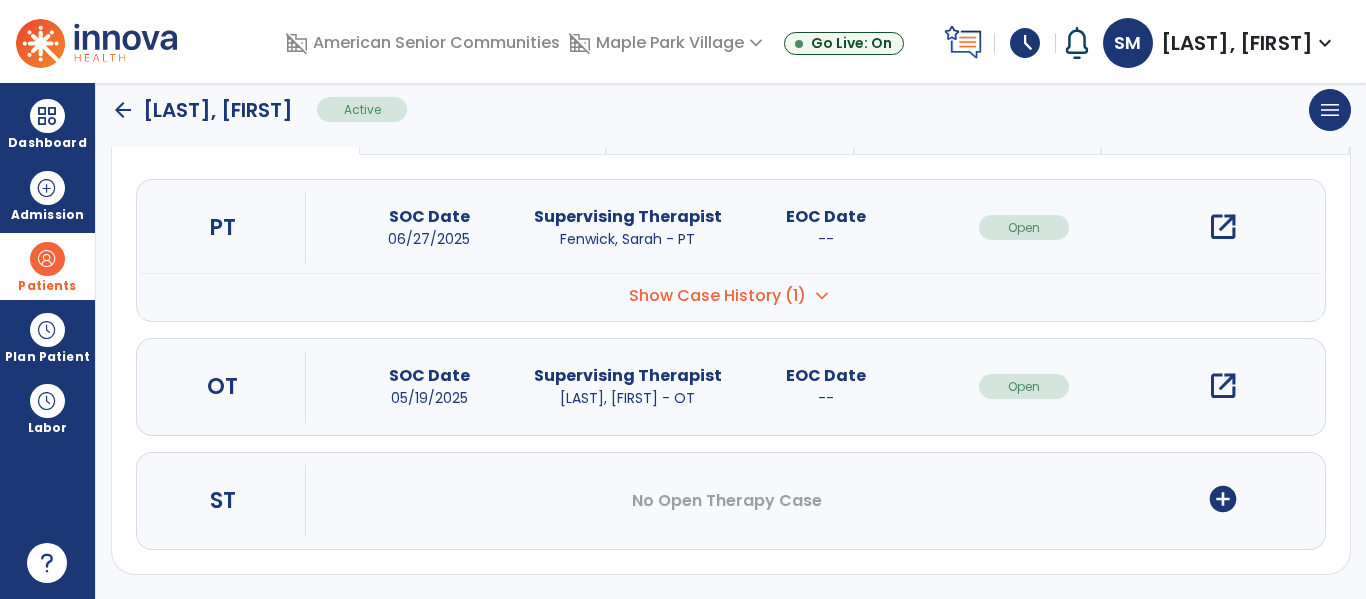 click on "open_in_new" at bounding box center (1223, 386) 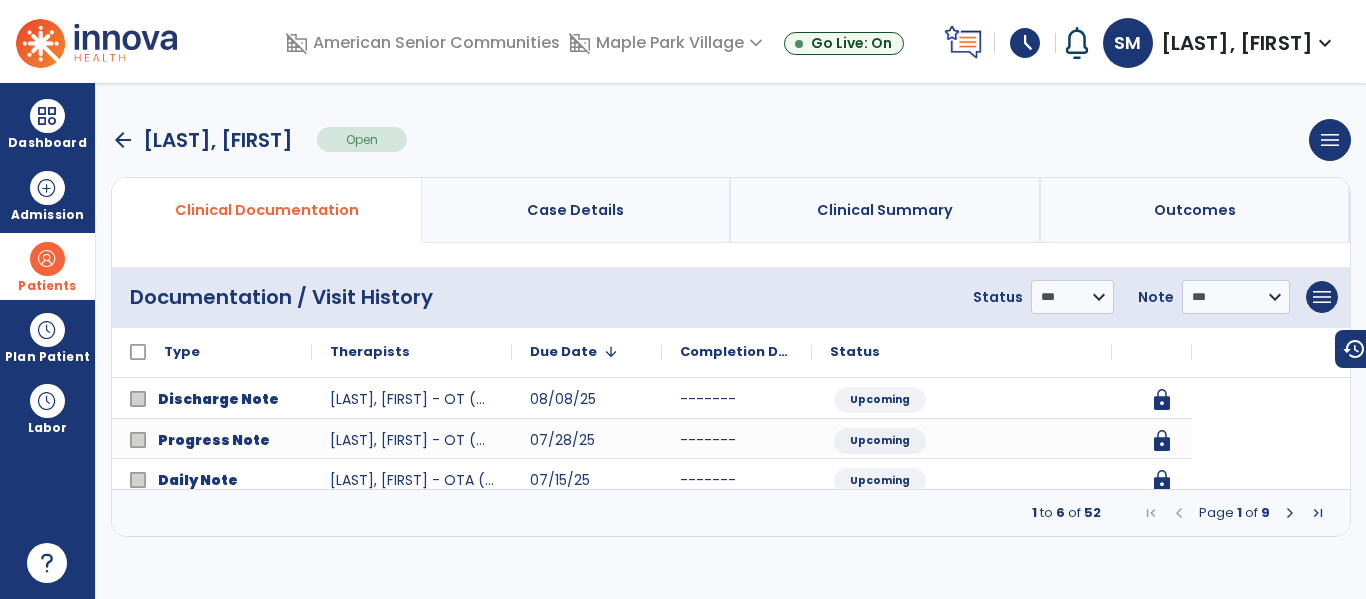 scroll, scrollTop: 0, scrollLeft: 0, axis: both 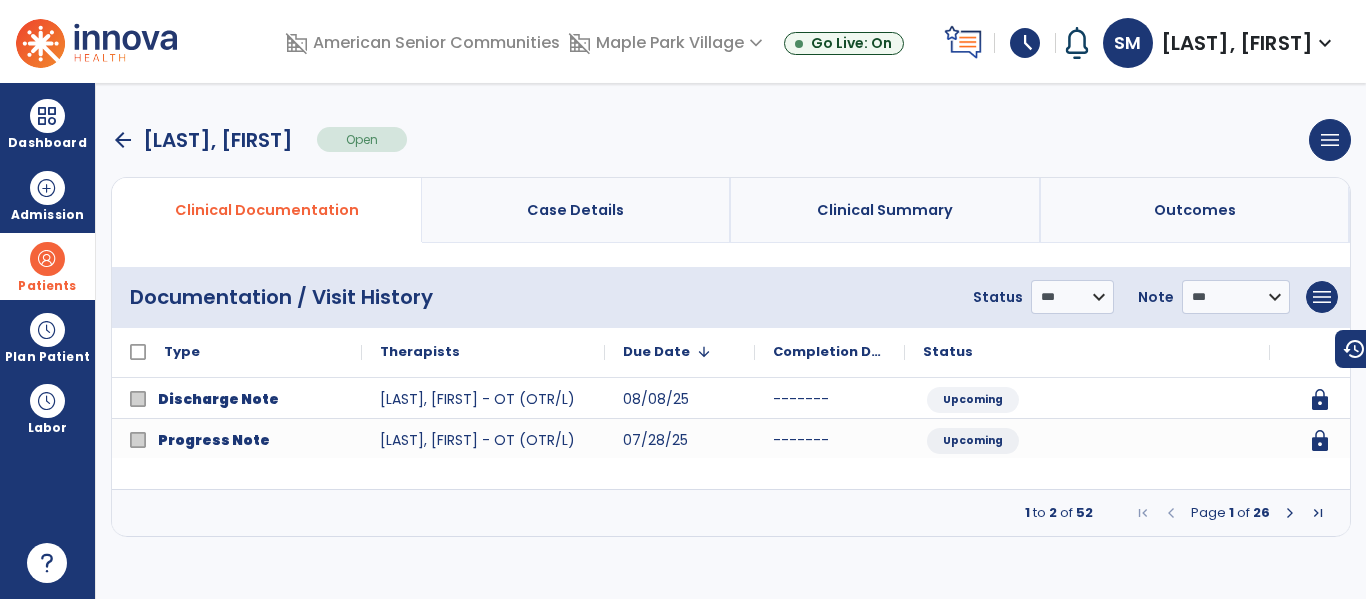 click at bounding box center [1290, 513] 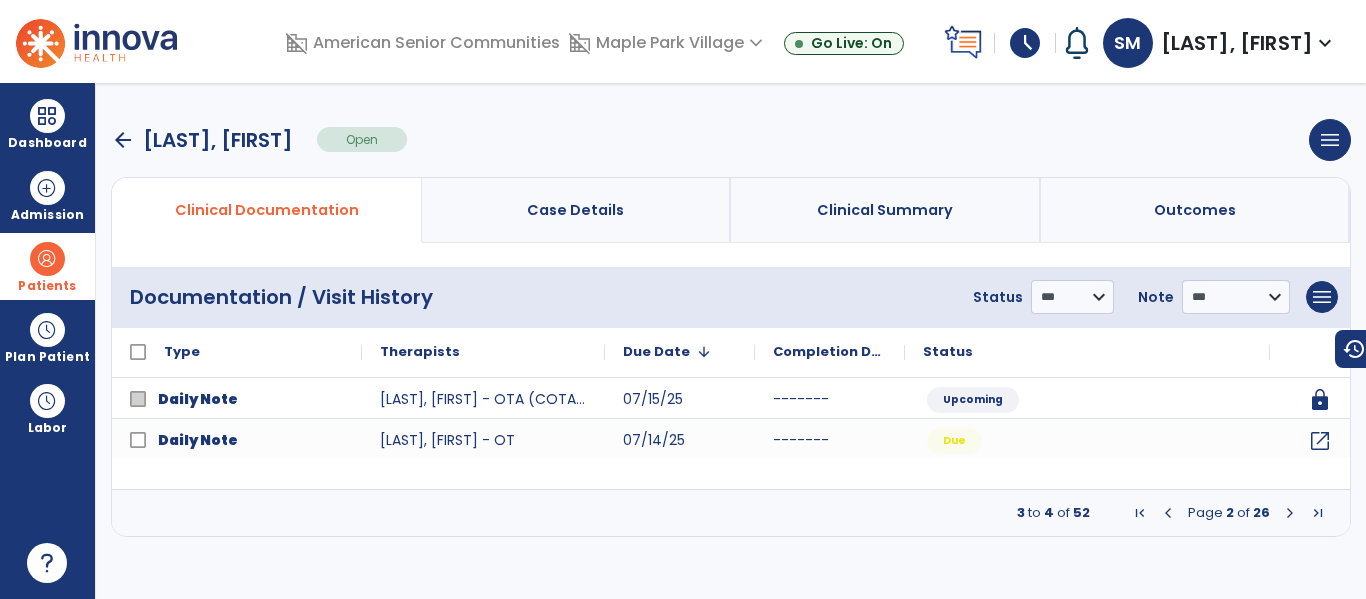 click at bounding box center (1290, 513) 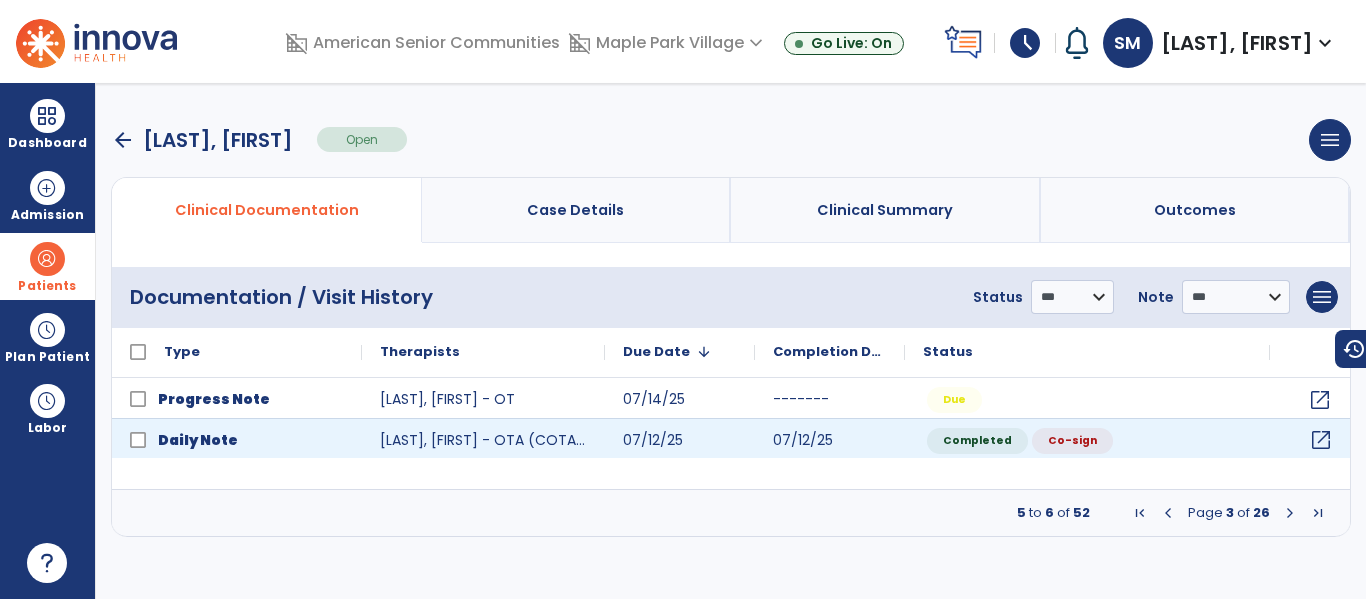 click on "open_in_new" 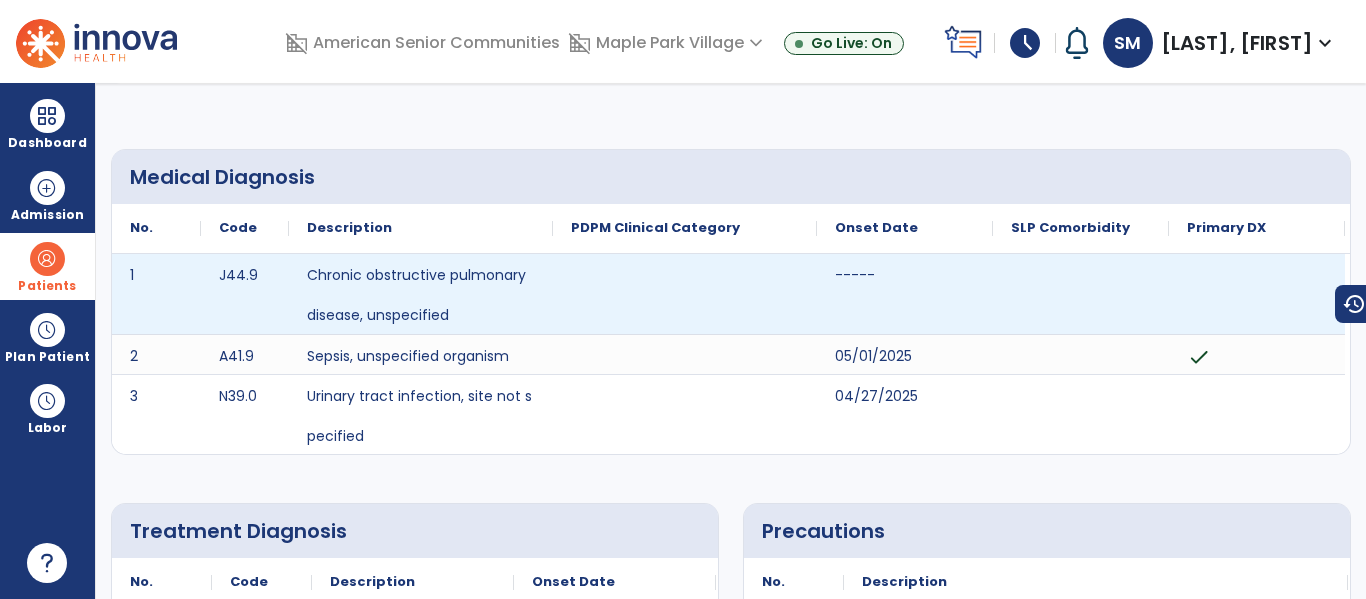 scroll, scrollTop: 0, scrollLeft: 0, axis: both 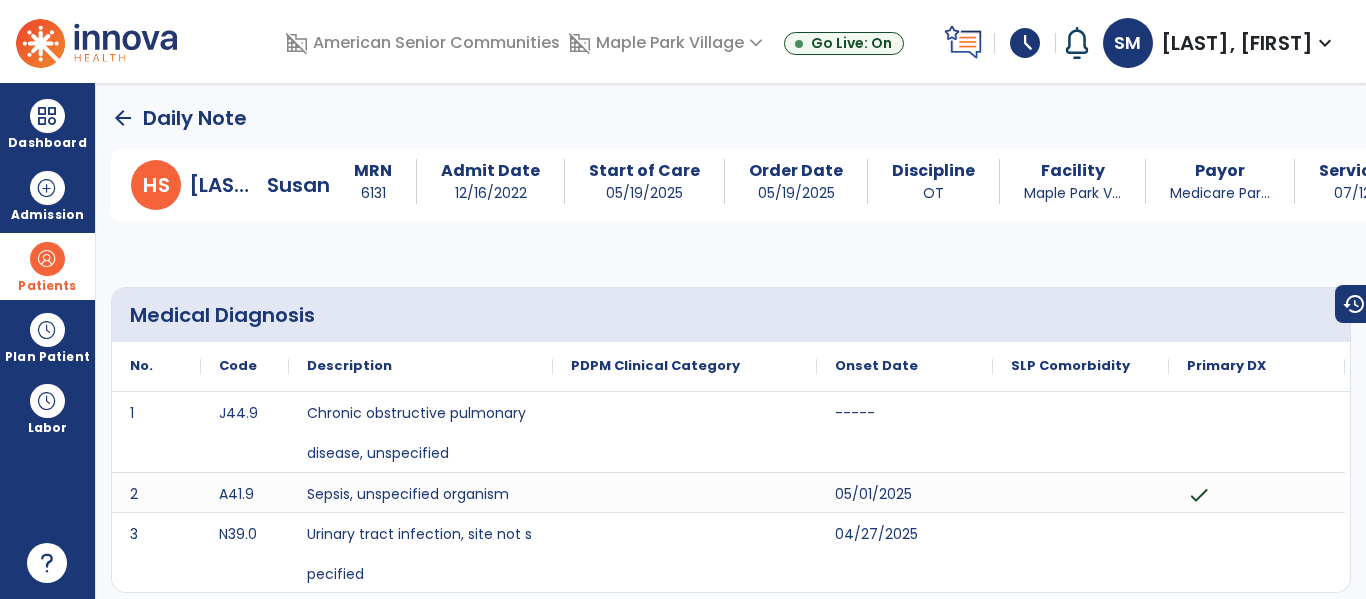 click on "arrow_back" 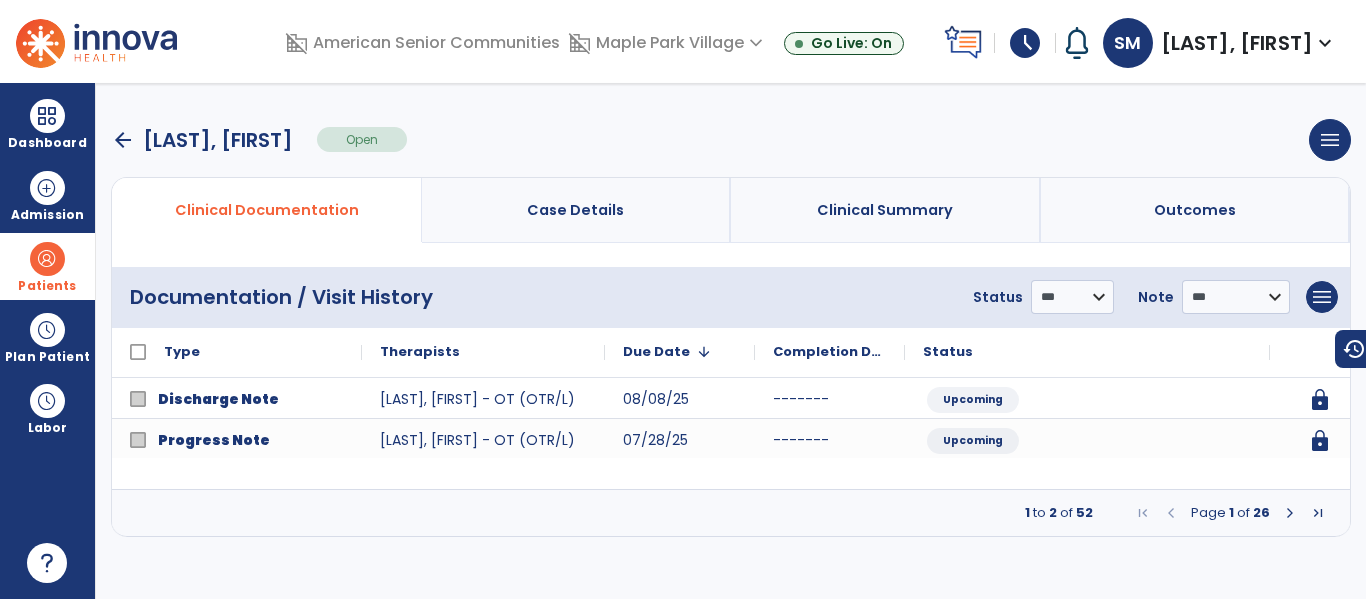 click on "arrow_back" at bounding box center [123, 140] 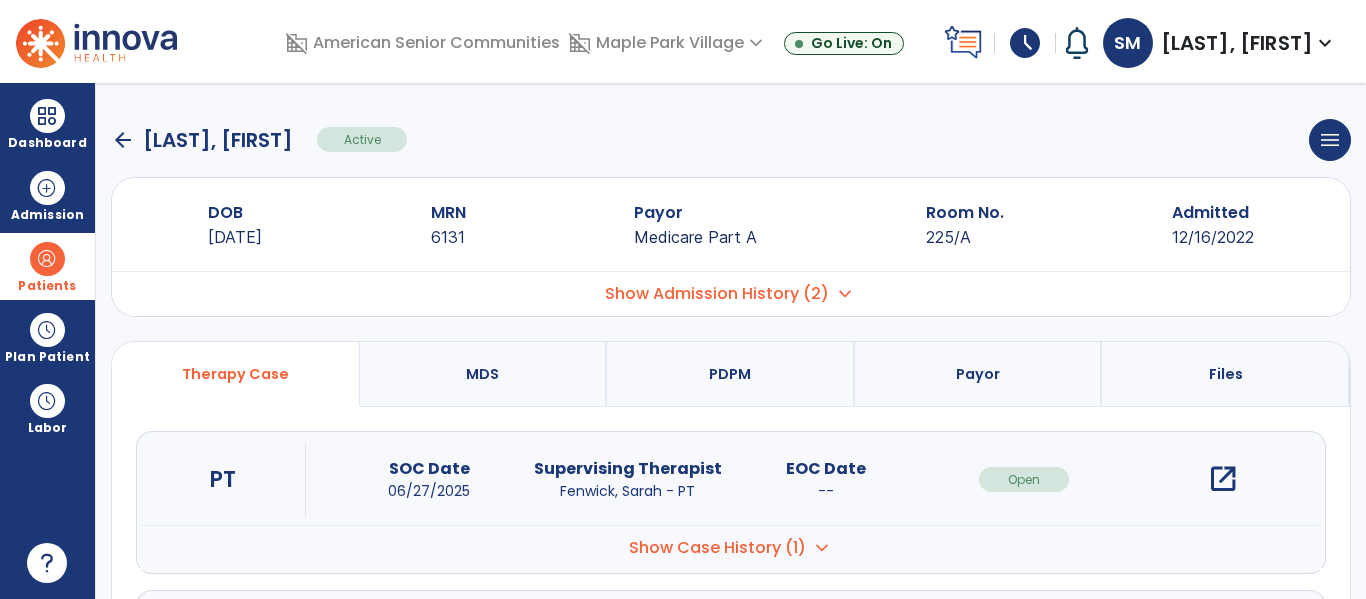 click on "arrow_back" 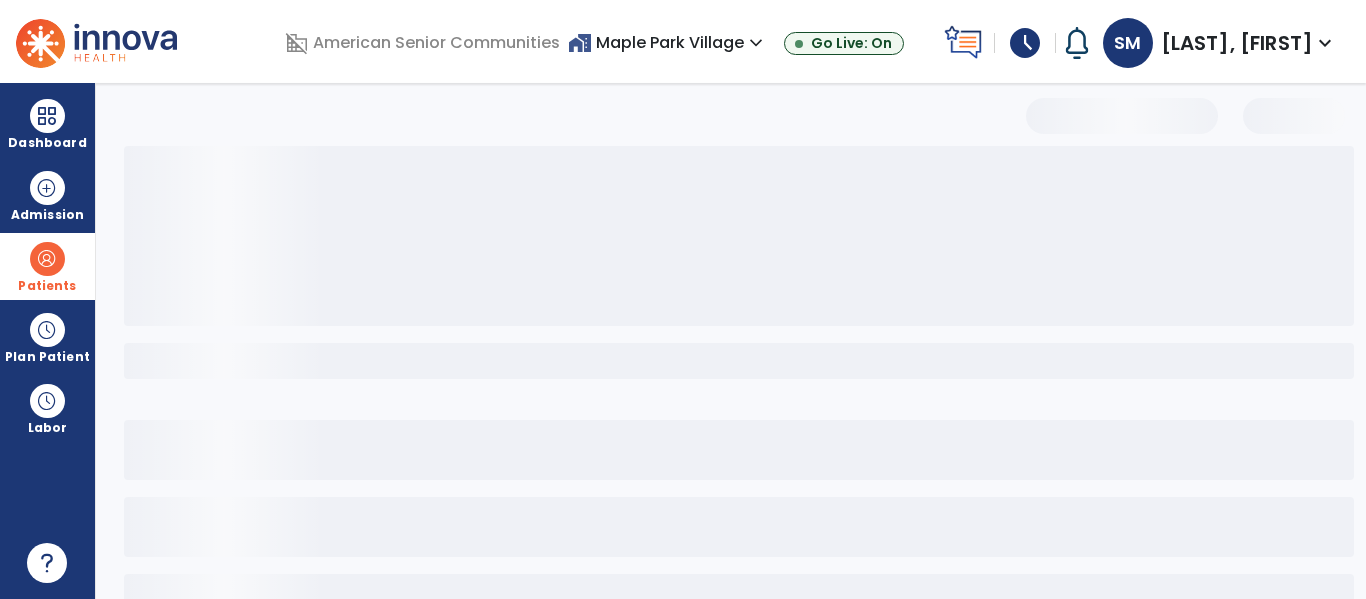 select on "***" 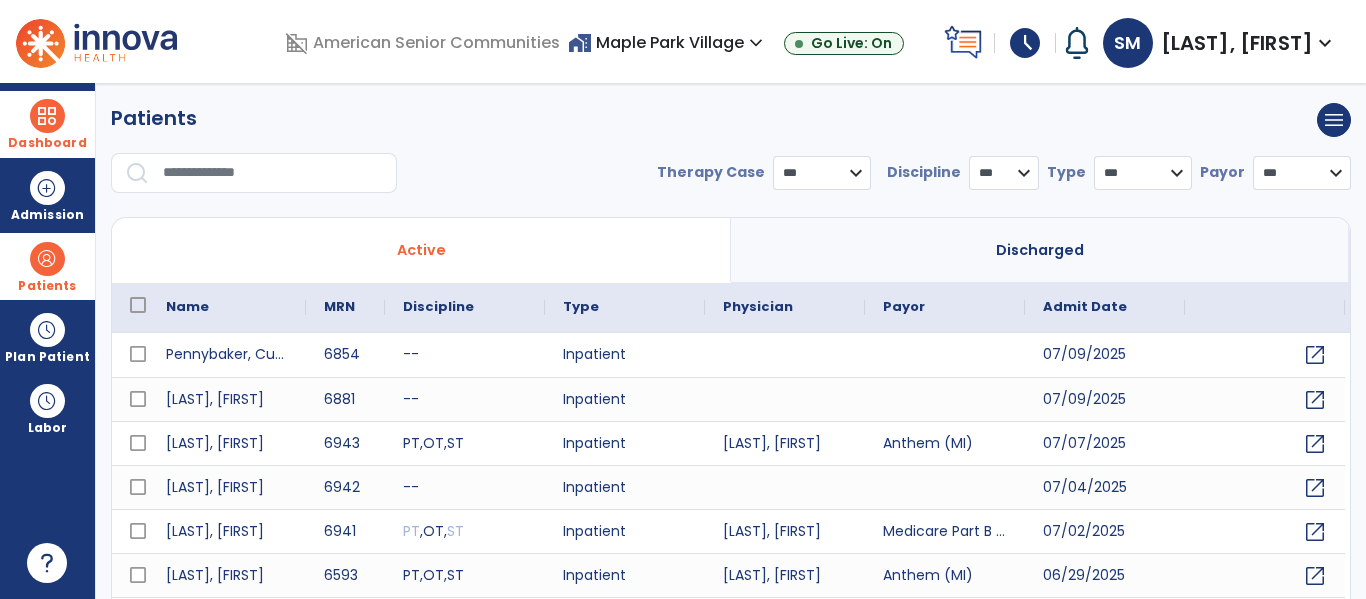 click on "Dashboard" at bounding box center [47, 124] 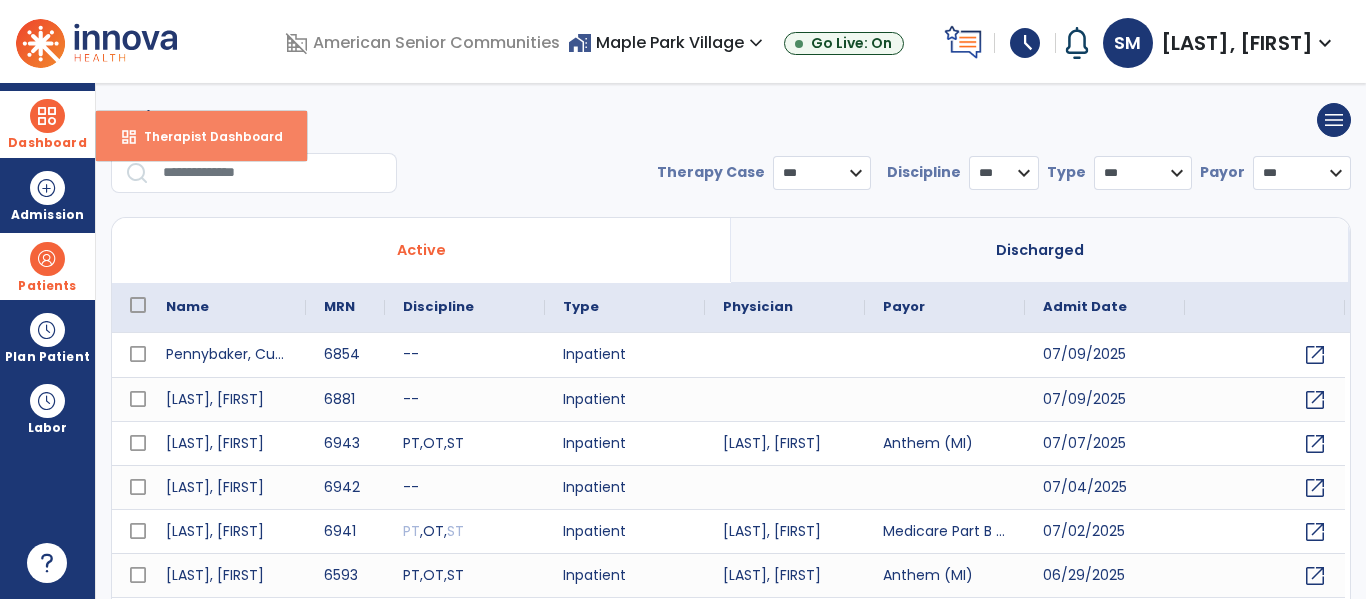click on "Therapist Dashboard" at bounding box center [205, 136] 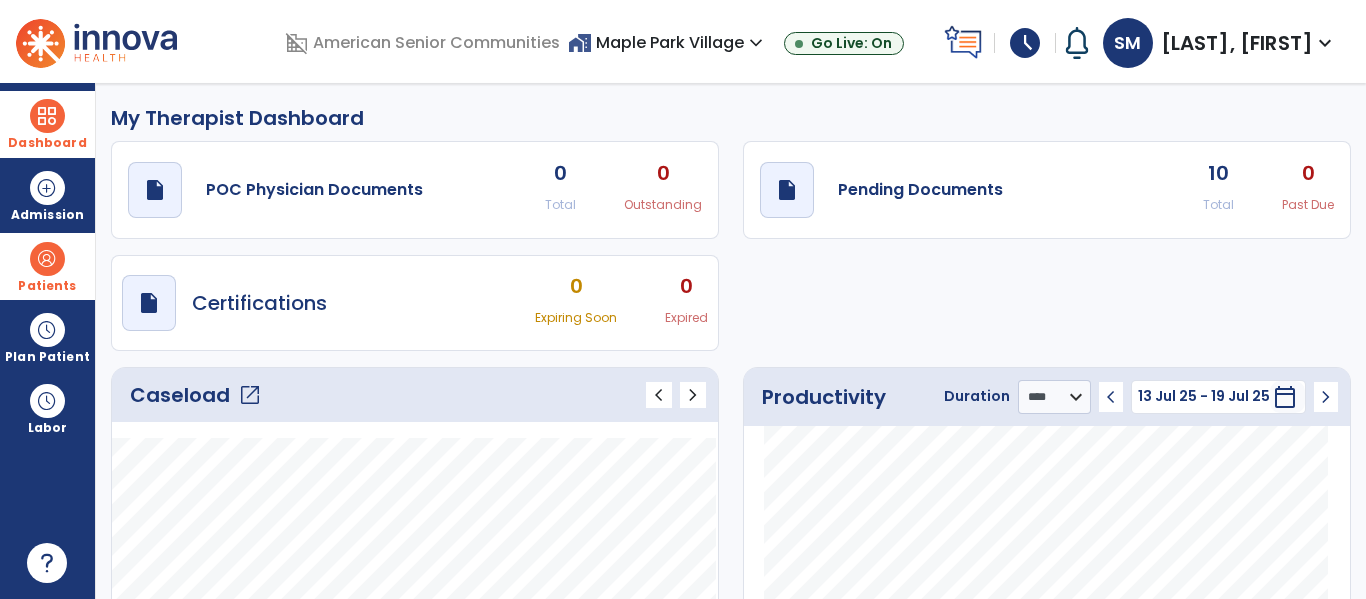click on "10 Total" 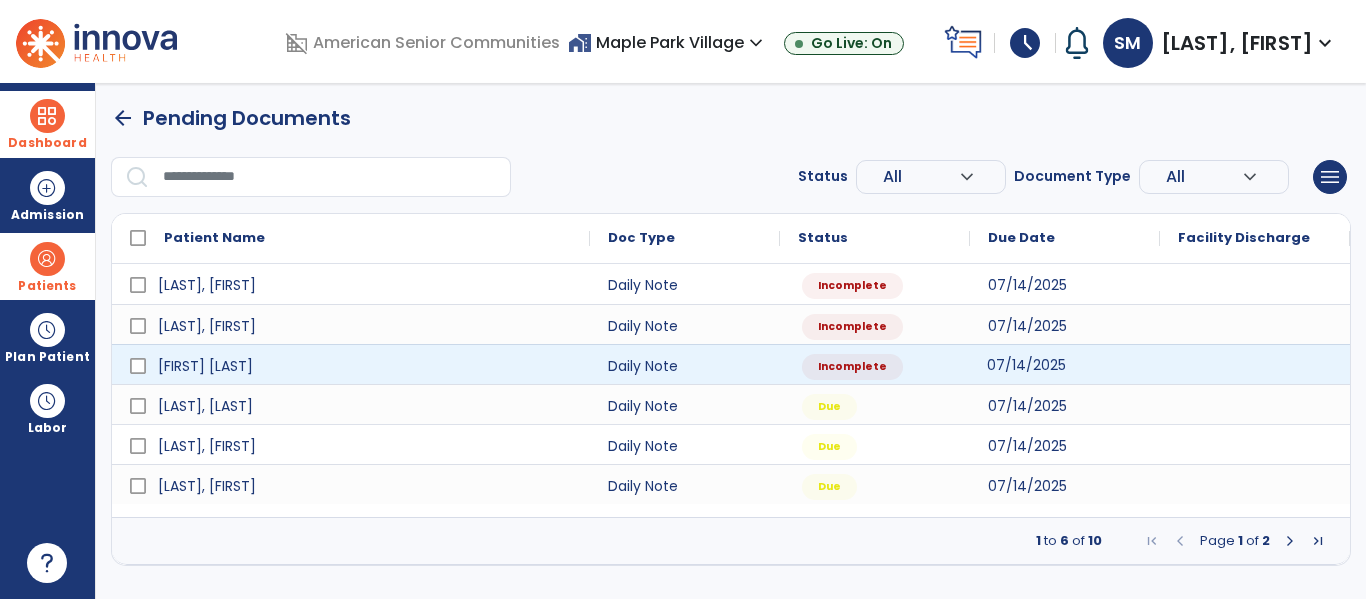 click on "07/14/2025" at bounding box center [1065, 364] 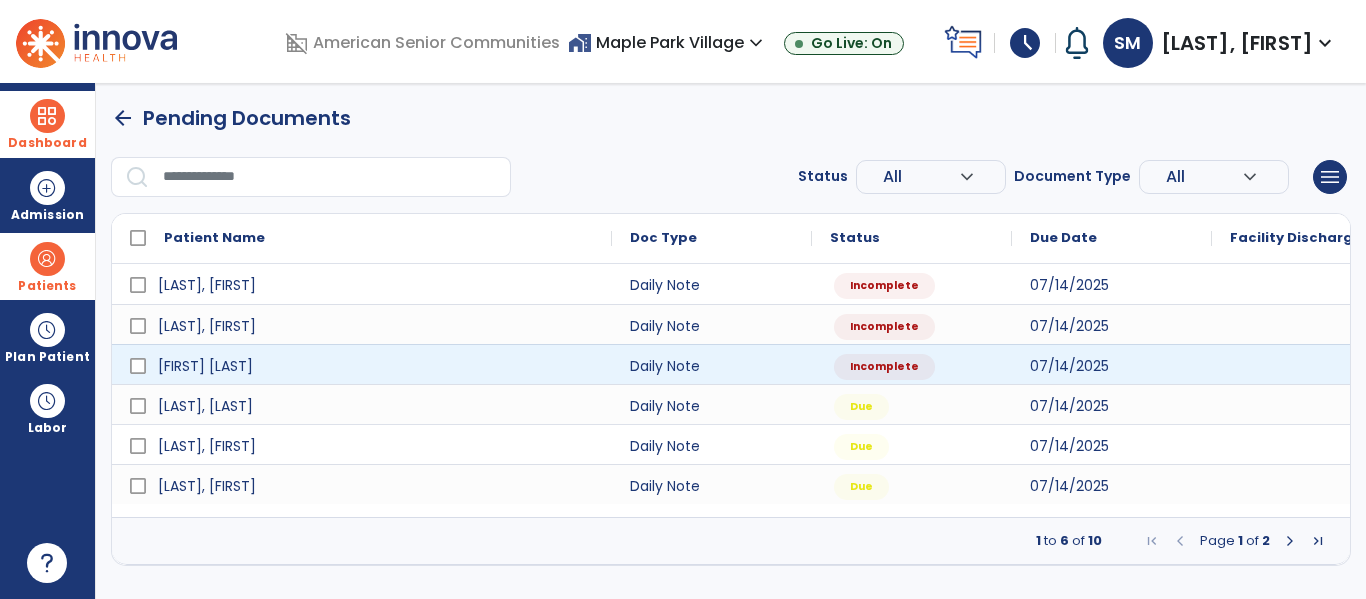 select on "*" 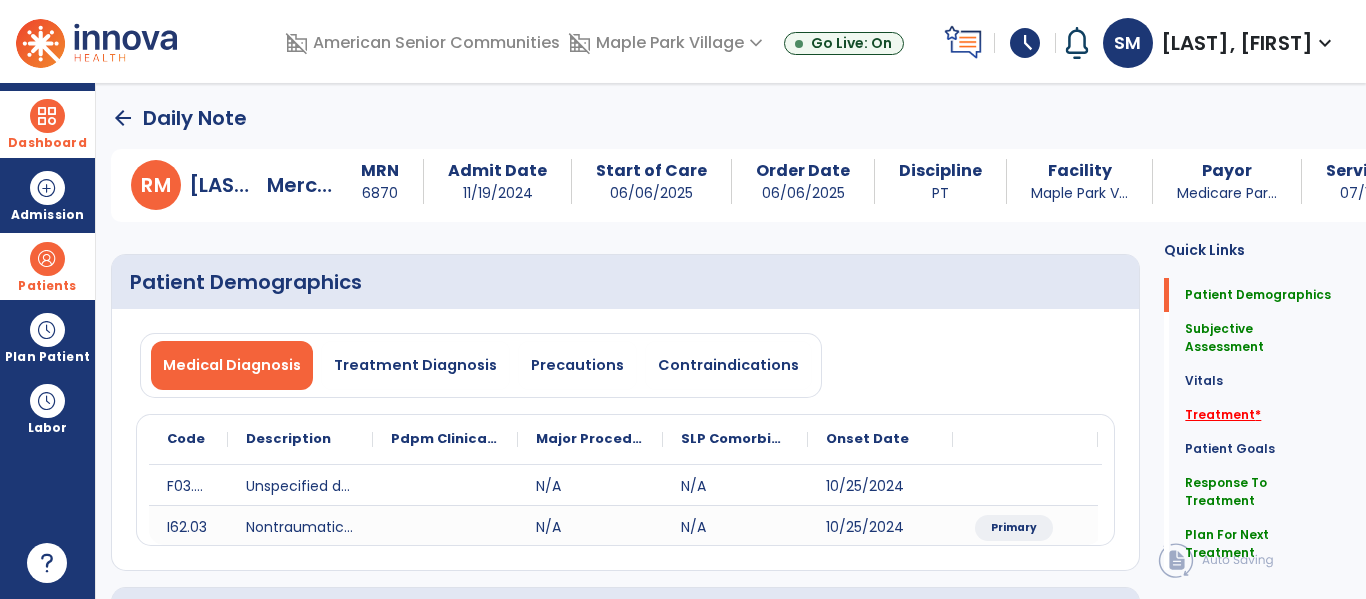 click on "Treatment   *" 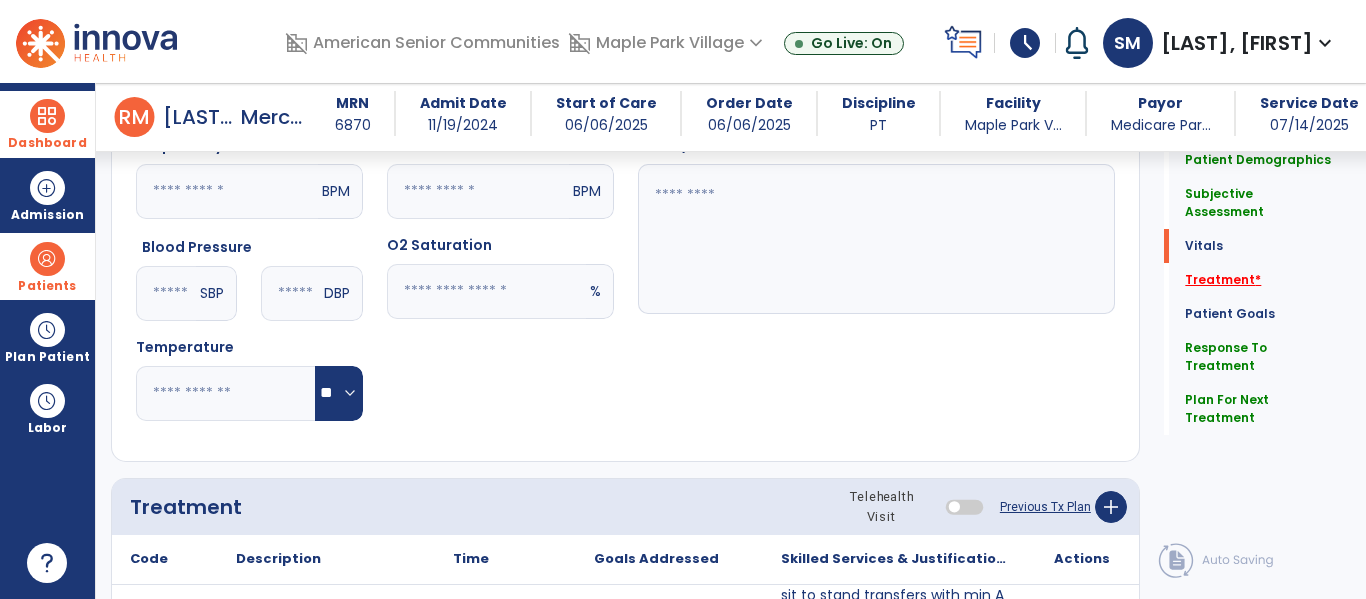 scroll, scrollTop: 1208, scrollLeft: 0, axis: vertical 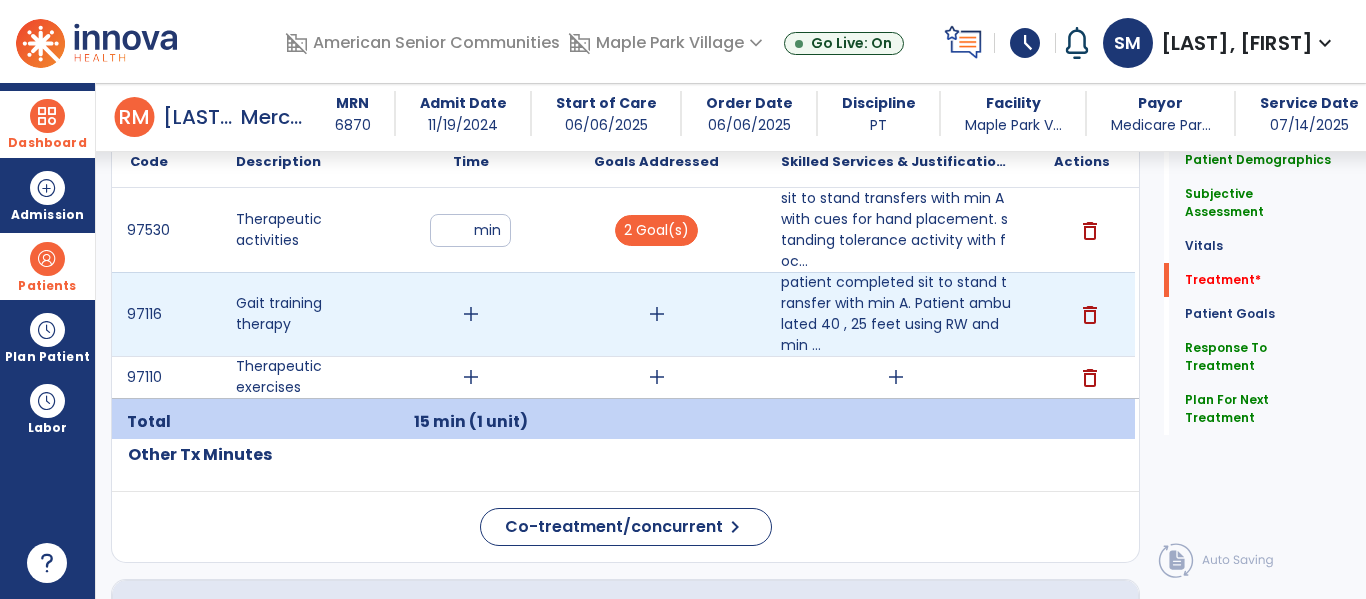 click on "add" at bounding box center [471, 314] 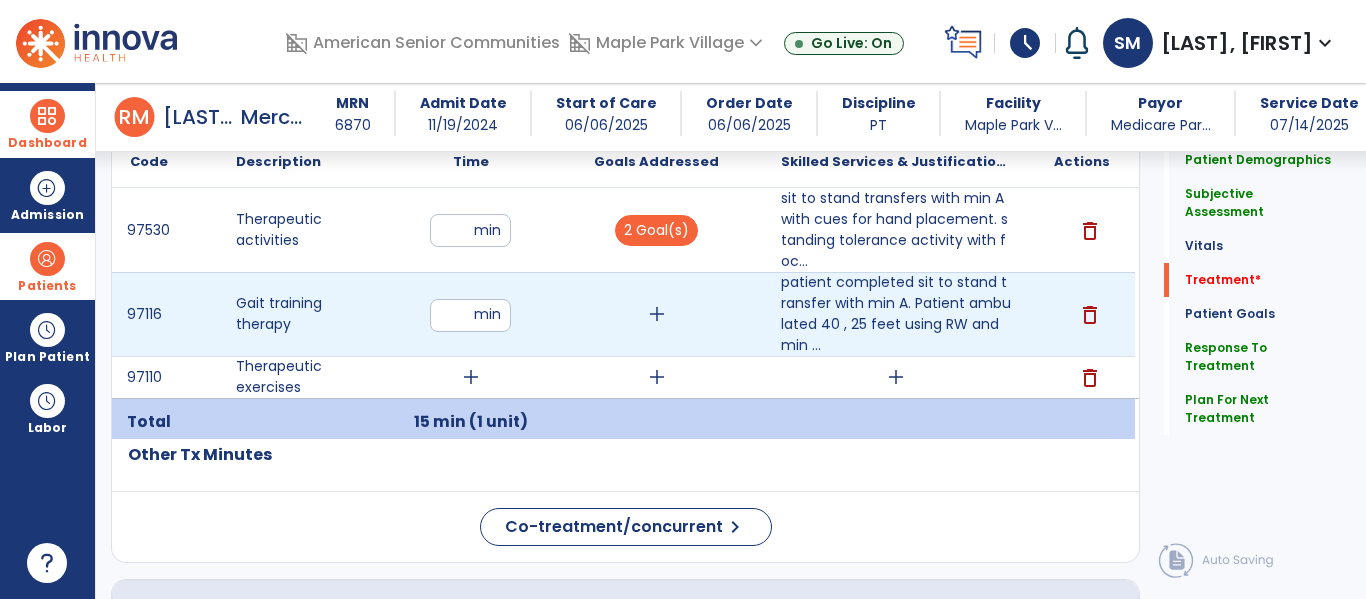type on "**" 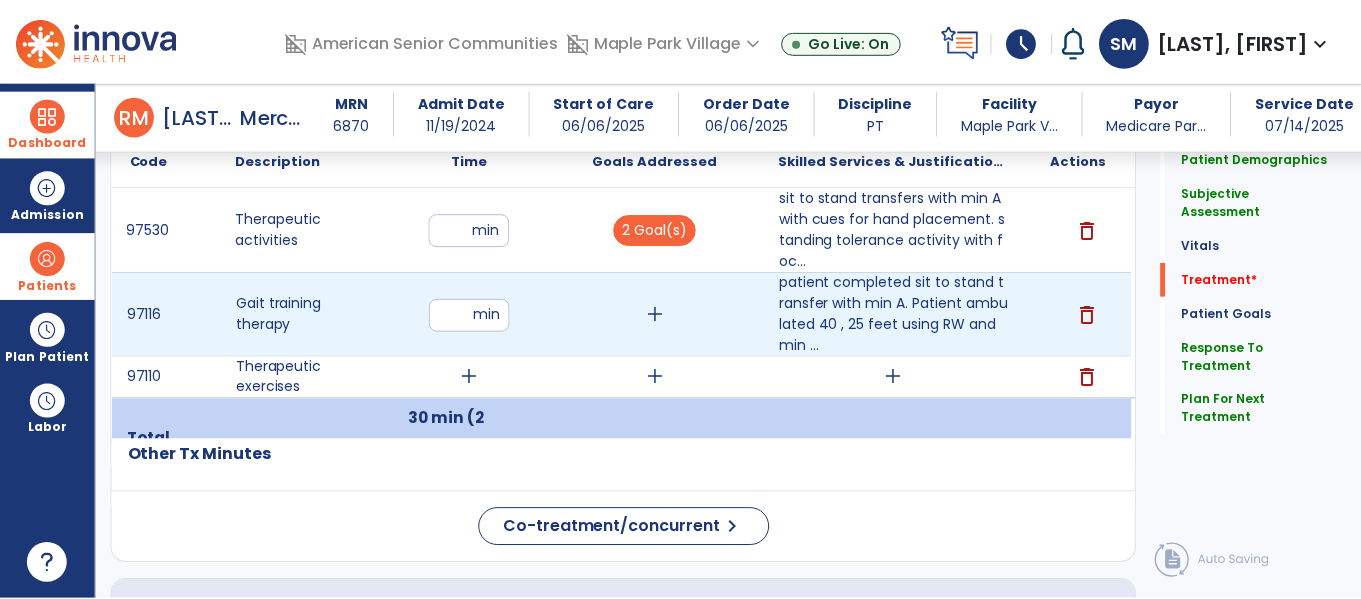scroll, scrollTop: 1223, scrollLeft: 0, axis: vertical 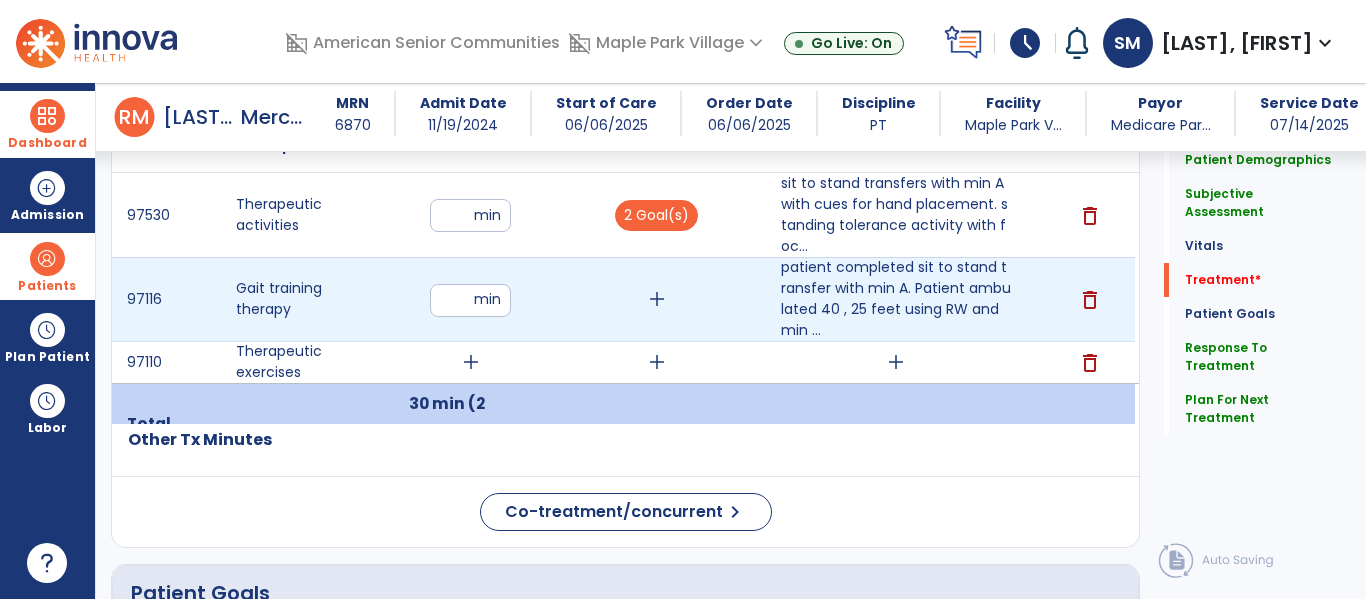 click on "add" at bounding box center (657, 299) 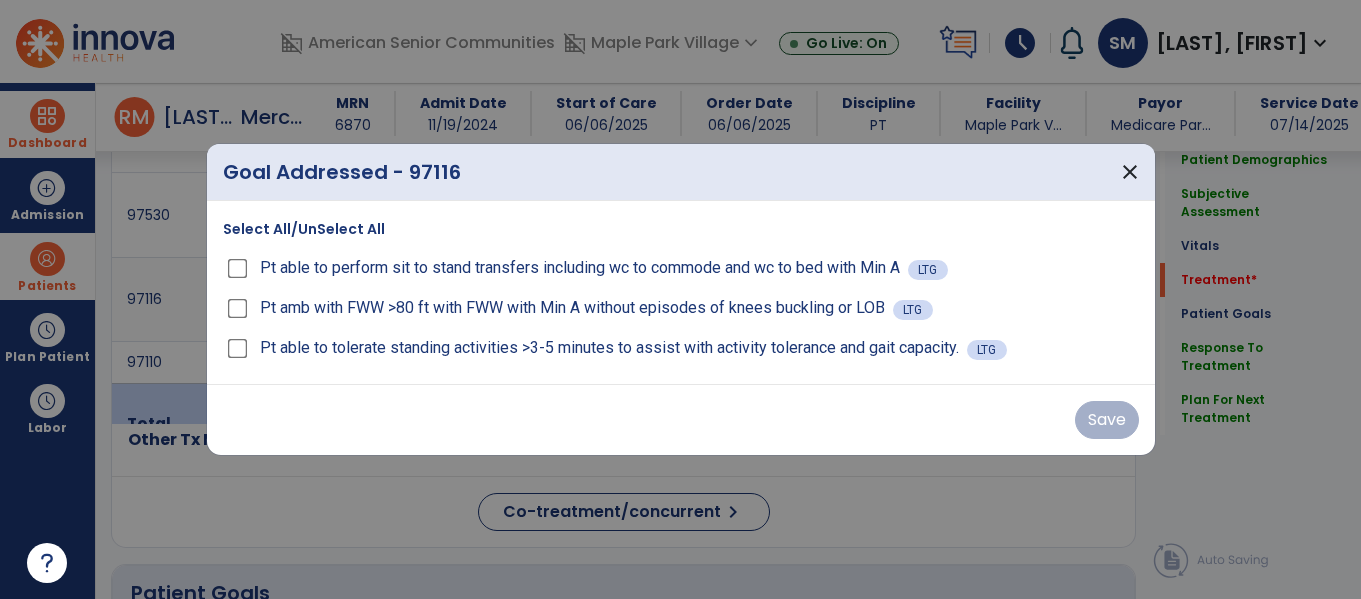 scroll, scrollTop: 1223, scrollLeft: 0, axis: vertical 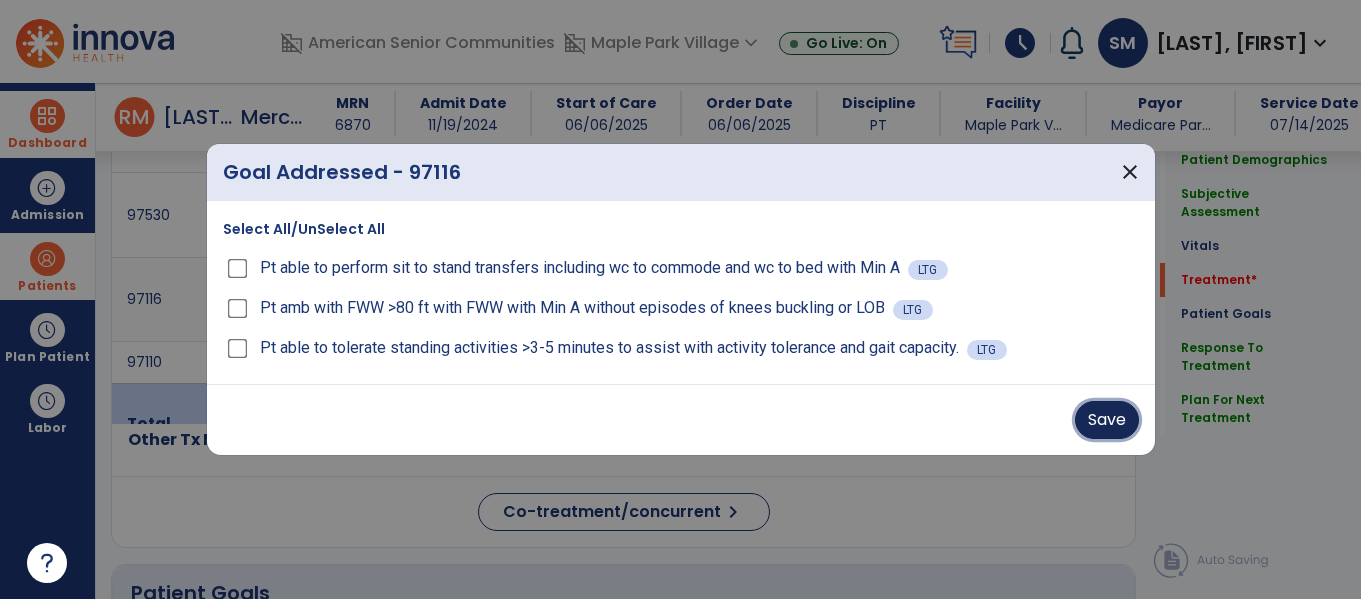 click on "Save" at bounding box center (1107, 420) 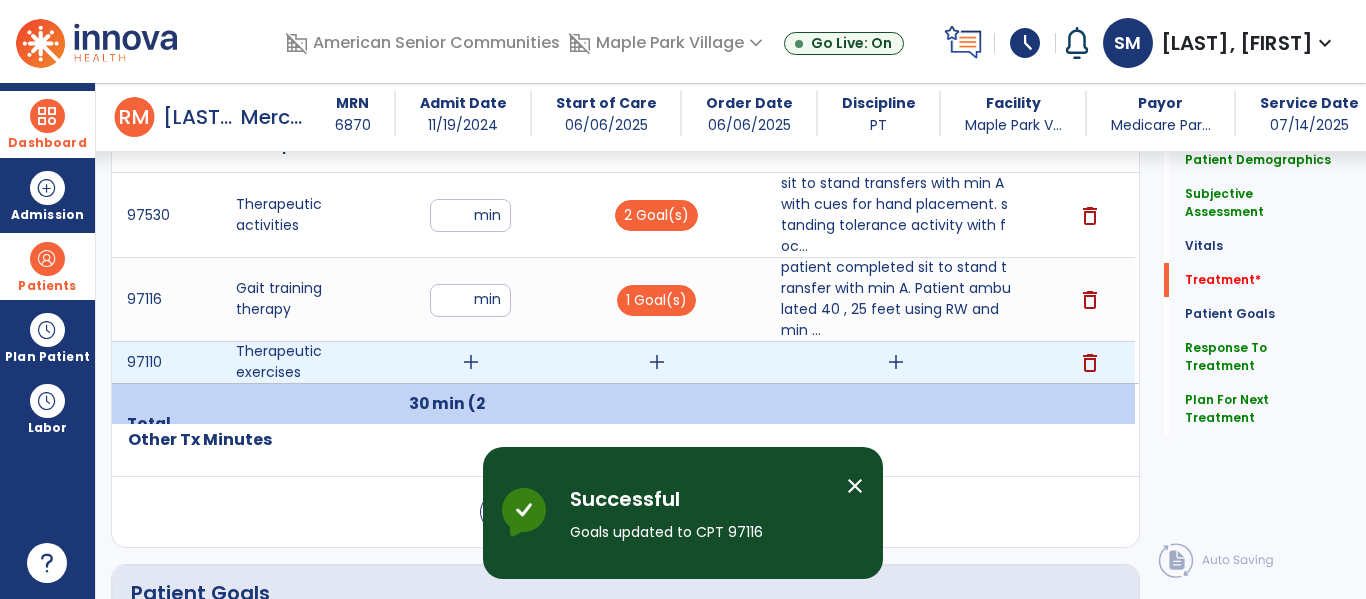 click on "add" at bounding box center [471, 362] 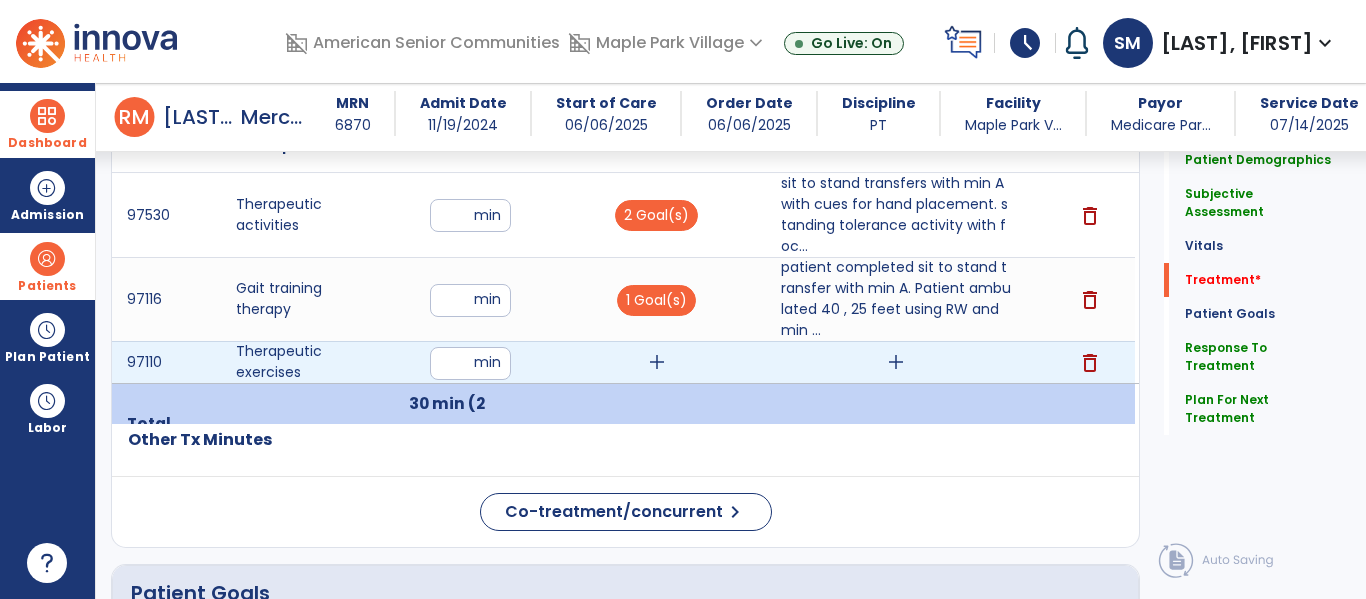 type on "**" 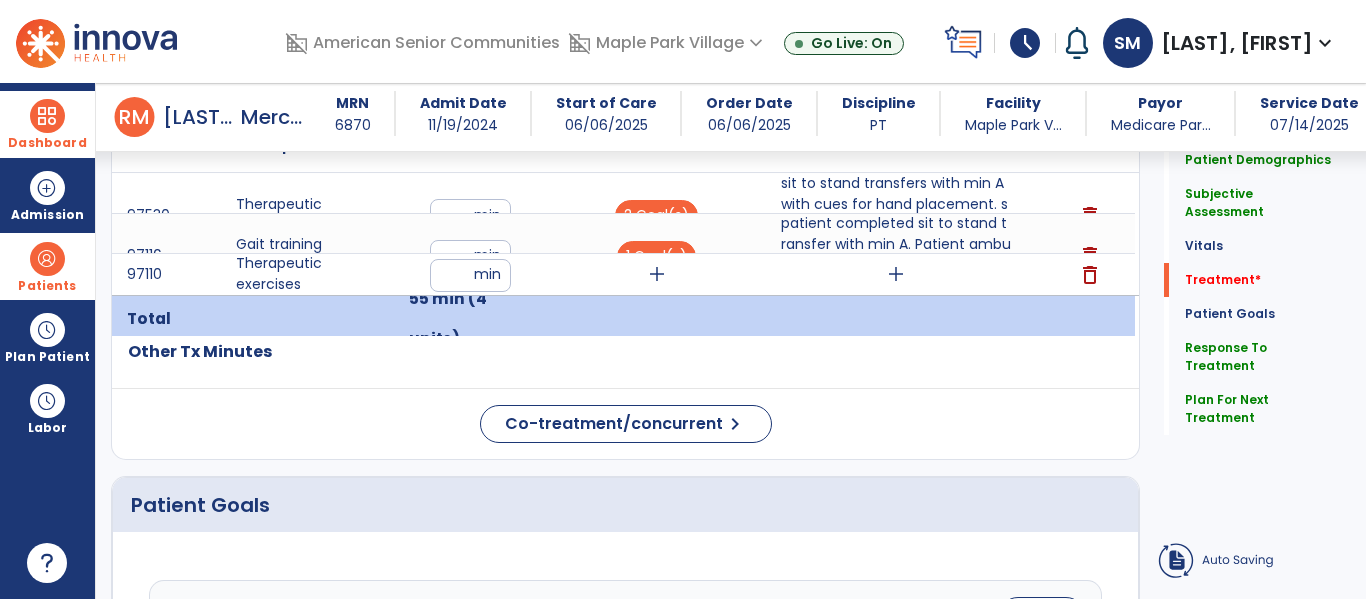 click on "Other Tx Minutes" 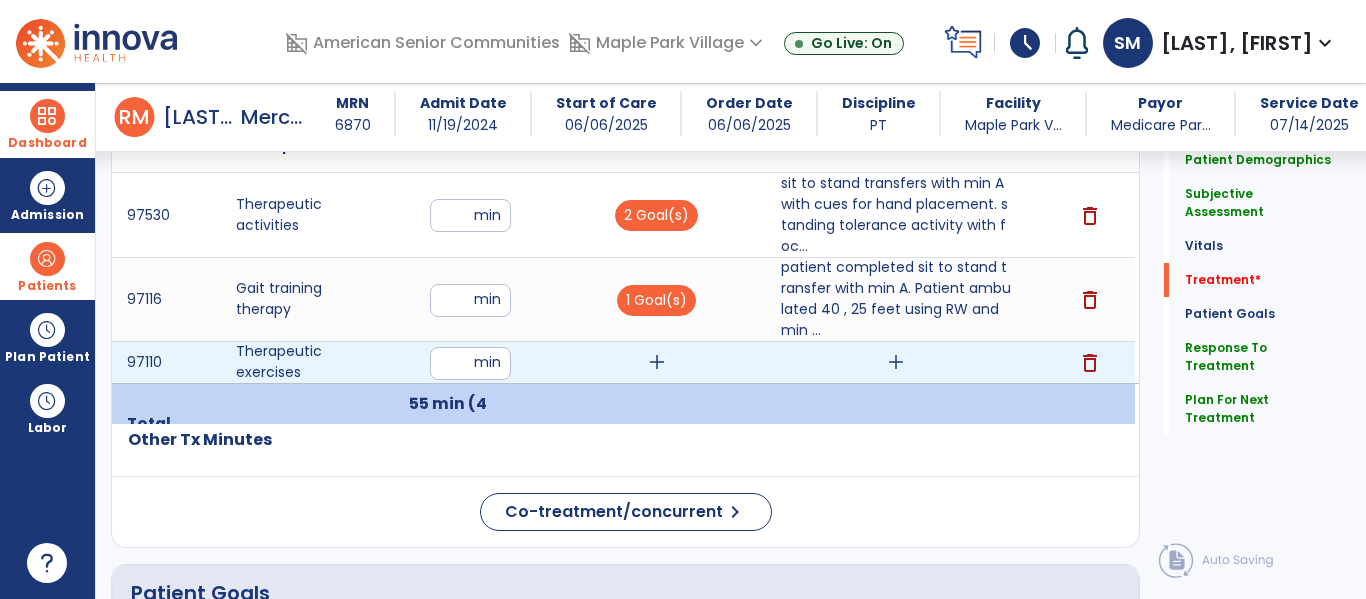 click on "add" at bounding box center (657, 362) 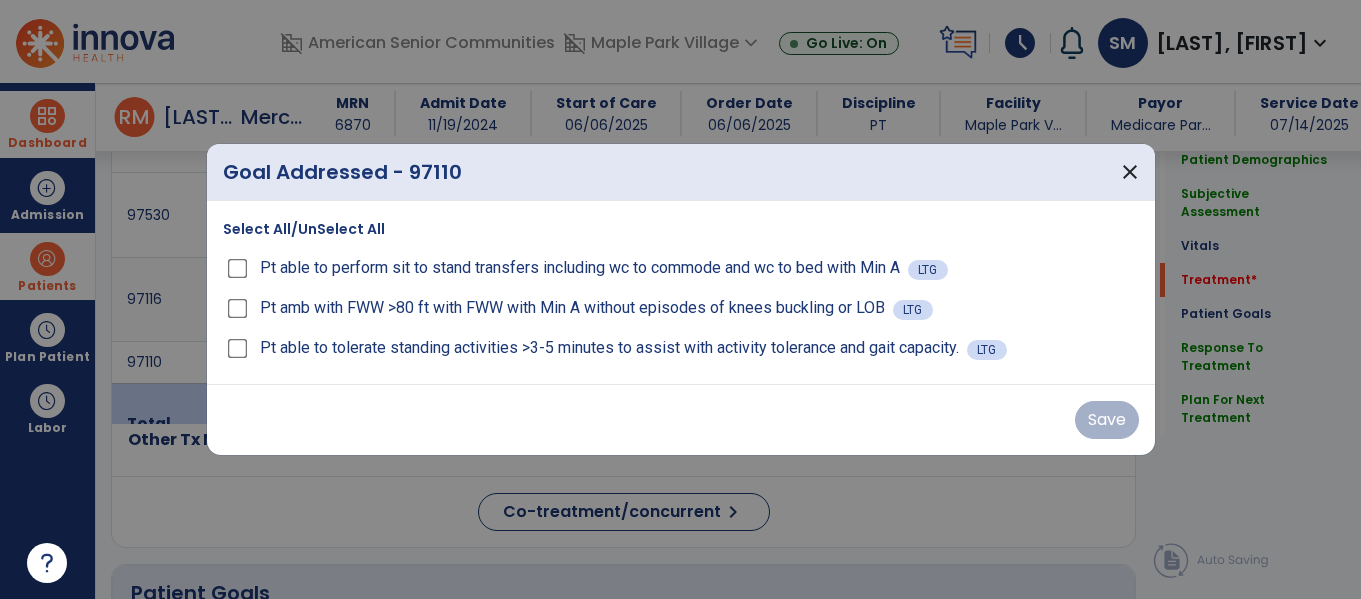 scroll, scrollTop: 1223, scrollLeft: 0, axis: vertical 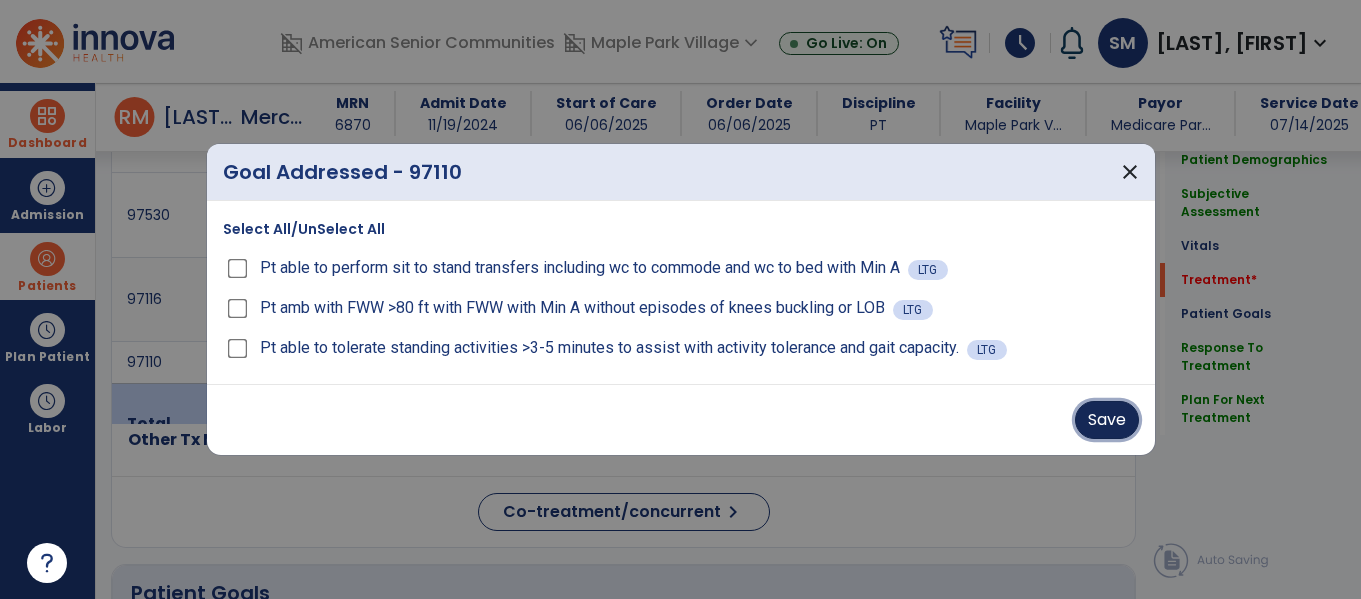 click on "Save" at bounding box center (1107, 420) 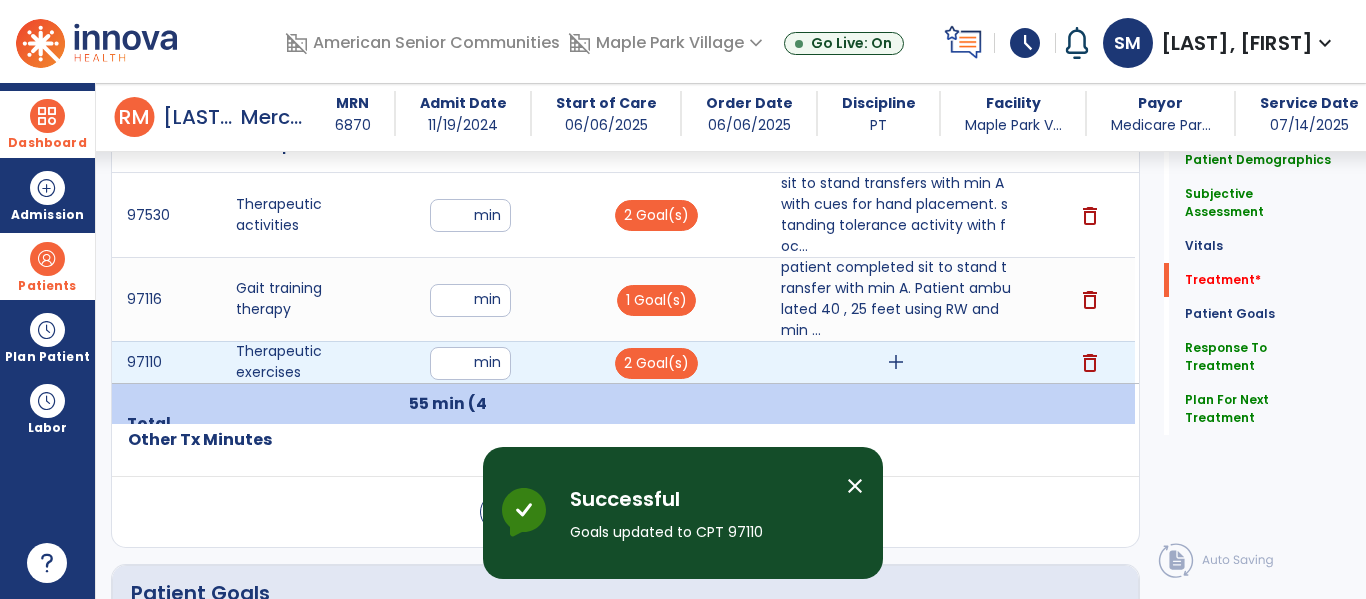 click on "add" at bounding box center [896, 362] 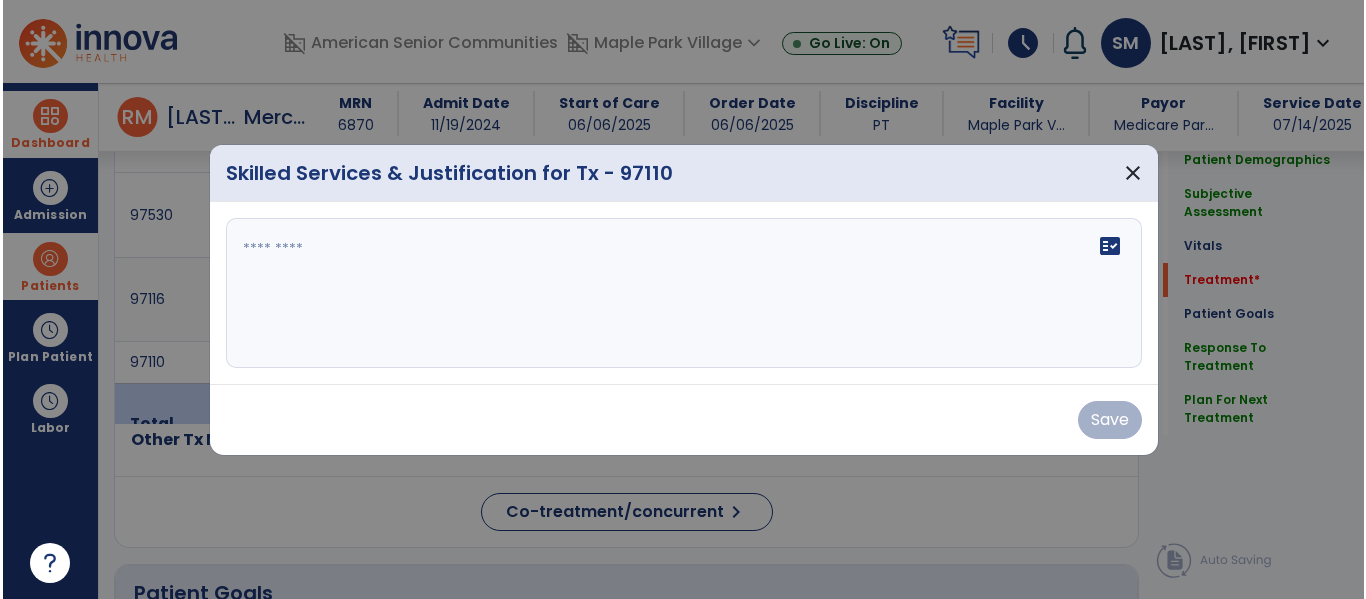 scroll, scrollTop: 1223, scrollLeft: 0, axis: vertical 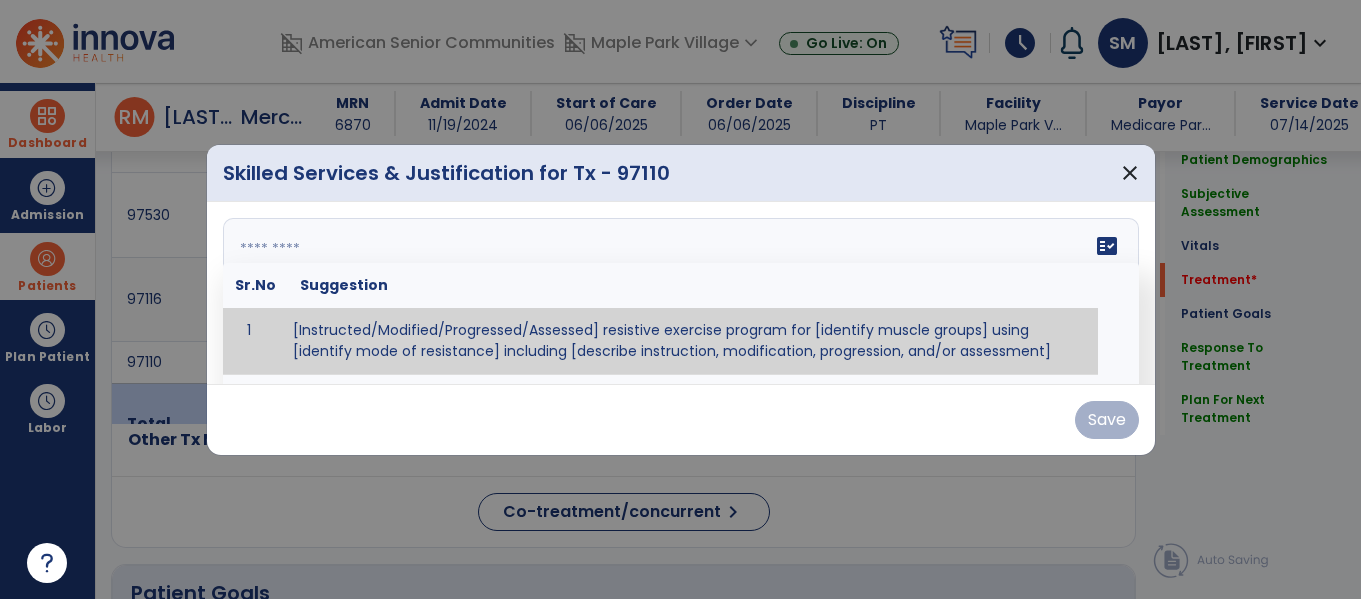 click on "fact_check  Sr.No Suggestion 1 [Instructed/Modified/Progressed/Assessed] resistive exercise program for [identify muscle groups] using [identify mode of resistance] including [describe instruction, modification, progression, and/or assessment] 2 [Instructed/Modified/Progressed/Assessed] aerobic exercise program using [identify equipment/mode] including [describe instruction, modification,progression, and/or assessment] 3 [Instructed/Modified/Progressed/Assessed] [PROM/A/AROM/AROM] program for [identify joint movements] using [contract-relax, over-pressure, inhibitory techniques, other] 4 [Assessed/Tested] aerobic capacity with administration of [aerobic capacity test]" at bounding box center (681, 293) 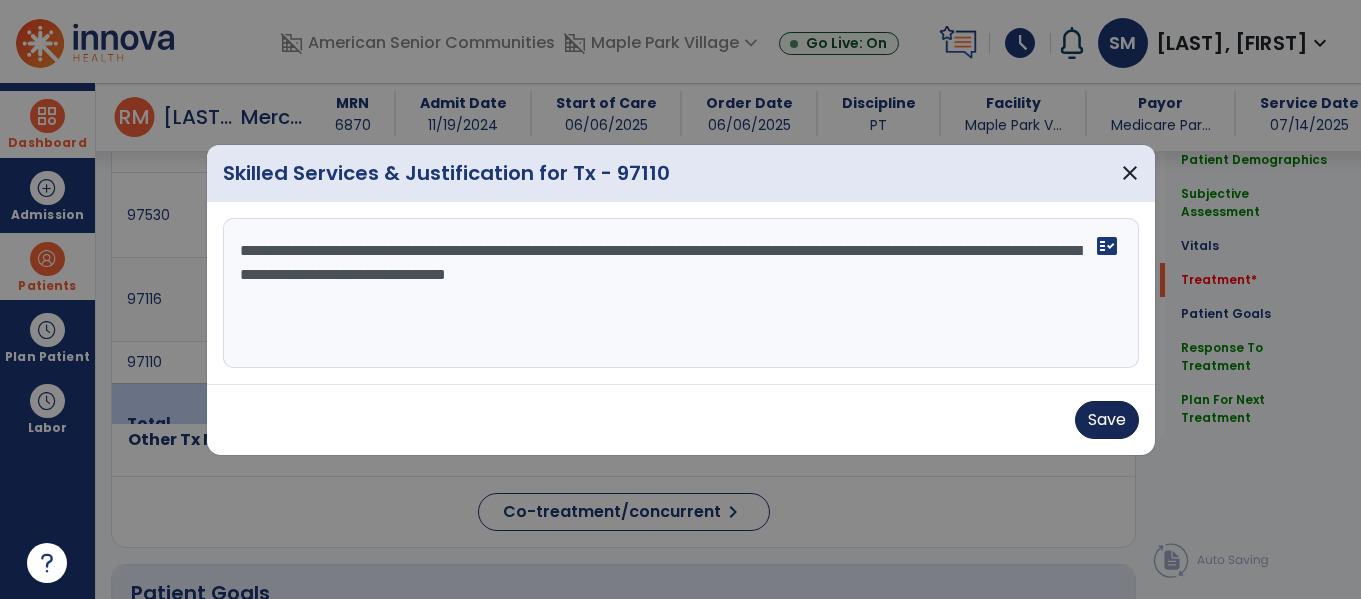 type on "**********" 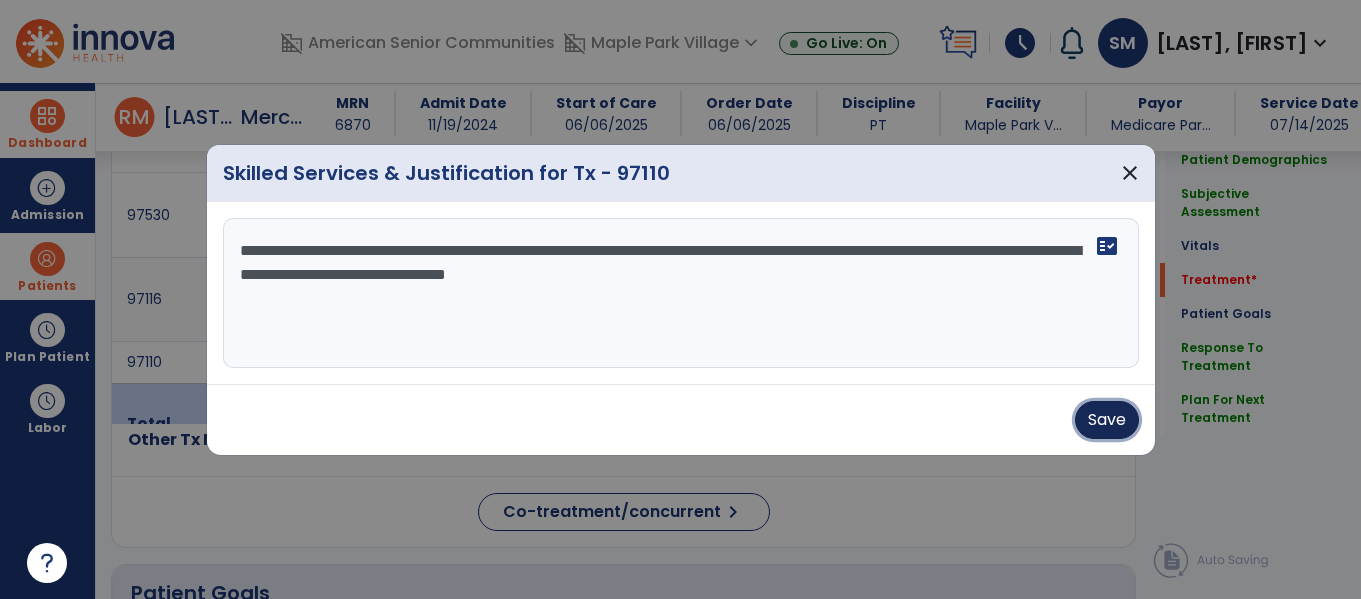 click on "Save" at bounding box center (1107, 420) 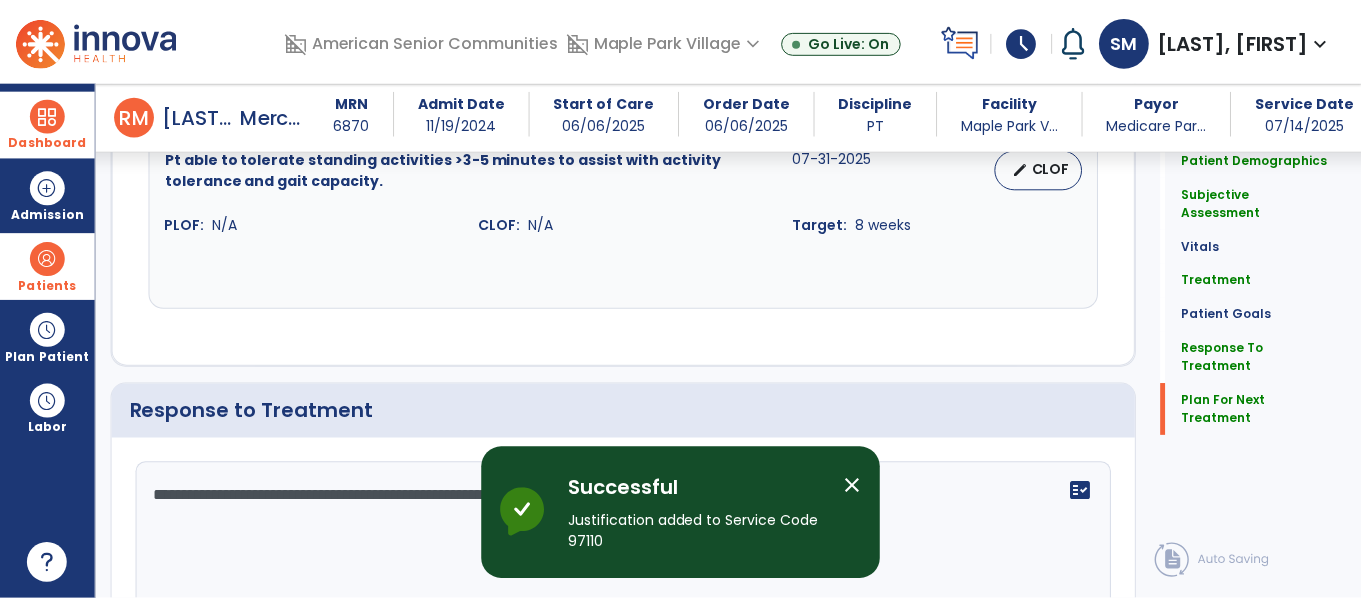 scroll, scrollTop: 2521, scrollLeft: 0, axis: vertical 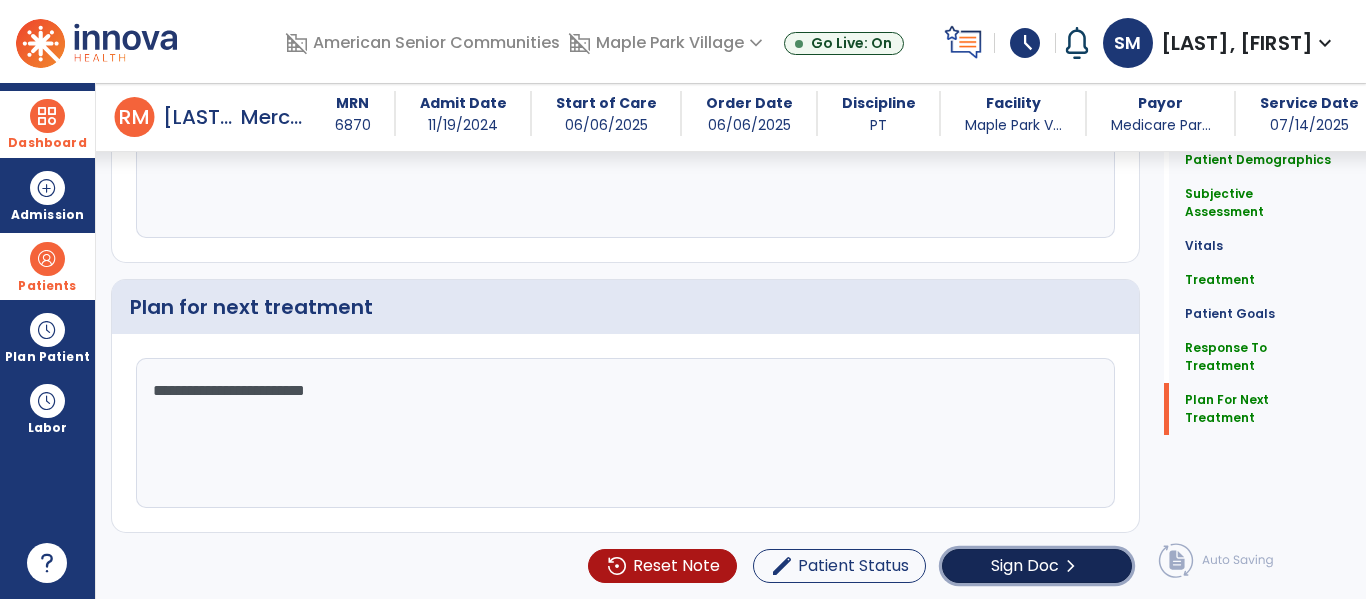 click on "Sign Doc" 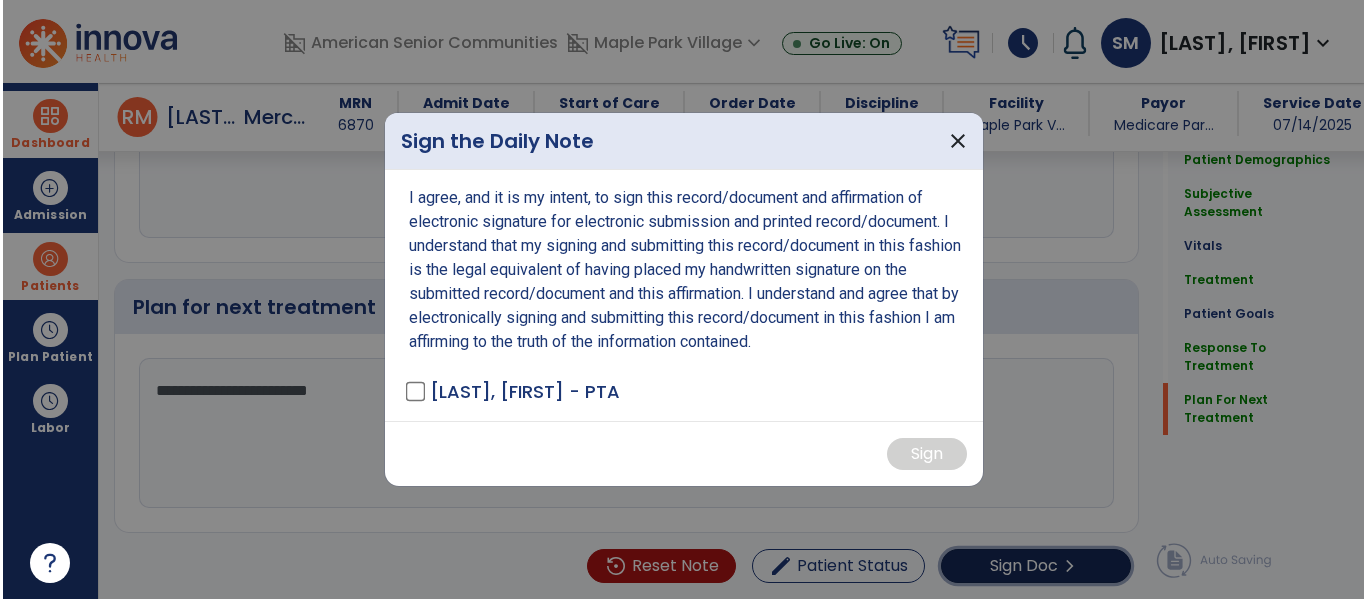 scroll, scrollTop: 2521, scrollLeft: 0, axis: vertical 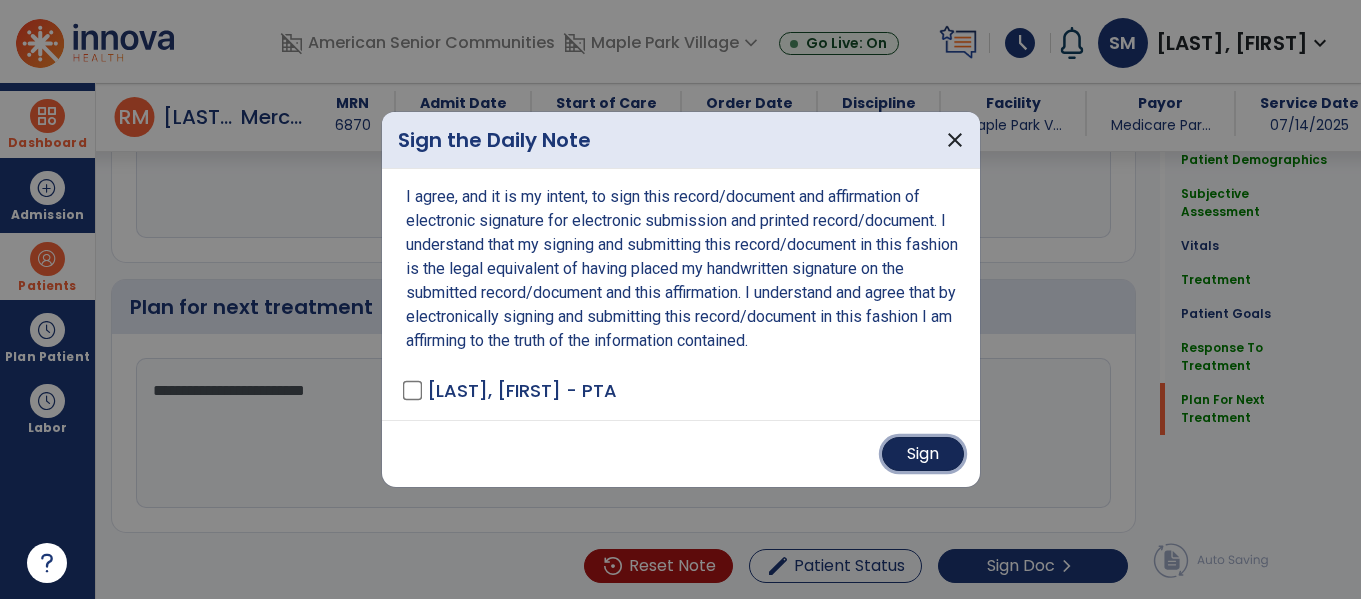 click on "Sign" at bounding box center (923, 454) 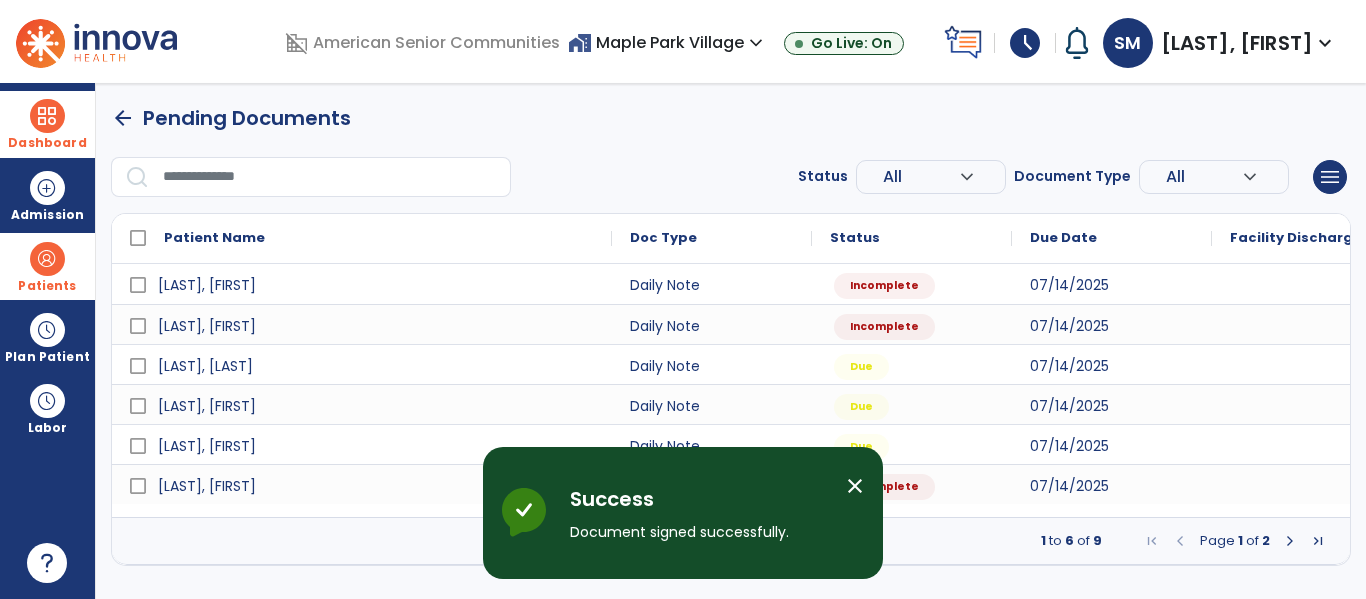 scroll, scrollTop: 0, scrollLeft: 0, axis: both 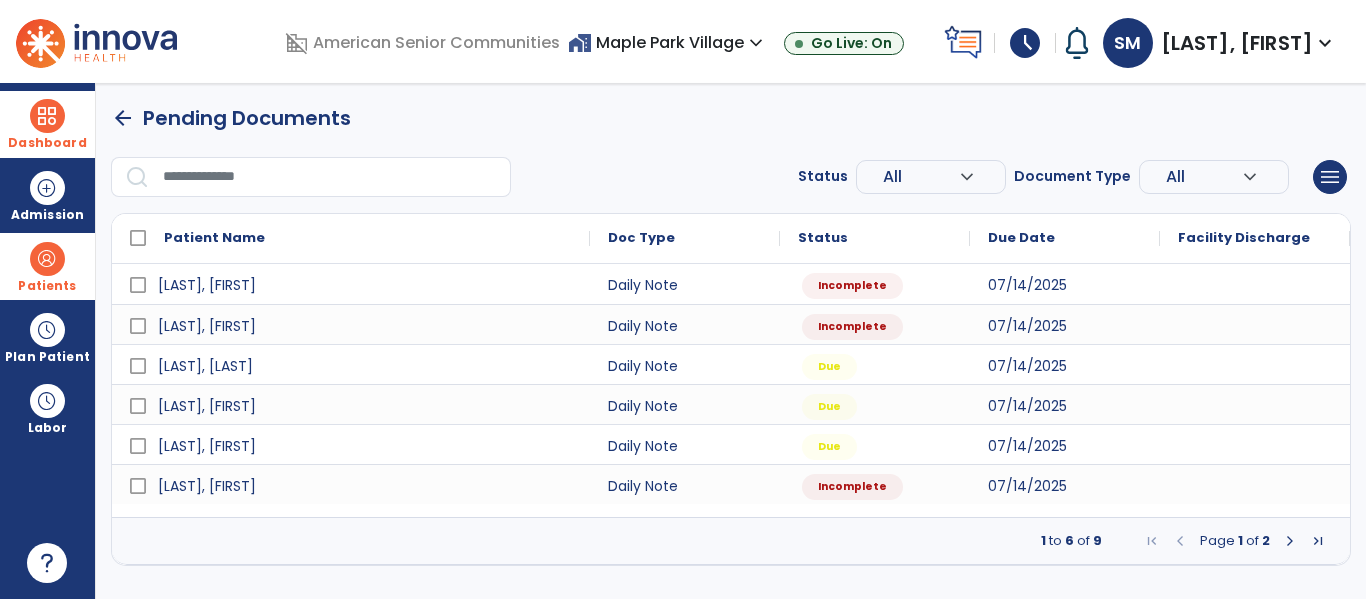 click on "arrow_back" at bounding box center [123, 118] 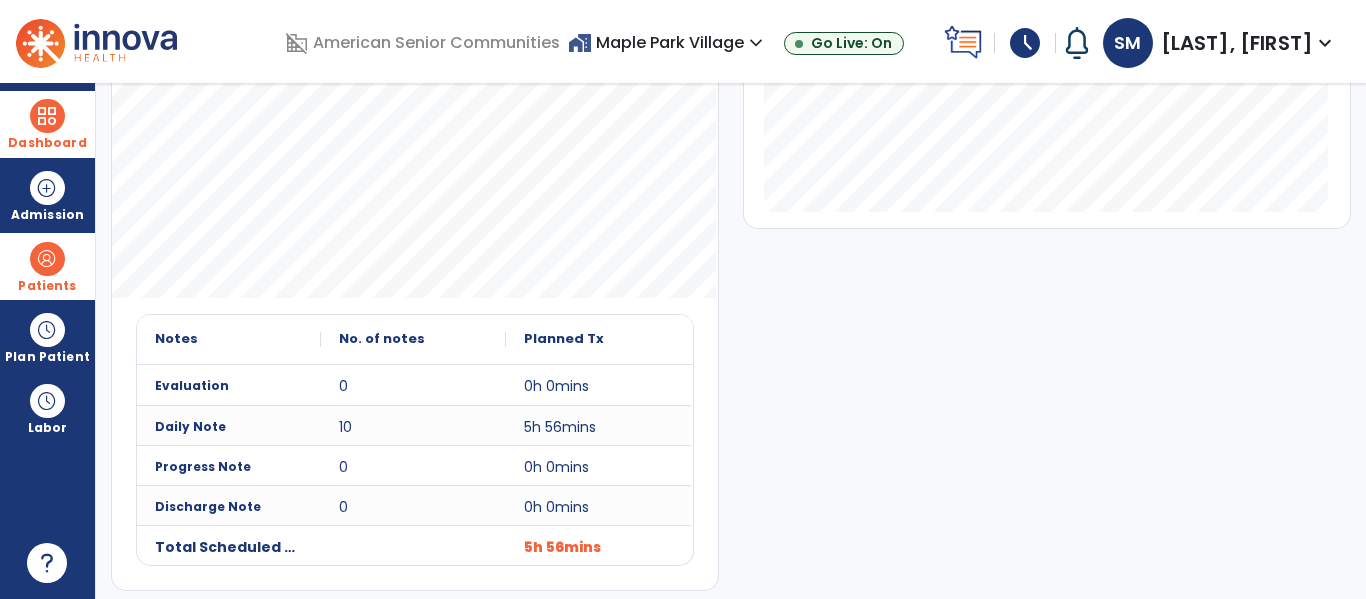 scroll, scrollTop: 0, scrollLeft: 0, axis: both 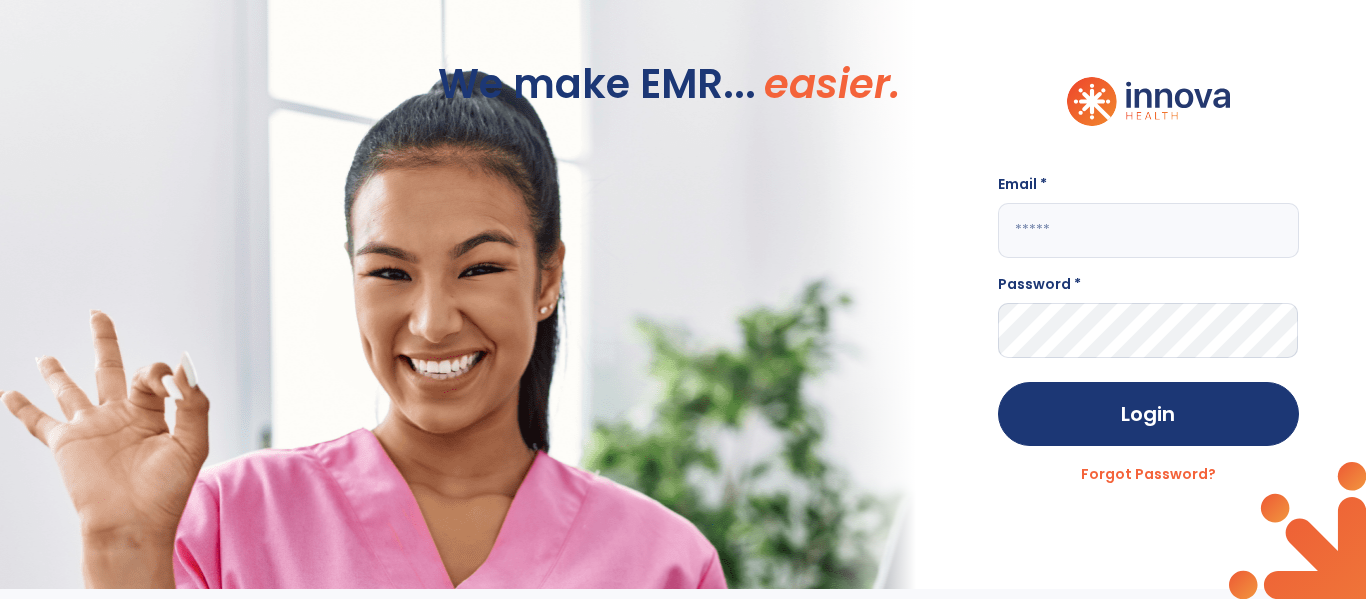 click 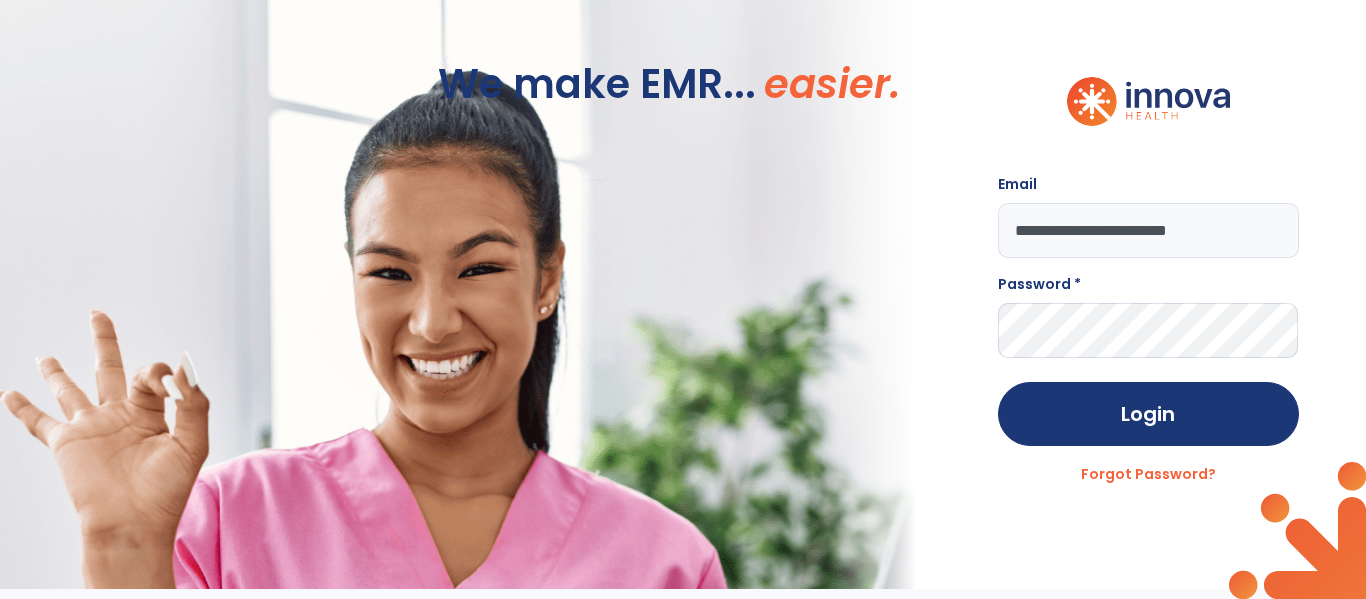 type on "**********" 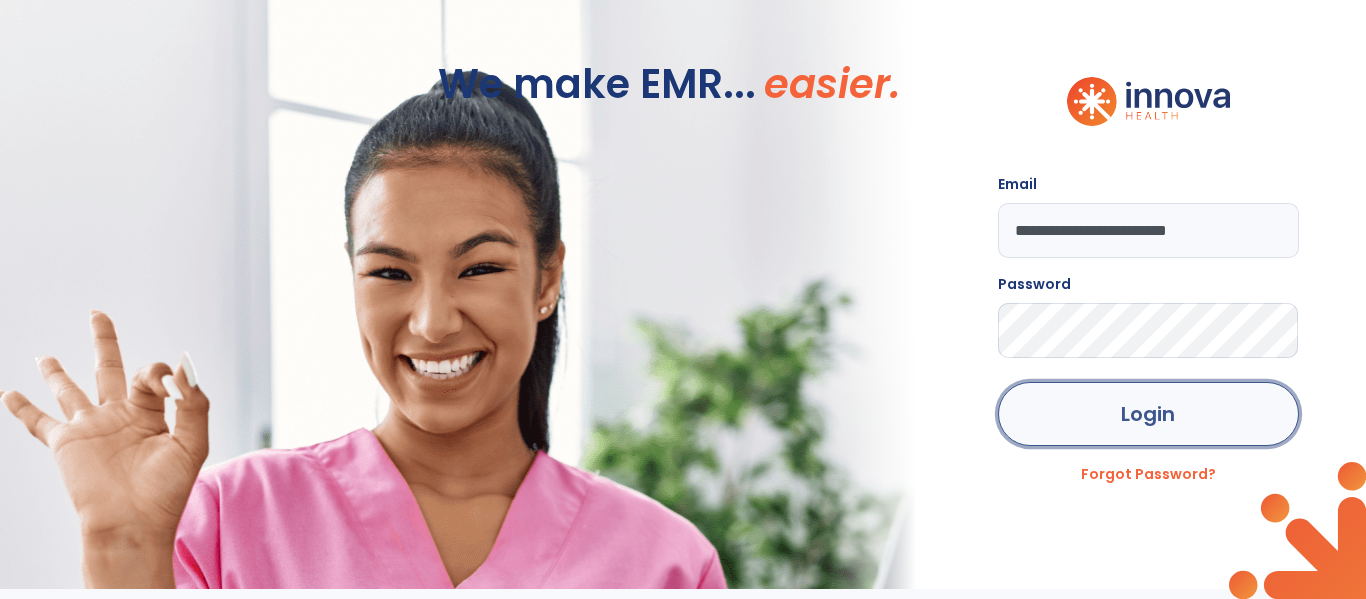 click on "Login" 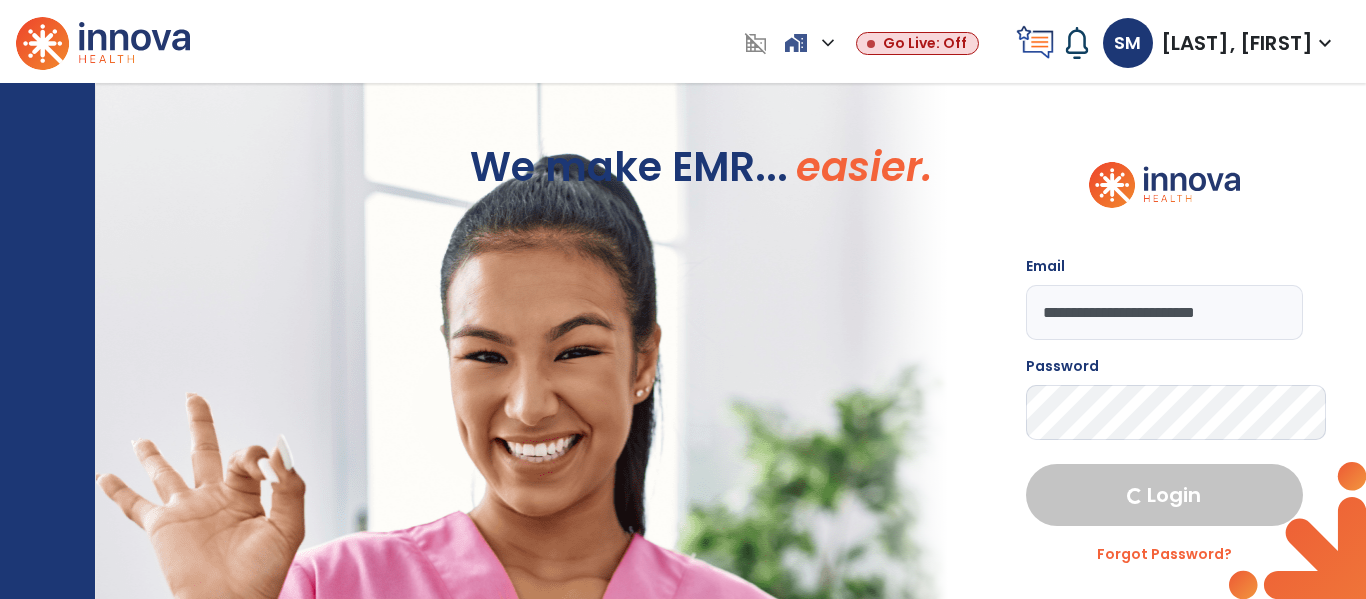 select on "****" 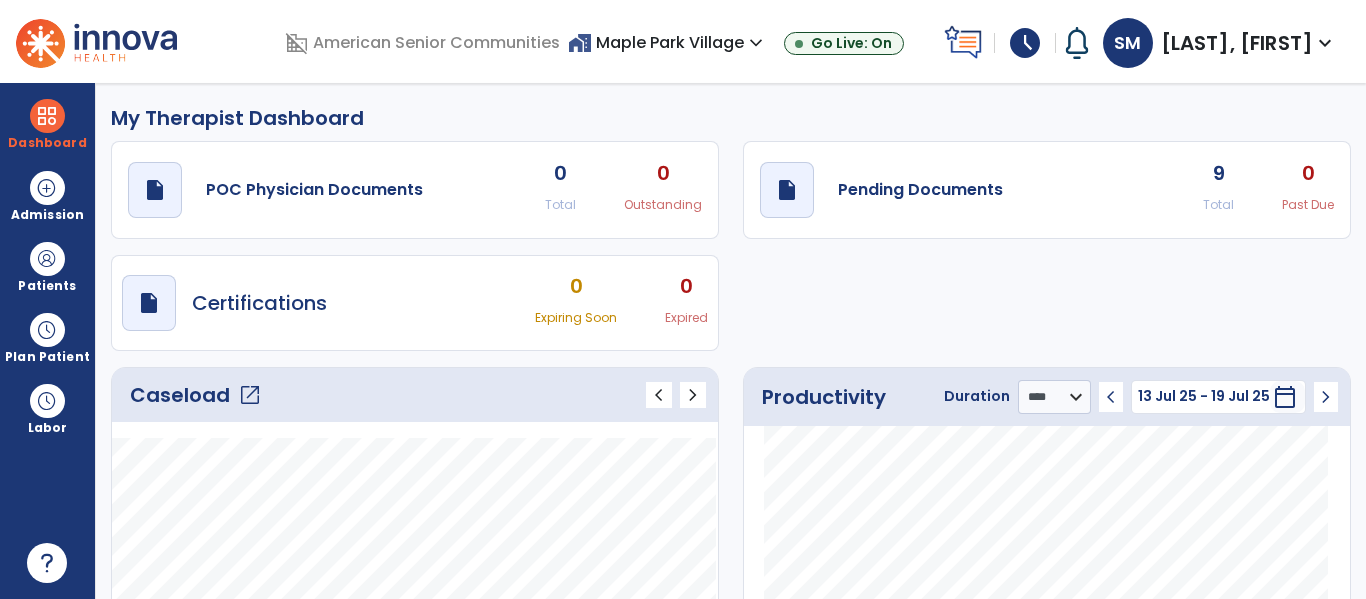 click on "9" 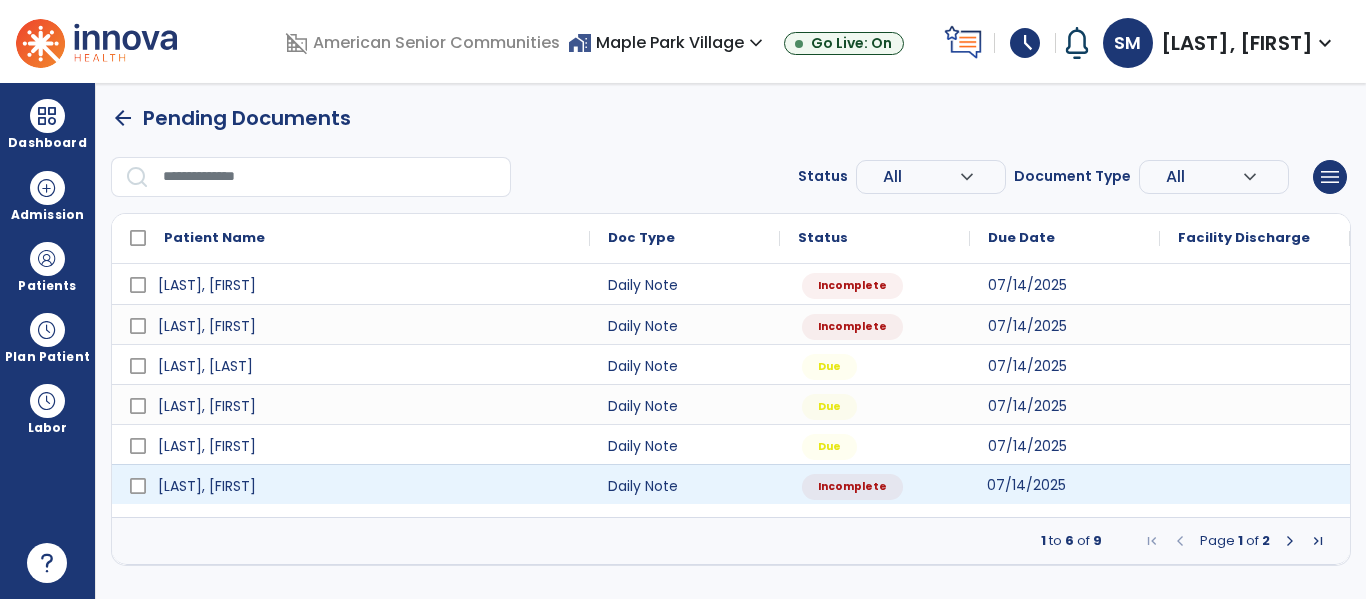 click on "07/14/2025" at bounding box center (1026, 485) 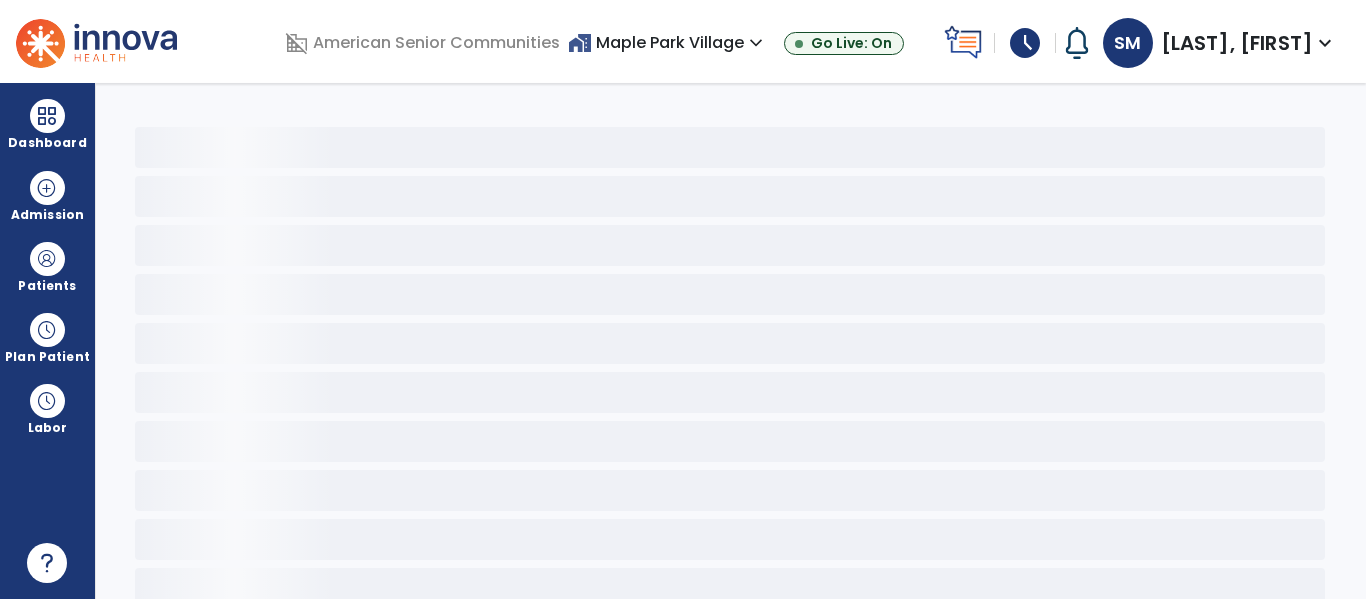 select on "*" 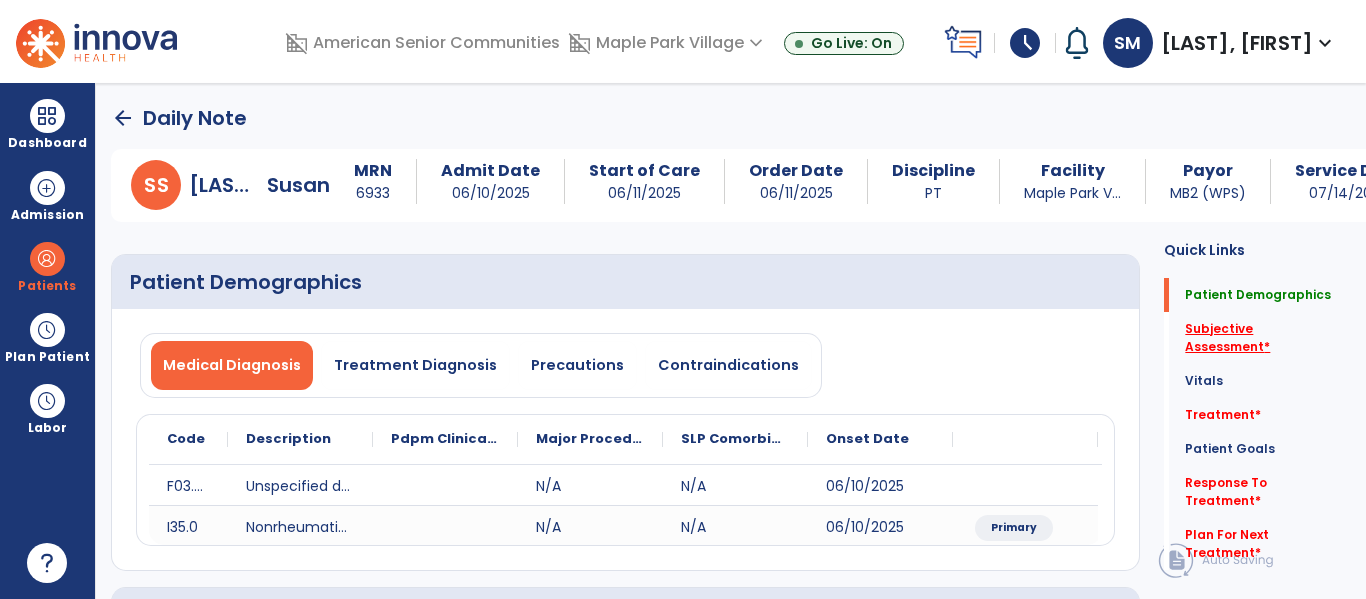 click on "Subjective Assessment   *" 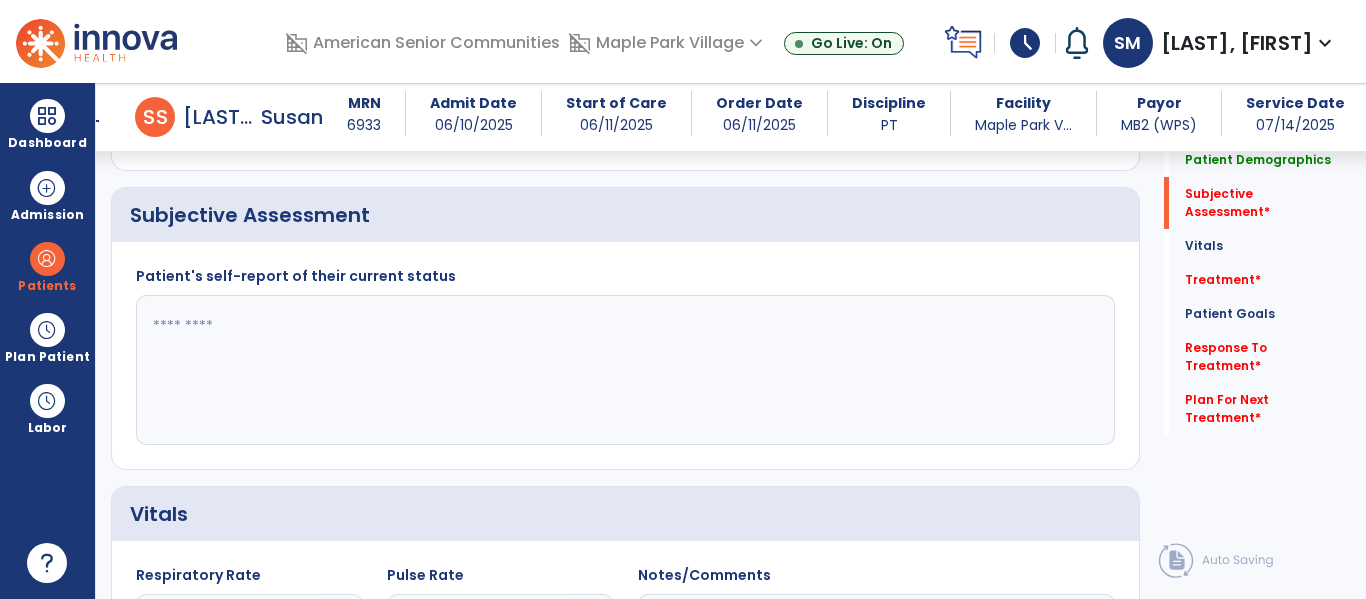 scroll, scrollTop: 387, scrollLeft: 0, axis: vertical 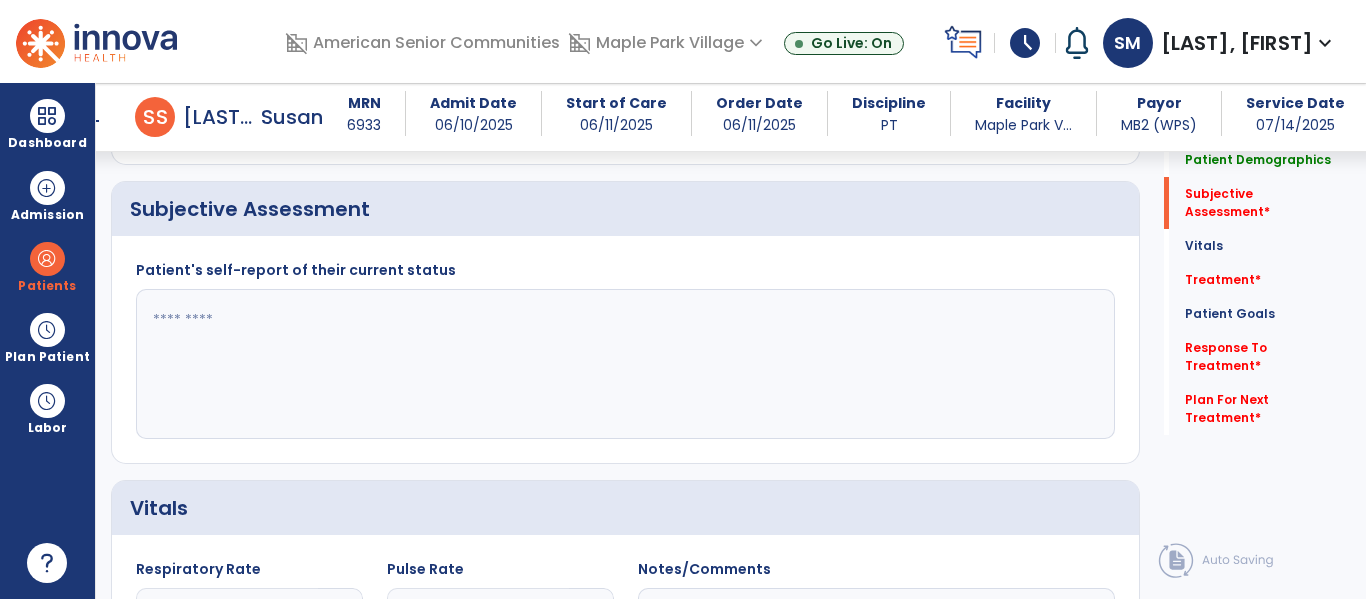click 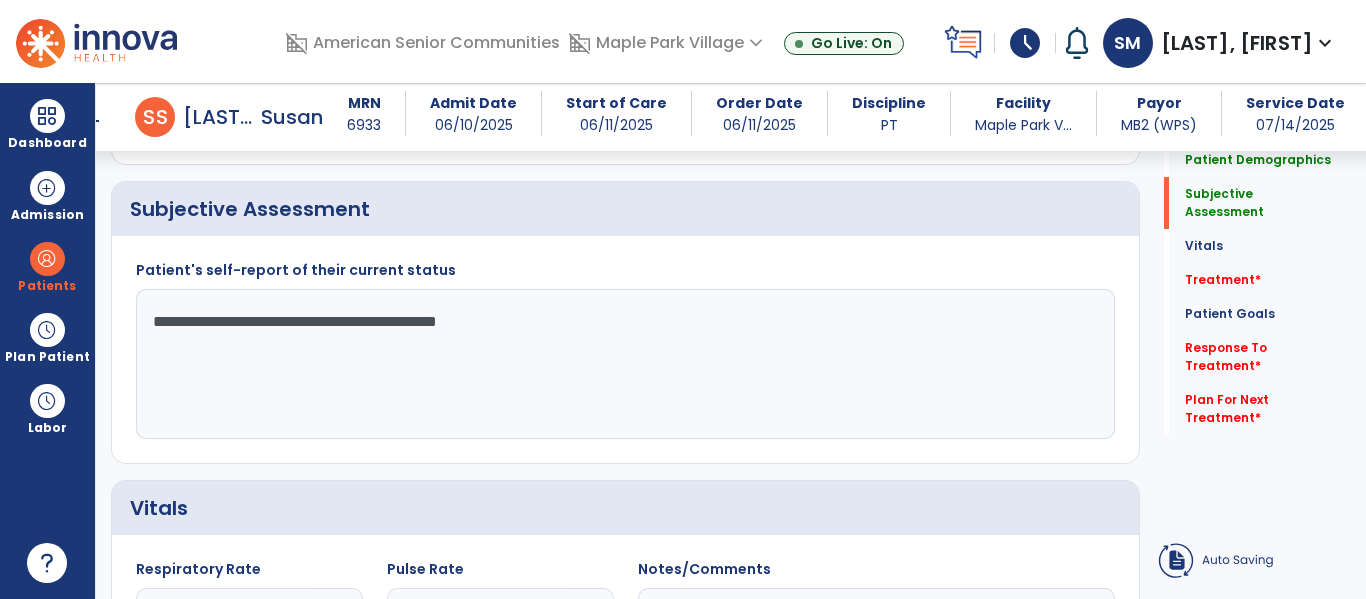 type on "**********" 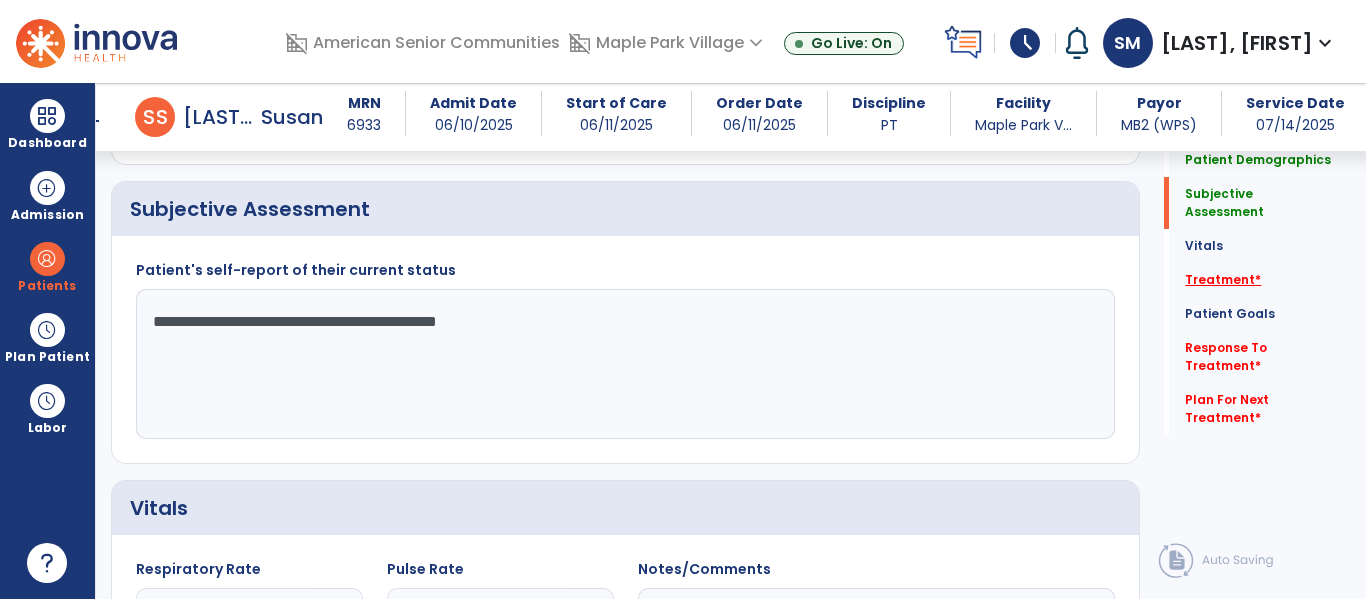 click on "Treatment   *" 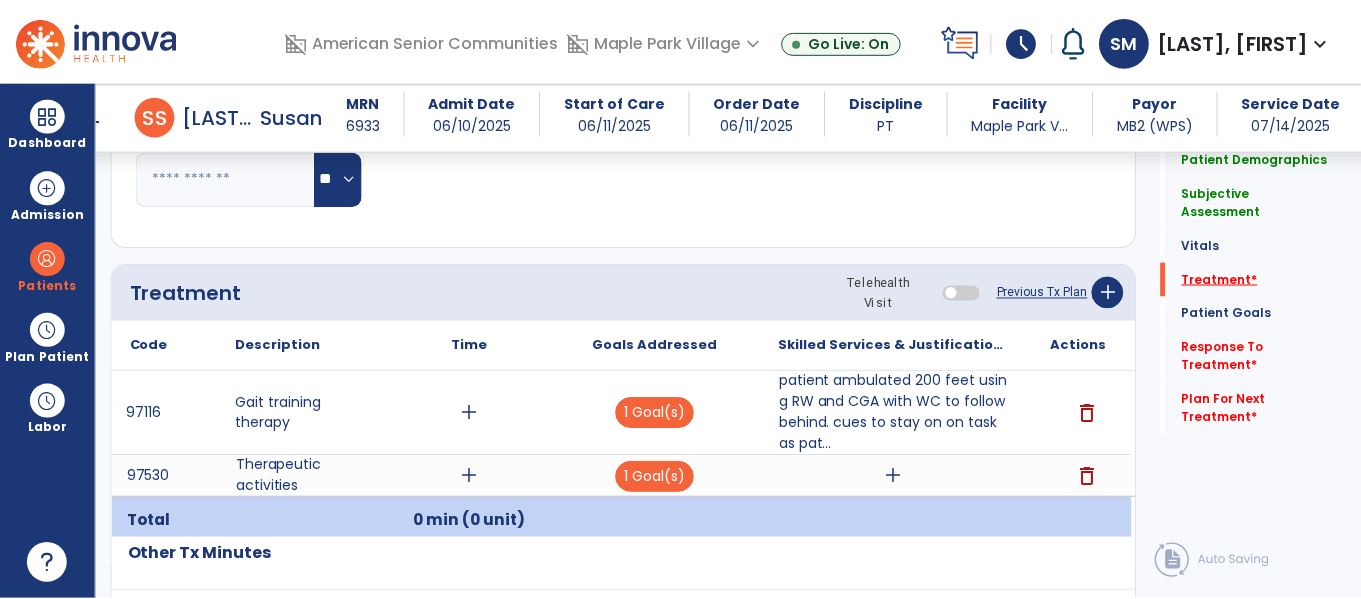 scroll, scrollTop: 1147, scrollLeft: 0, axis: vertical 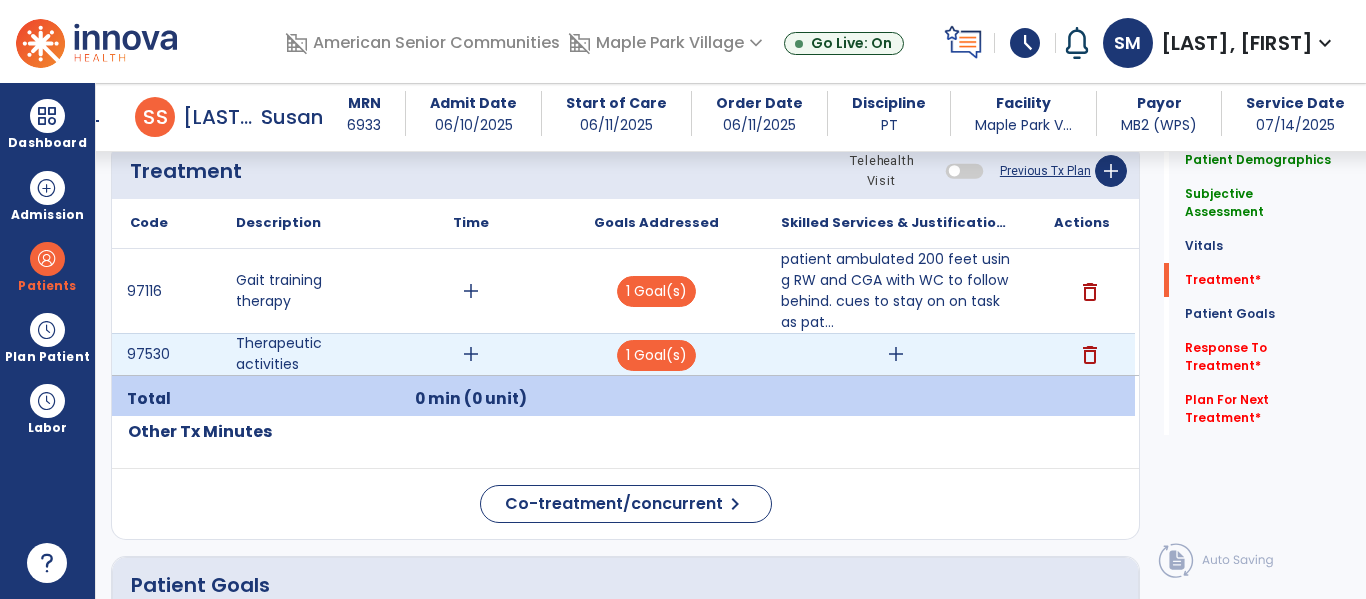click on "add" at bounding box center (896, 354) 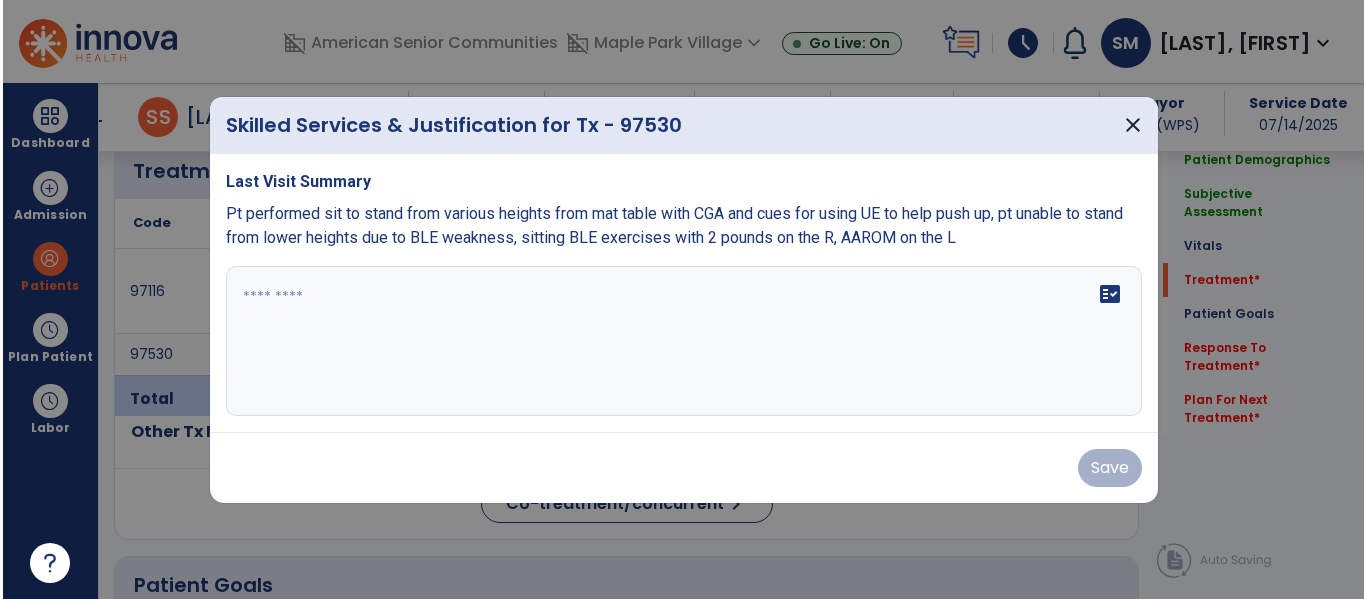 scroll, scrollTop: 1147, scrollLeft: 0, axis: vertical 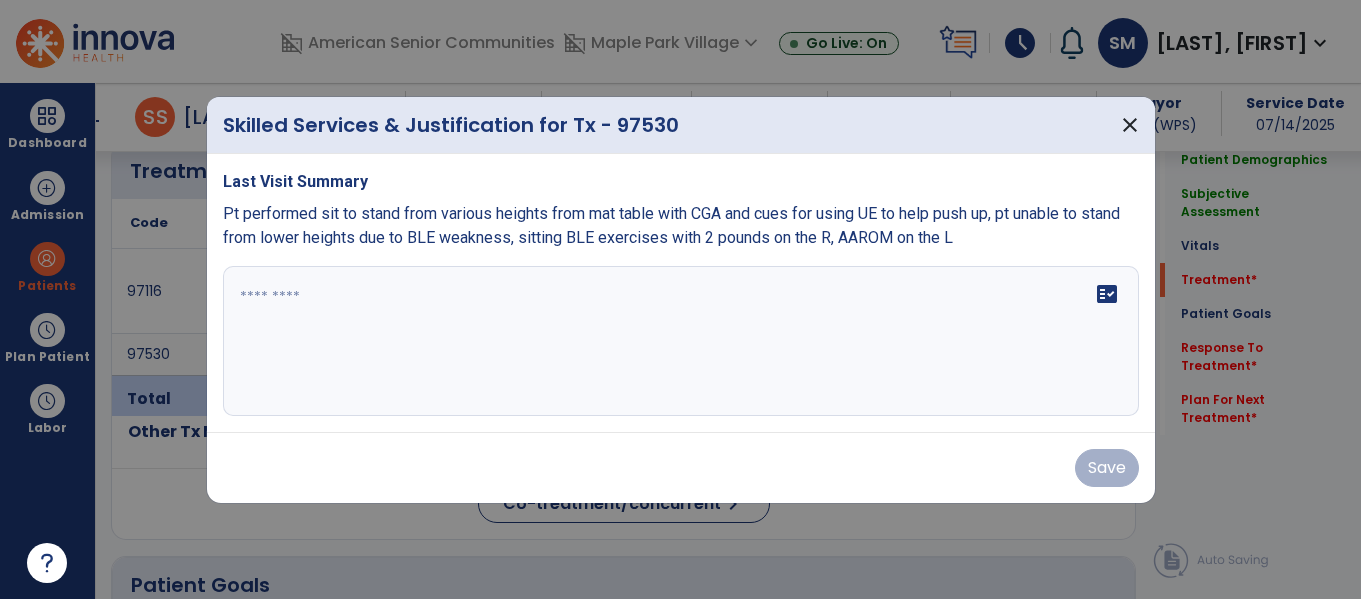 click on "fact_check" at bounding box center (681, 341) 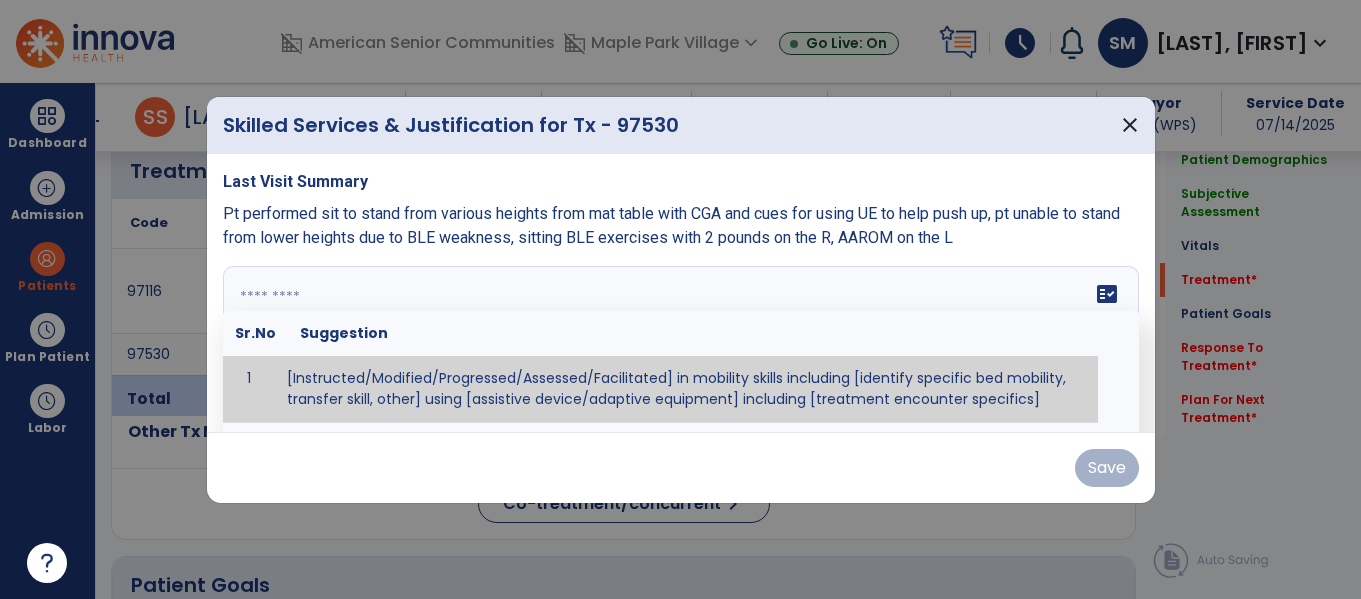 click at bounding box center (678, 341) 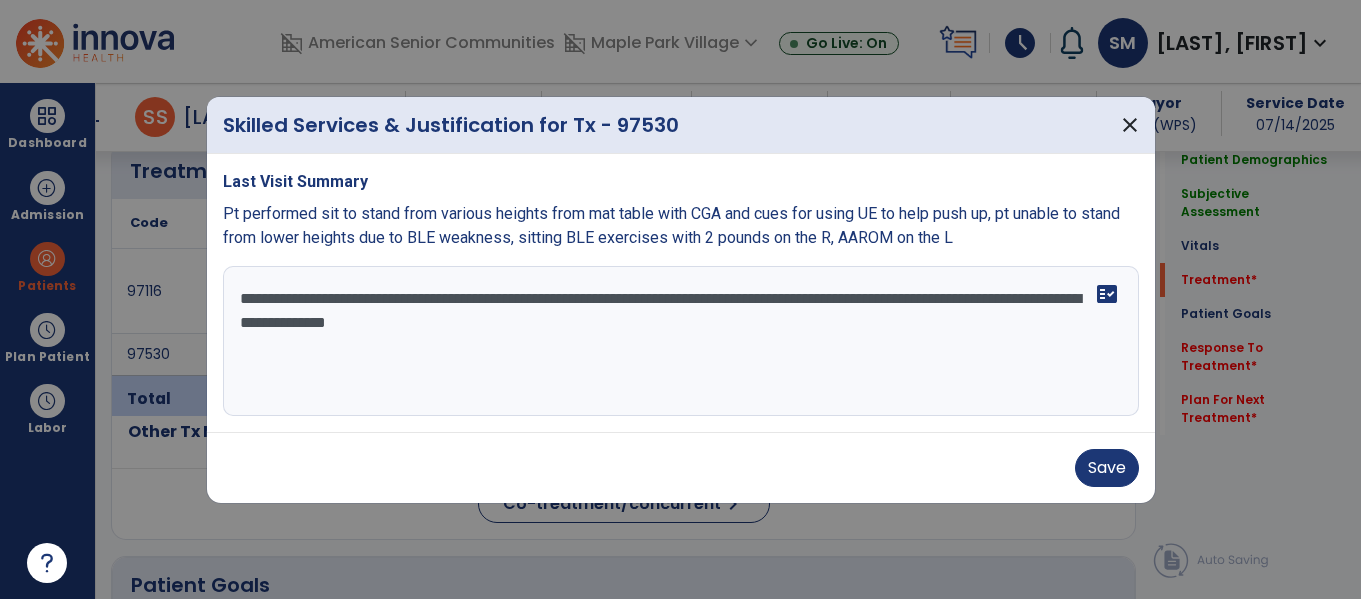 click on "**********" at bounding box center [681, 341] 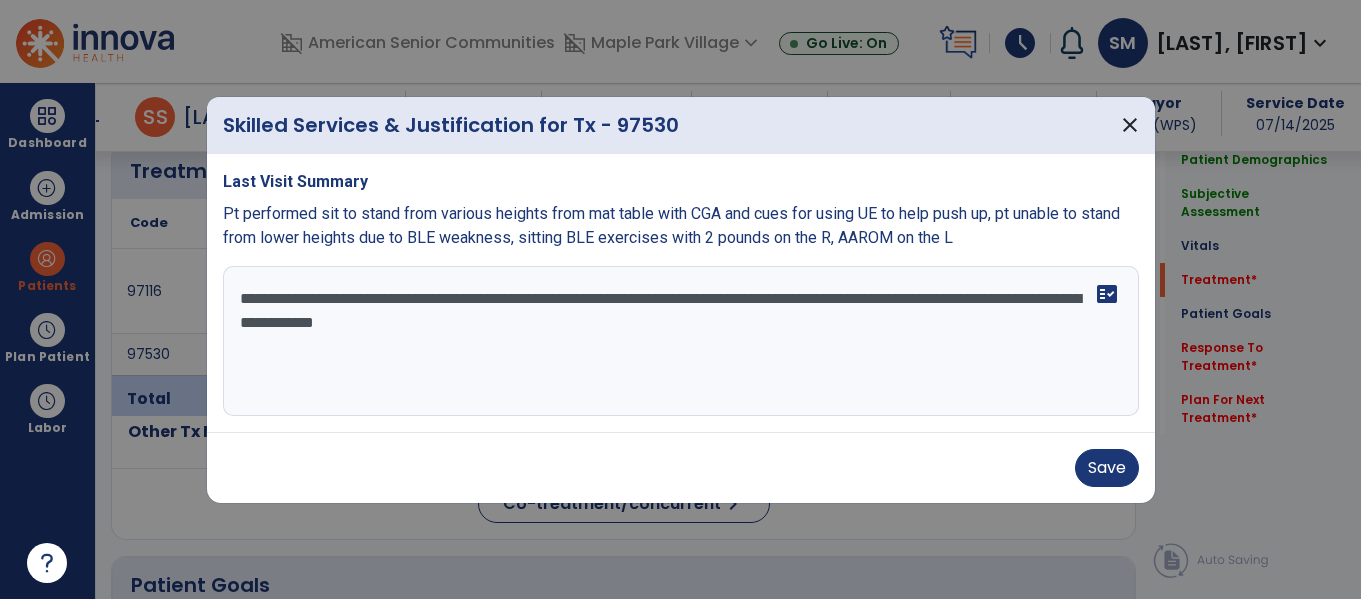 click on "**********" at bounding box center (681, 341) 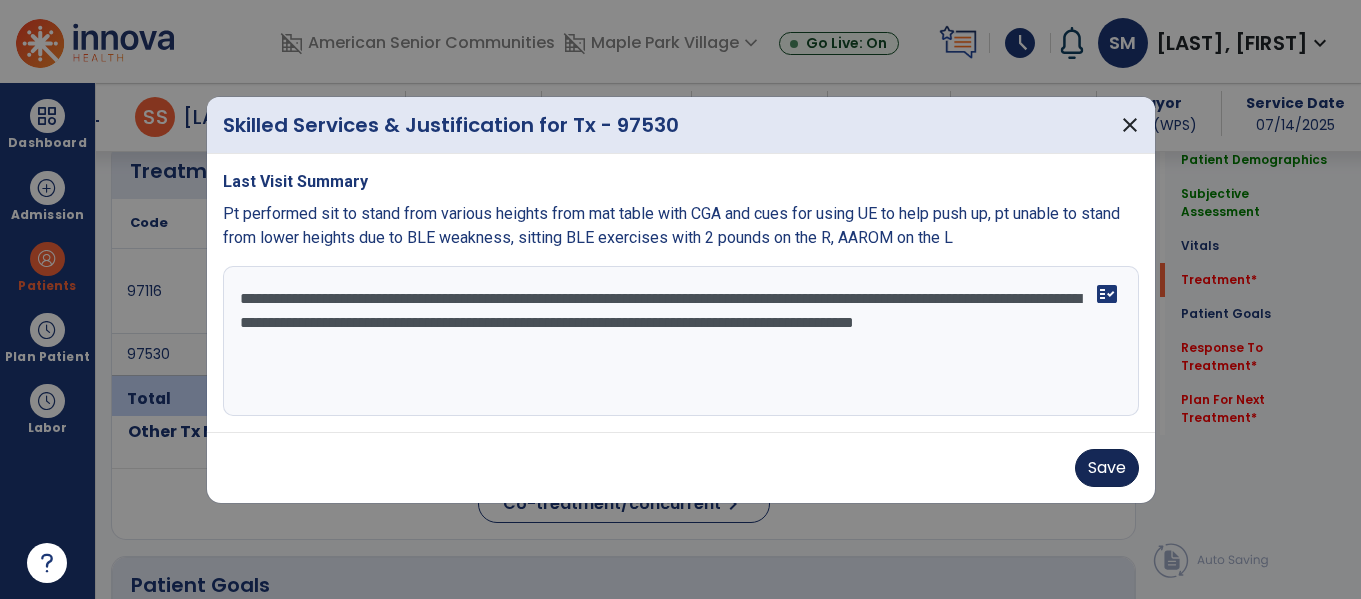 type on "**********" 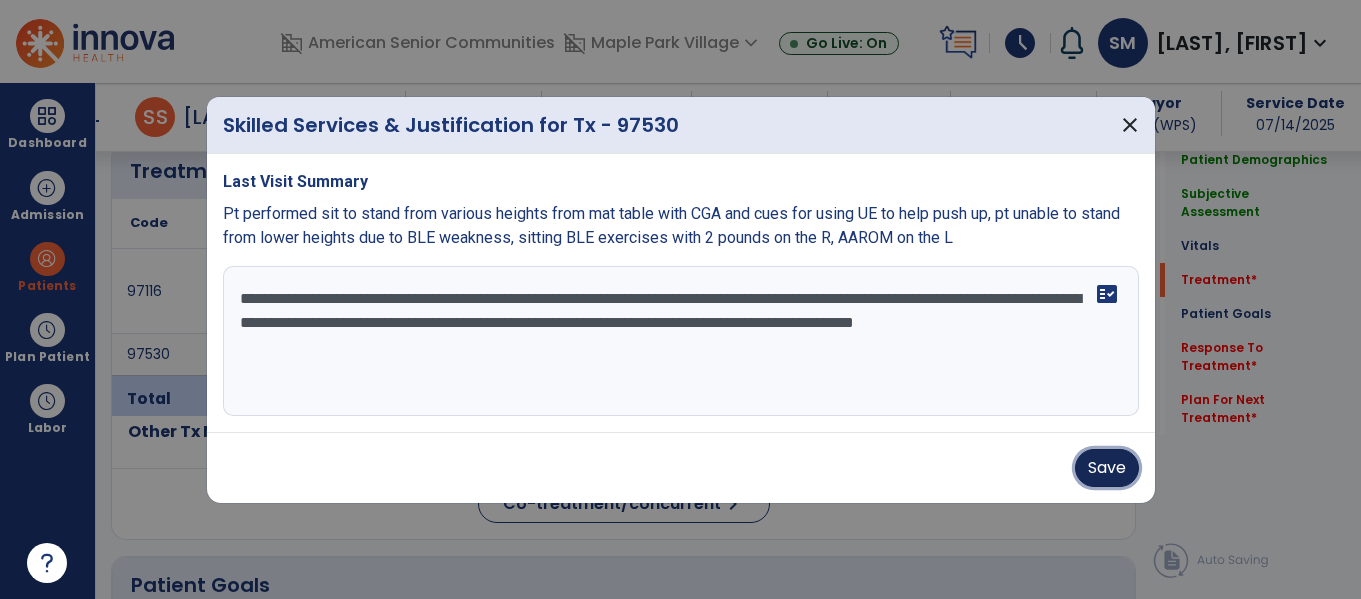 click on "Save" at bounding box center (1107, 468) 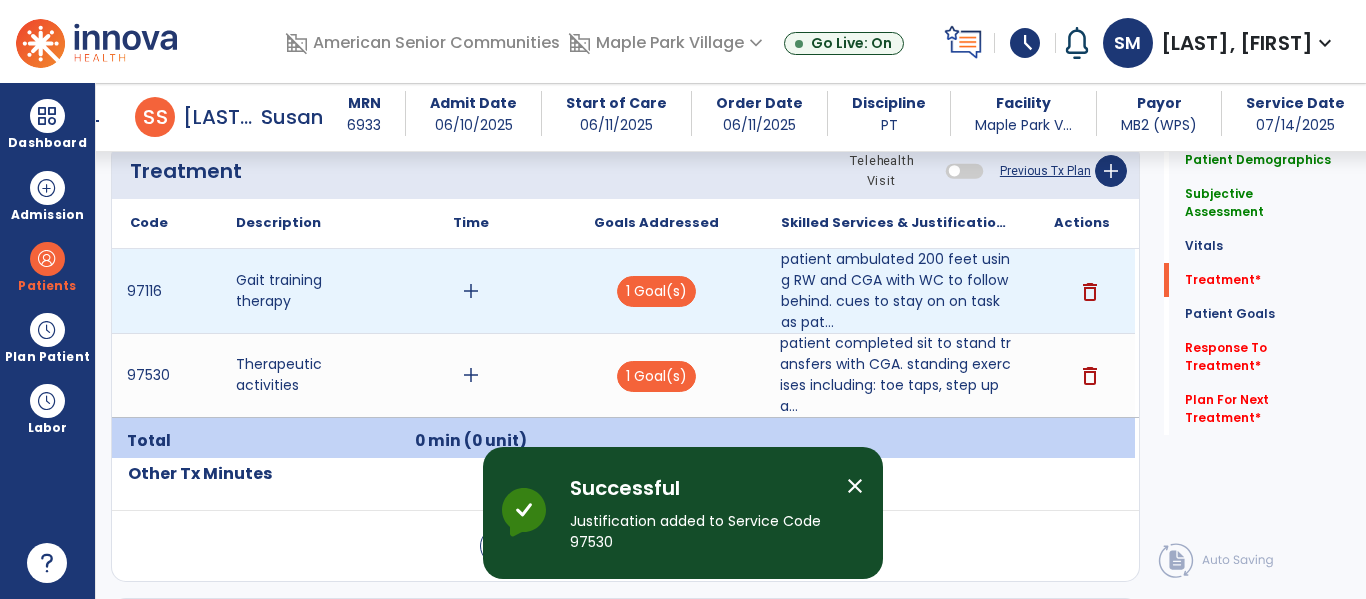 click on "add" at bounding box center [471, 291] 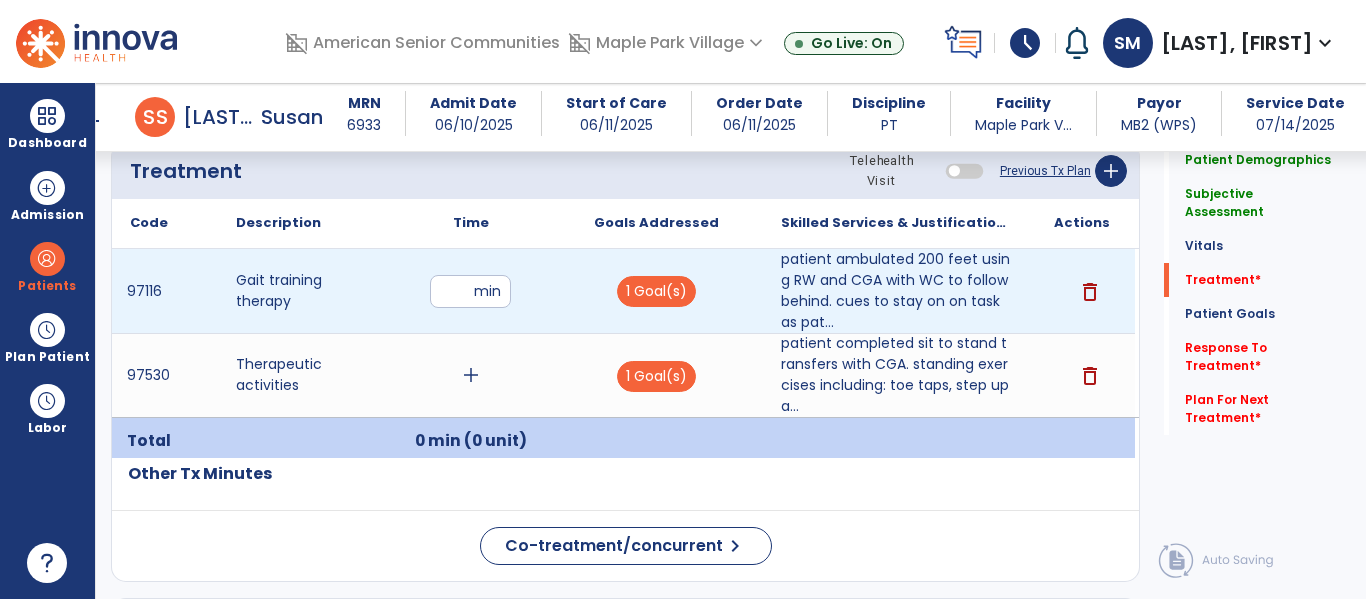 type on "**" 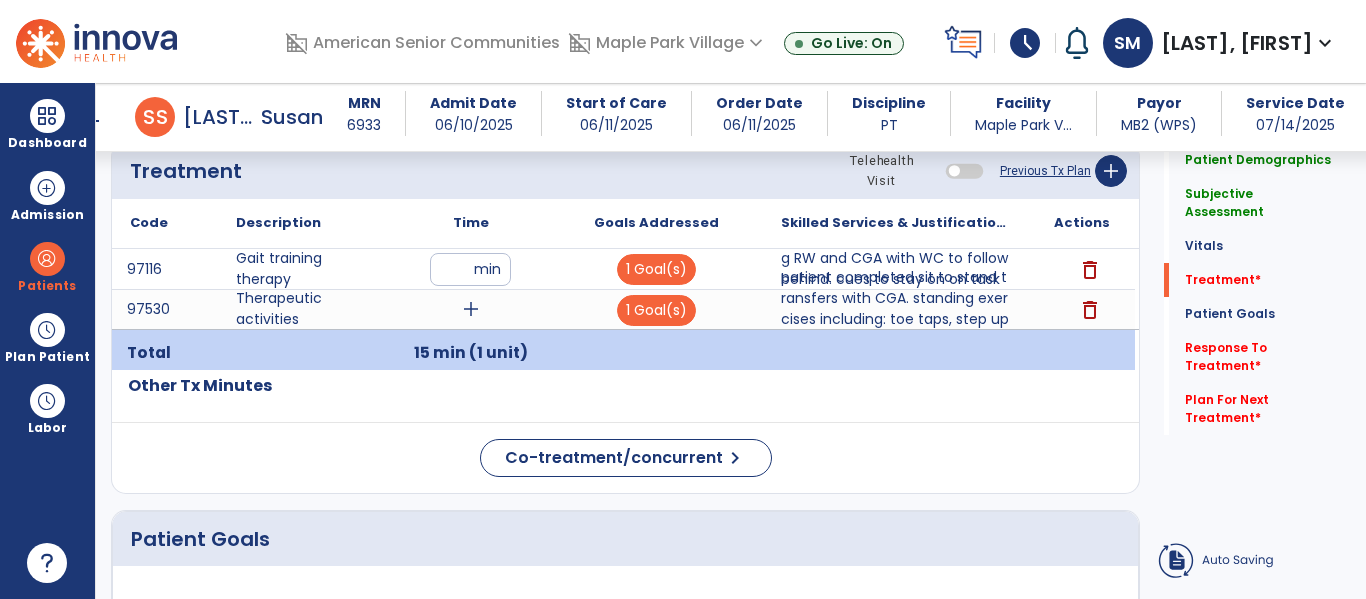 click on "Other Tx Minutes" 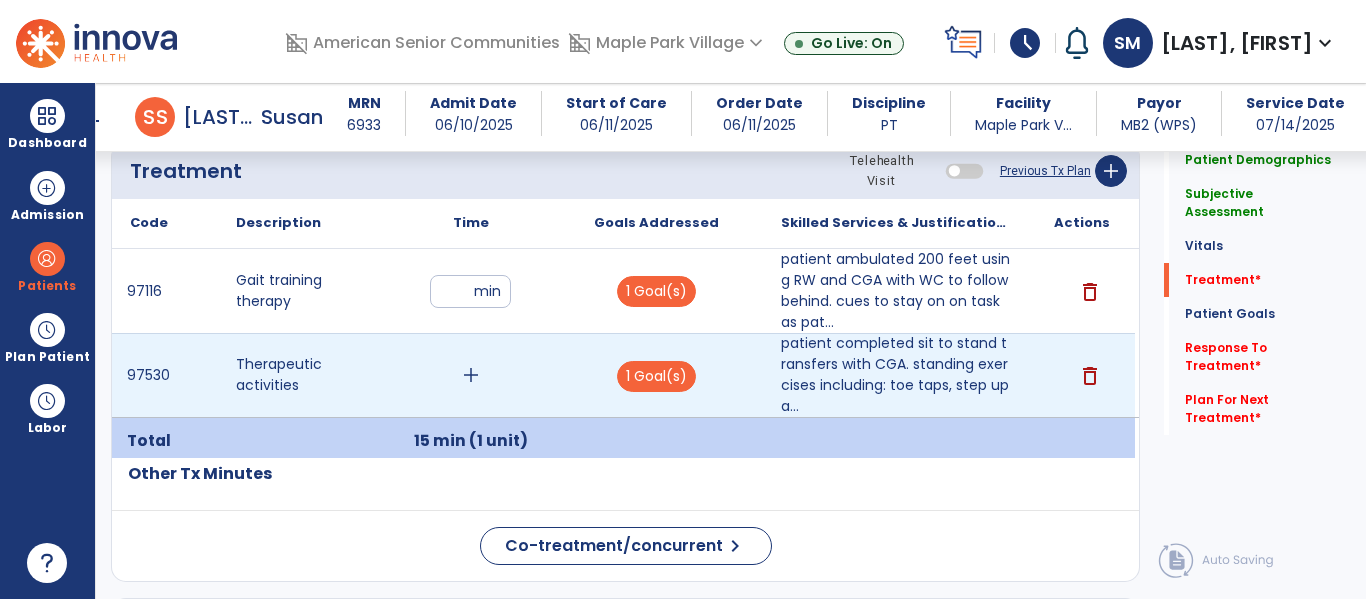 click on "add" at bounding box center [471, 375] 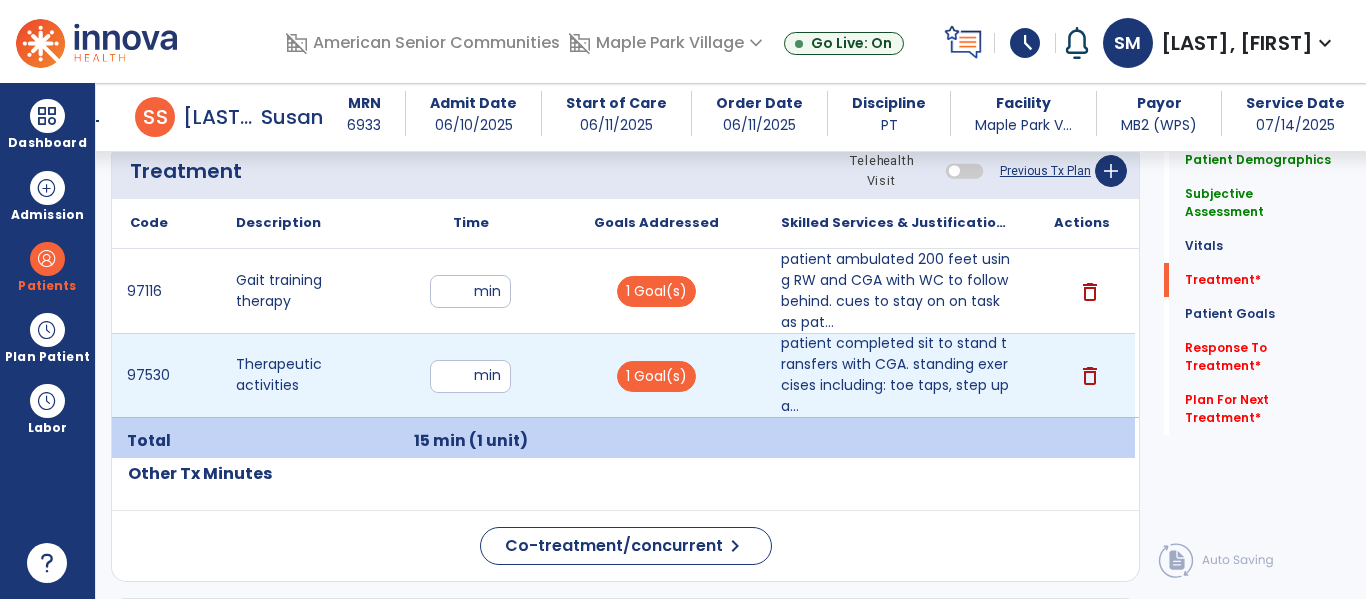 type on "**" 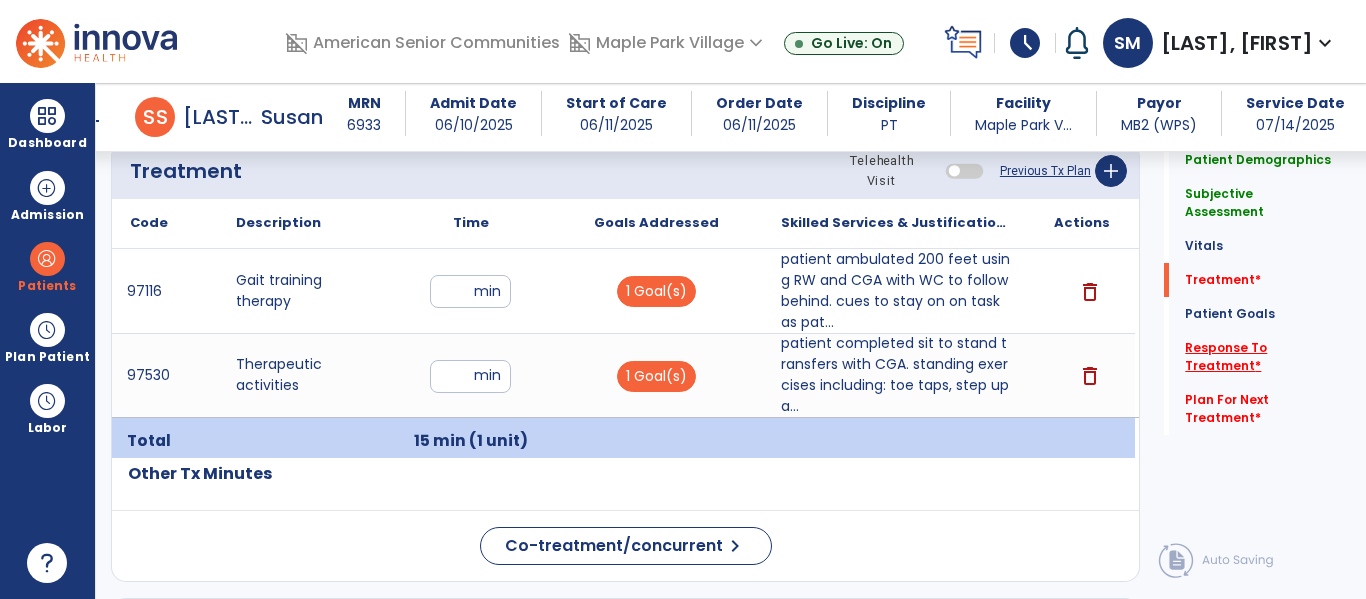click on "Response To Treatment   *" 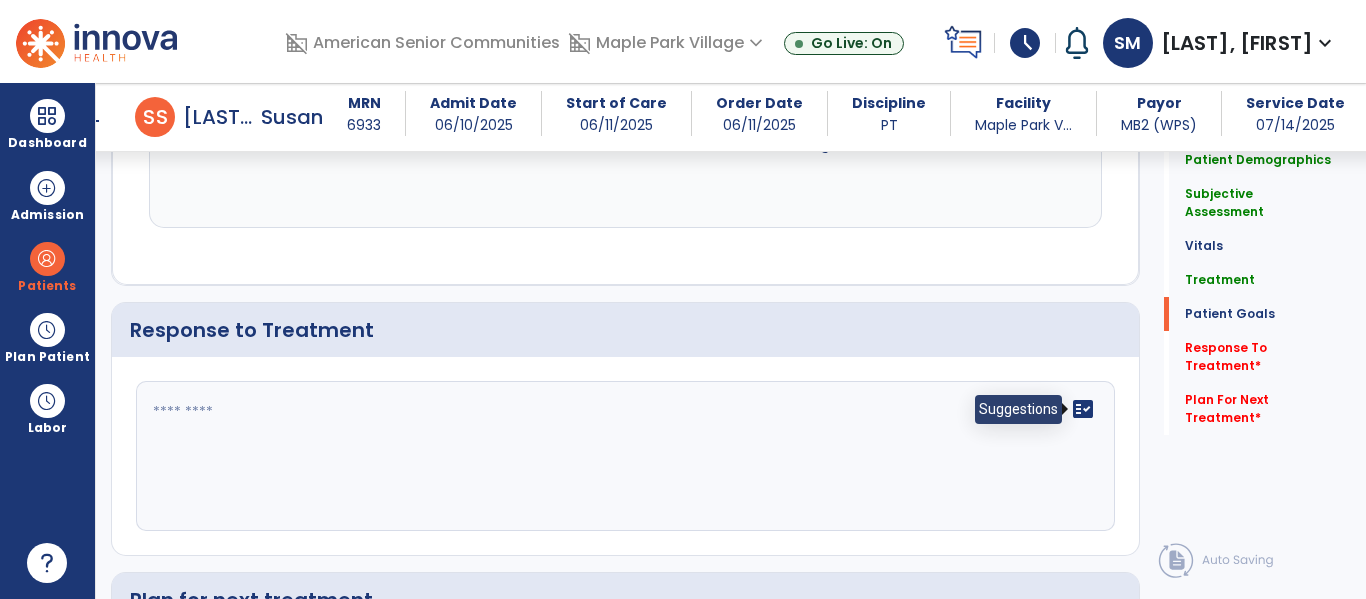 scroll, scrollTop: 2433, scrollLeft: 0, axis: vertical 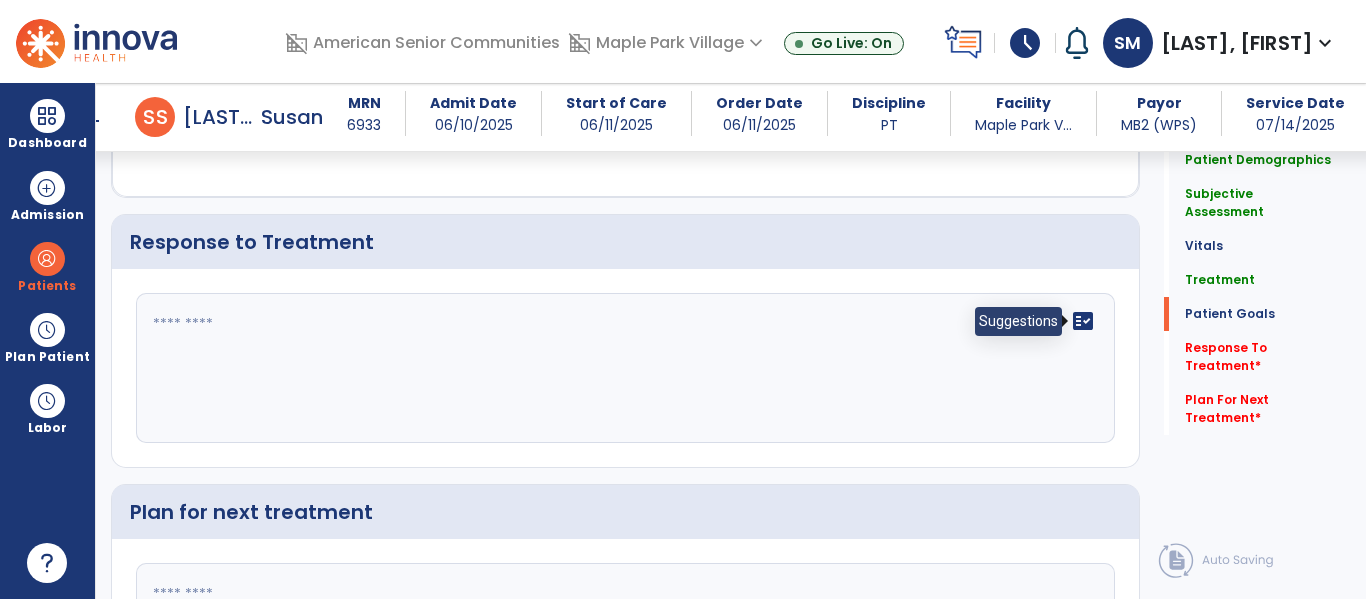 click on "fact_check" 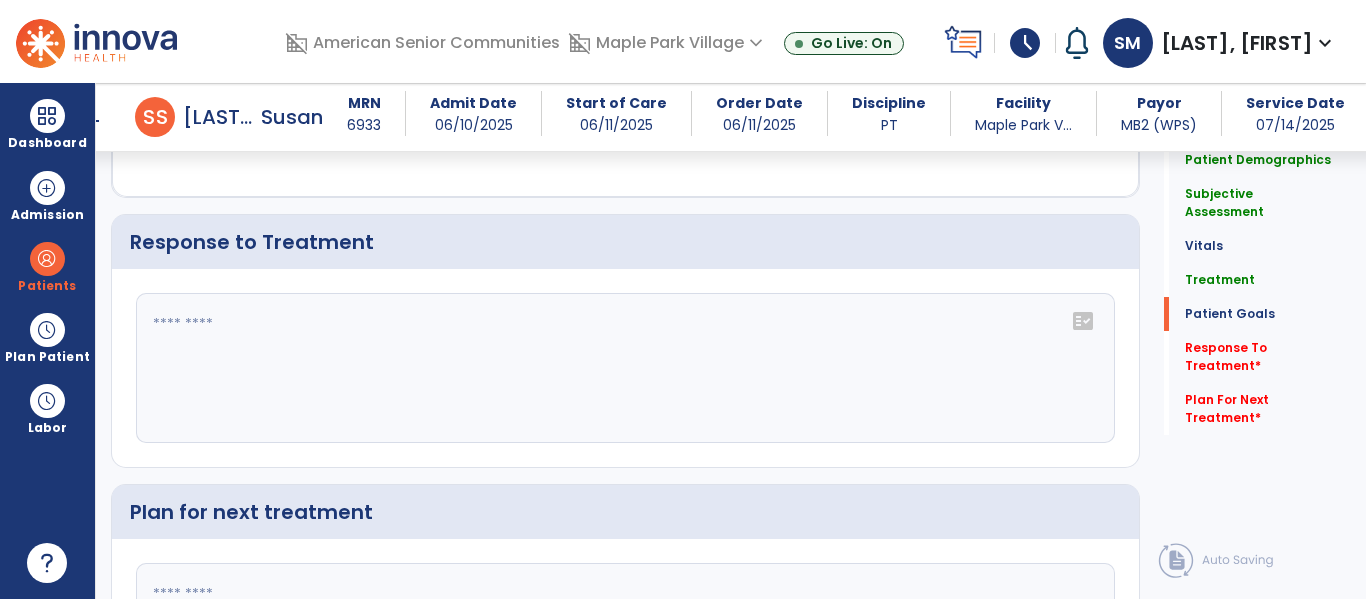 click on "fact_check" 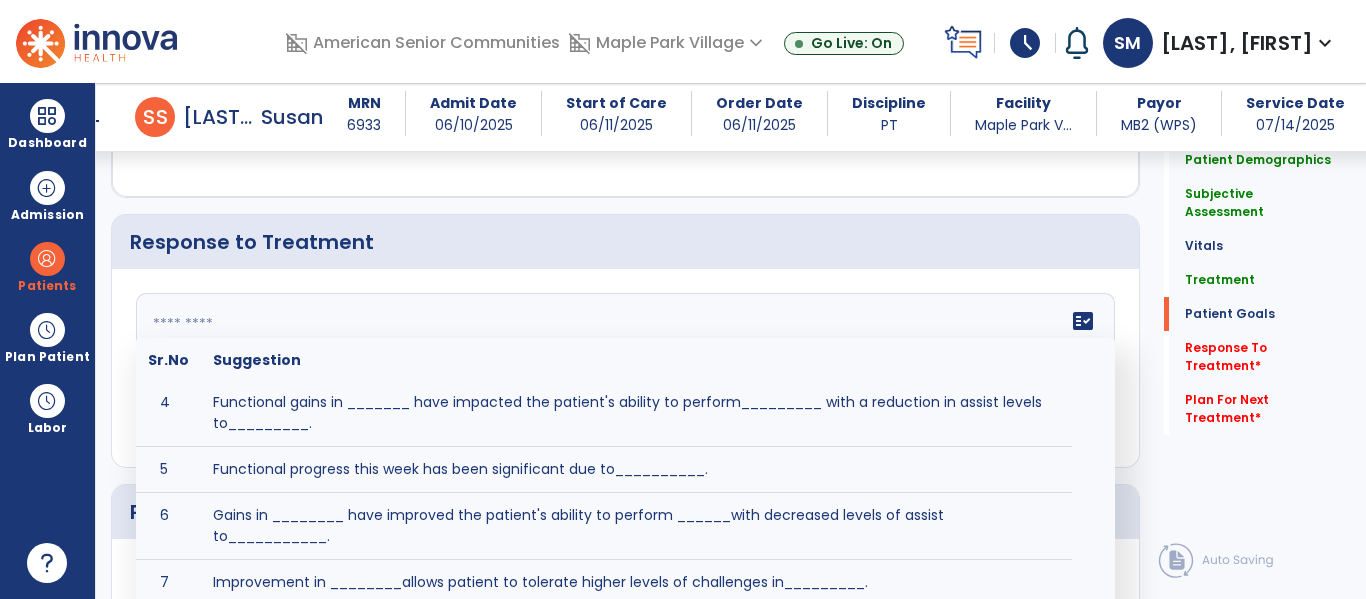 scroll, scrollTop: 186, scrollLeft: 0, axis: vertical 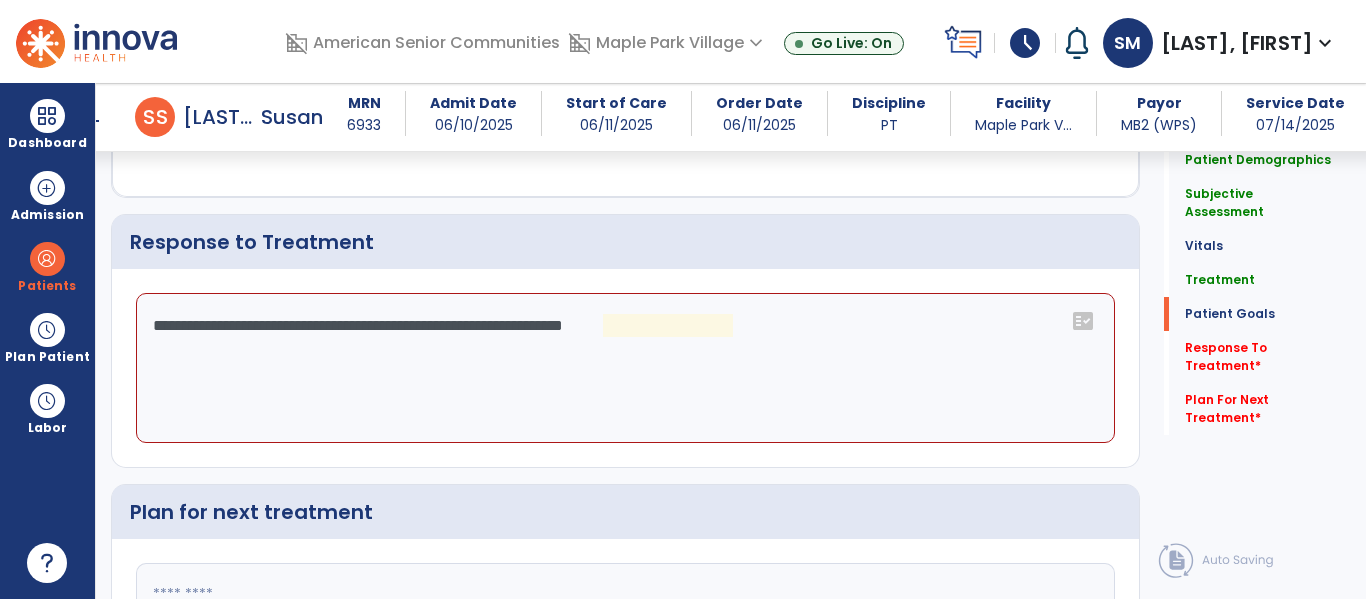 click on "**********" 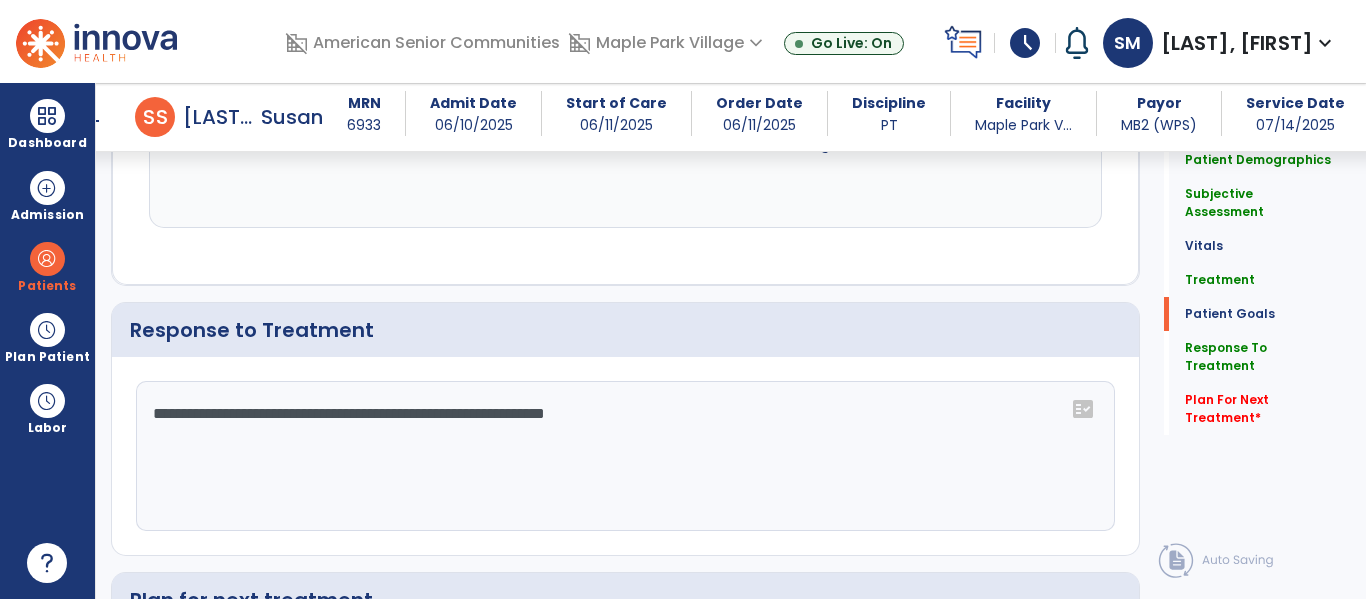 scroll, scrollTop: 2433, scrollLeft: 0, axis: vertical 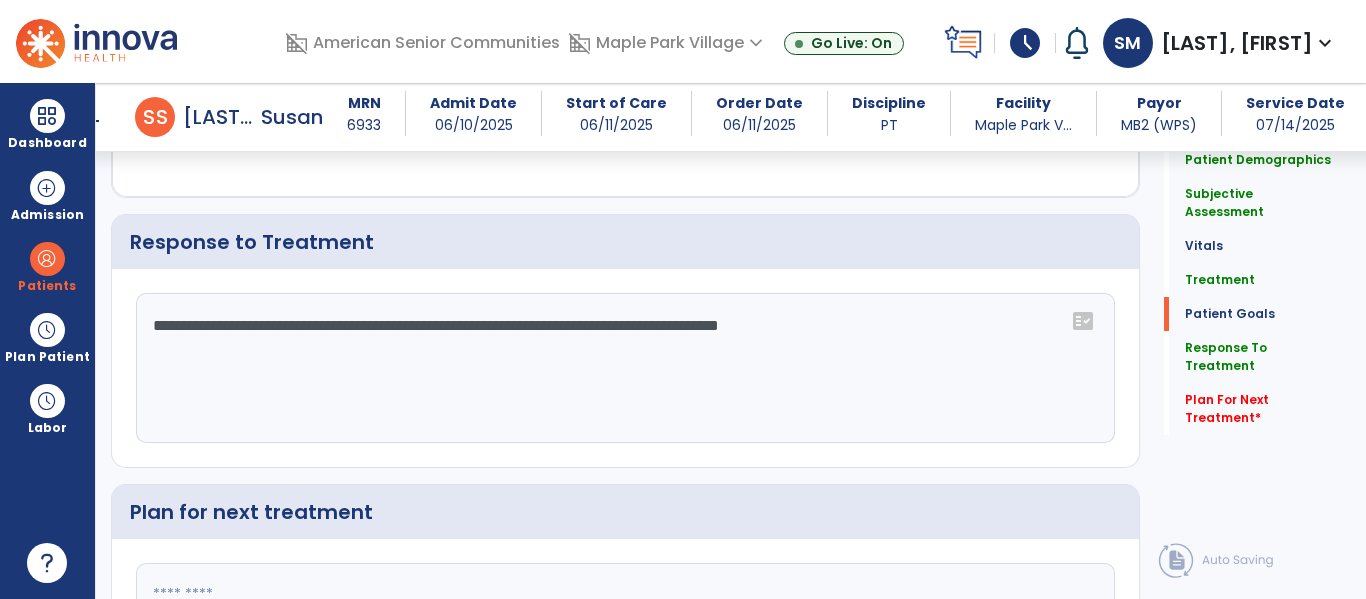 type on "**********" 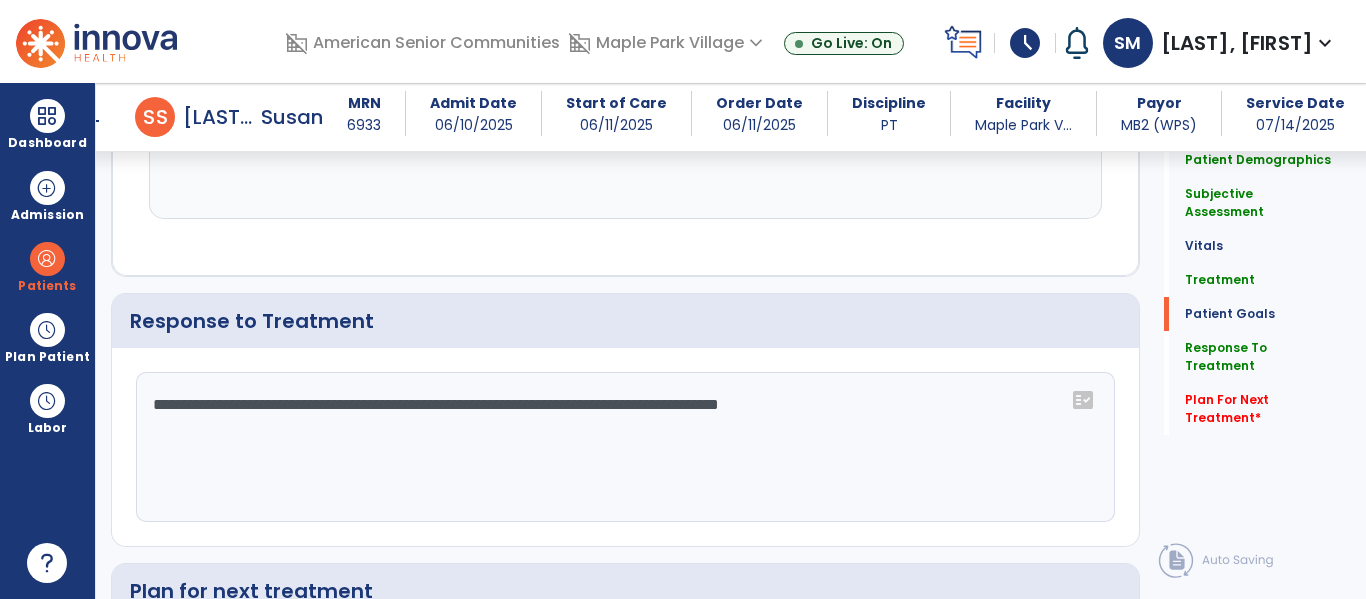 scroll, scrollTop: 2442, scrollLeft: 0, axis: vertical 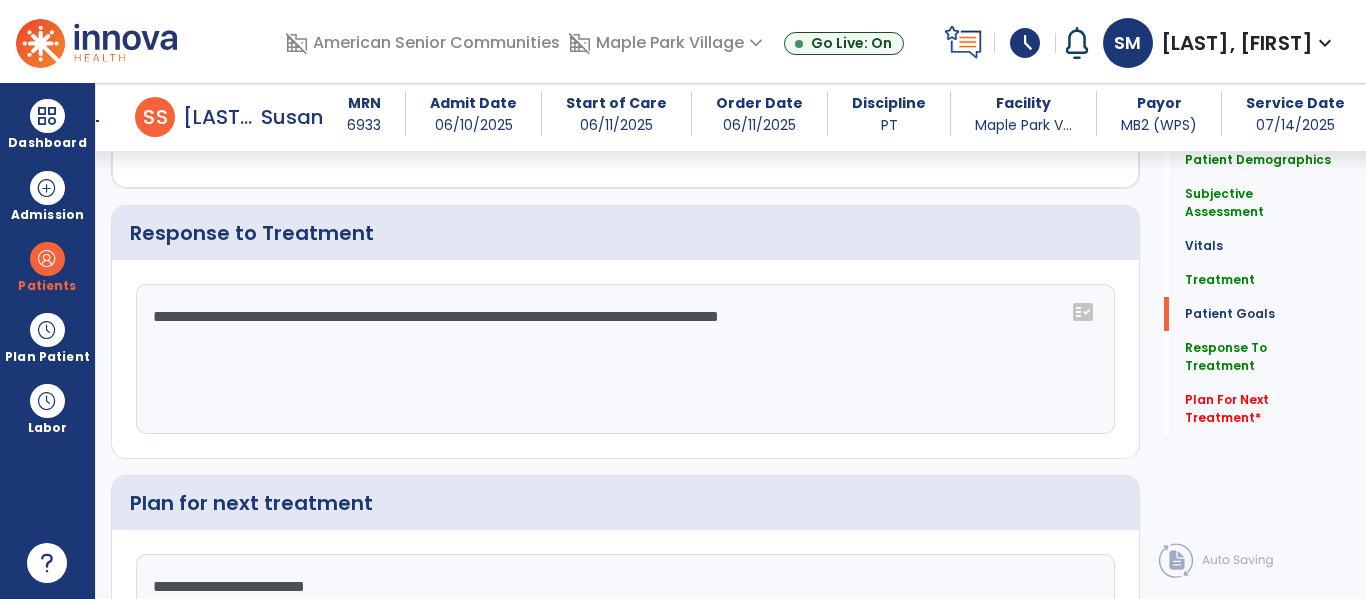 type on "**********" 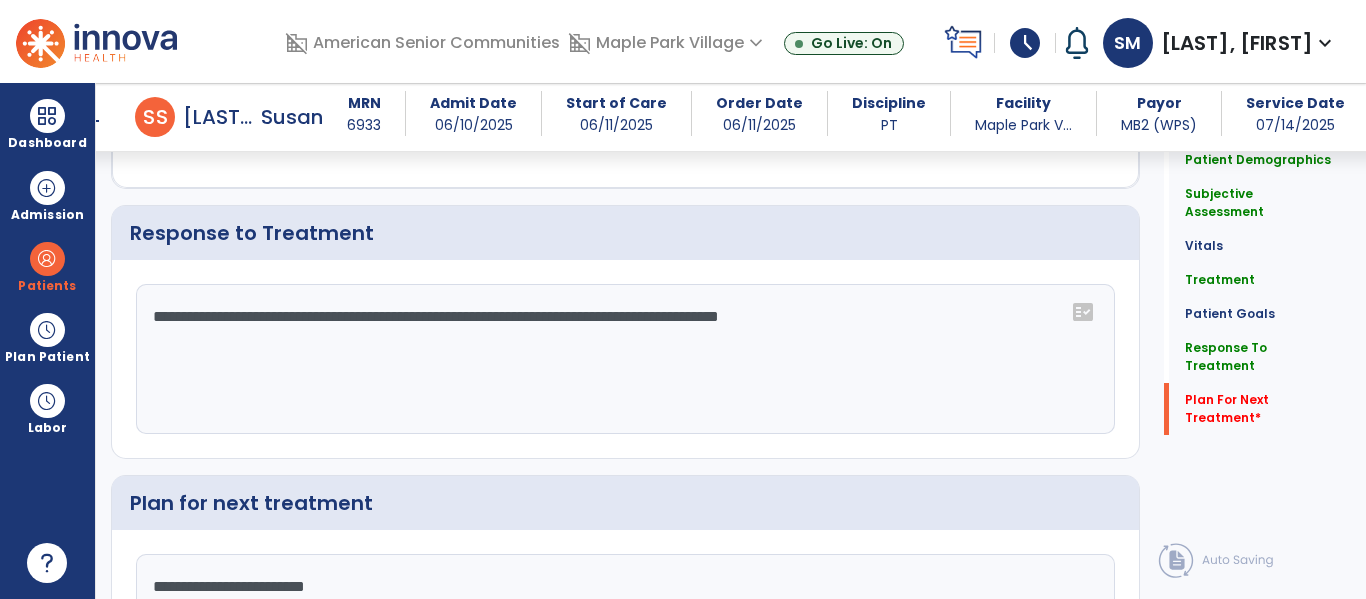scroll, scrollTop: 2638, scrollLeft: 0, axis: vertical 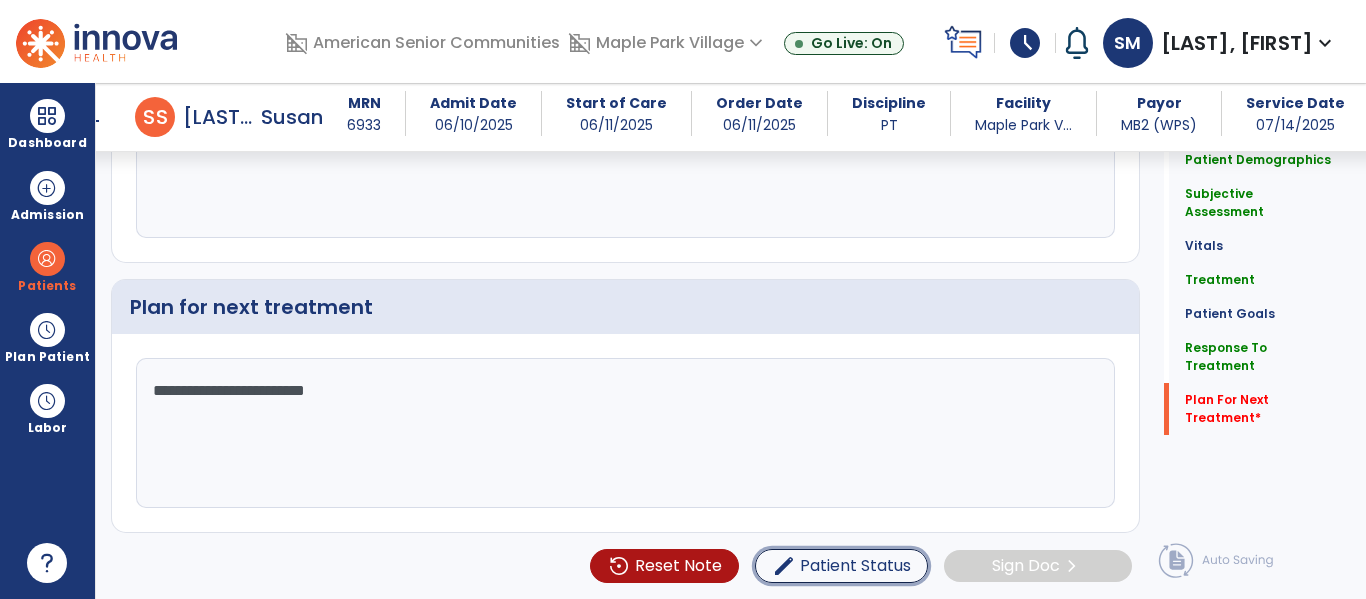 type 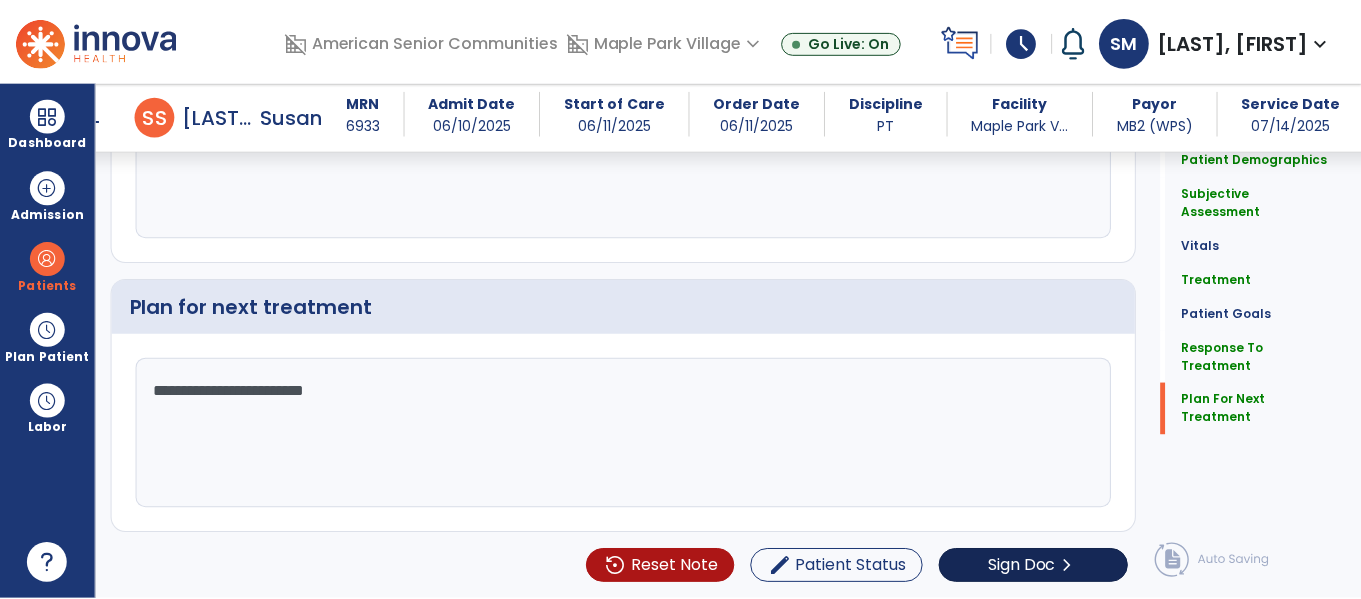 scroll, scrollTop: 2550, scrollLeft: 0, axis: vertical 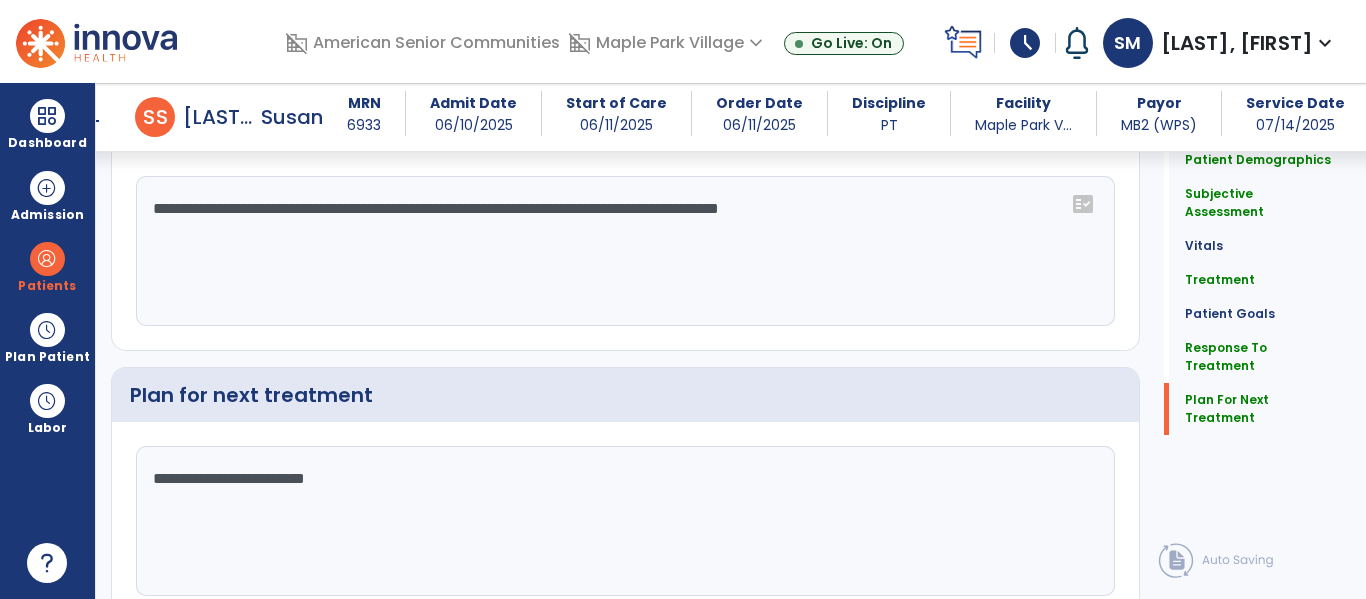 click on "Sign Doc" 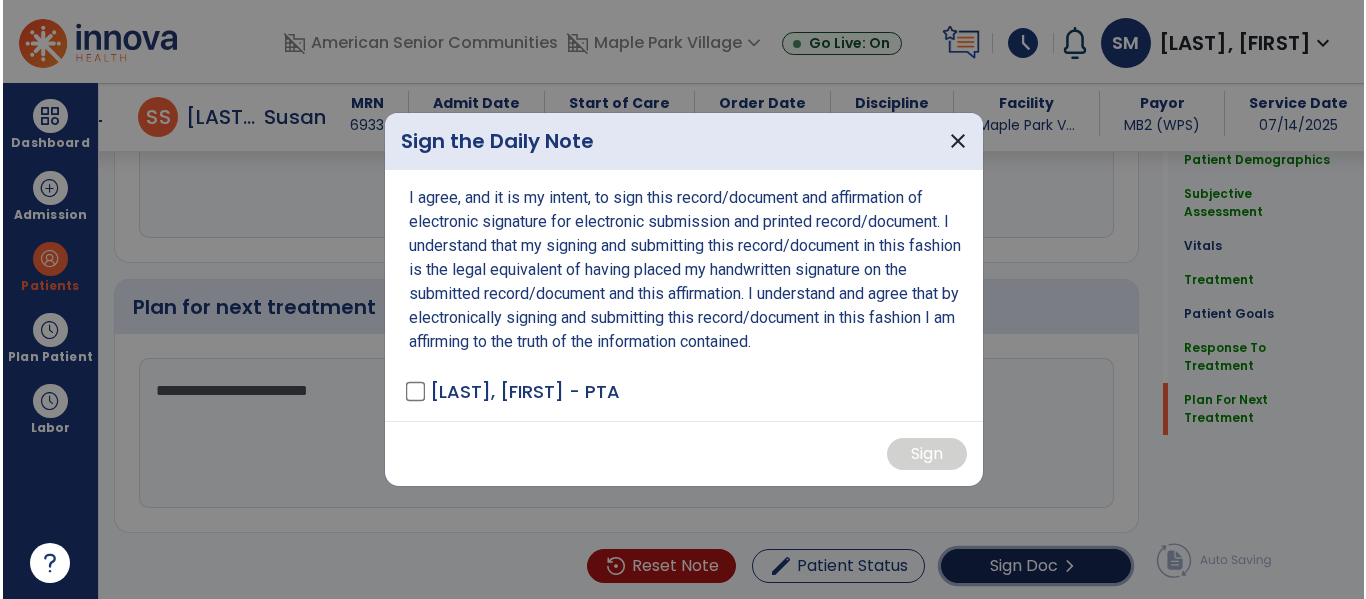 scroll, scrollTop: 2638, scrollLeft: 0, axis: vertical 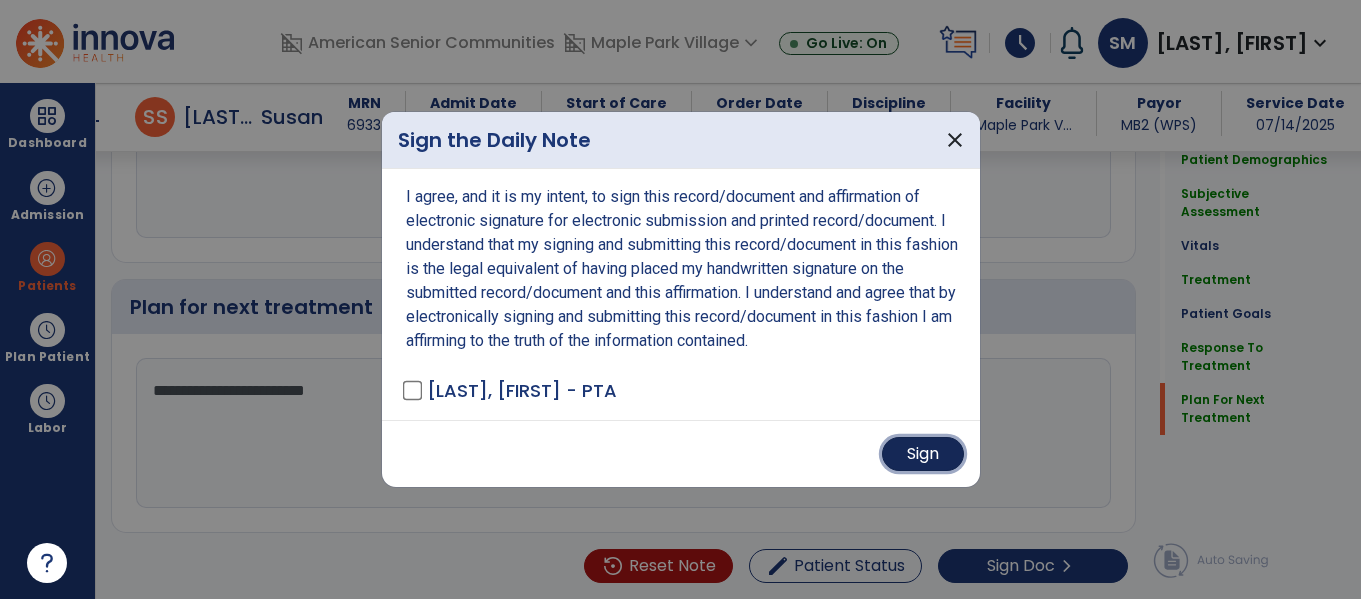 click on "Sign" at bounding box center (923, 454) 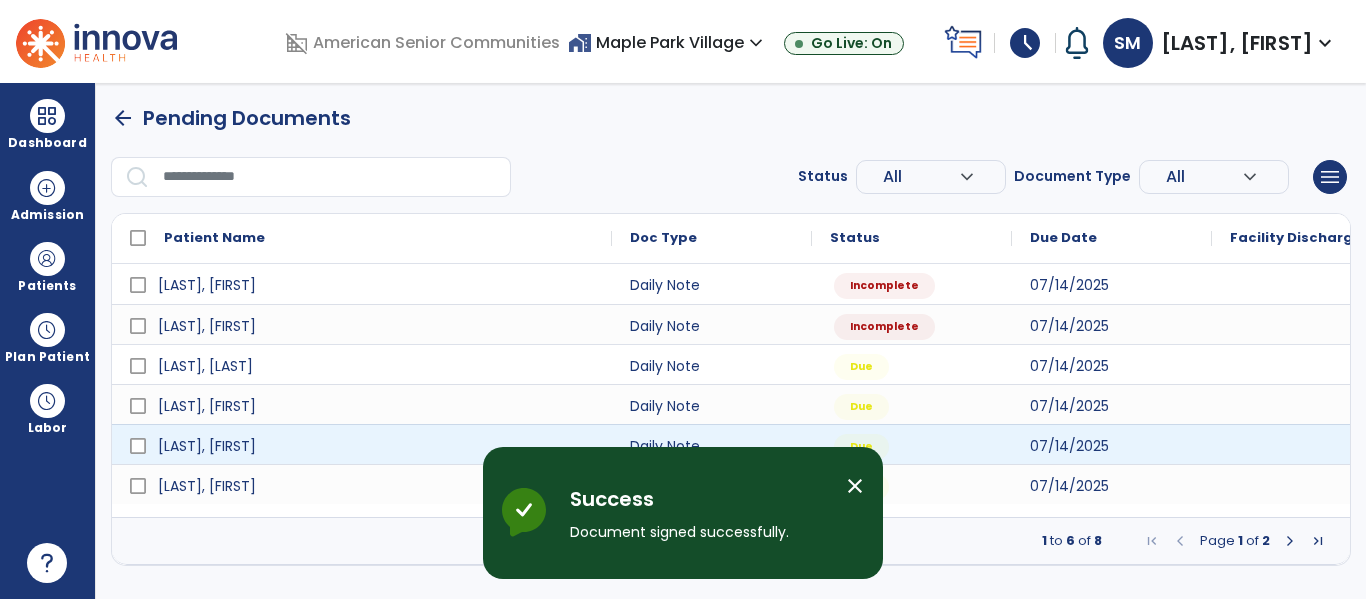 scroll, scrollTop: 0, scrollLeft: 0, axis: both 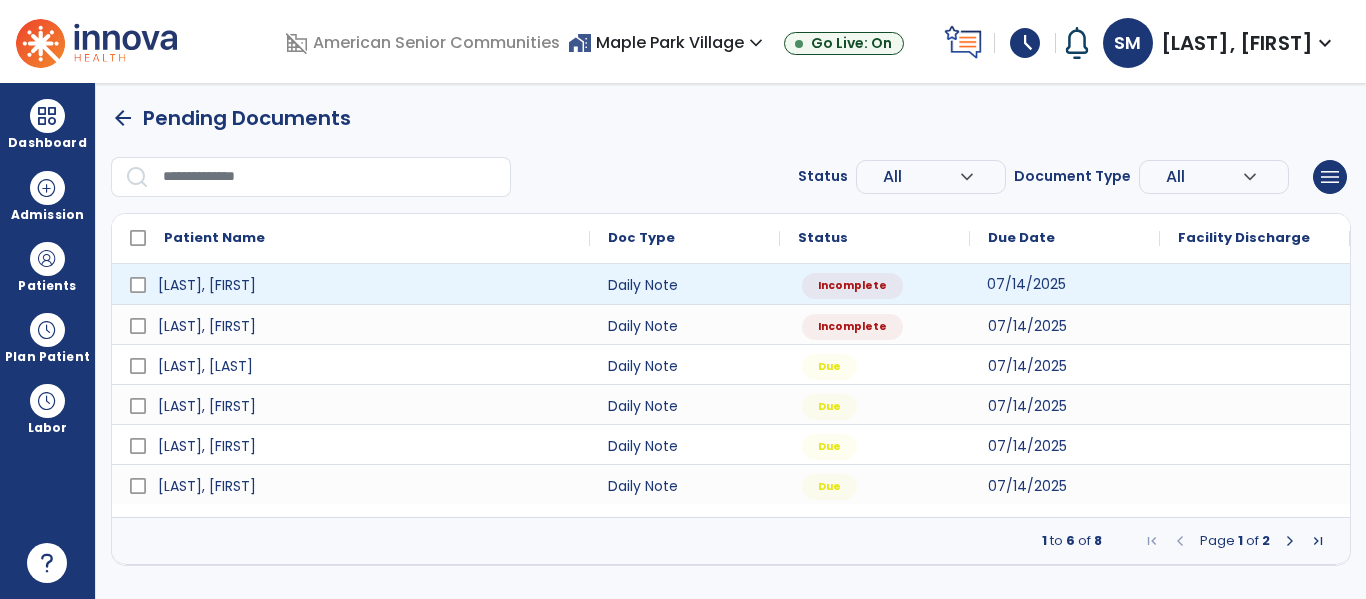 click on "07/14/2025" at bounding box center [1026, 284] 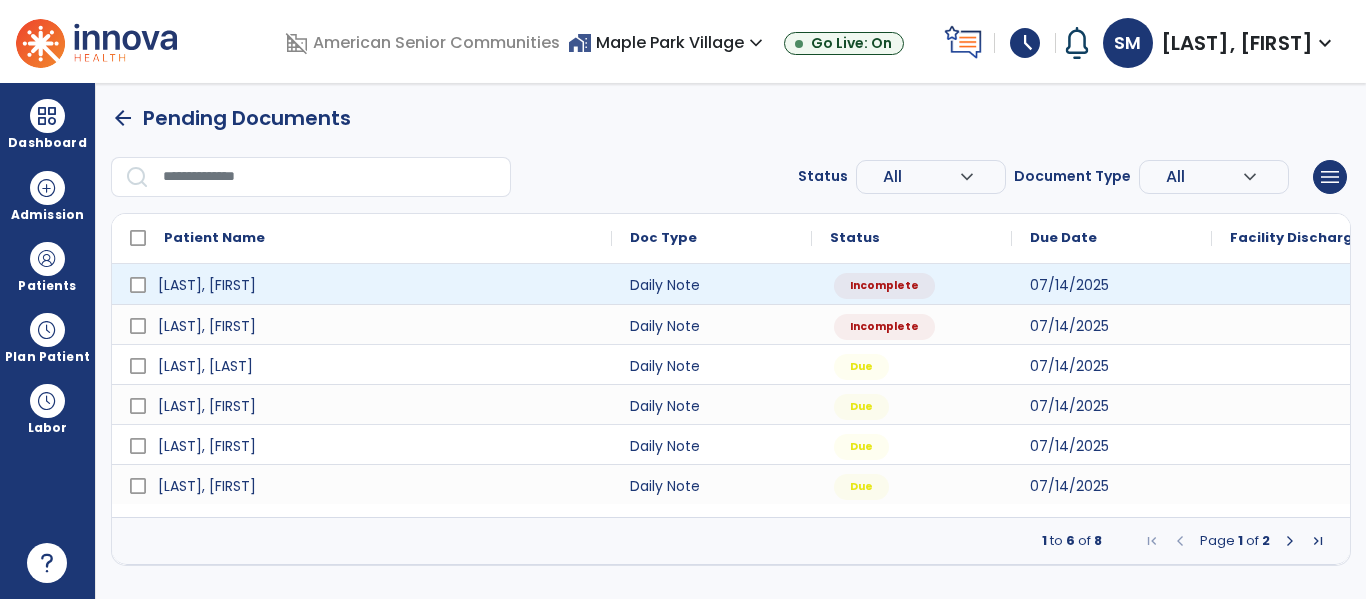 select on "*" 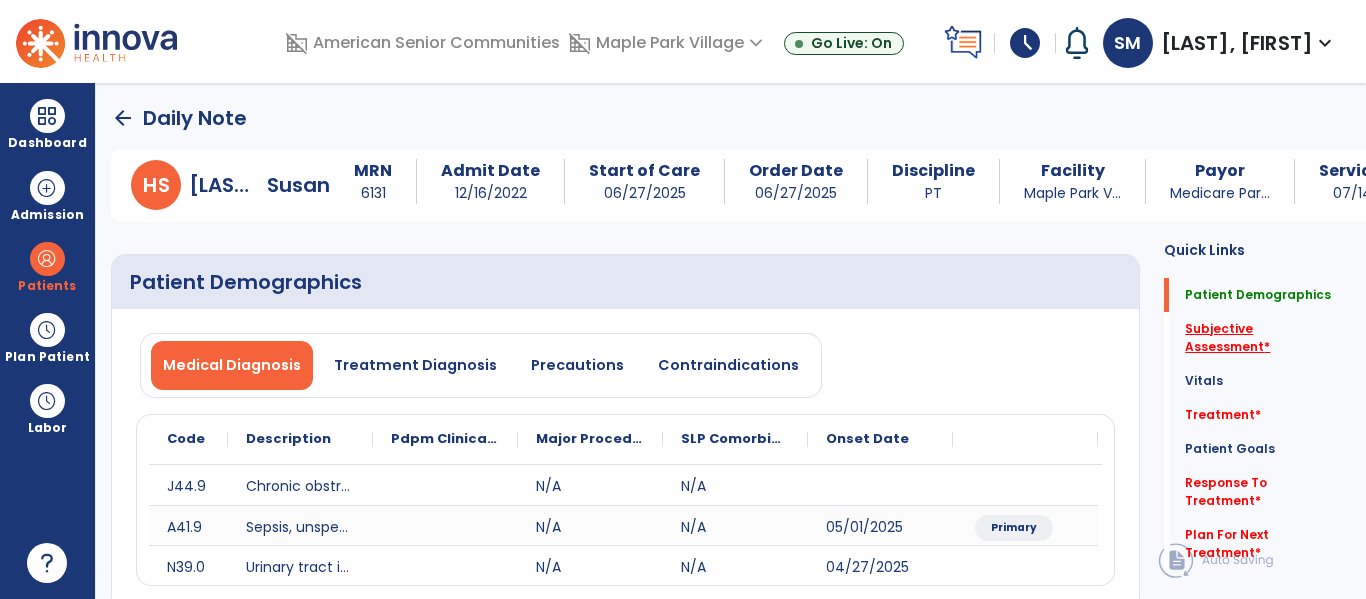 click on "Subjective Assessment   *" 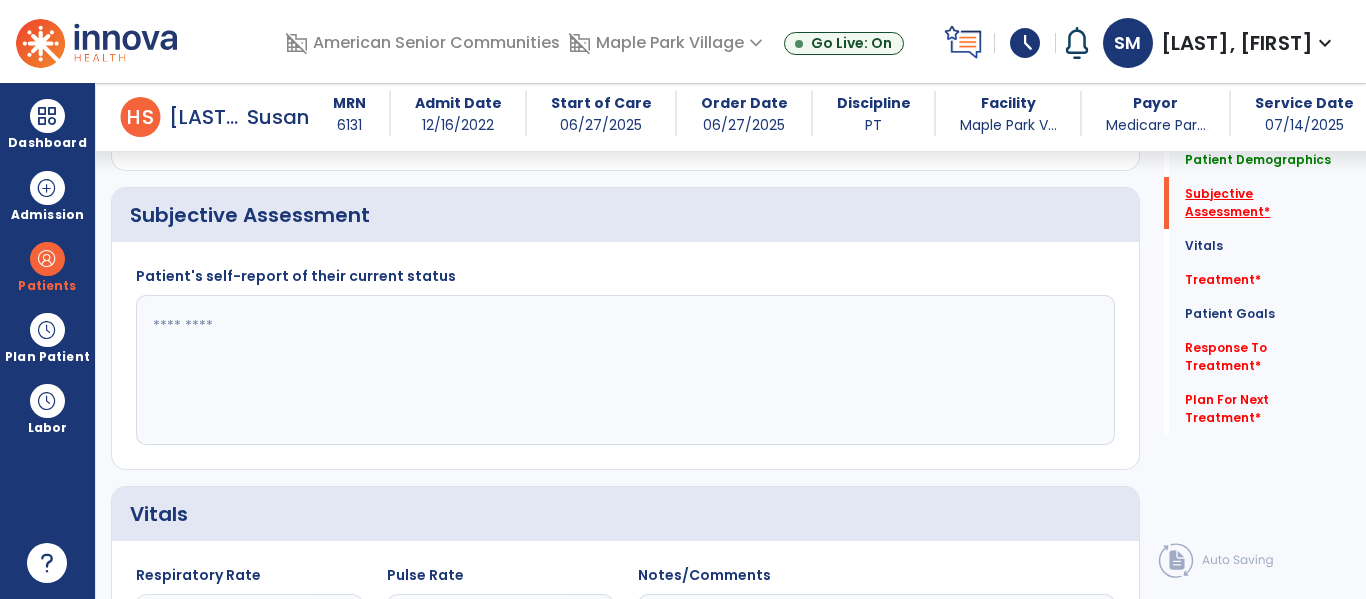 scroll, scrollTop: 427, scrollLeft: 0, axis: vertical 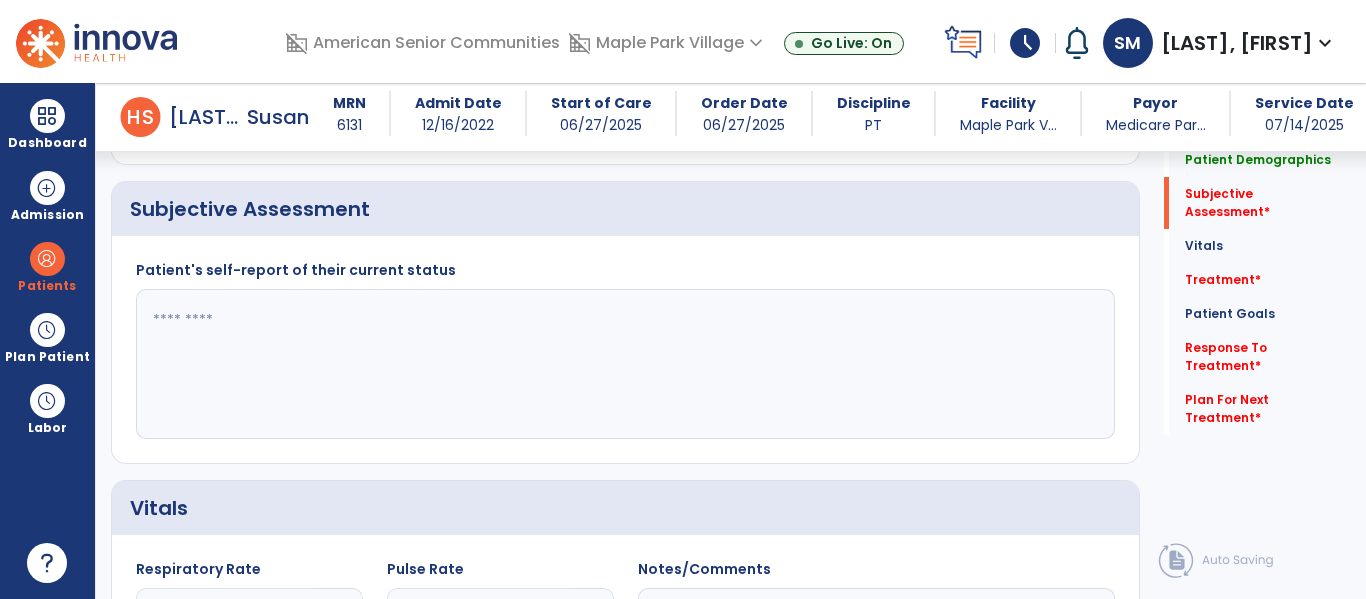 click 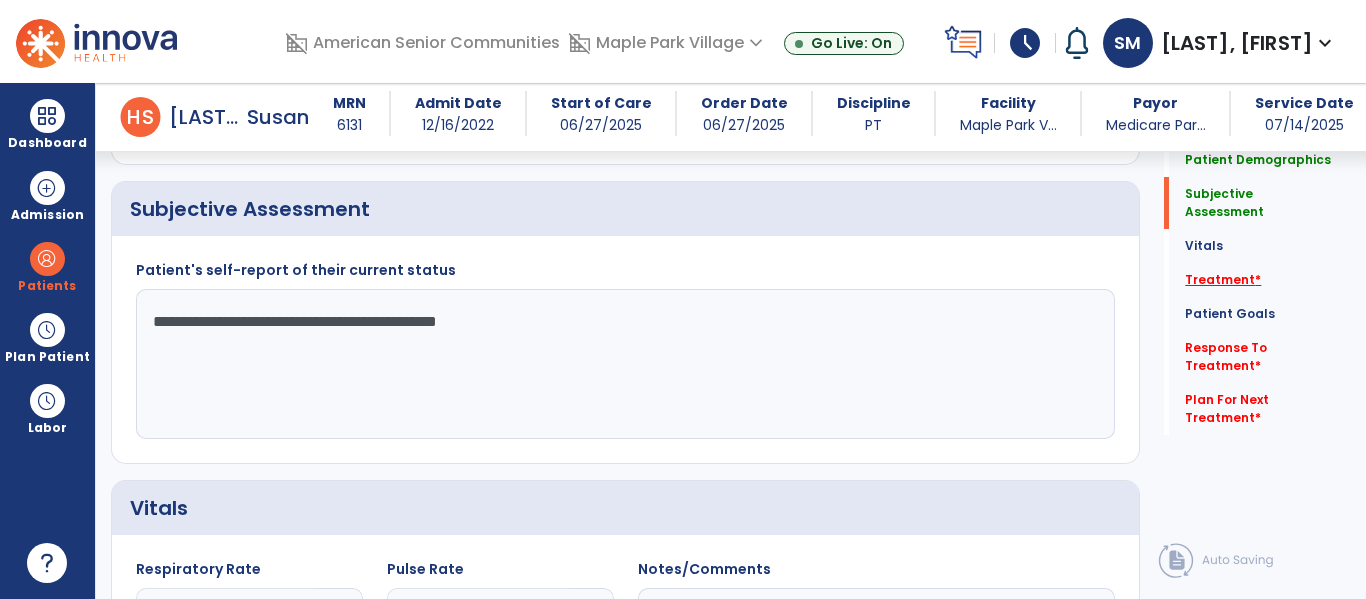 type on "**********" 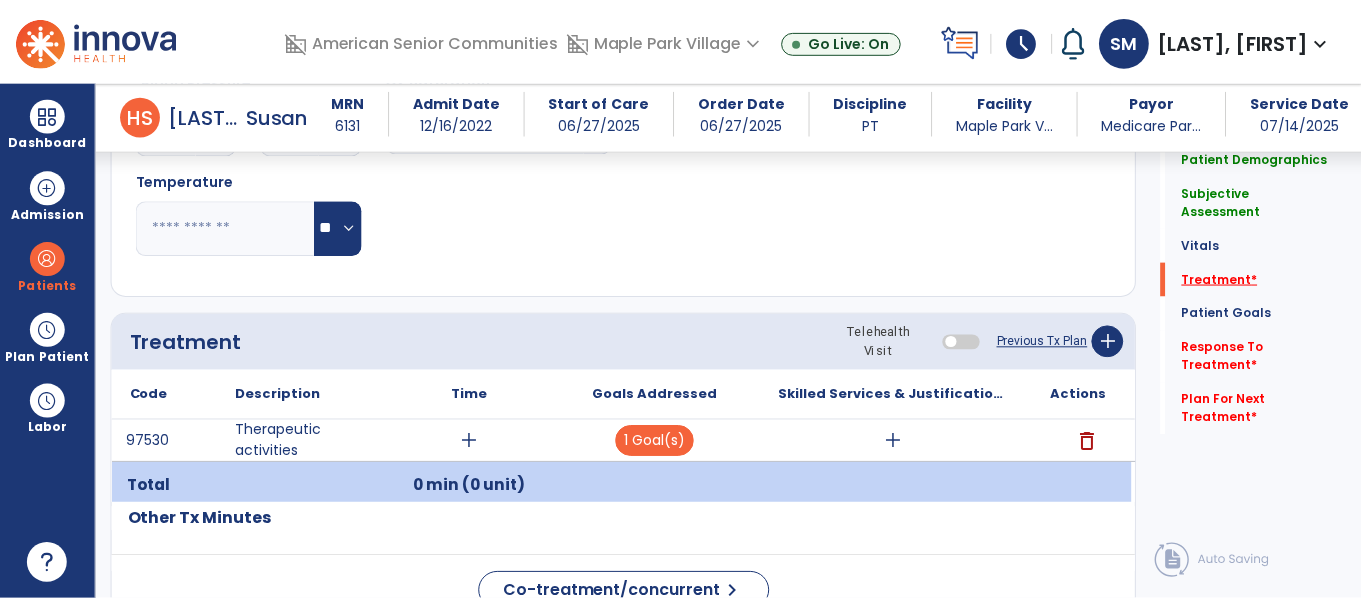 scroll, scrollTop: 1145, scrollLeft: 0, axis: vertical 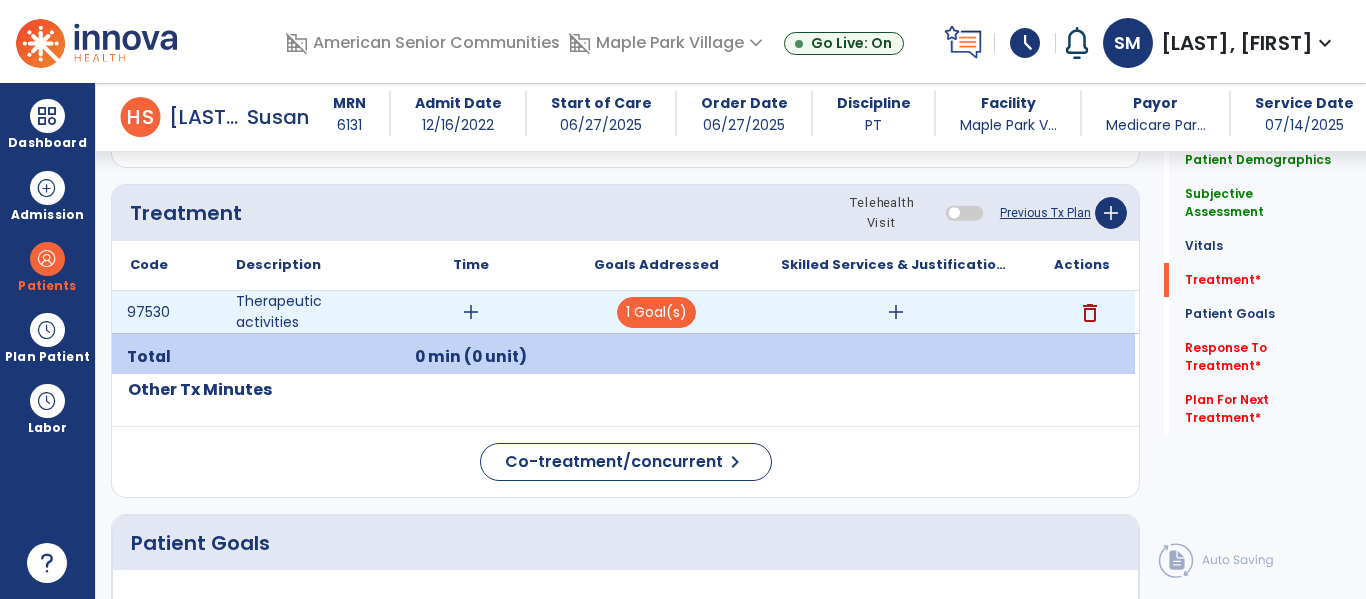 click on "add" at bounding box center (471, 312) 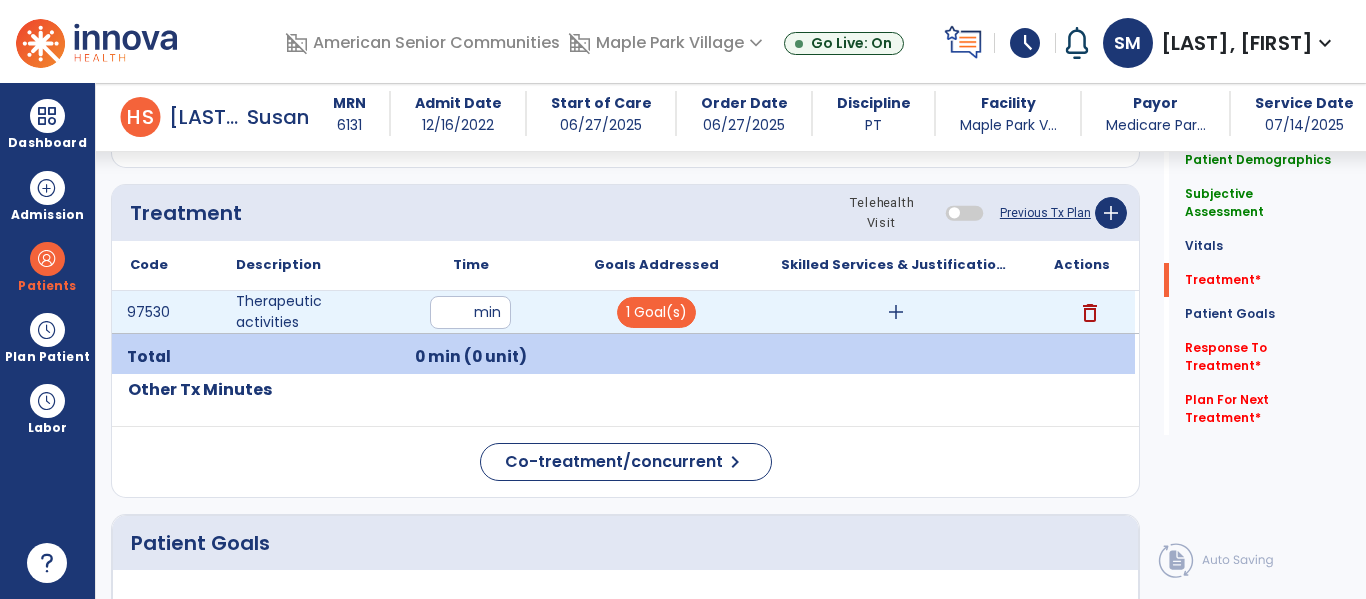 type on "**" 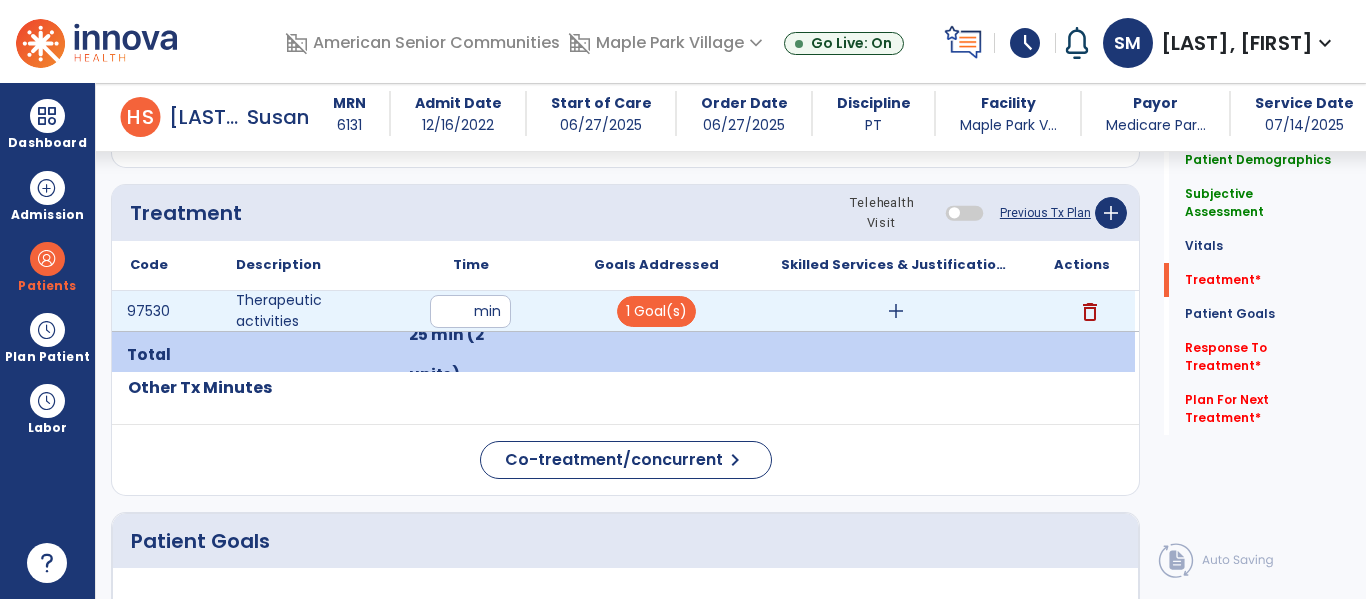 click on "add" at bounding box center (896, 311) 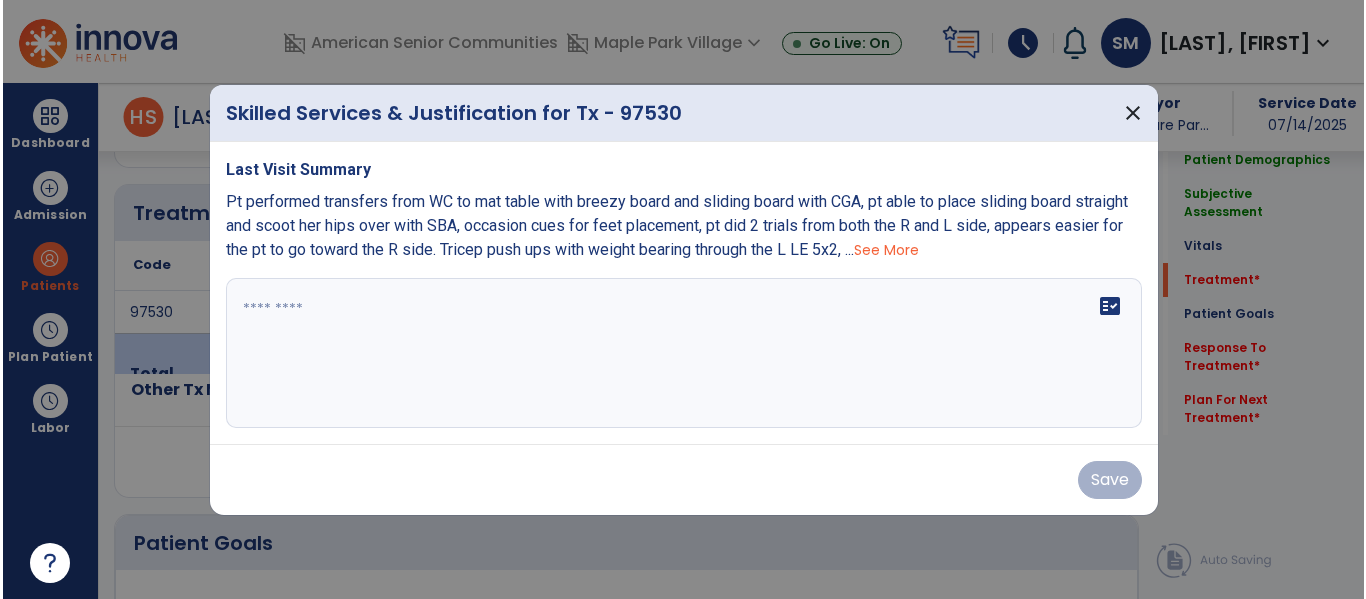 scroll, scrollTop: 1145, scrollLeft: 0, axis: vertical 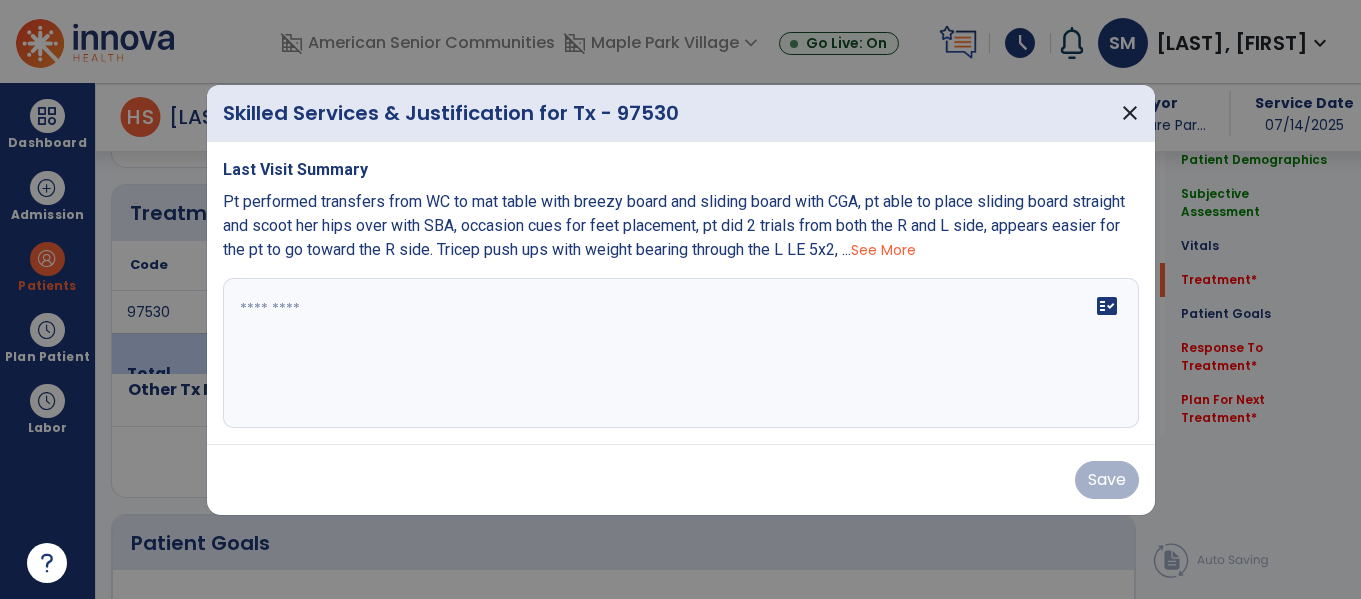 click at bounding box center [681, 353] 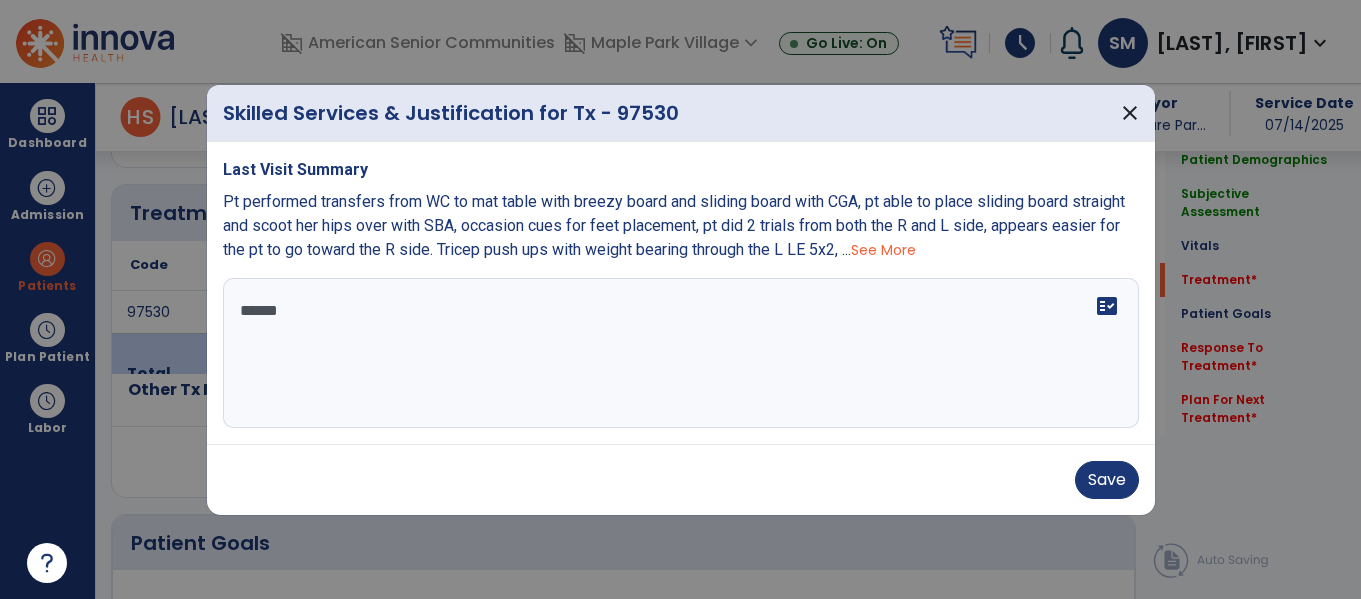 type on "*******" 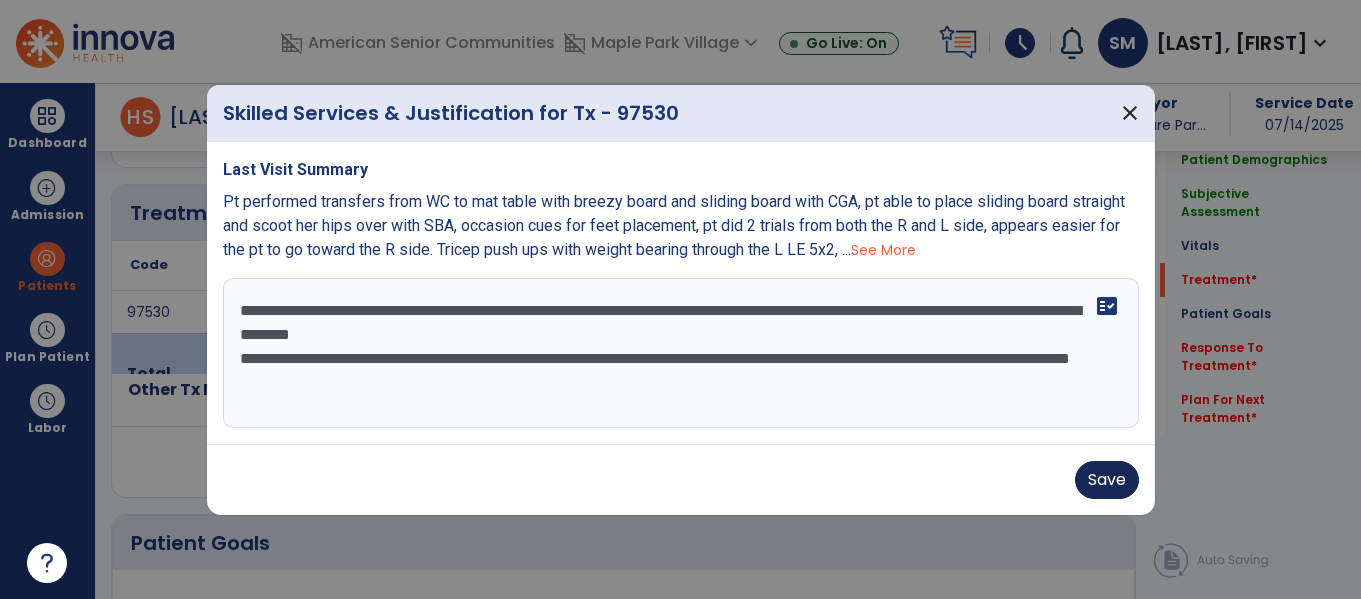 type on "**********" 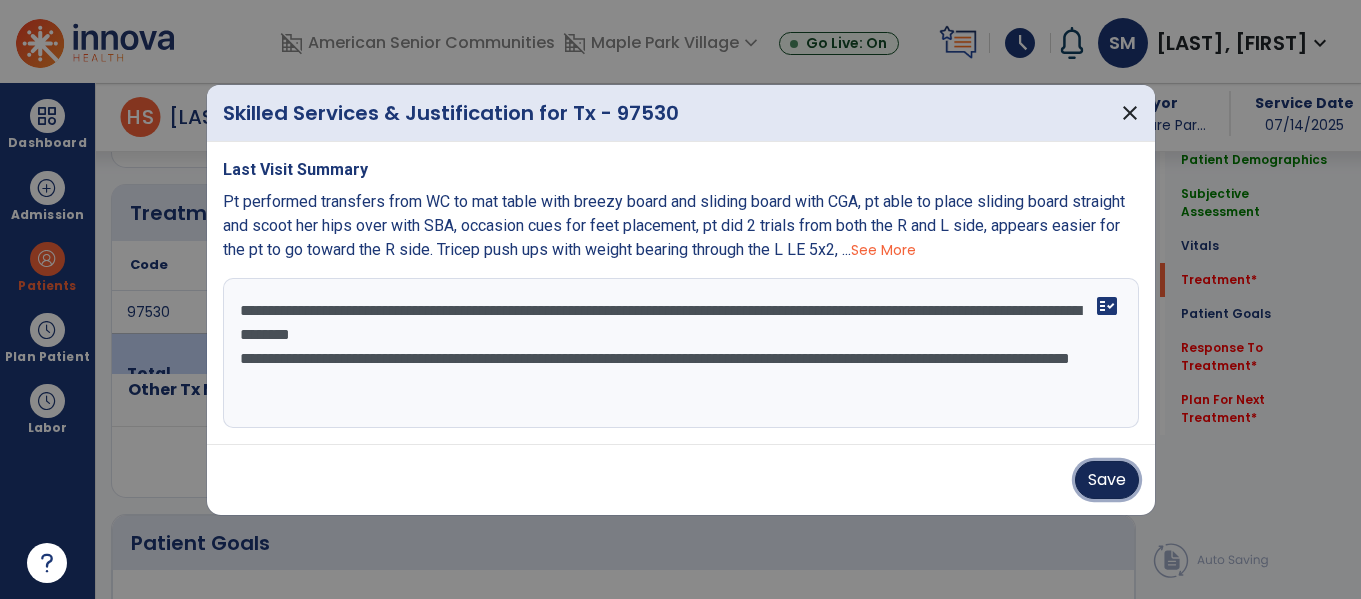click on "Save" at bounding box center [1107, 480] 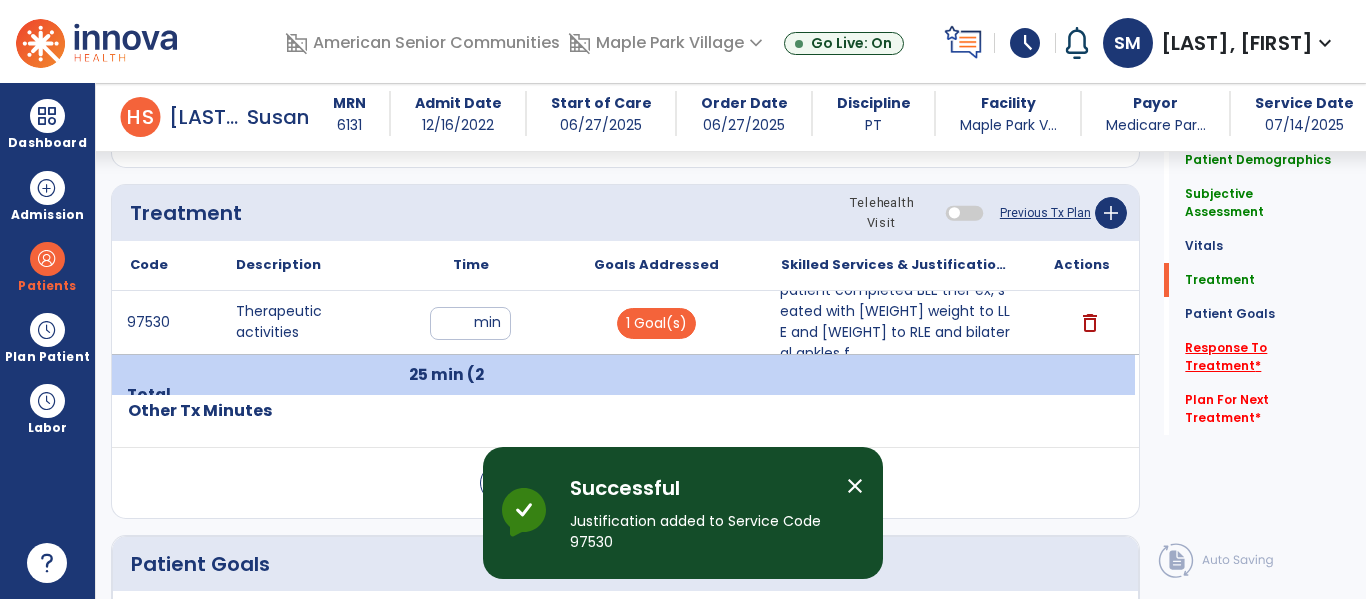 click on "Response To Treatment   *" 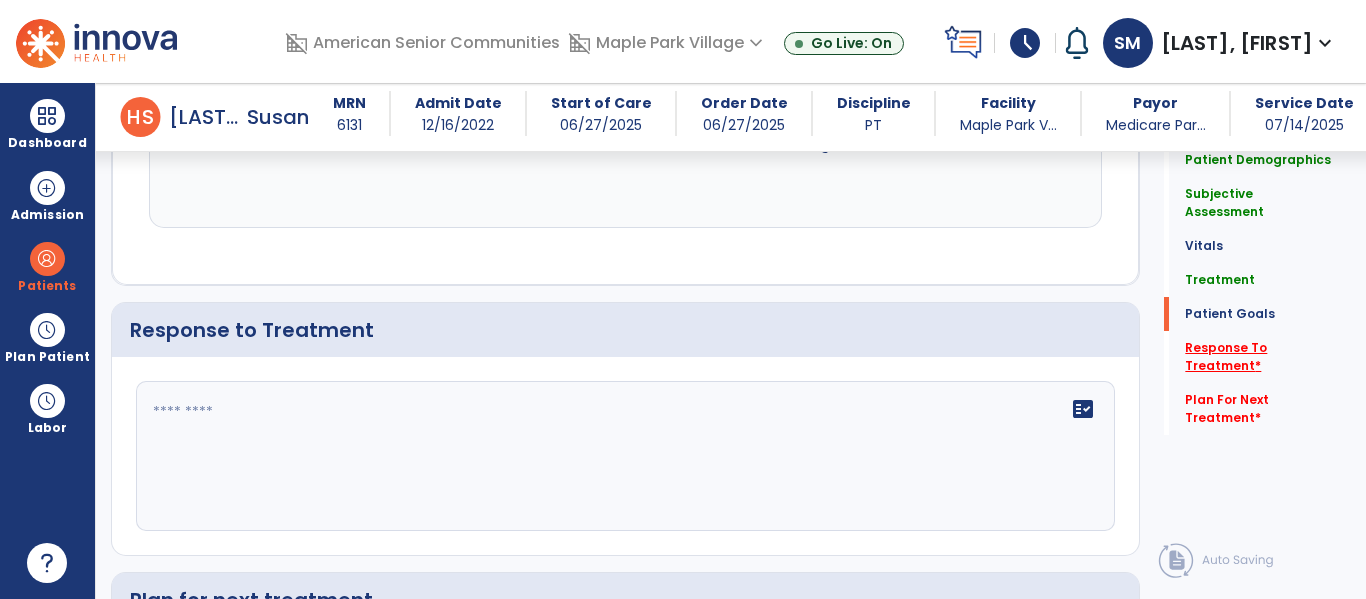 scroll, scrollTop: 2278, scrollLeft: 0, axis: vertical 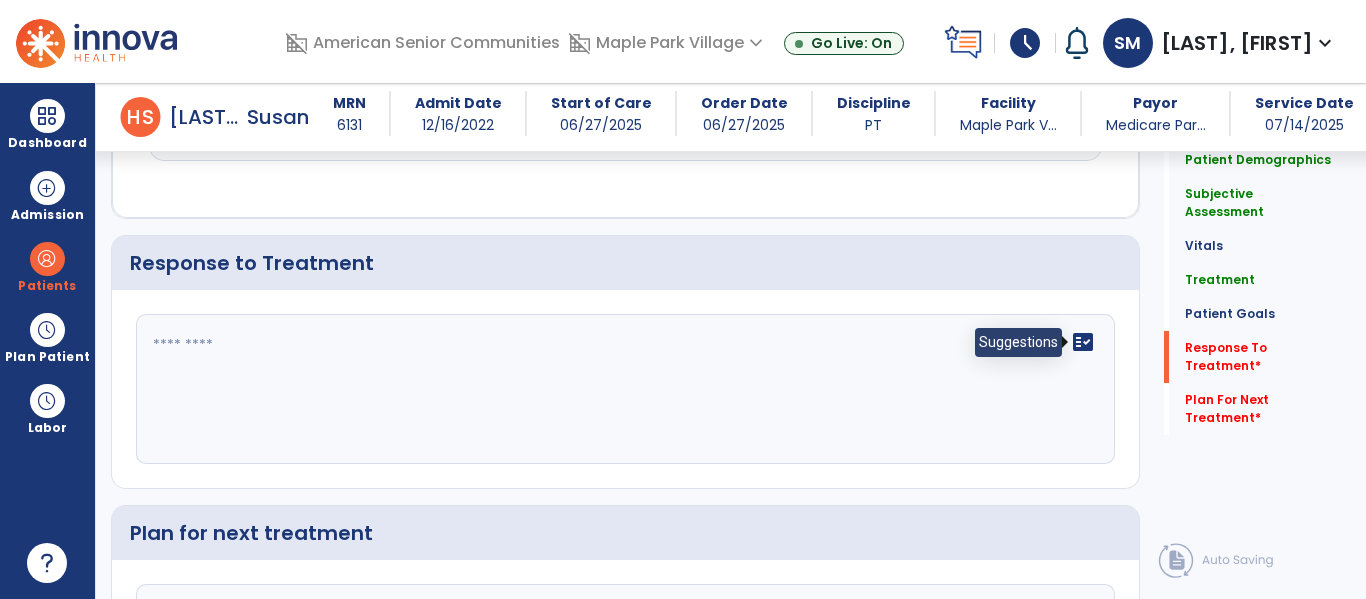 click on "fact_check" 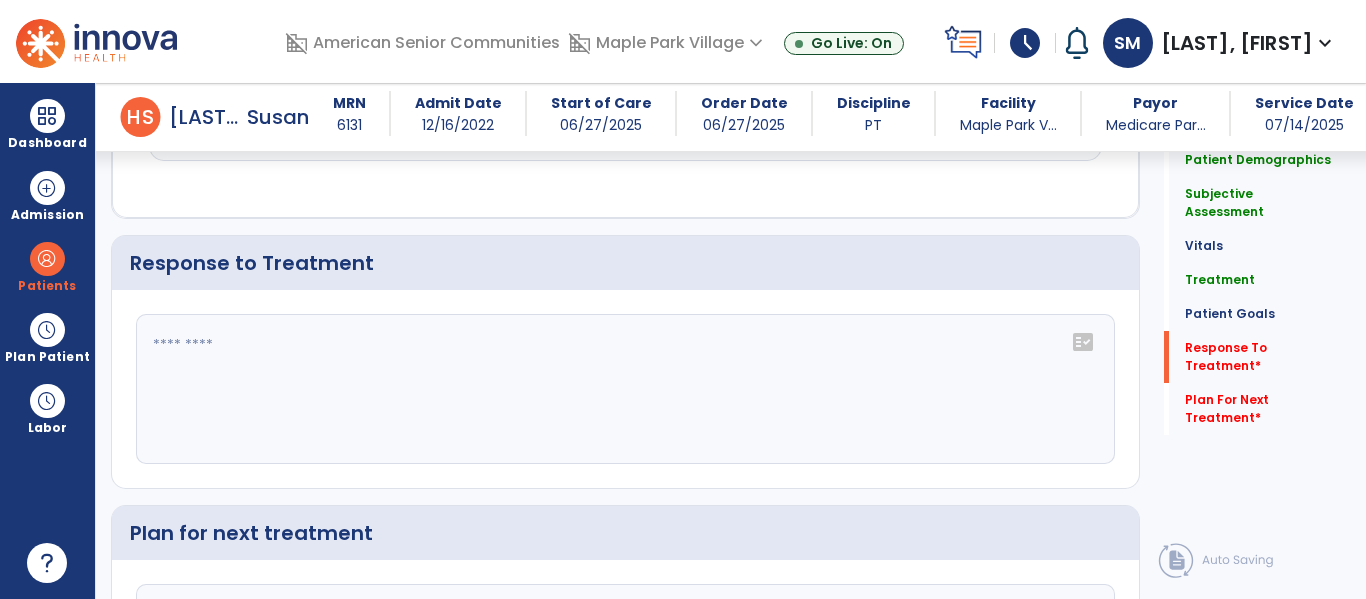 click on "fact_check" 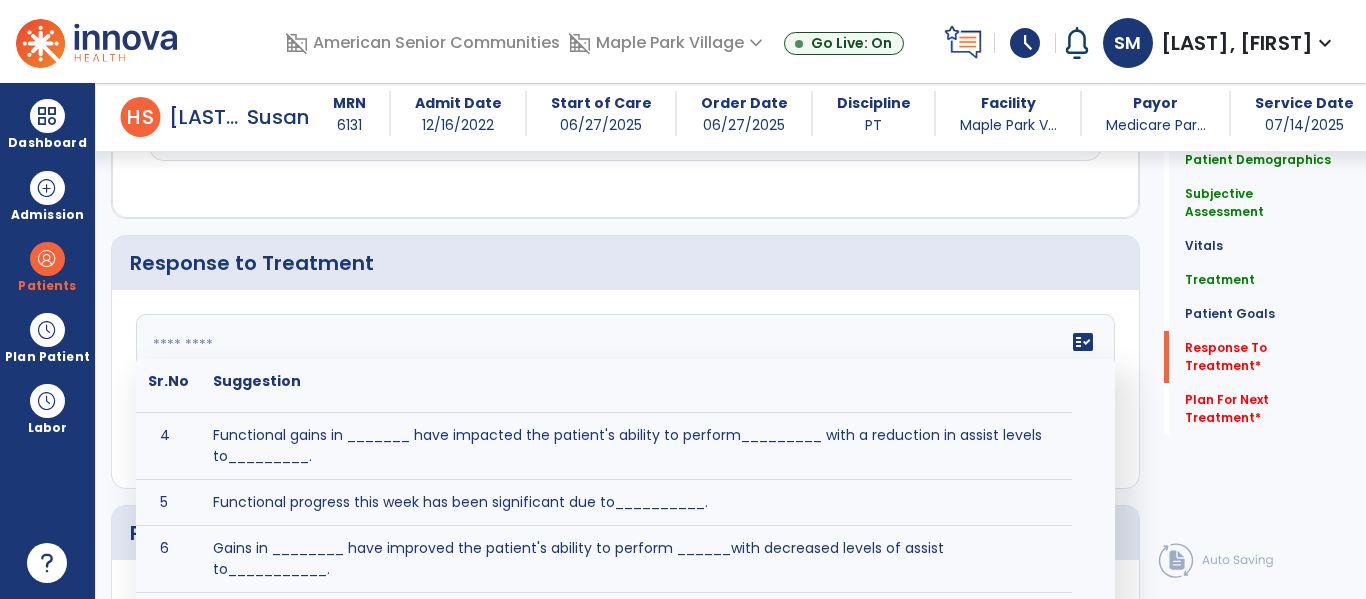 scroll, scrollTop: 182, scrollLeft: 0, axis: vertical 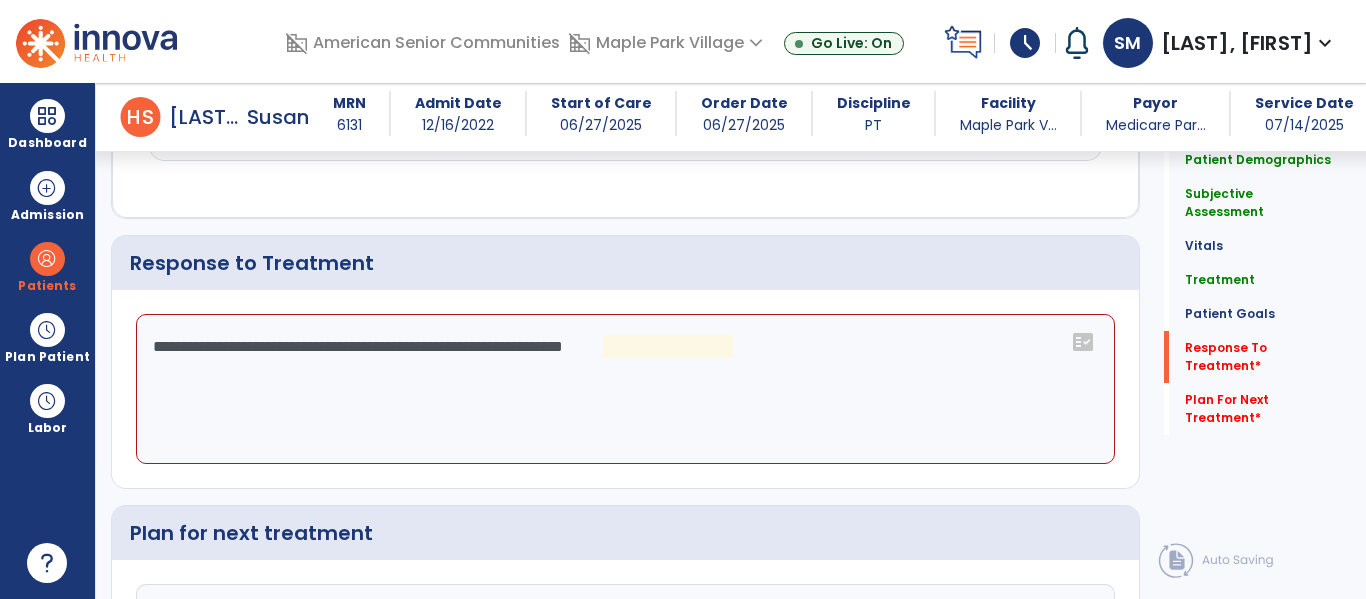 click on "**********" 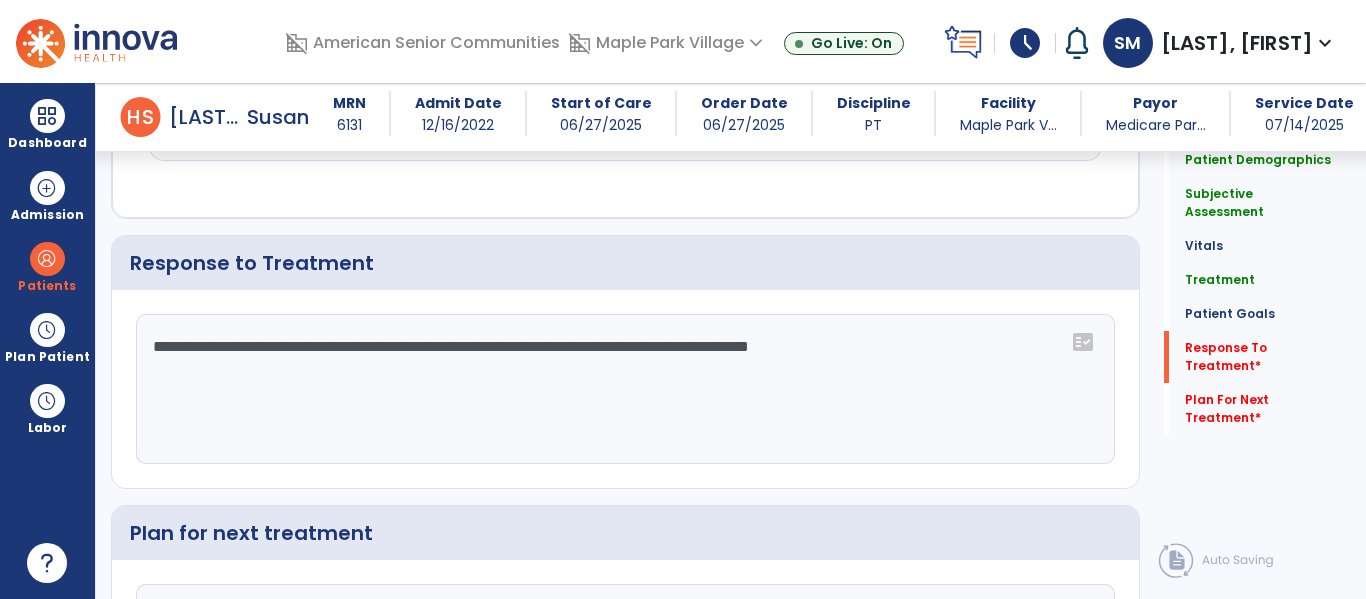 type on "**********" 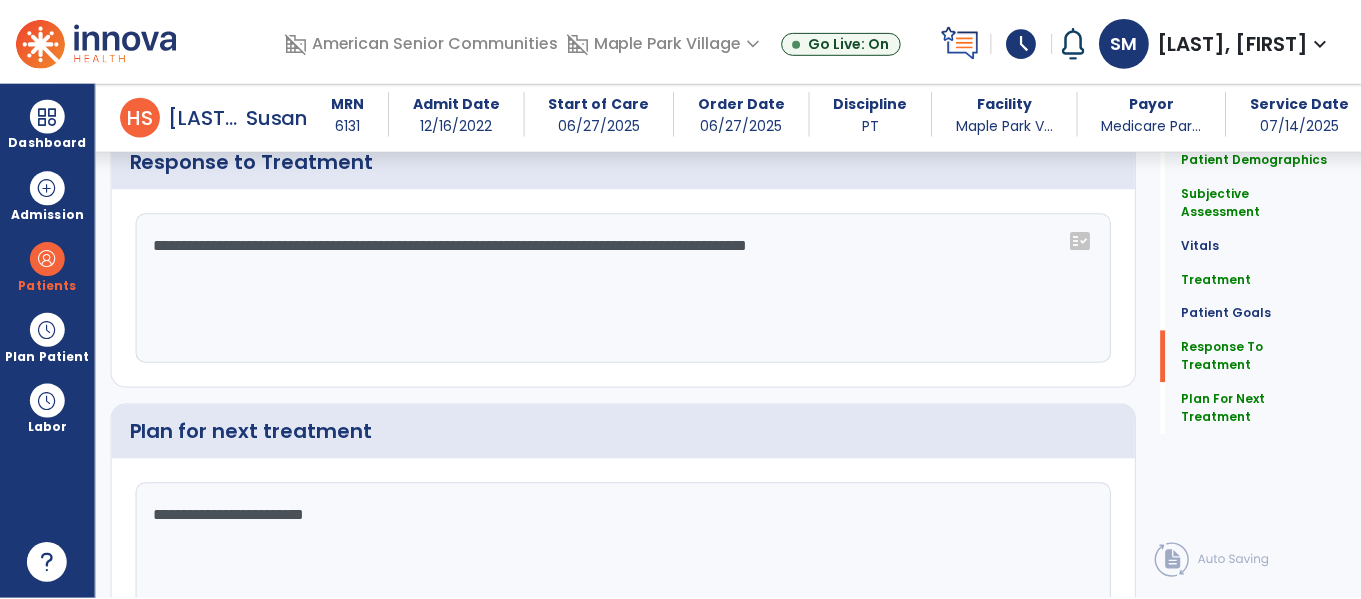 scroll, scrollTop: 2483, scrollLeft: 0, axis: vertical 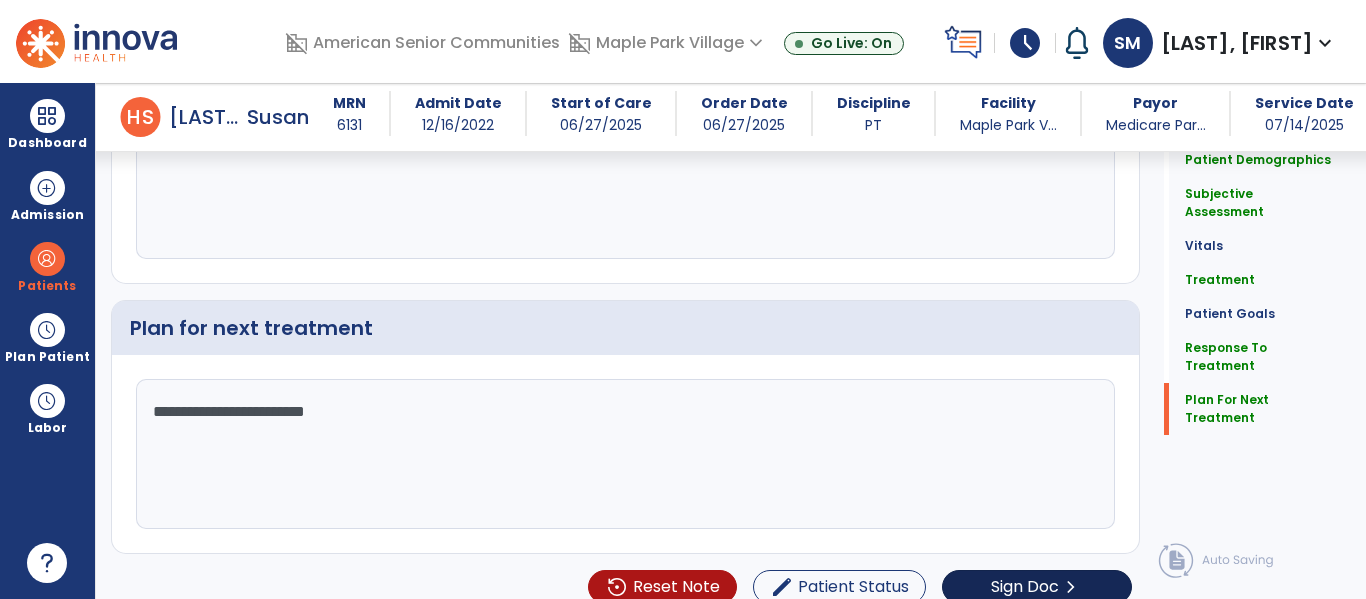 type on "**********" 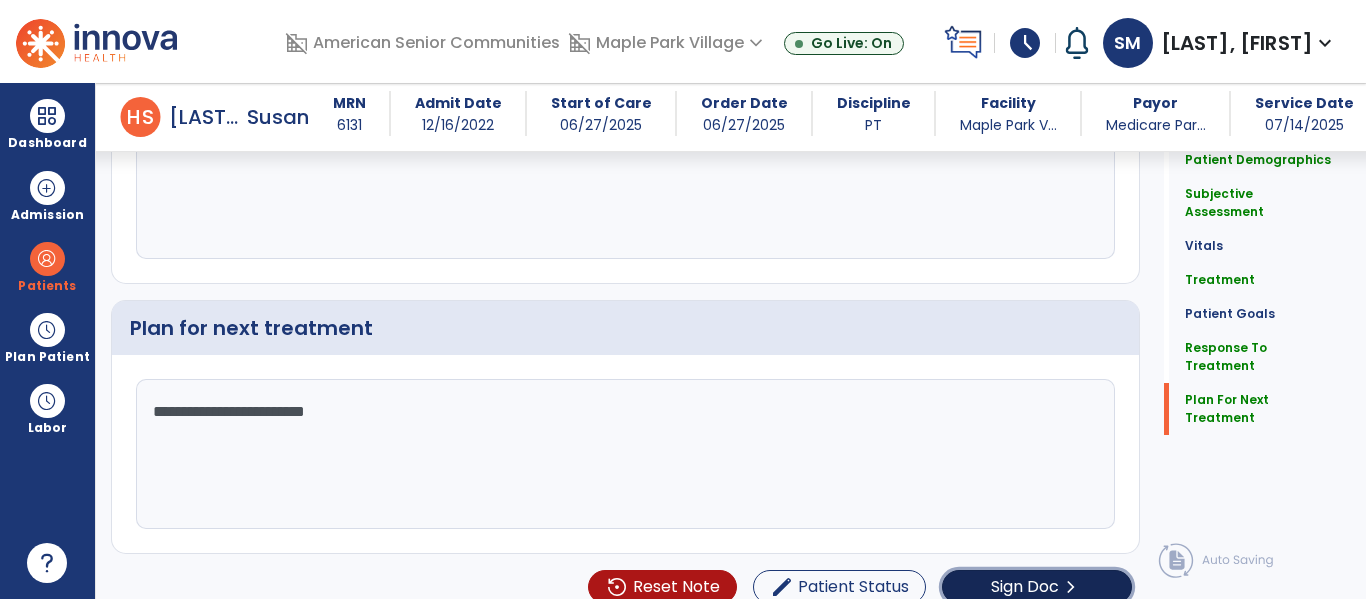 click on "Sign Doc  chevron_right" 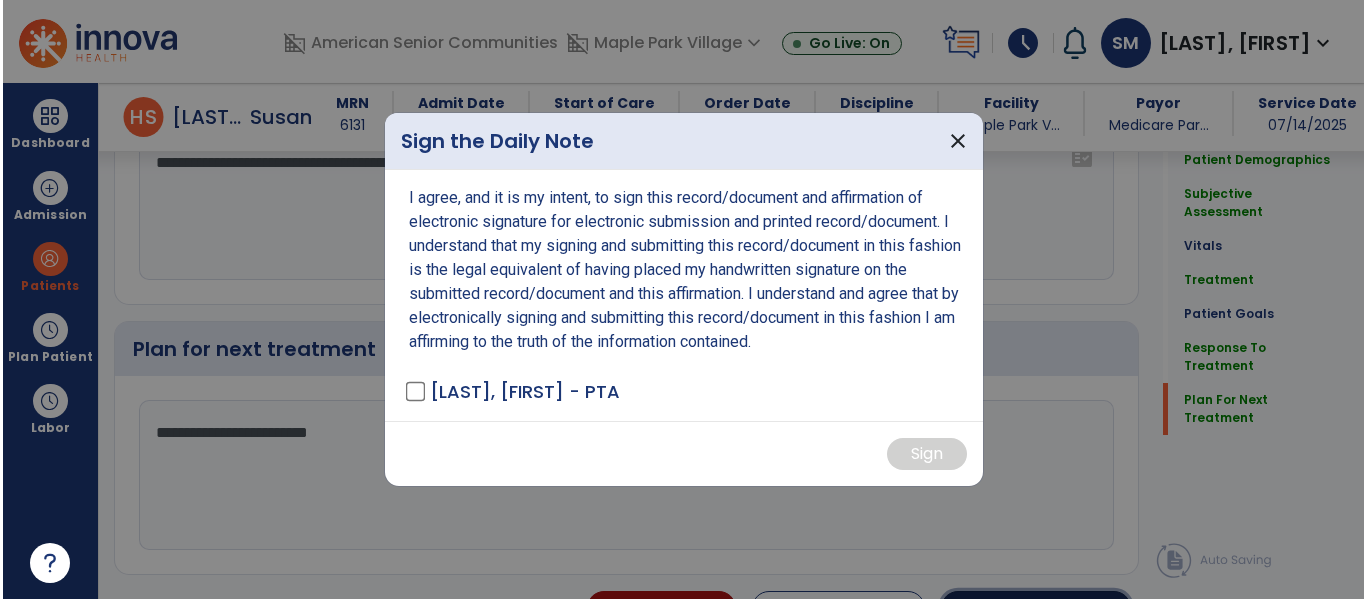 scroll, scrollTop: 2504, scrollLeft: 0, axis: vertical 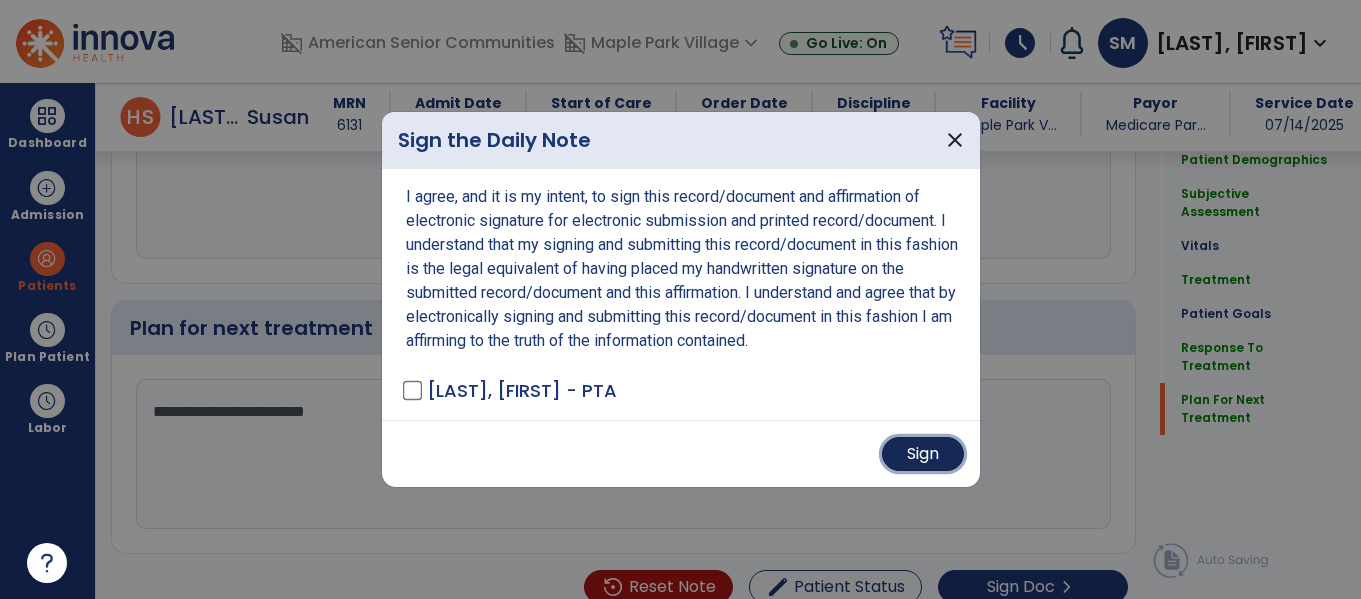 click on "Sign" at bounding box center [923, 454] 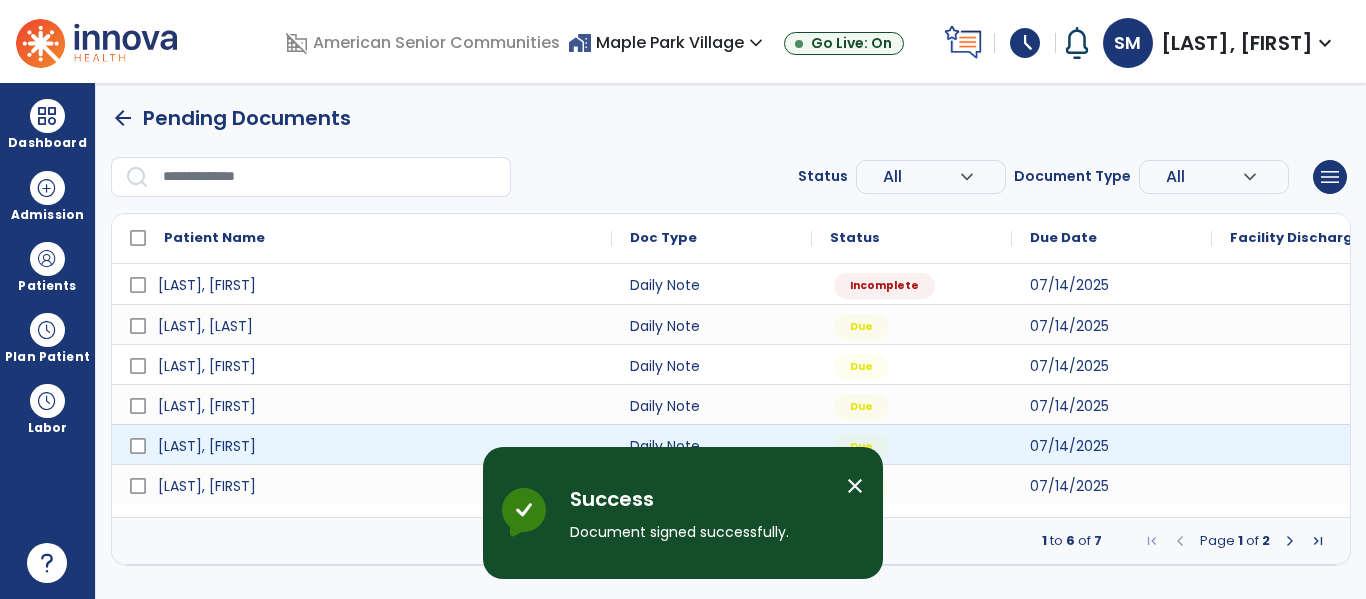 scroll, scrollTop: 0, scrollLeft: 0, axis: both 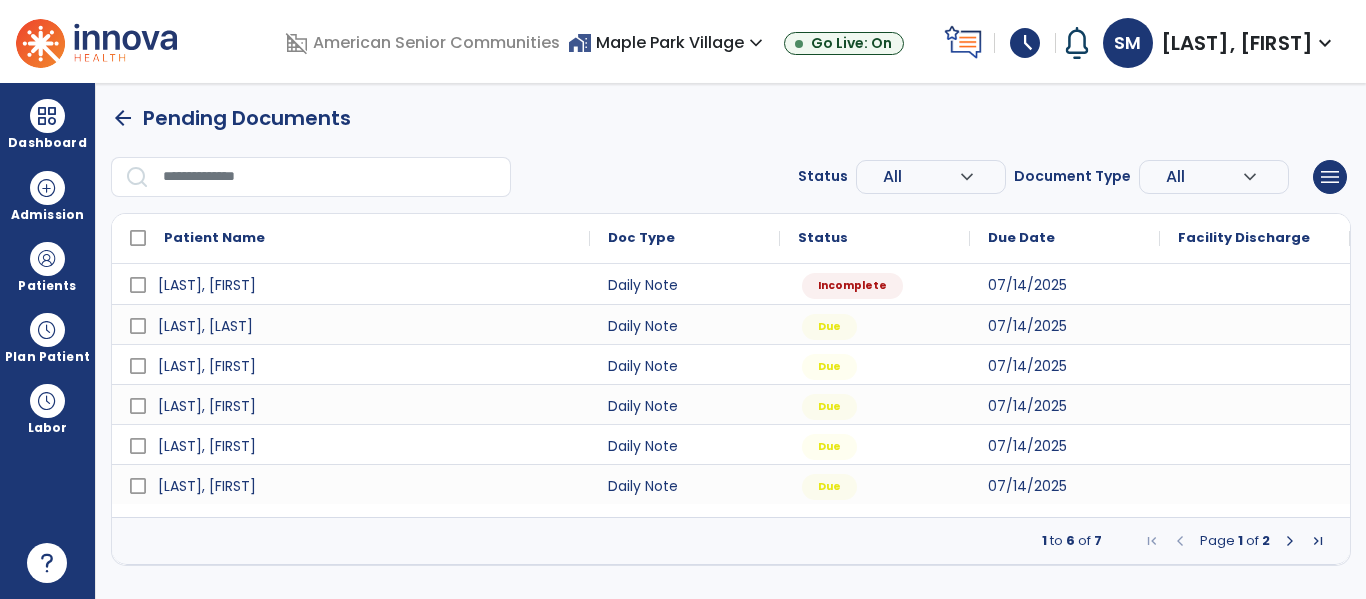 click on "arrow_back" at bounding box center [123, 118] 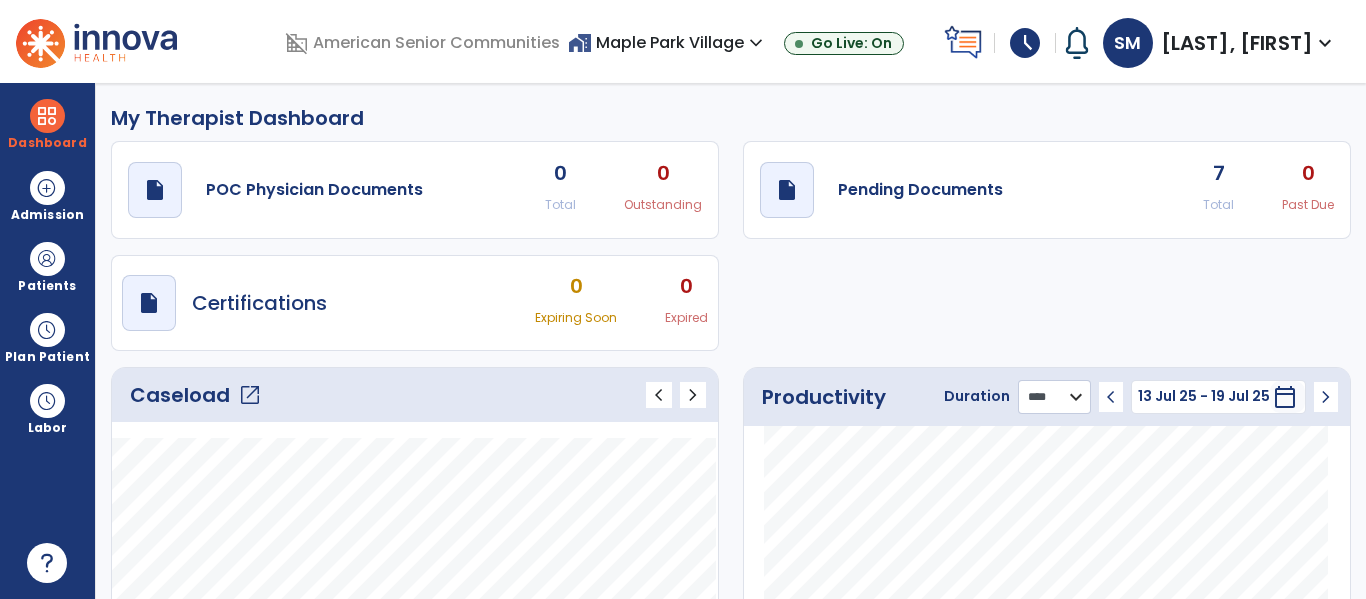 click on "******** **** ***" 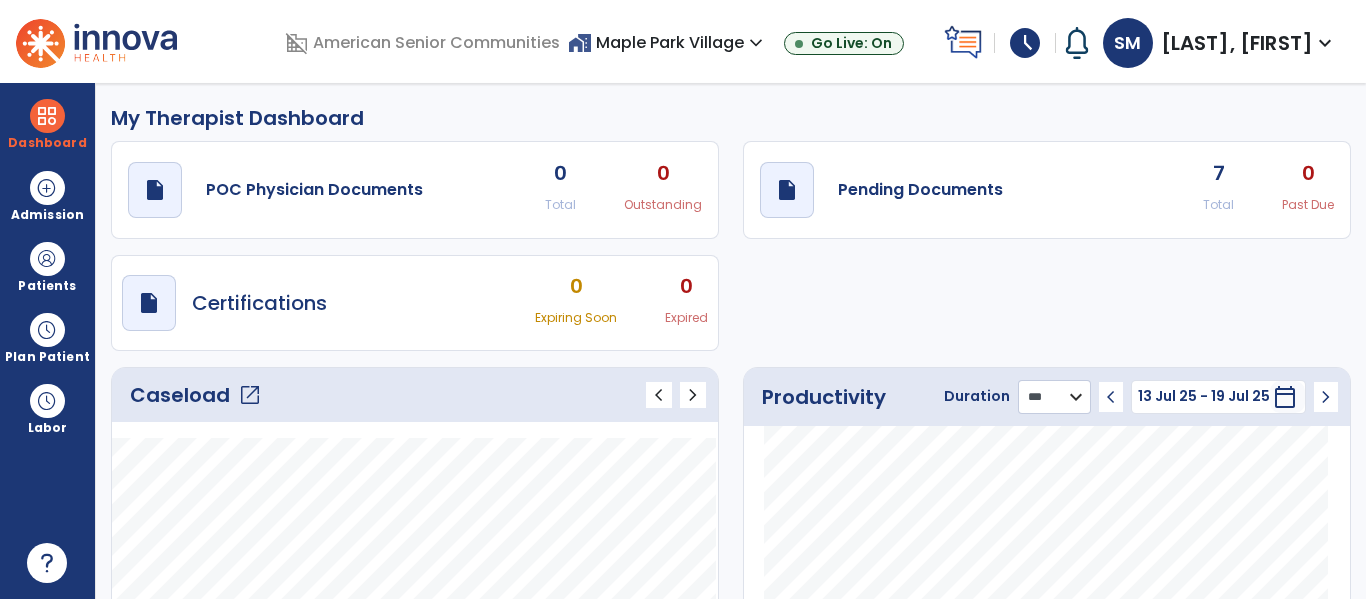 click on "******** **** ***" 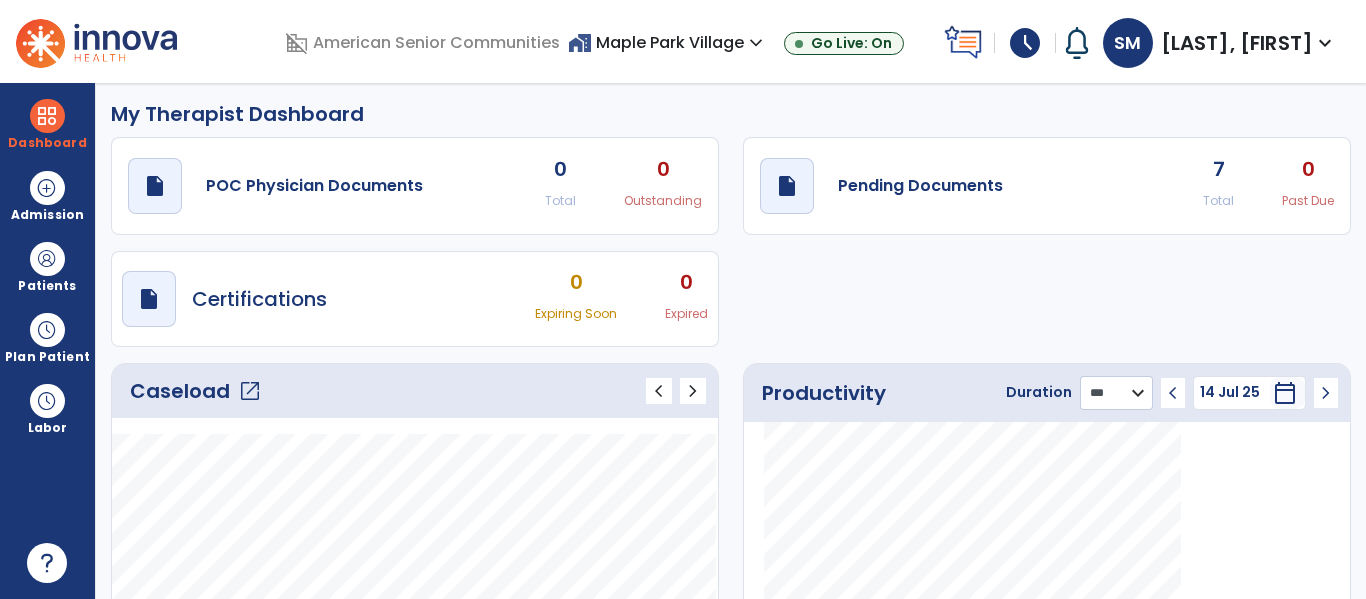 scroll, scrollTop: 0, scrollLeft: 0, axis: both 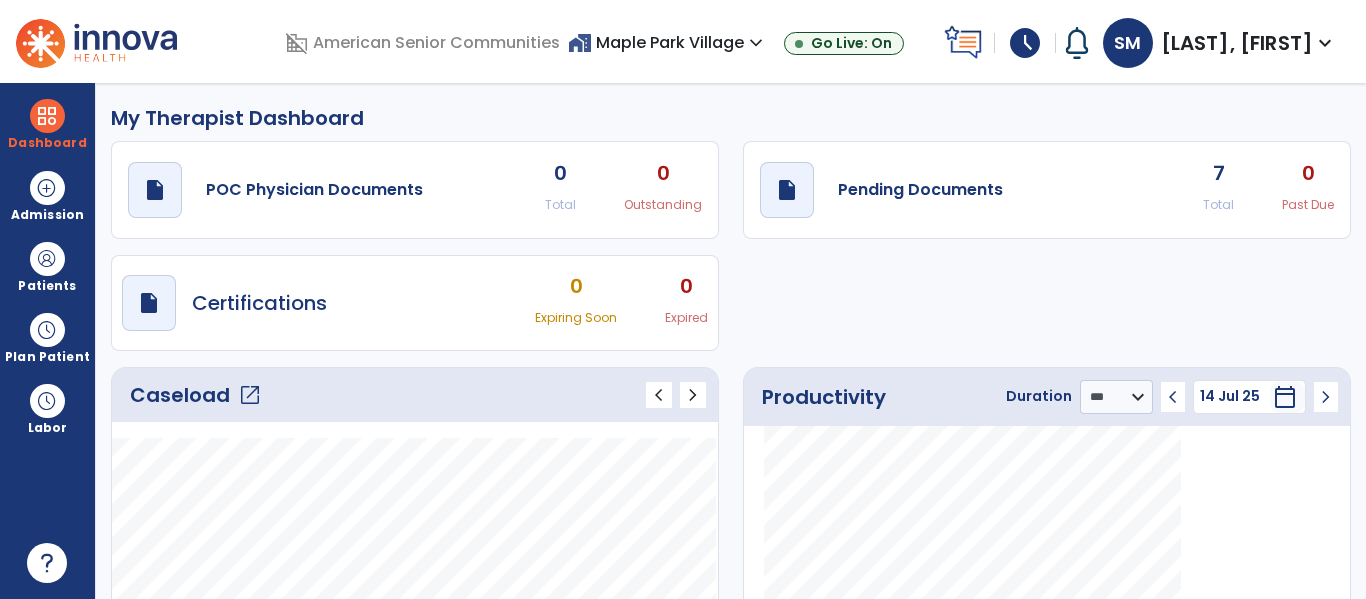 click on "Caseload   open_in_new" 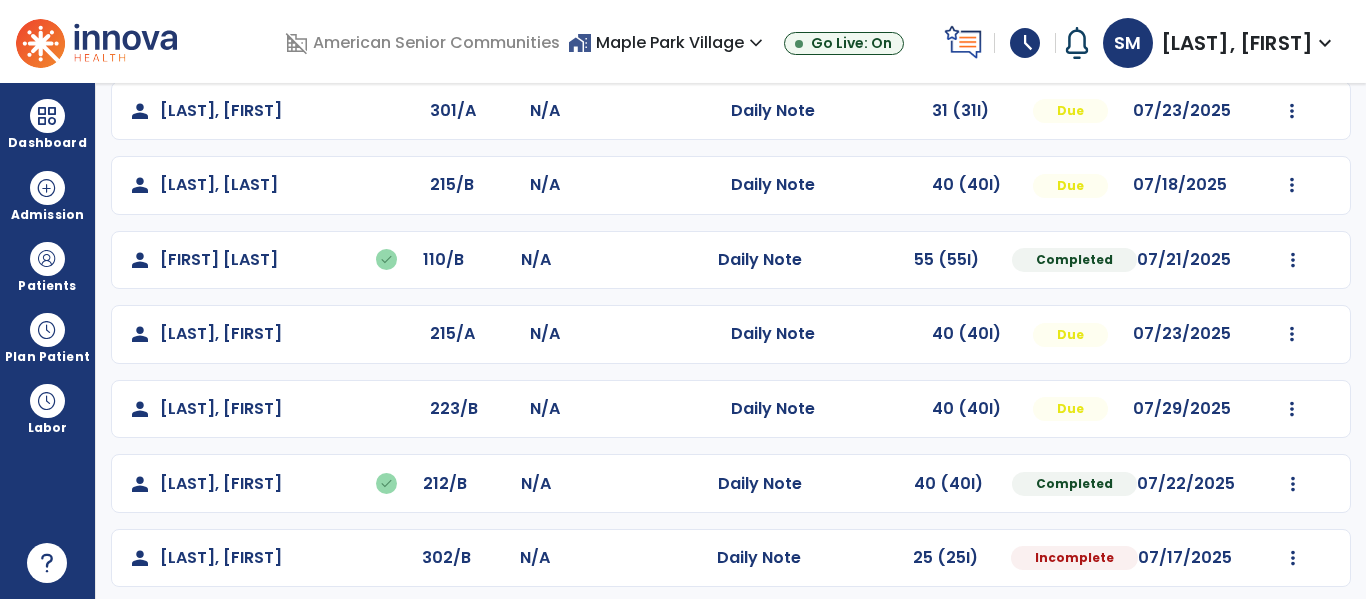 scroll, scrollTop: 413, scrollLeft: 0, axis: vertical 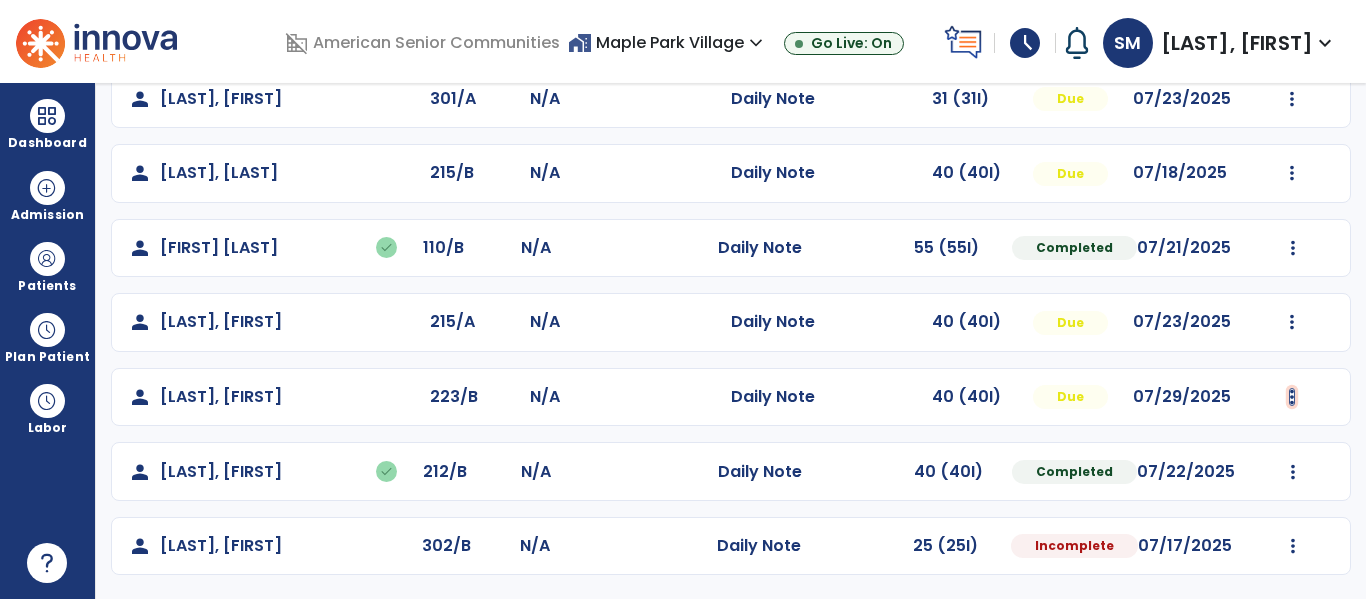 click at bounding box center (1293, -125) 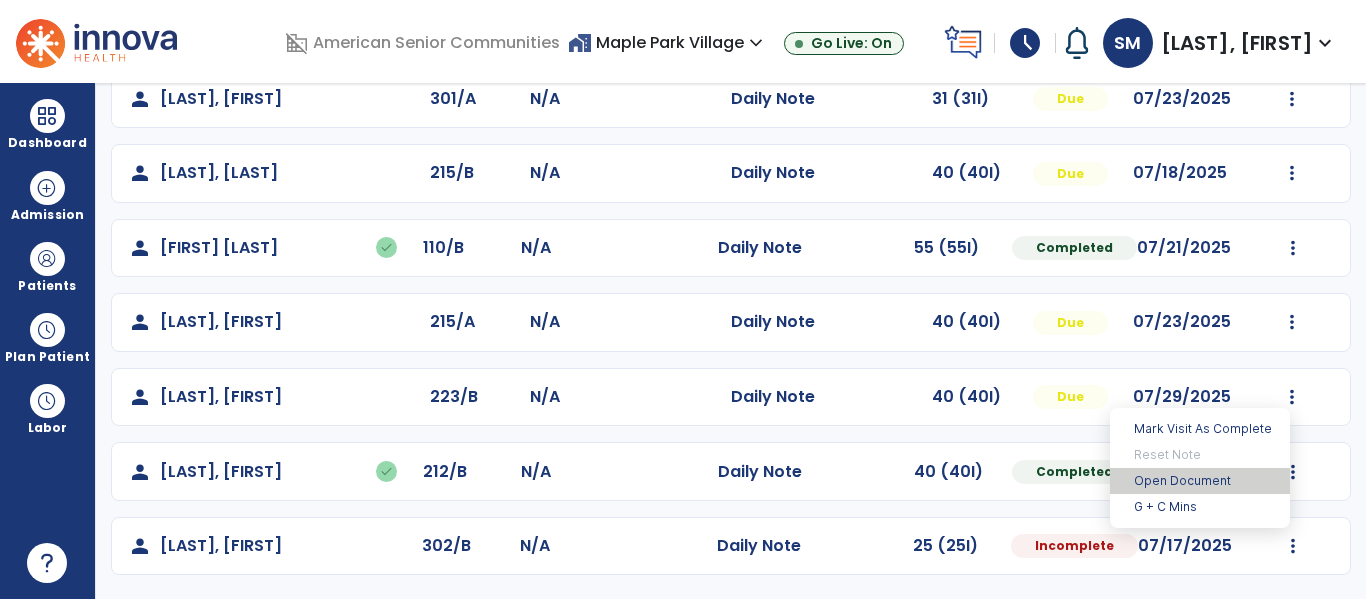 click on "Open Document" at bounding box center (1200, 481) 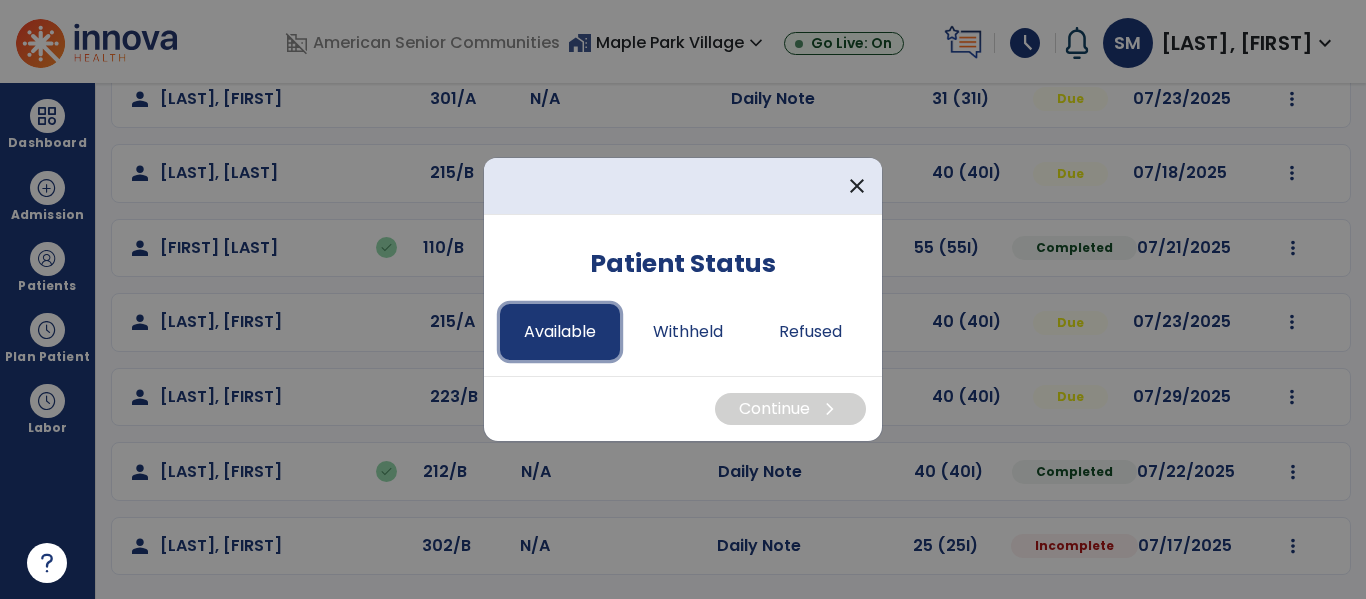click on "Available" at bounding box center (560, 332) 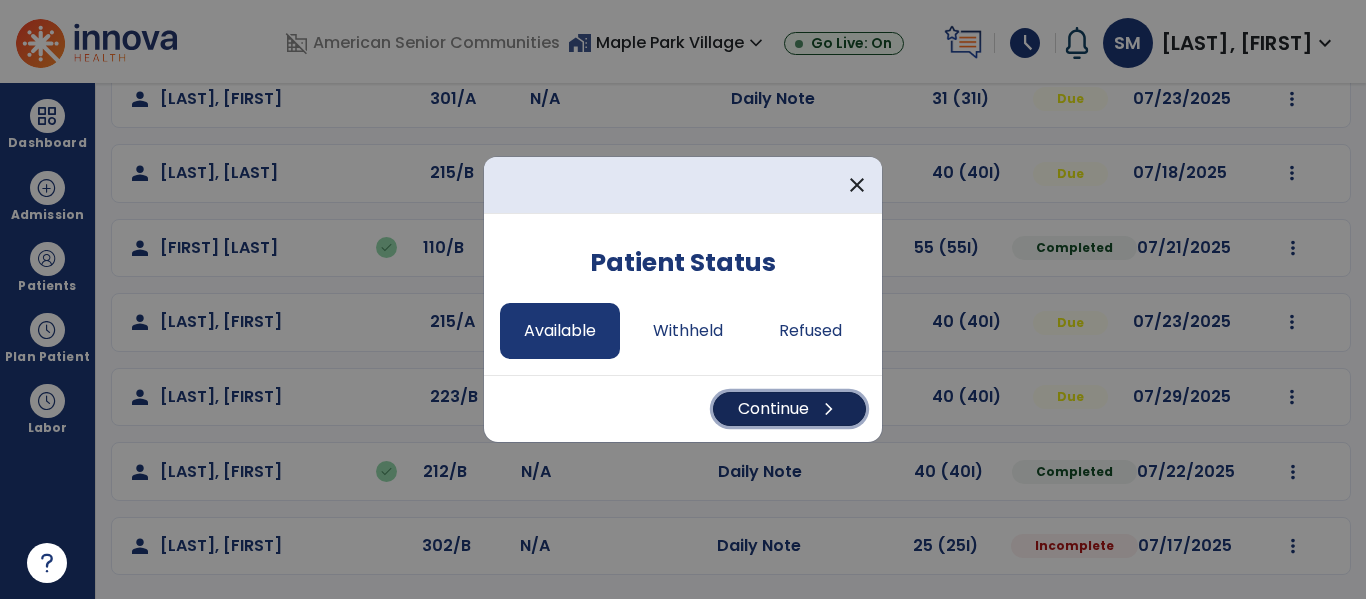 click on "Continue   chevron_right" at bounding box center [789, 409] 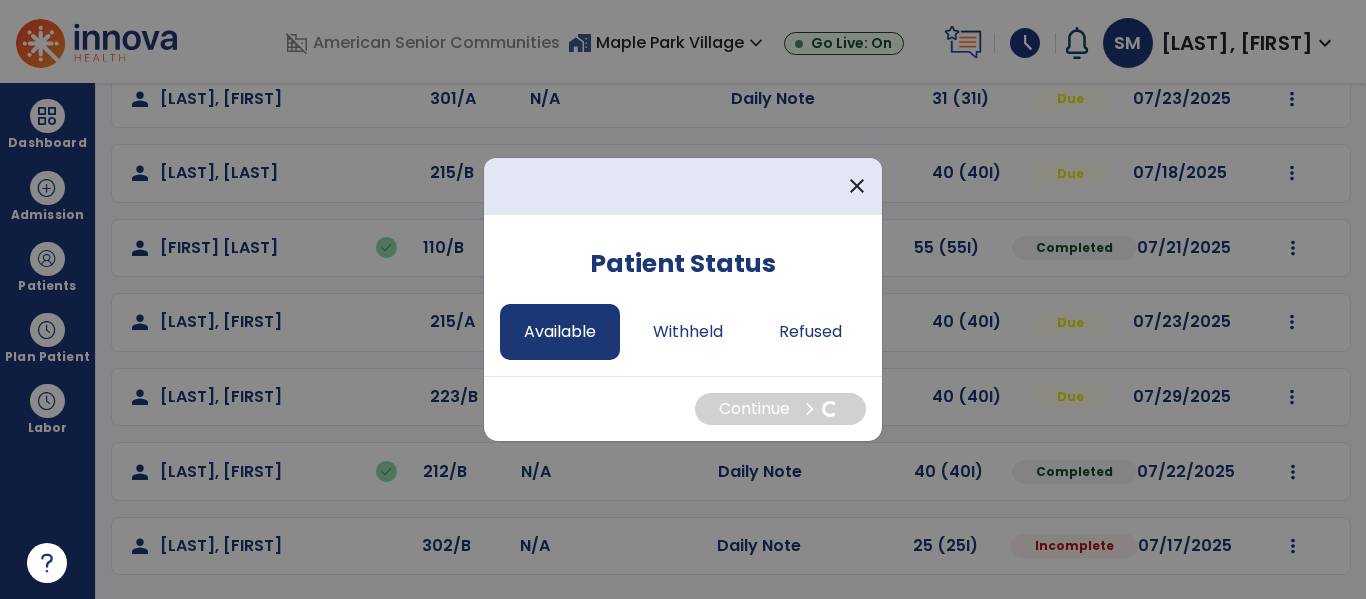 select on "*" 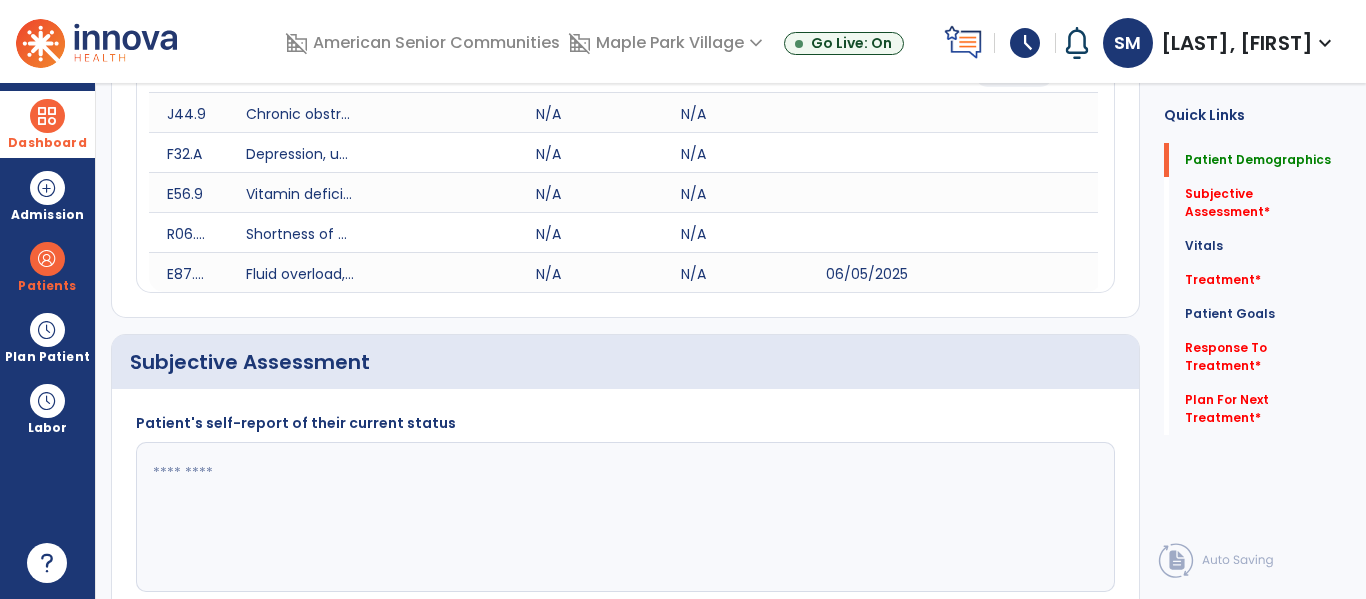 click at bounding box center [47, 116] 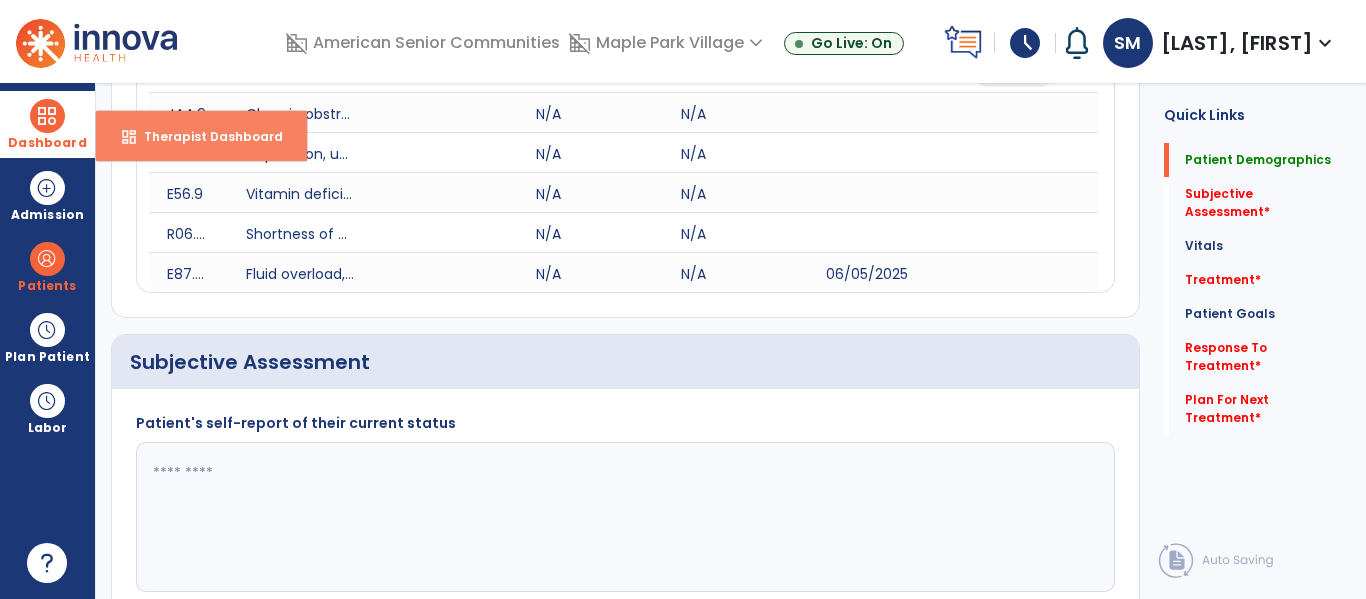 click on "Therapist Dashboard" at bounding box center (205, 136) 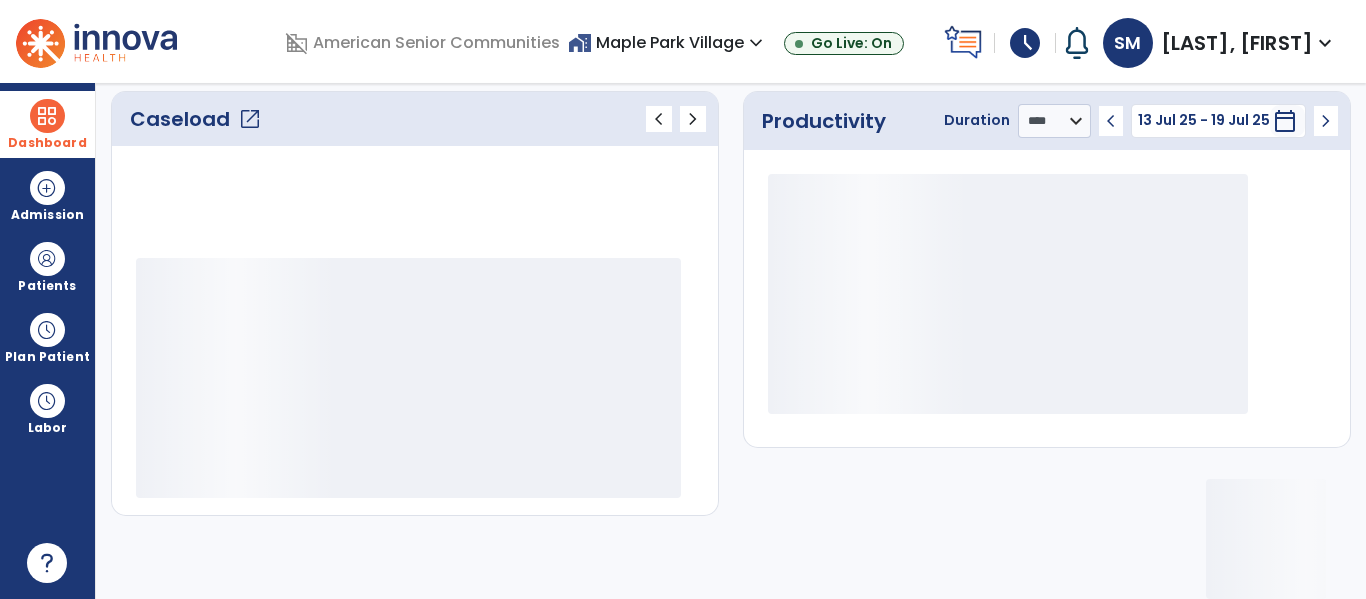 scroll, scrollTop: 276, scrollLeft: 0, axis: vertical 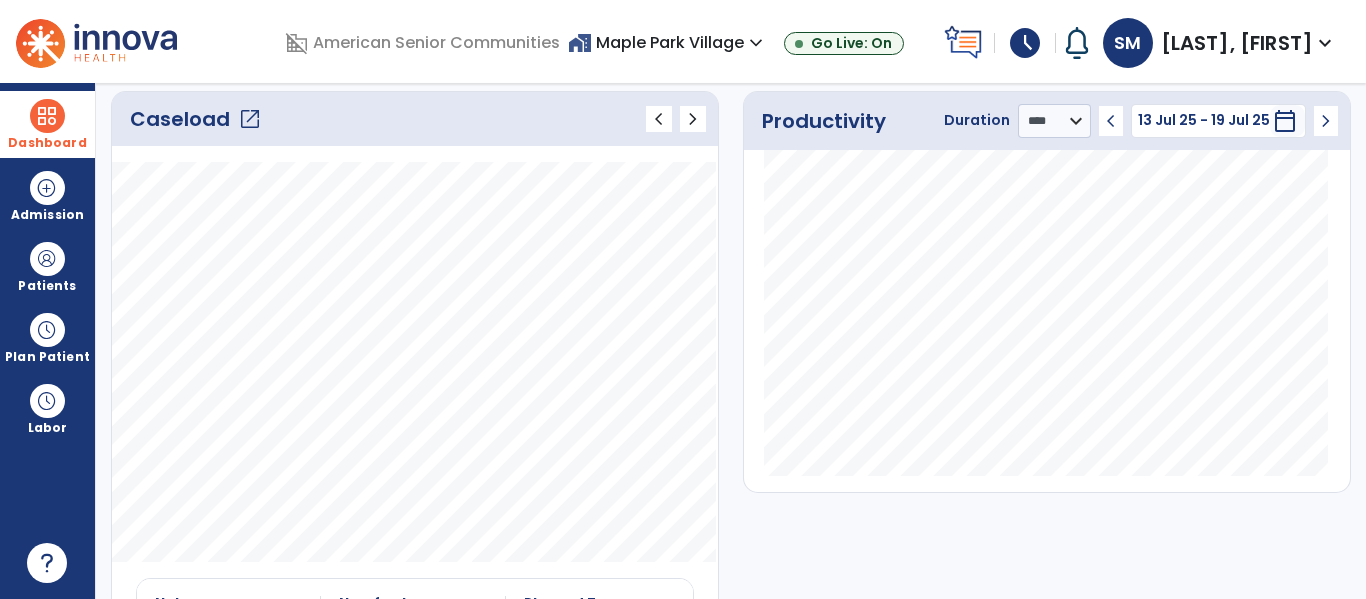 click on "Caseload   open_in_new" 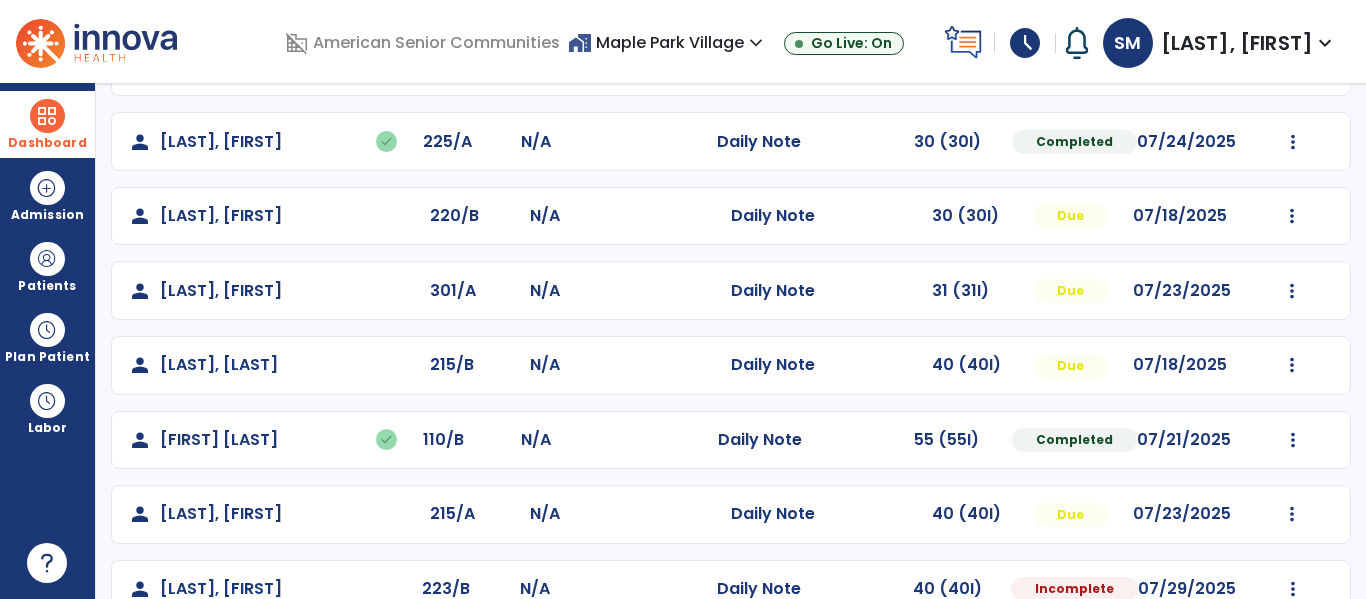 scroll, scrollTop: 184, scrollLeft: 0, axis: vertical 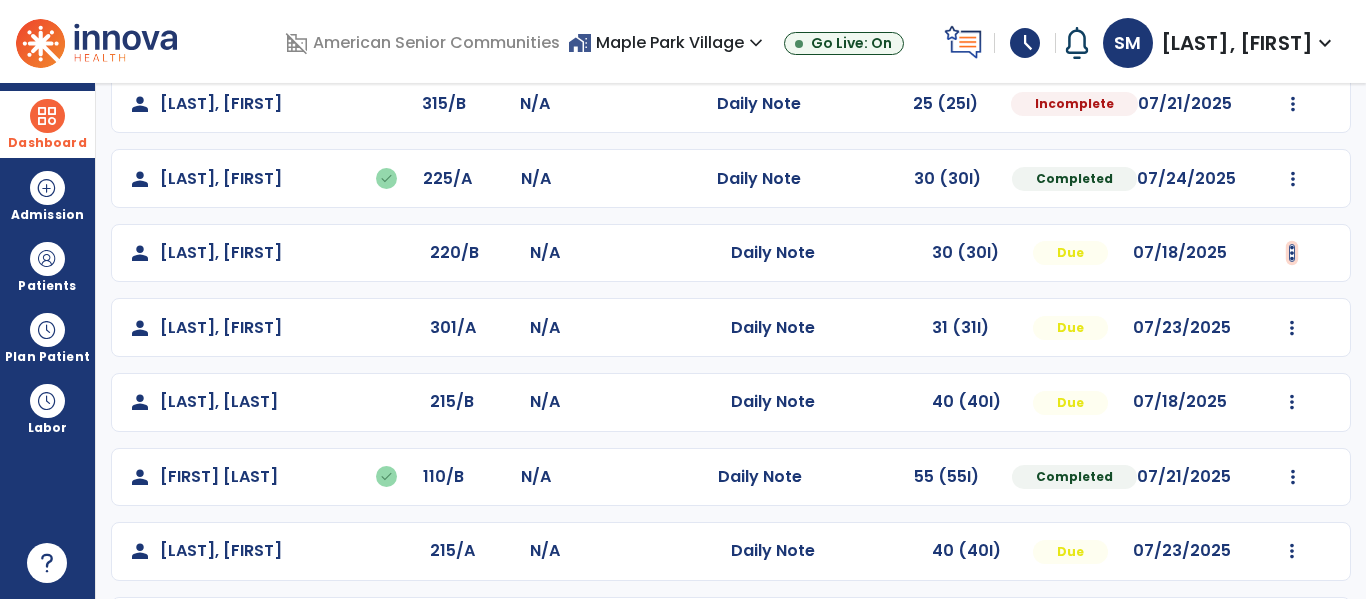click at bounding box center [1293, 104] 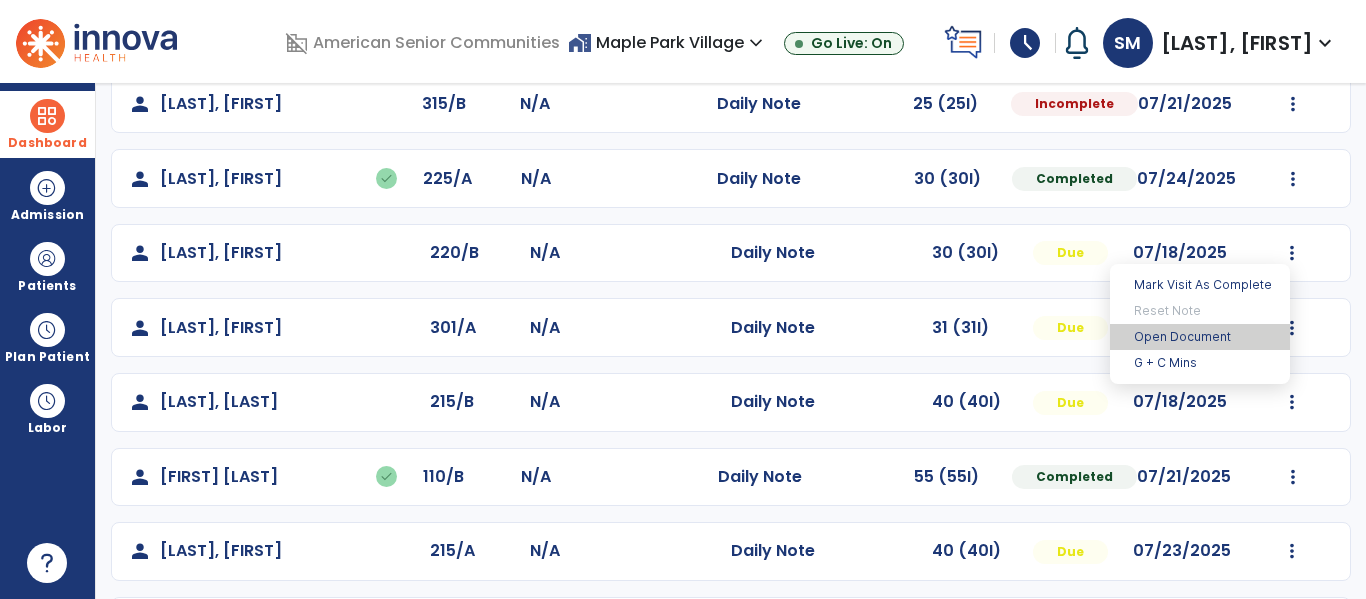 click on "Open Document" at bounding box center [1200, 337] 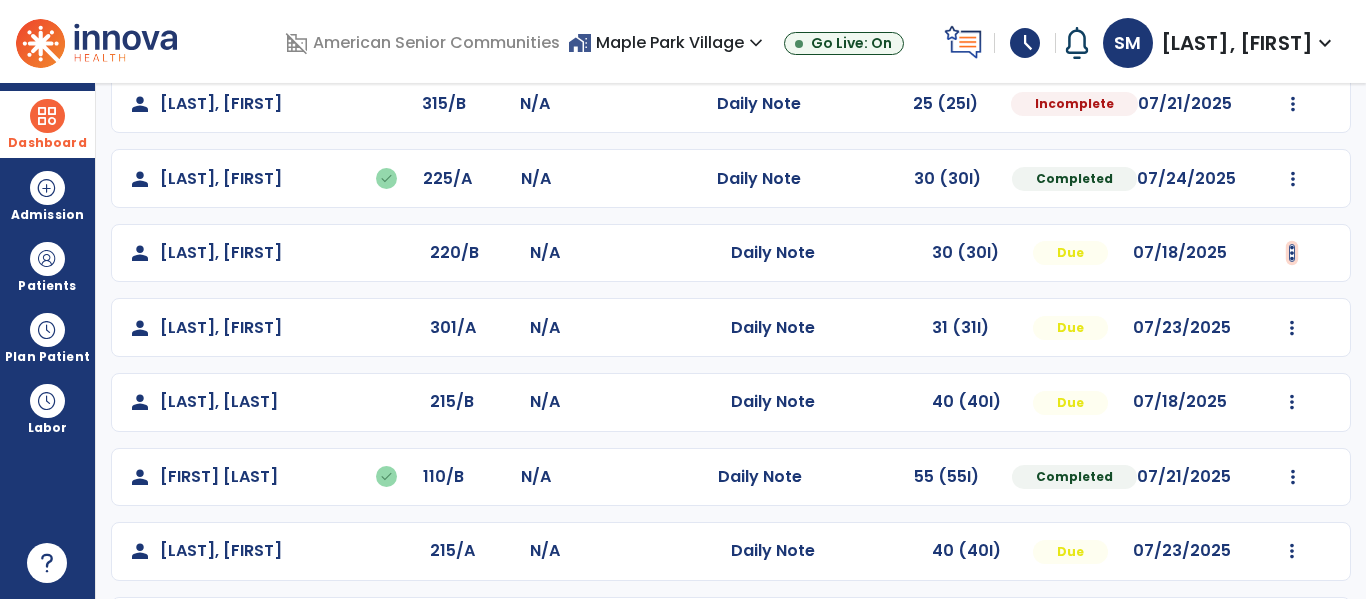 click at bounding box center (1293, 104) 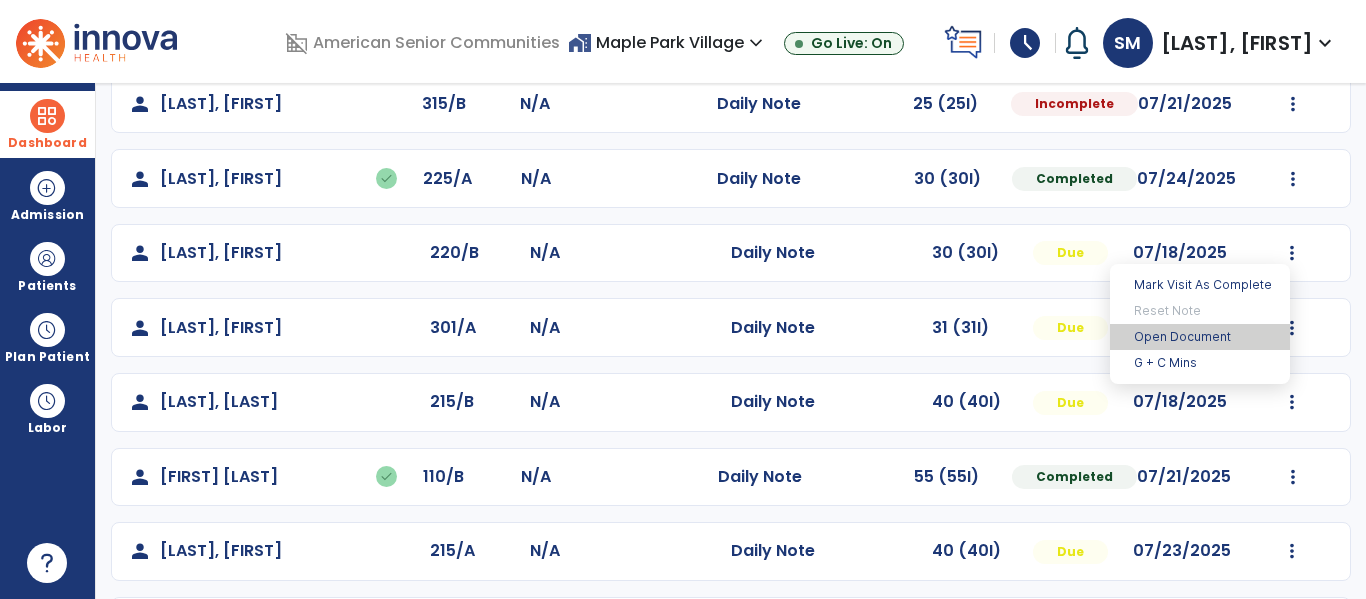 click on "Open Document" at bounding box center (1200, 337) 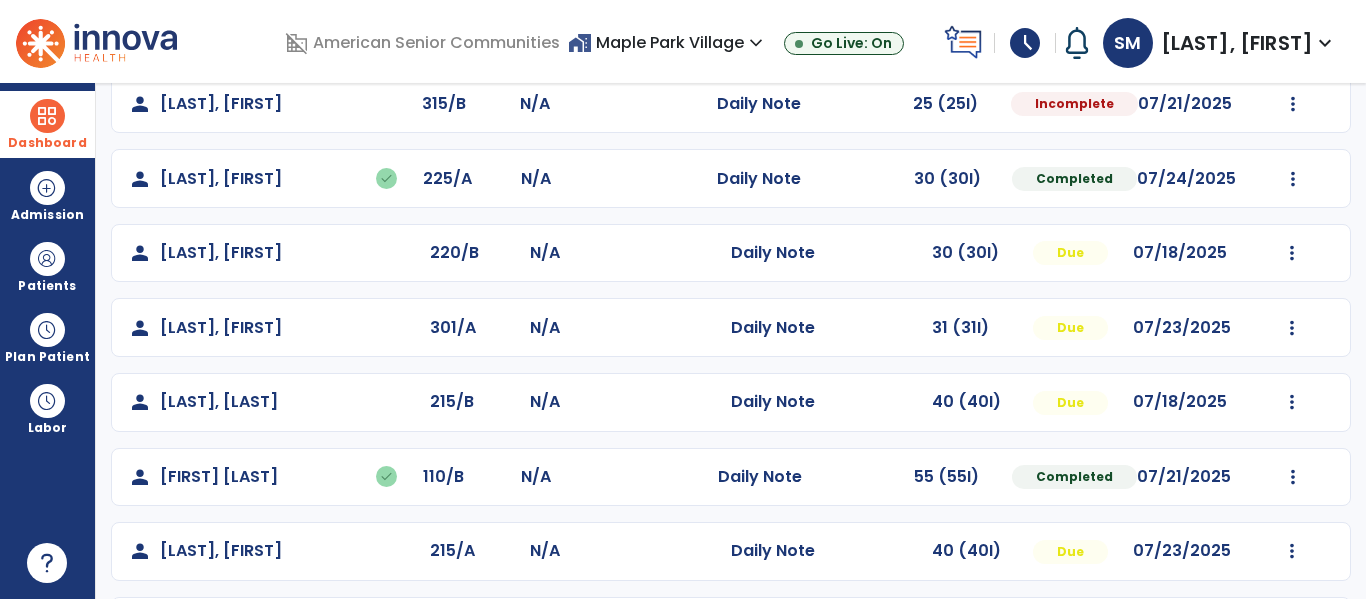 click on "Dashboard" at bounding box center [47, 124] 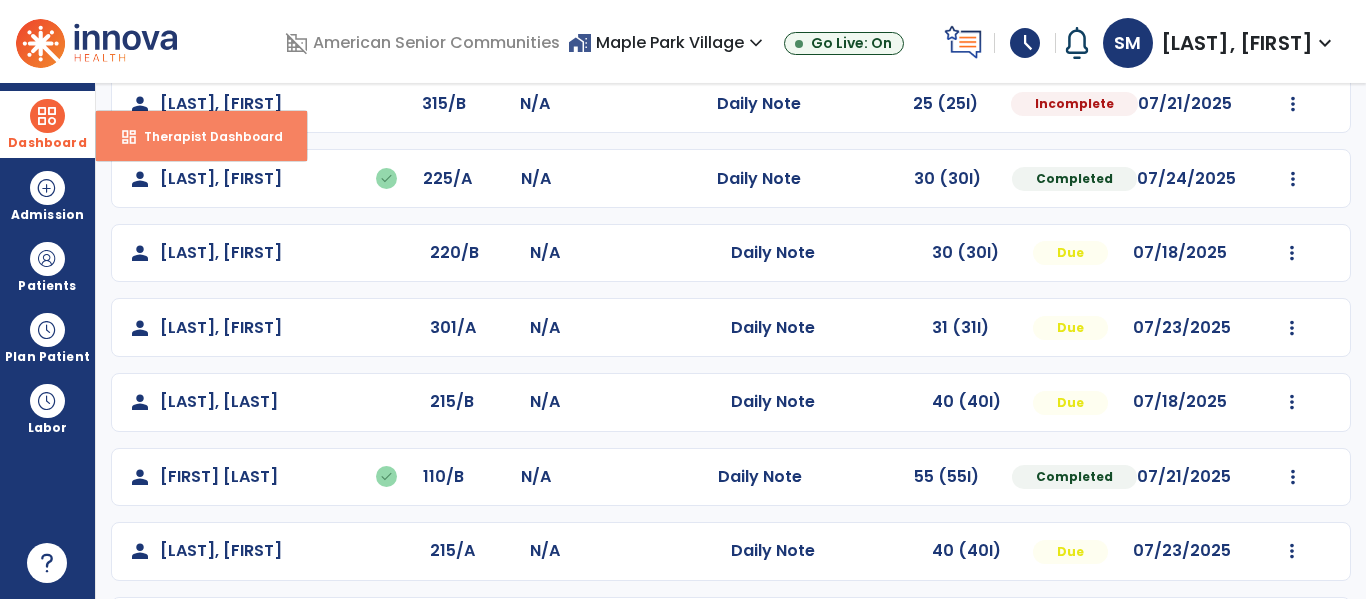 click on "Therapist Dashboard" at bounding box center [205, 136] 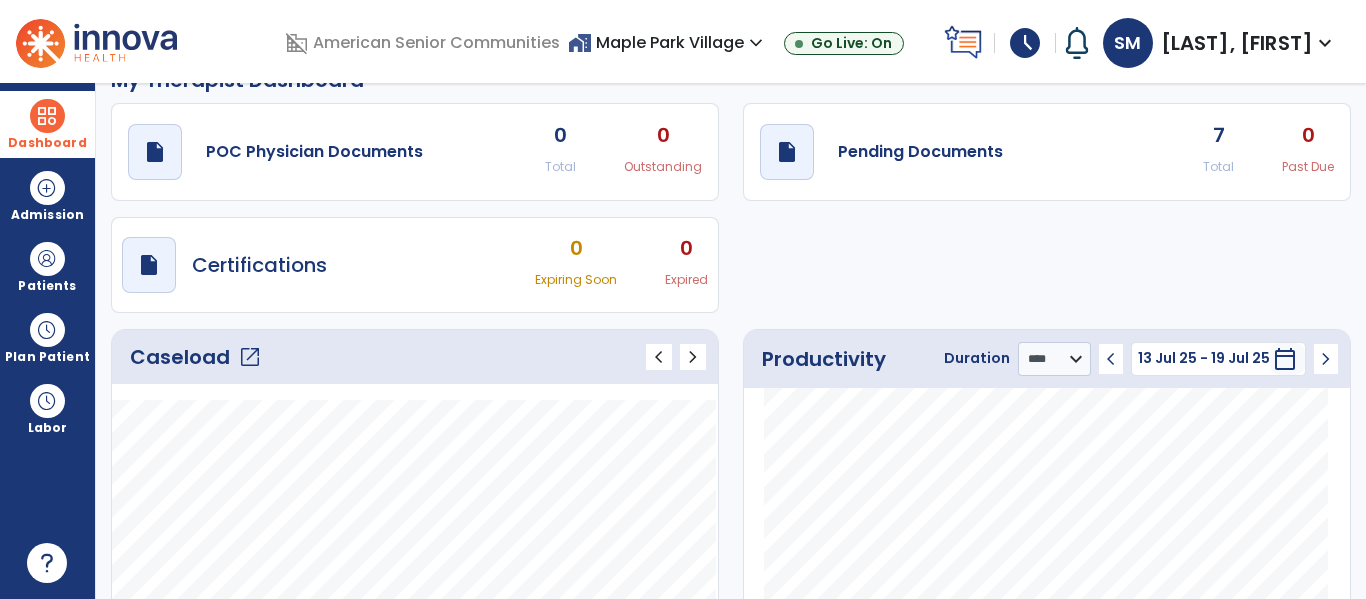 scroll, scrollTop: 0, scrollLeft: 0, axis: both 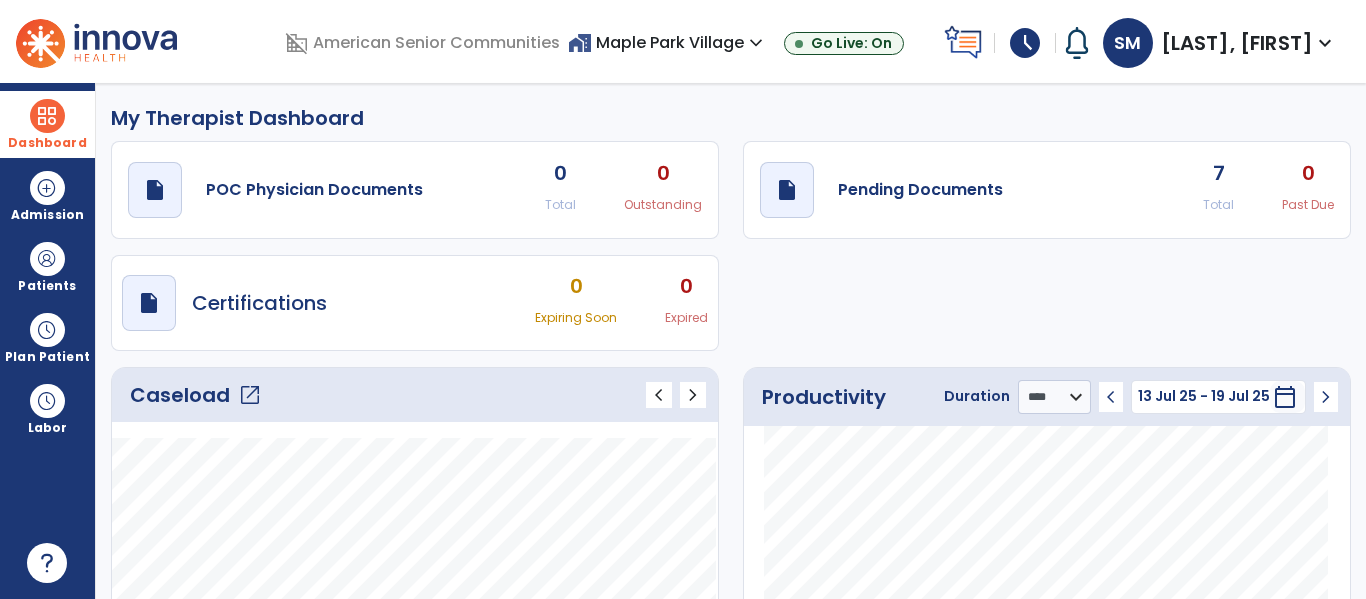 click on "7 Total" 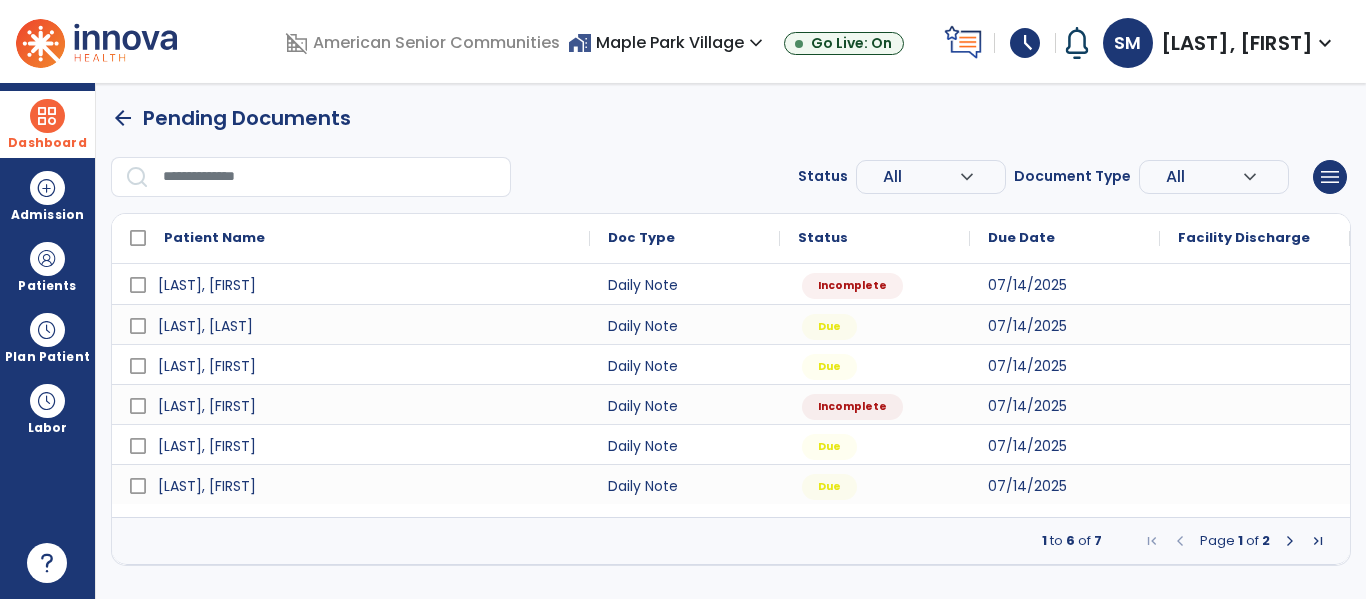 click at bounding box center (1290, 541) 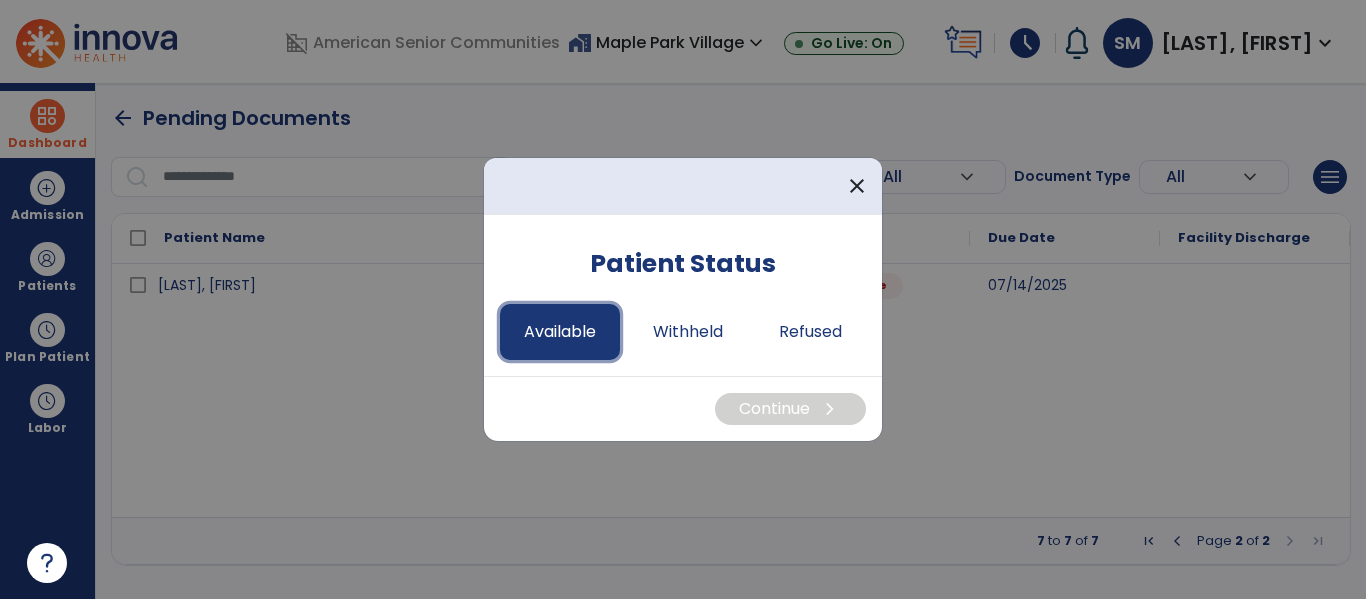 click on "Available" at bounding box center [560, 332] 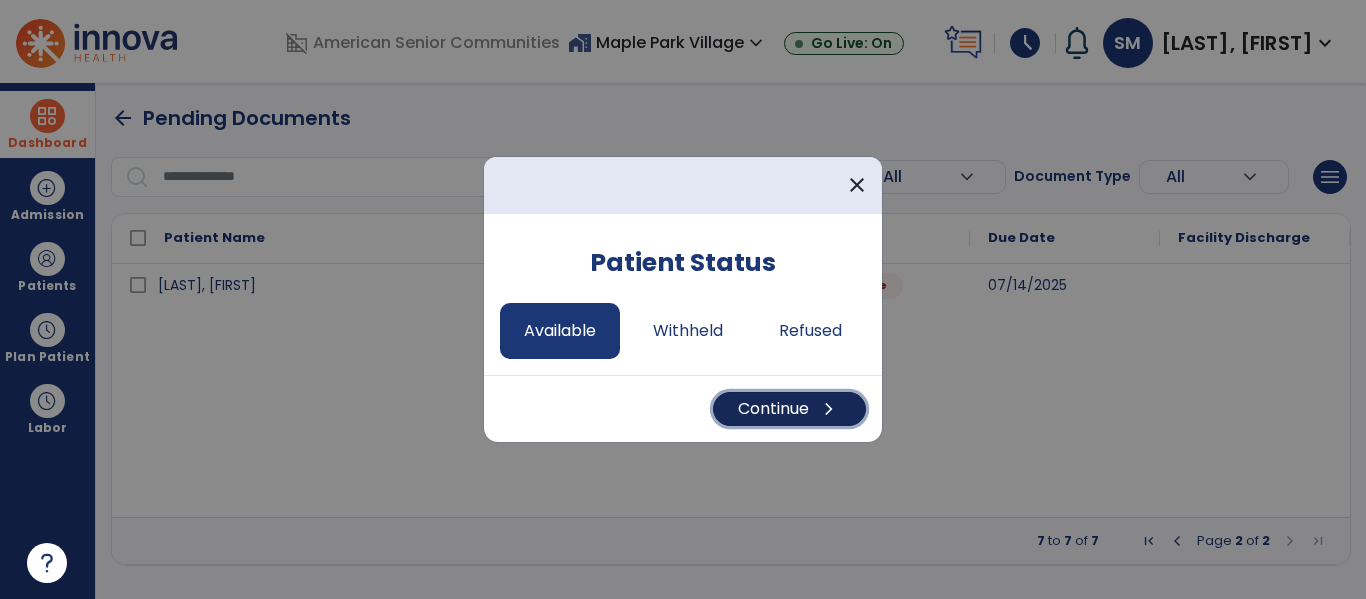 click on "Continue   chevron_right" at bounding box center [789, 409] 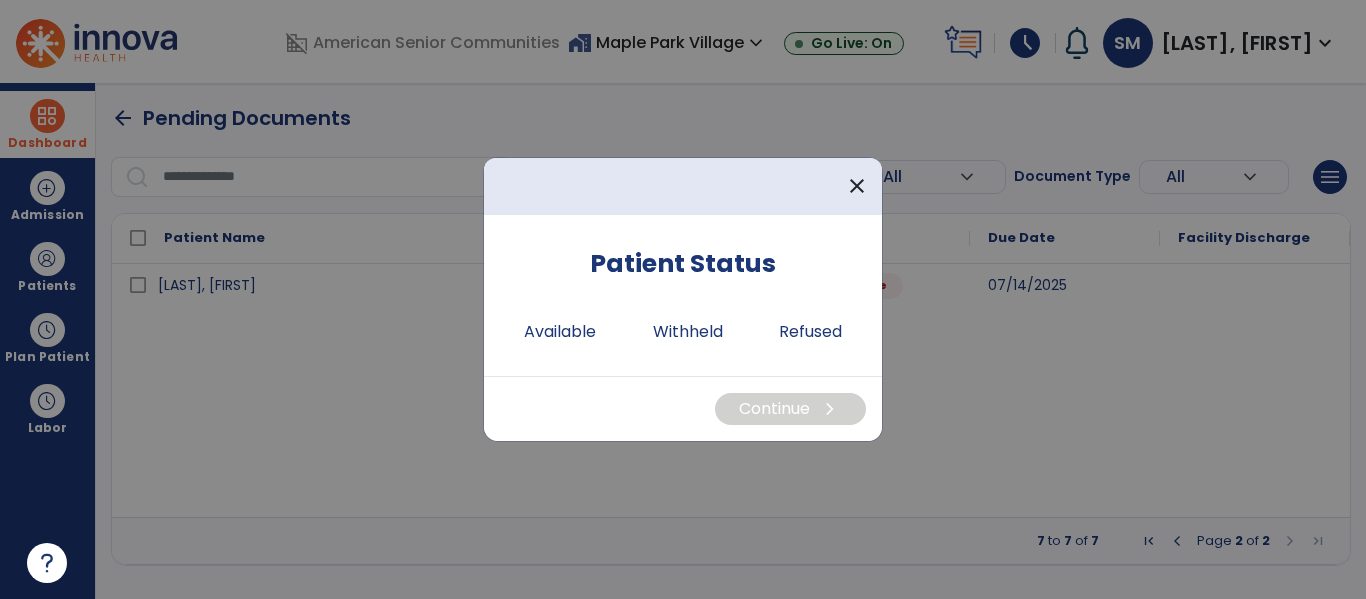 select on "*" 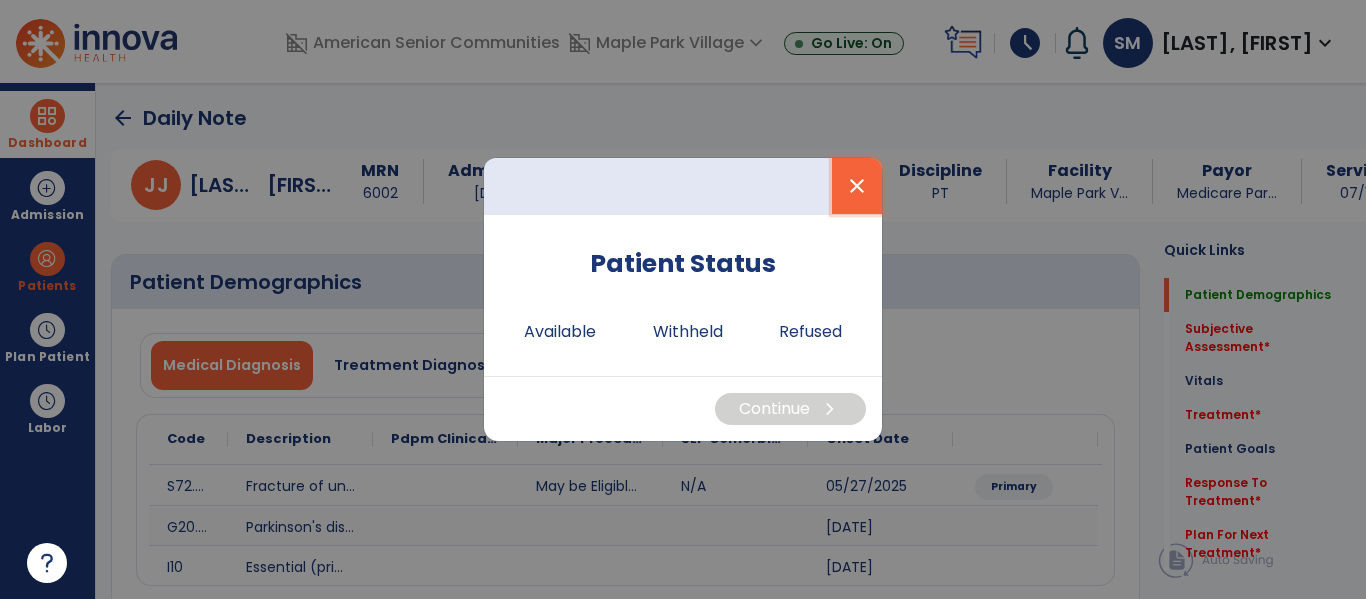 click on "close" at bounding box center (857, 186) 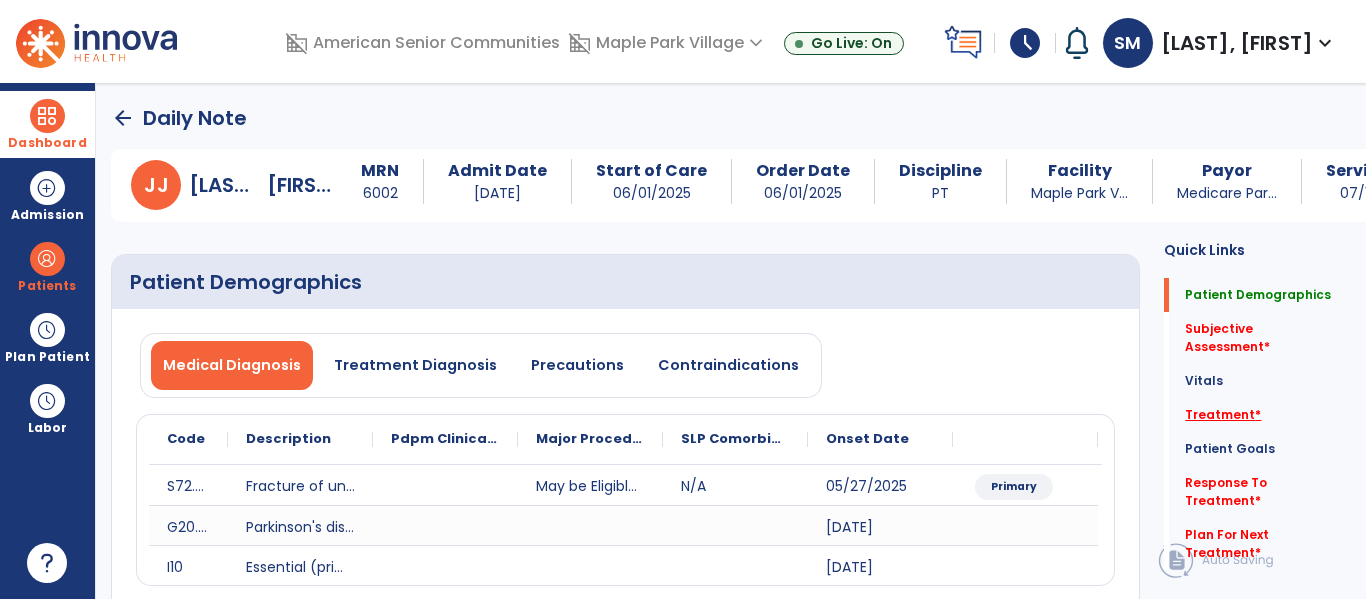 click on "Treatment   *" 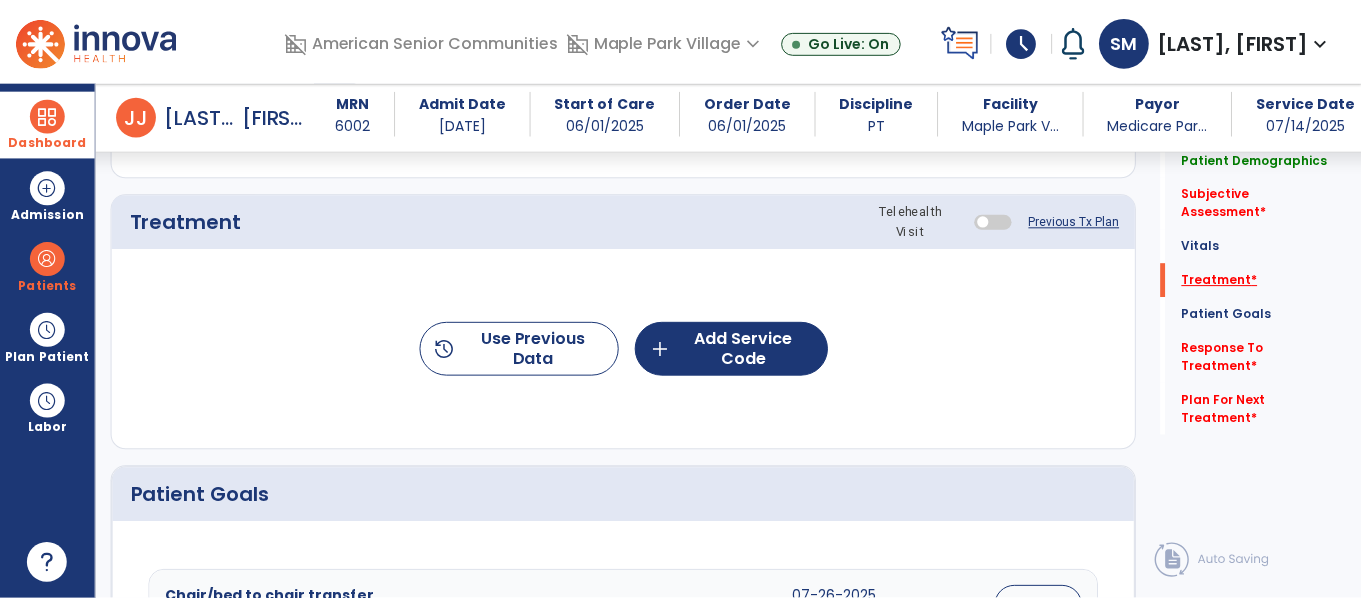 scroll, scrollTop: 1207, scrollLeft: 0, axis: vertical 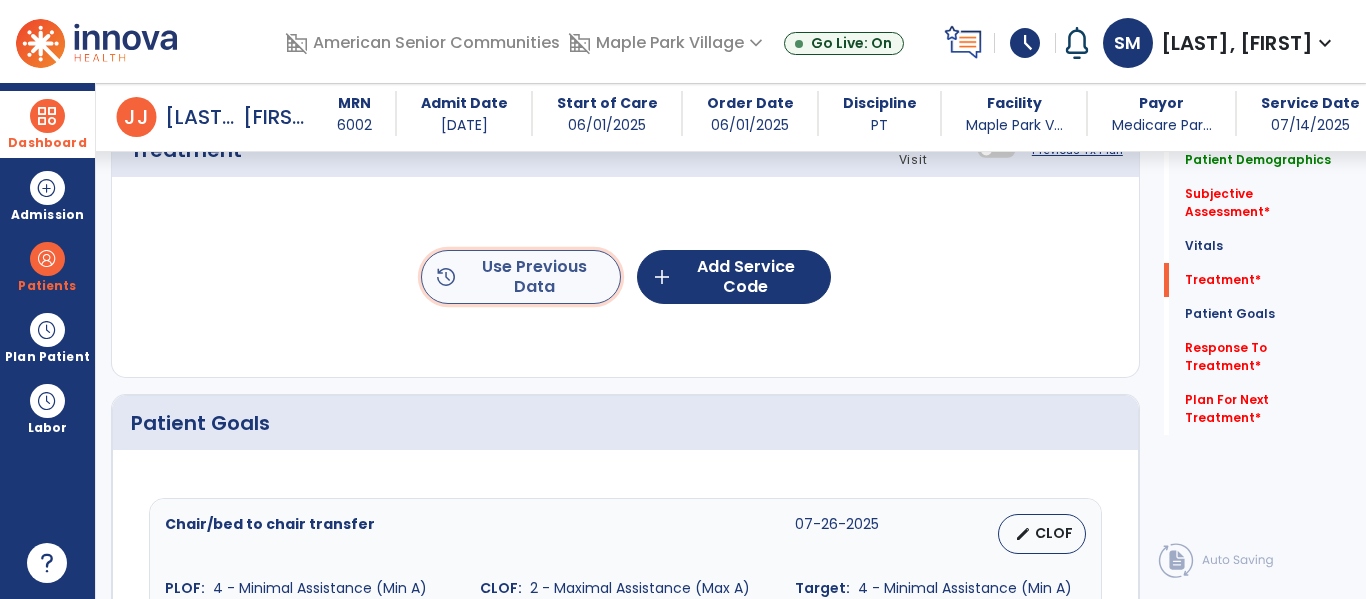 click on "history  Use Previous Data" 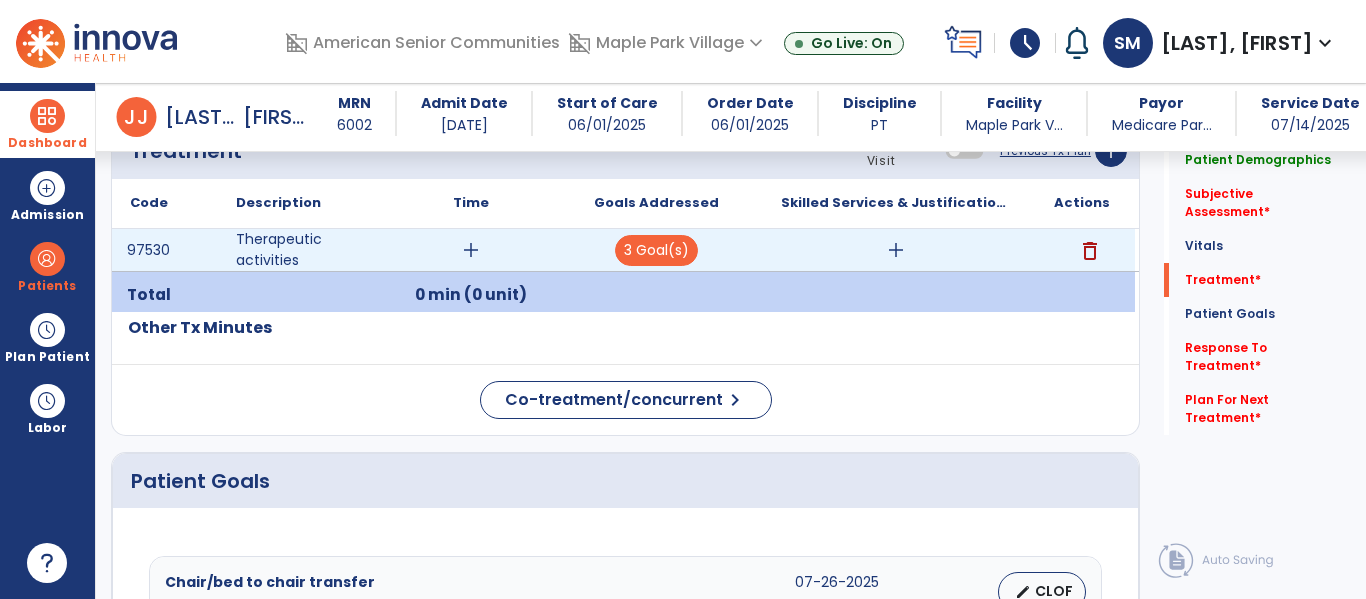 click on "add" at bounding box center (896, 250) 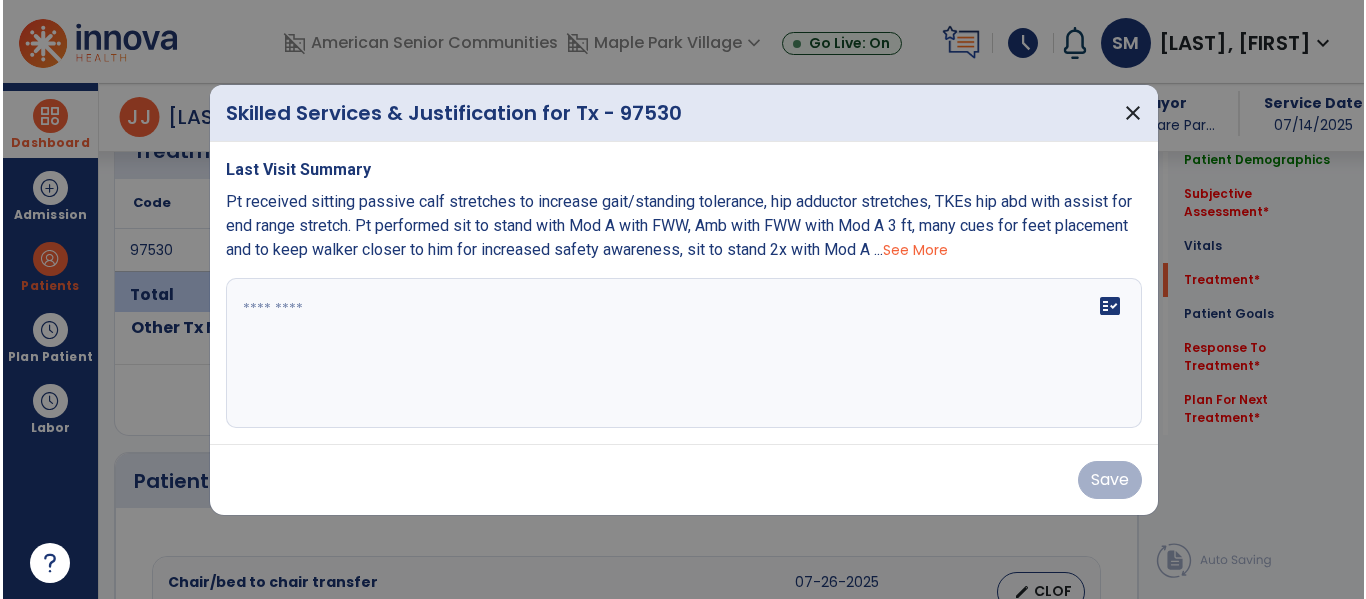 scroll, scrollTop: 1207, scrollLeft: 0, axis: vertical 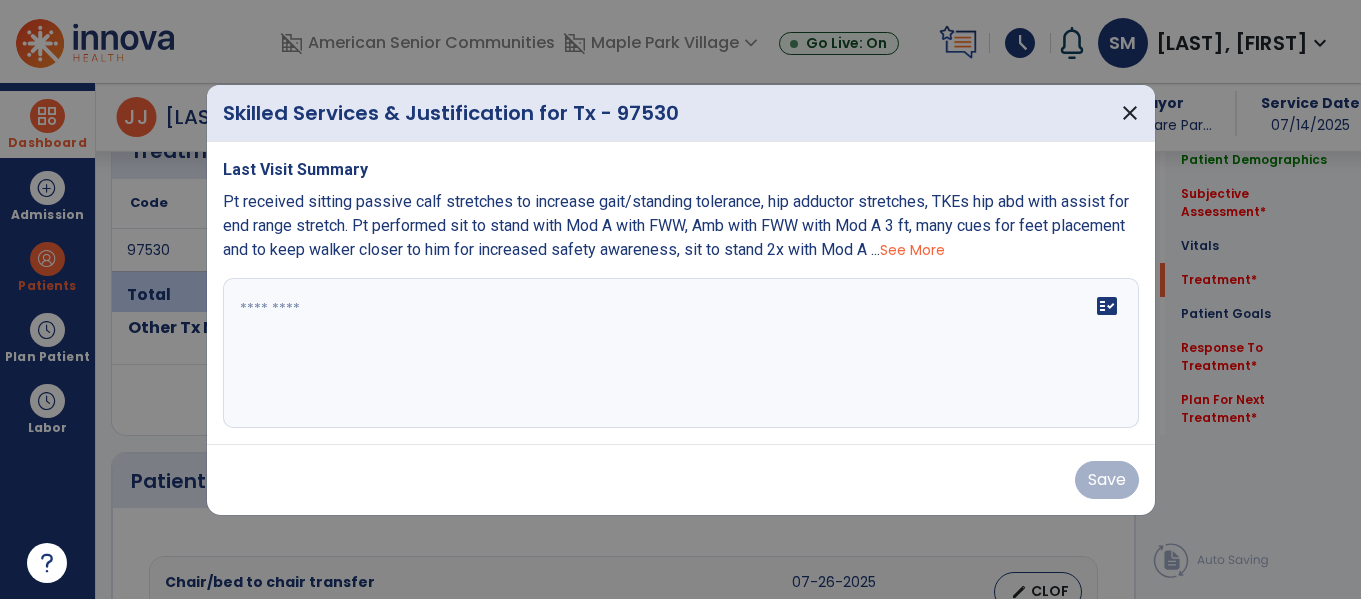 click on "See More" at bounding box center [912, 250] 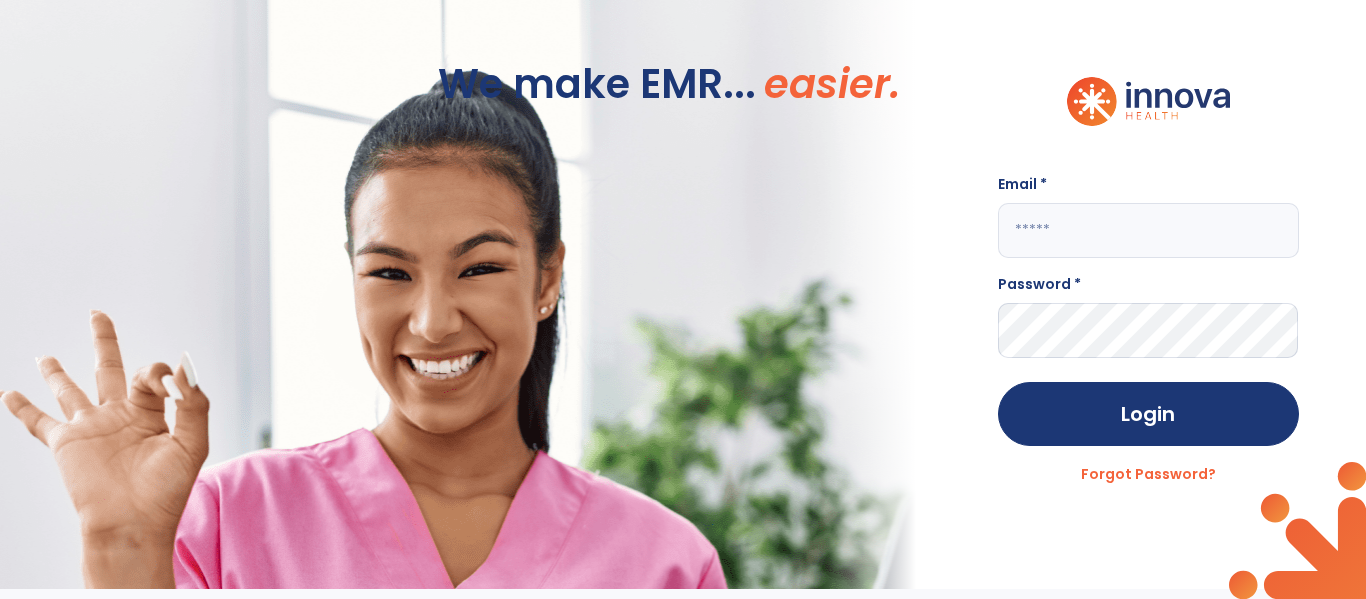 scroll, scrollTop: 0, scrollLeft: 0, axis: both 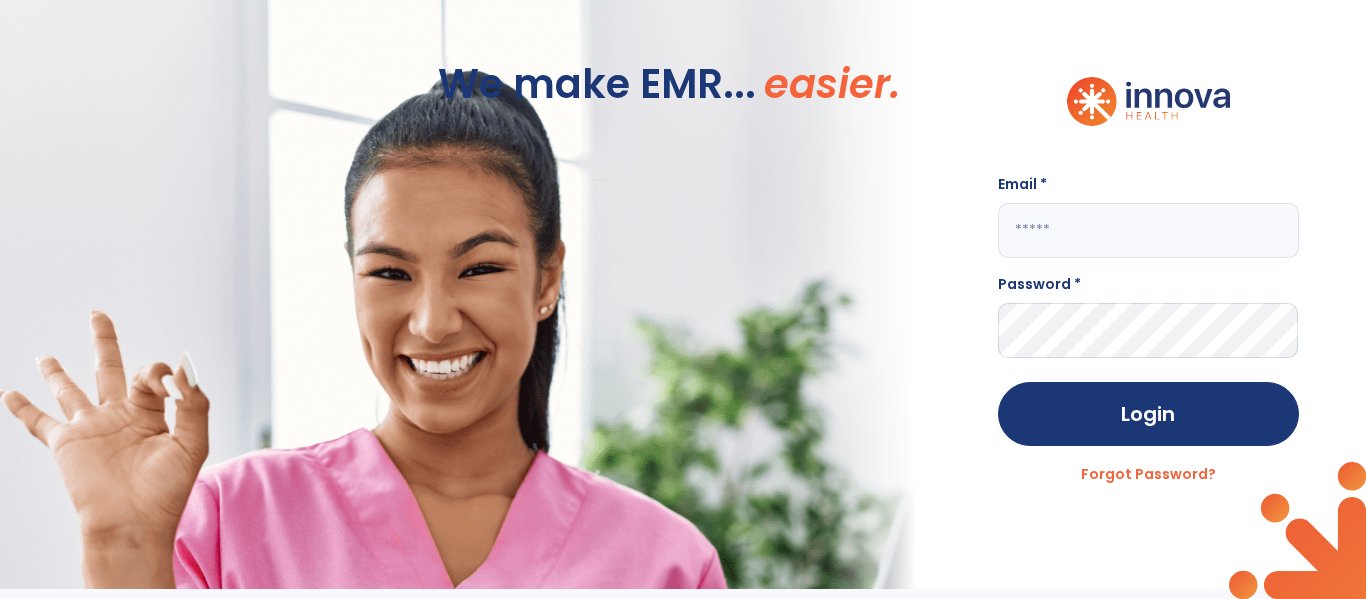 click 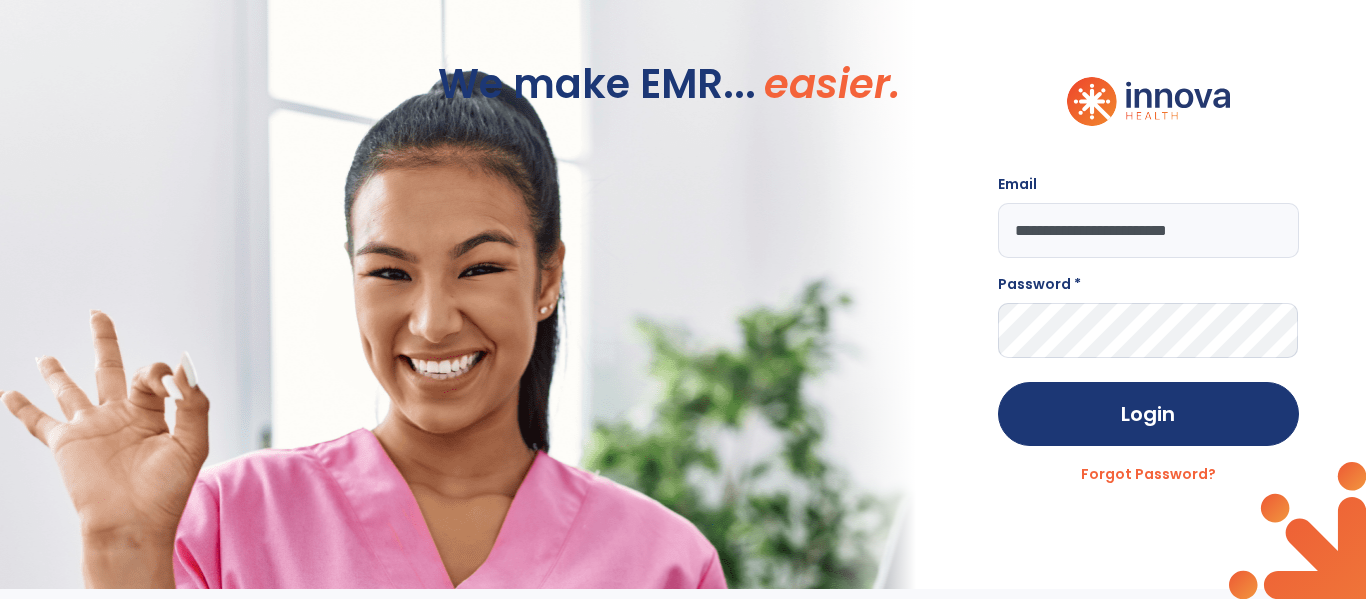 type on "**********" 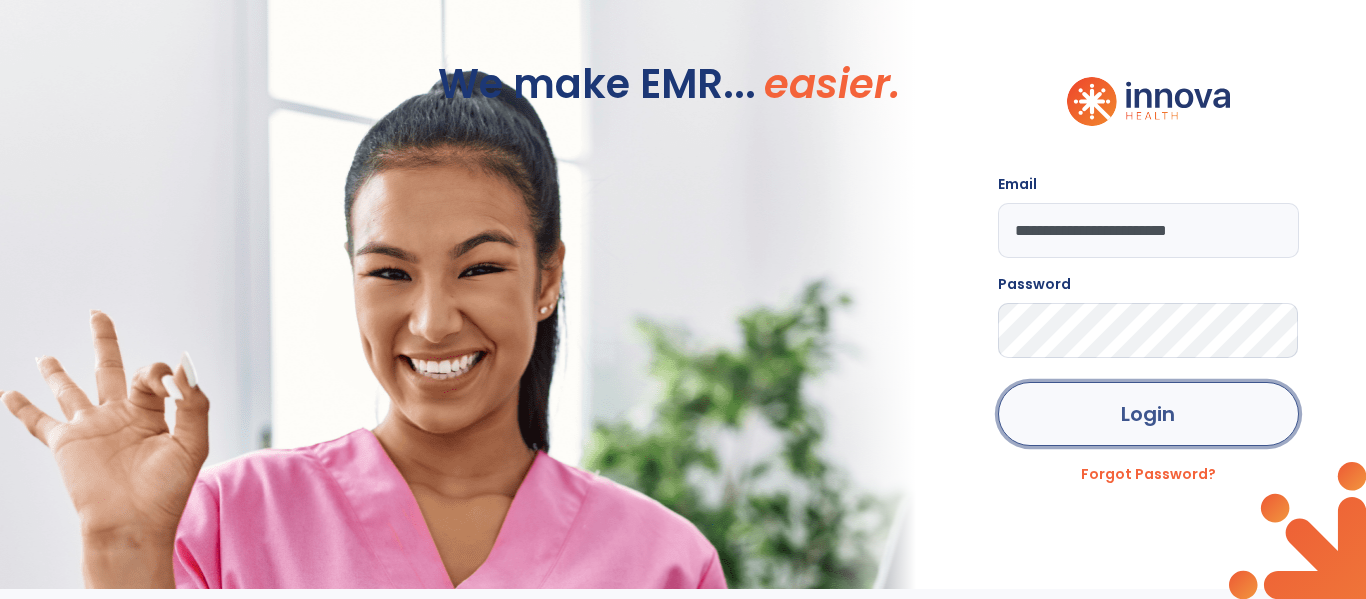 click on "Login" 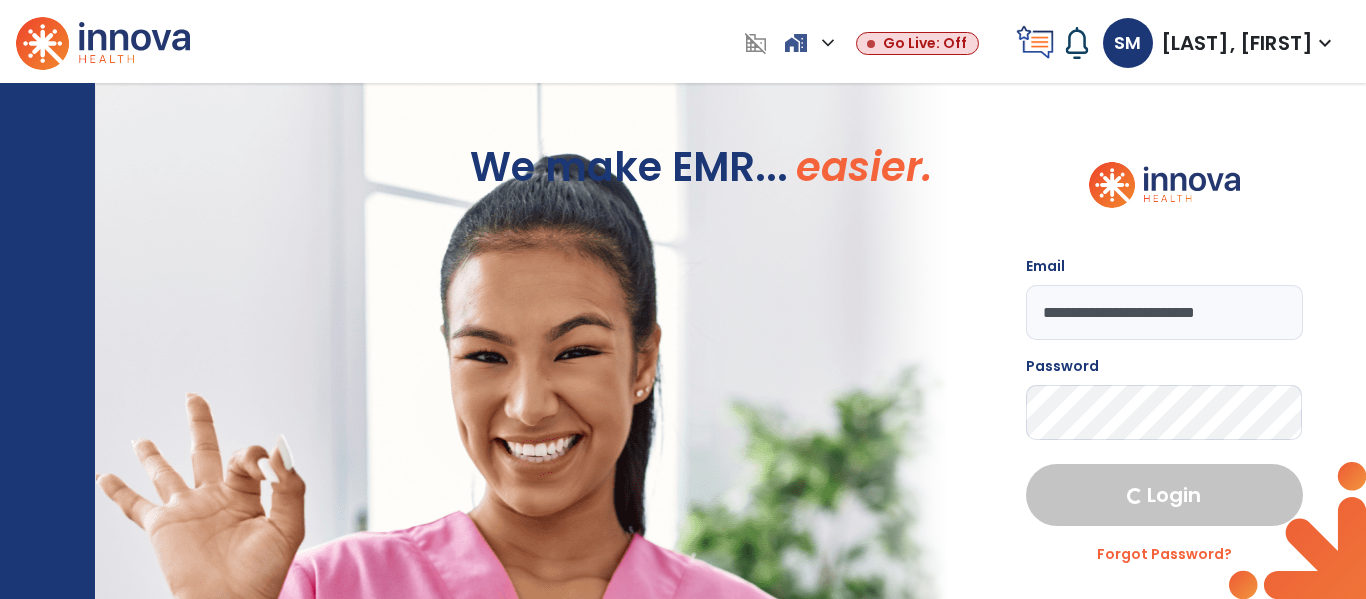 select on "****" 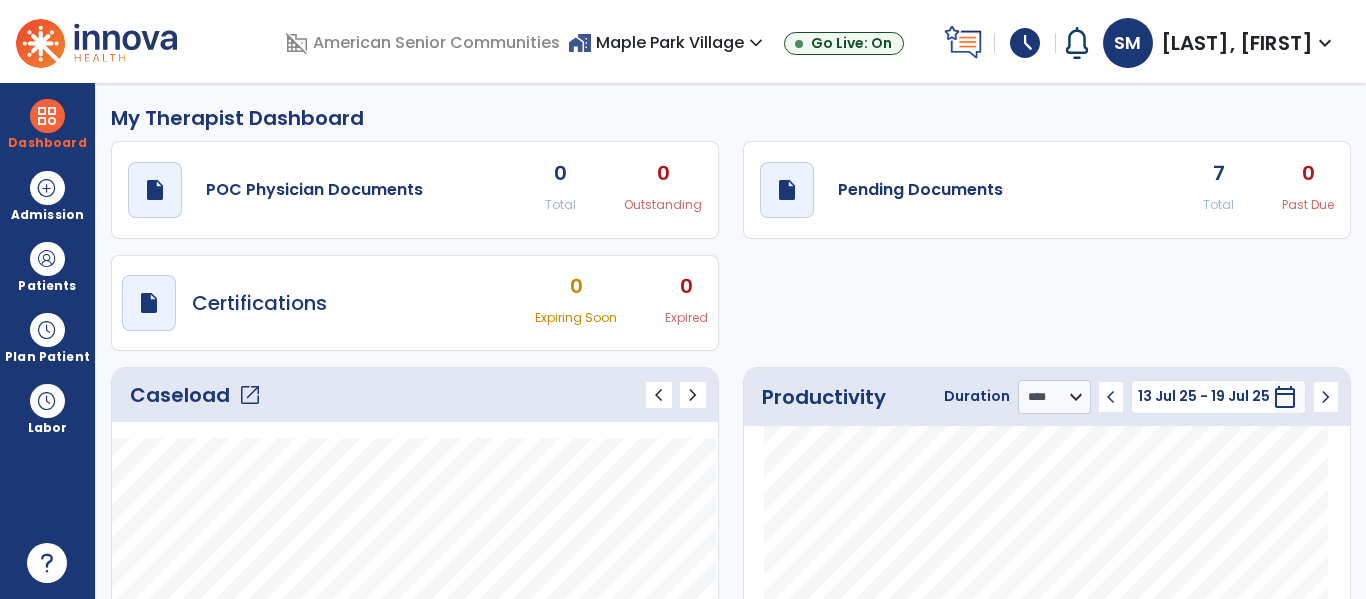 click on "7" 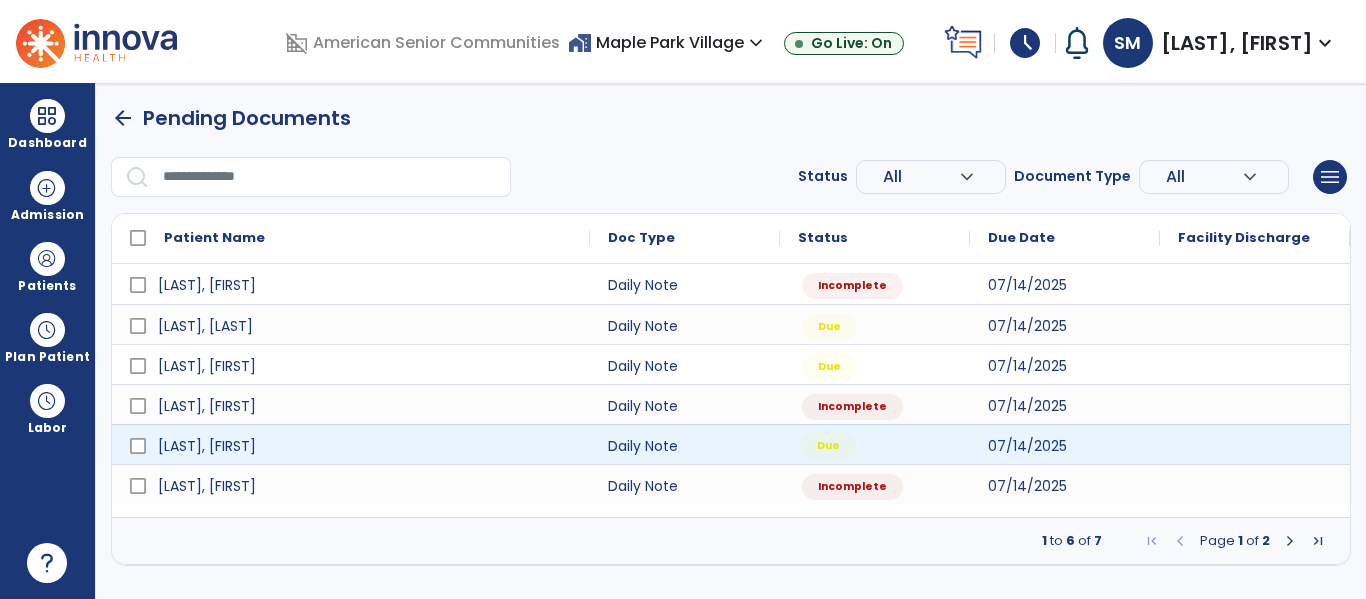 click on "Due" at bounding box center (875, 444) 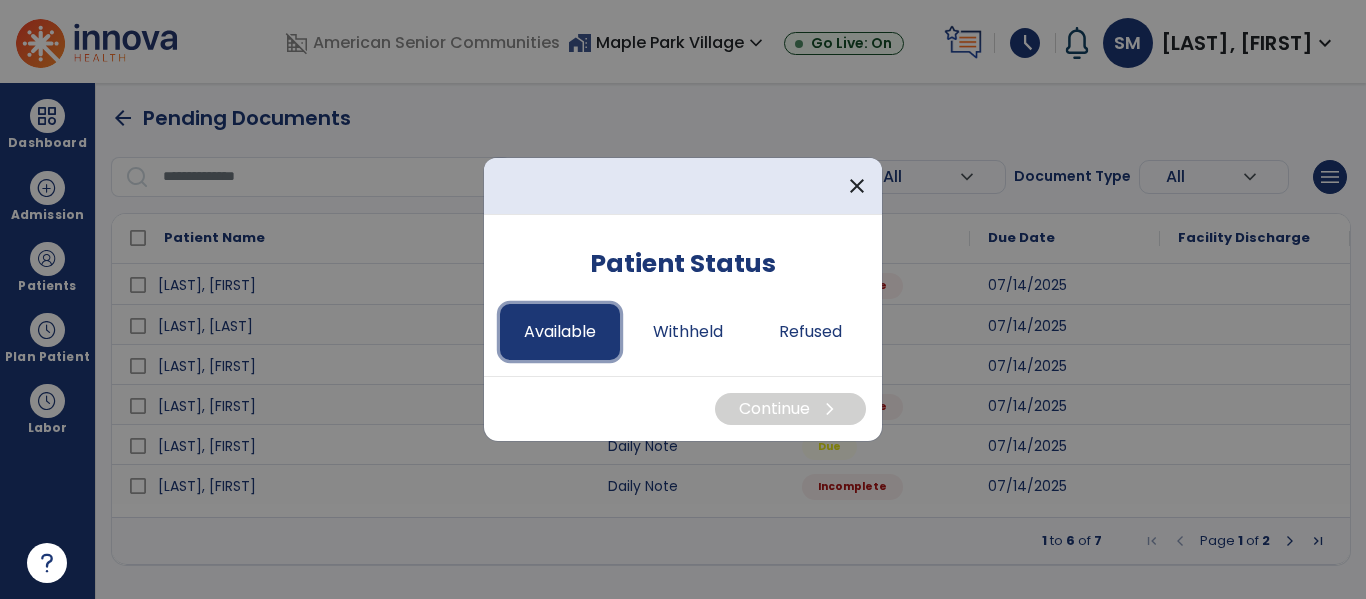 click on "Available" at bounding box center [560, 332] 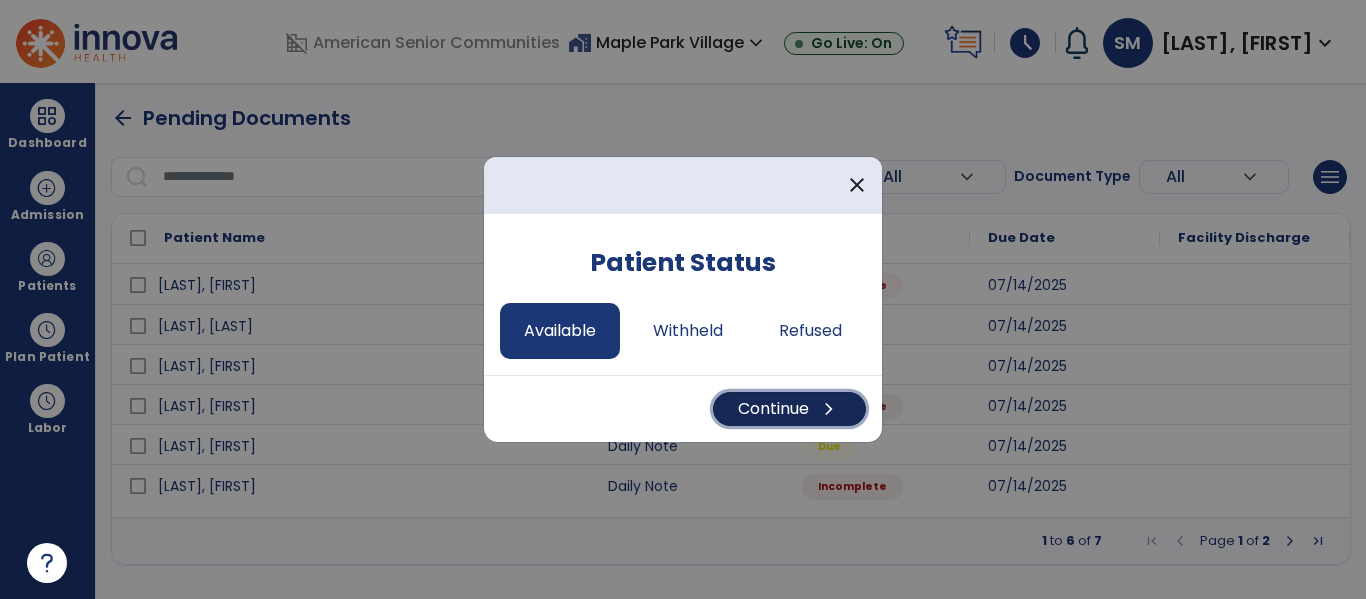 click on "Continue   chevron_right" at bounding box center [789, 409] 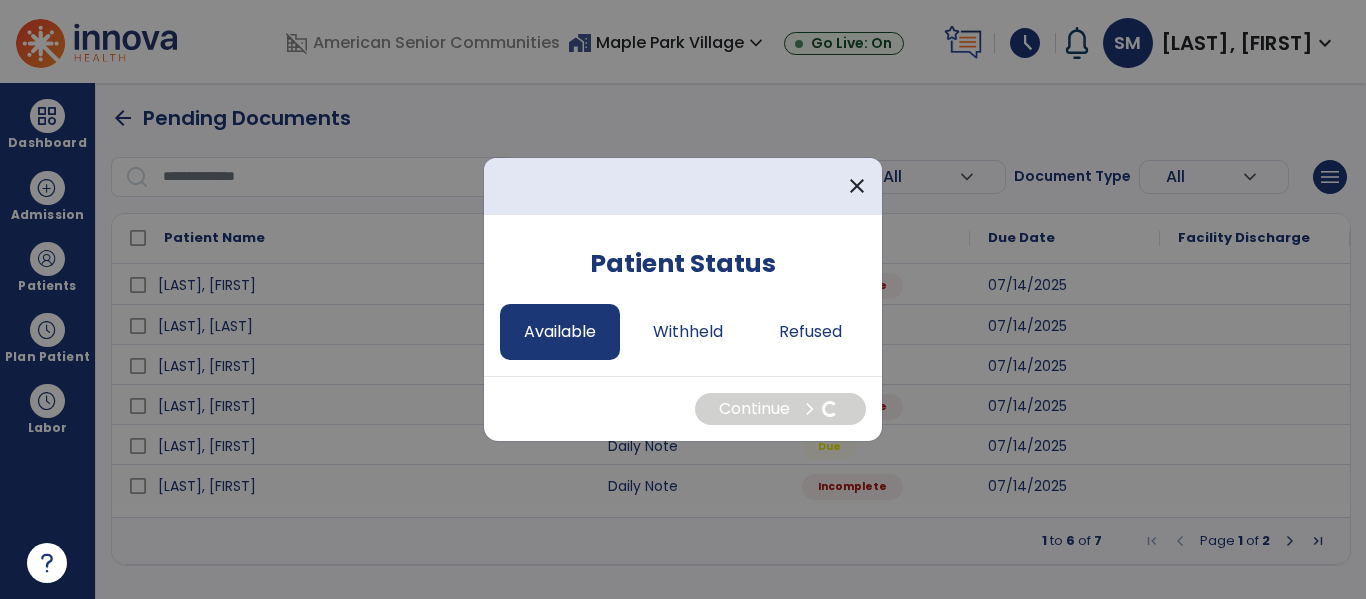 select on "*" 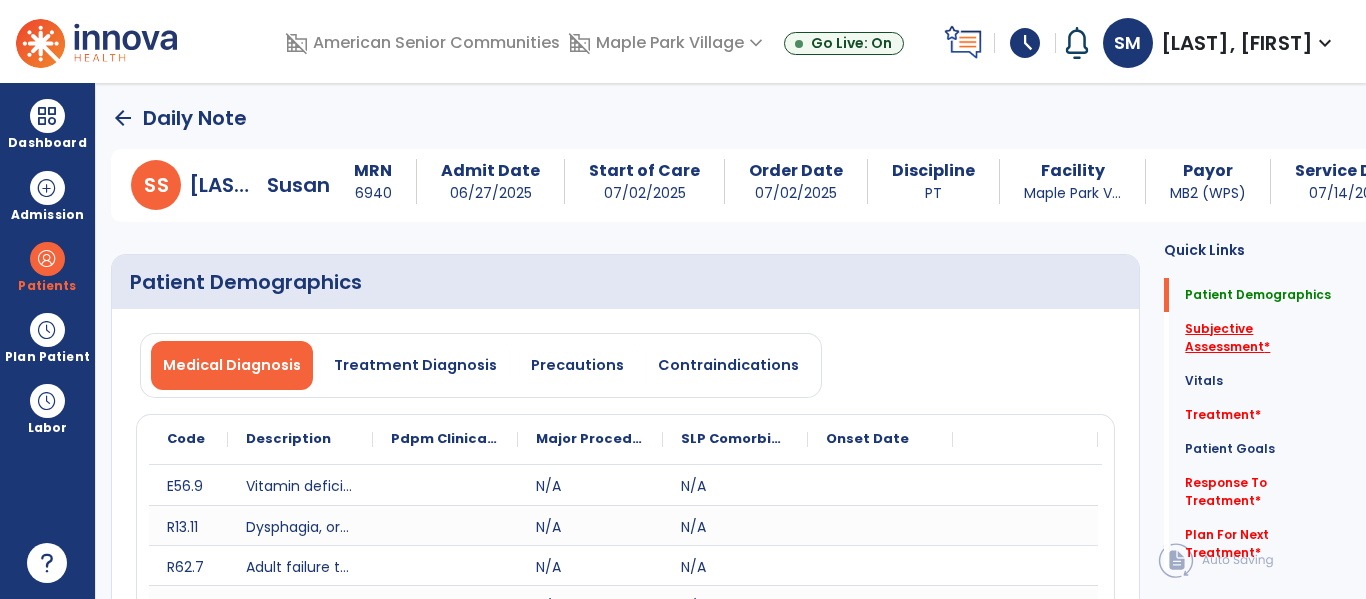 click on "Subjective Assessment   *" 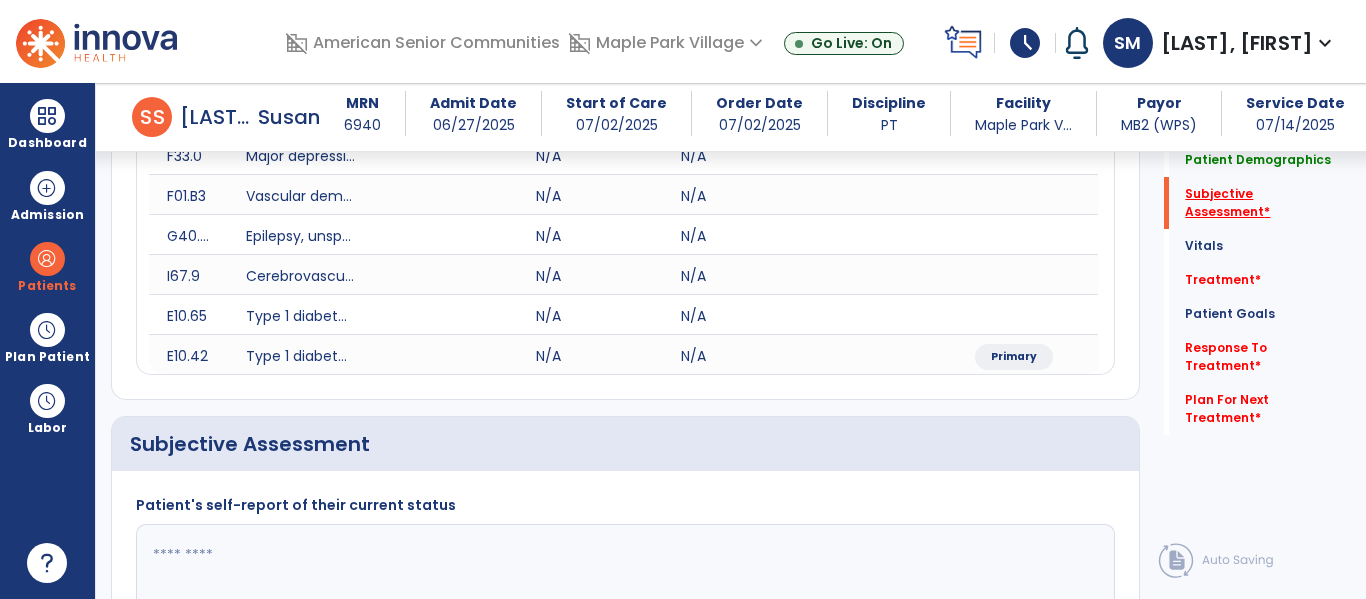 scroll, scrollTop: 707, scrollLeft: 0, axis: vertical 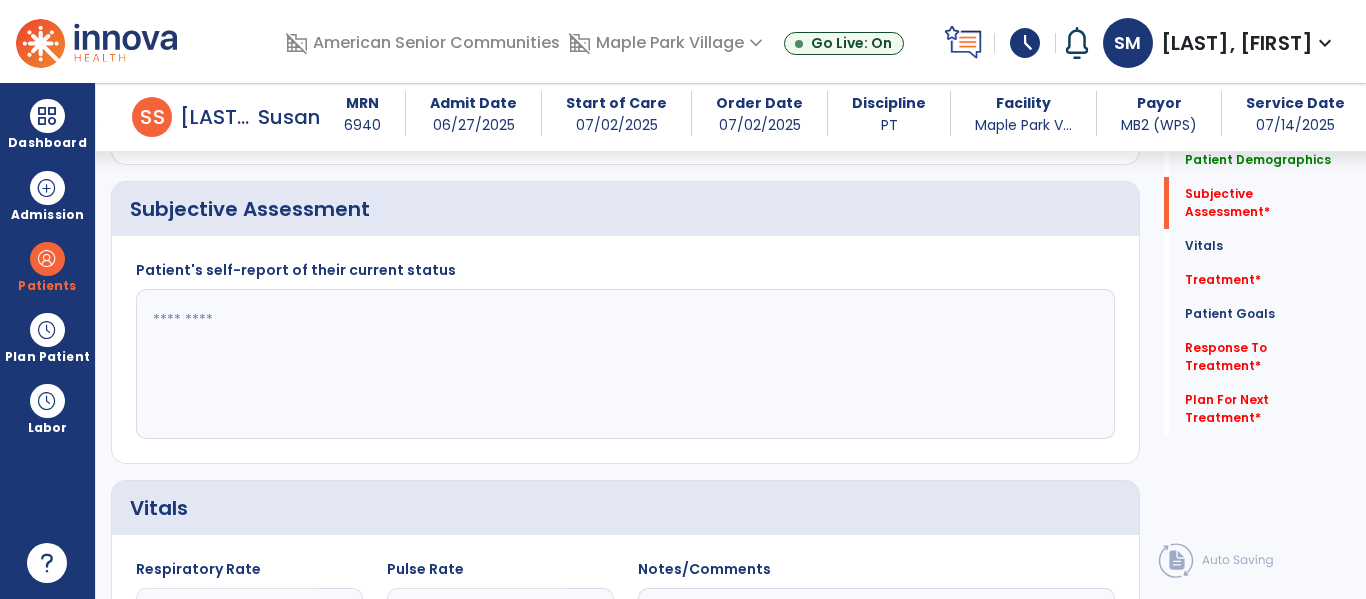 click 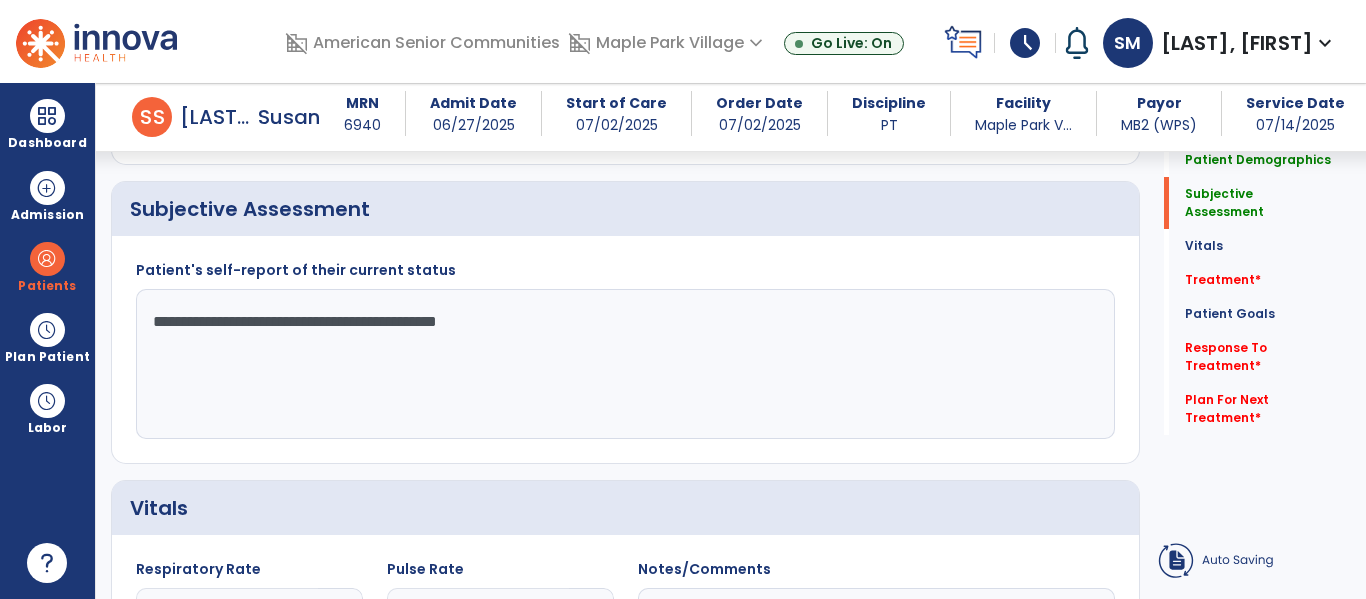 type on "**********" 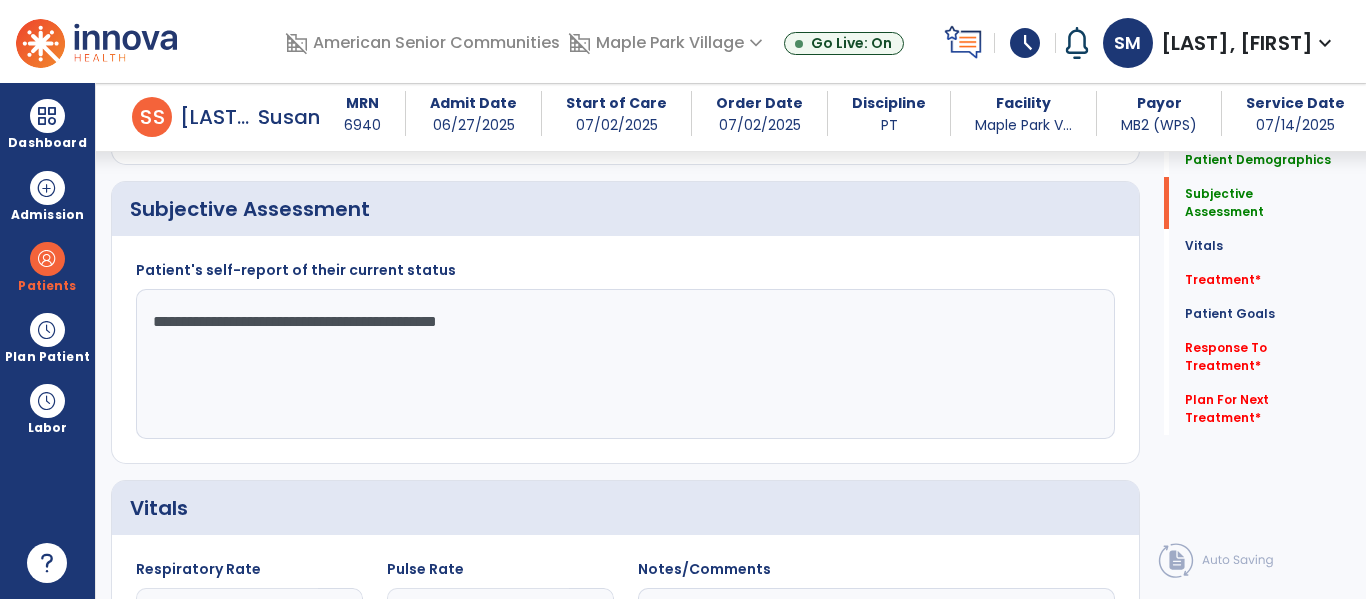 click on "Treatment   *  Treatment   *" 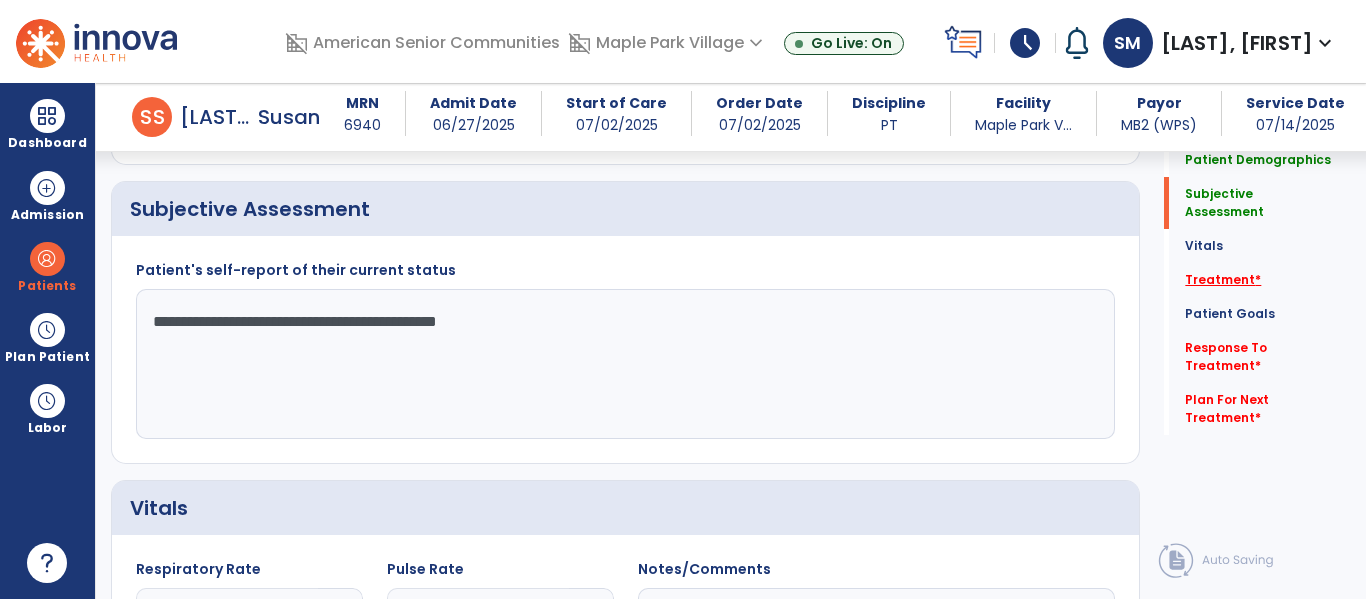 click on "Treatment   *" 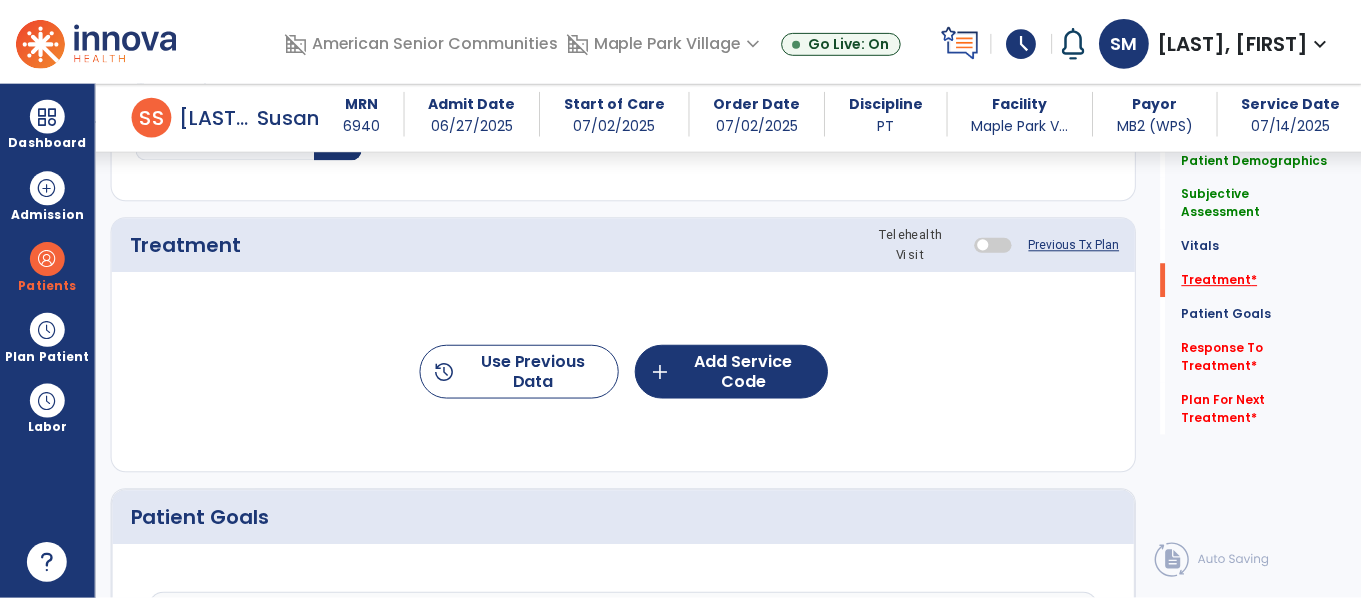 scroll, scrollTop: 1396, scrollLeft: 0, axis: vertical 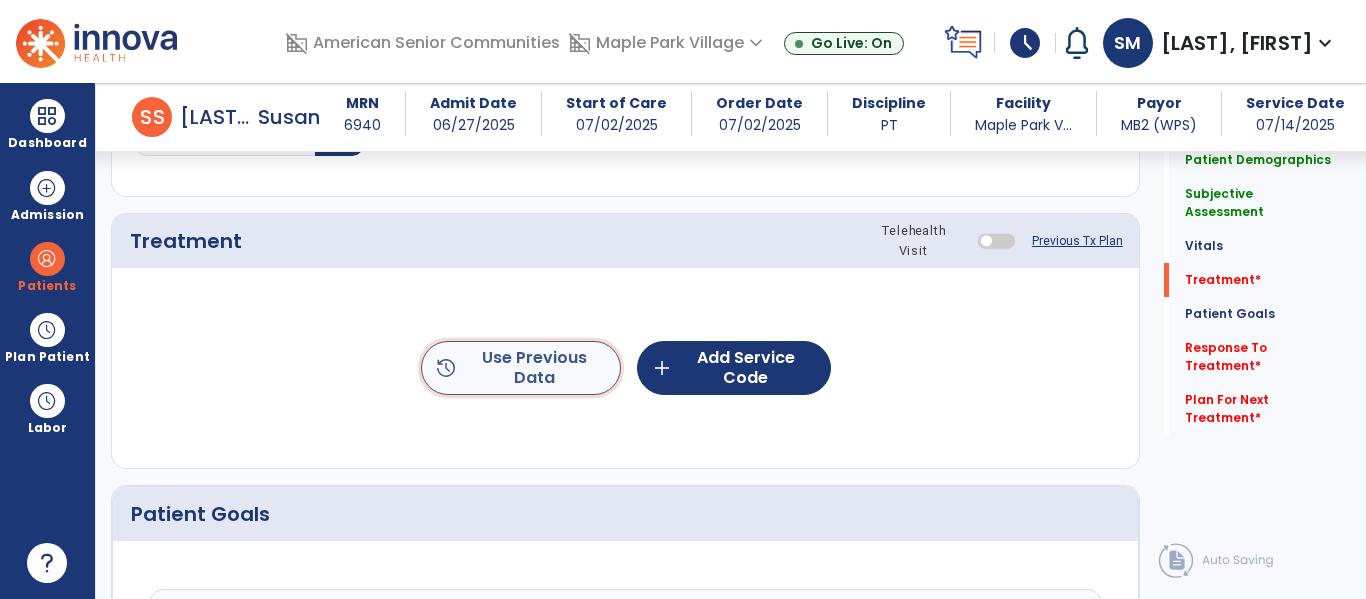 click on "history  Use Previous Data" 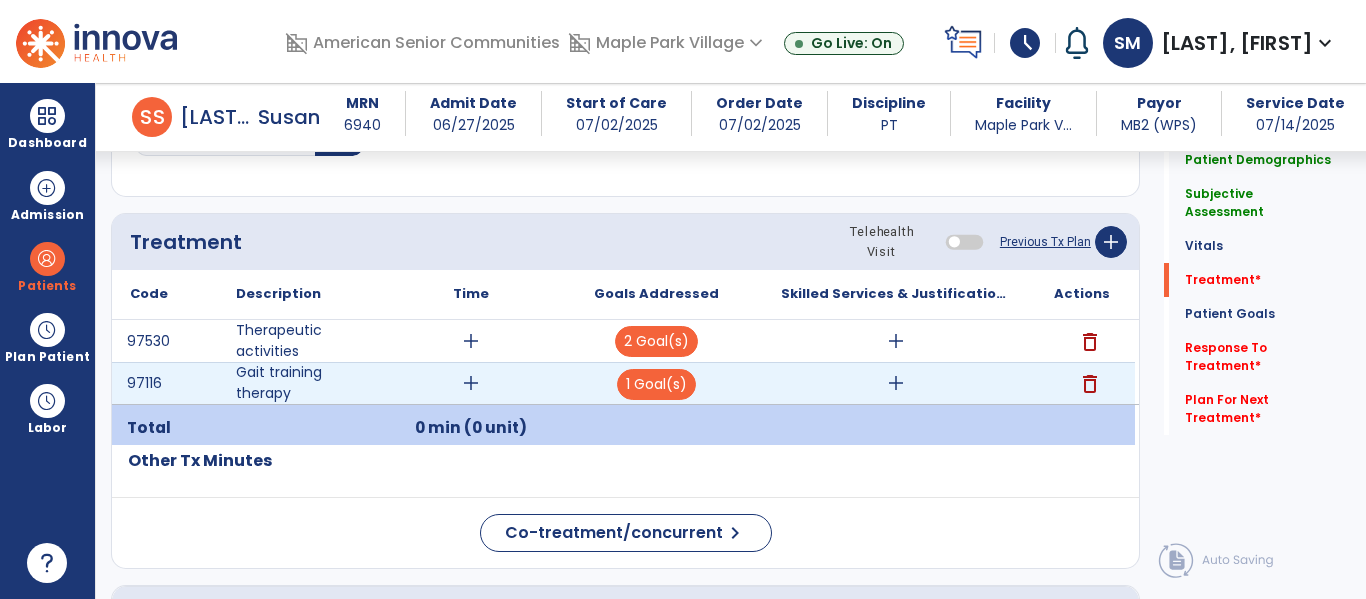click on "add" at bounding box center [471, 383] 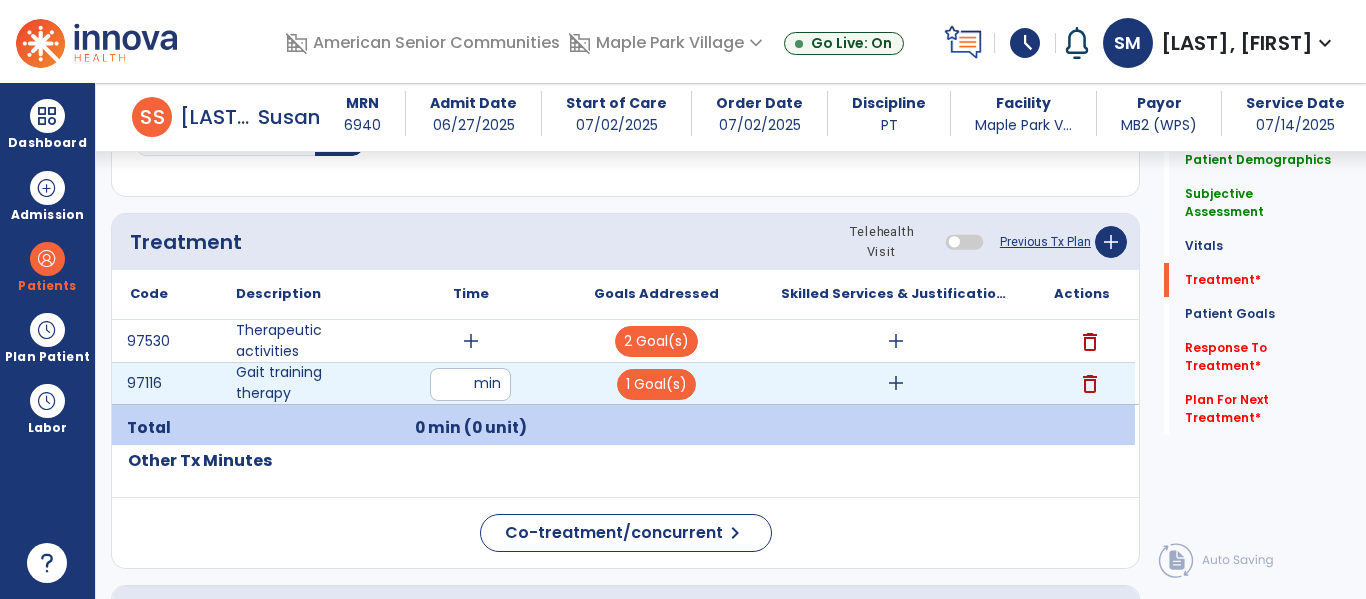 type on "**" 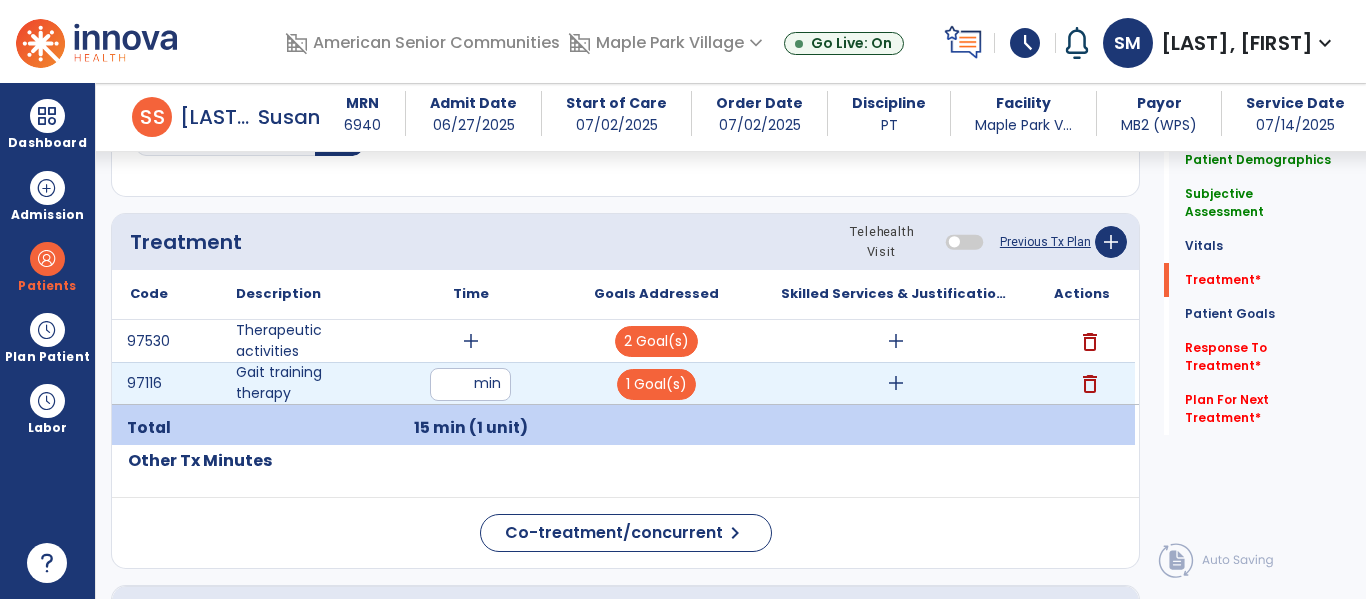 click on "add" at bounding box center [896, 383] 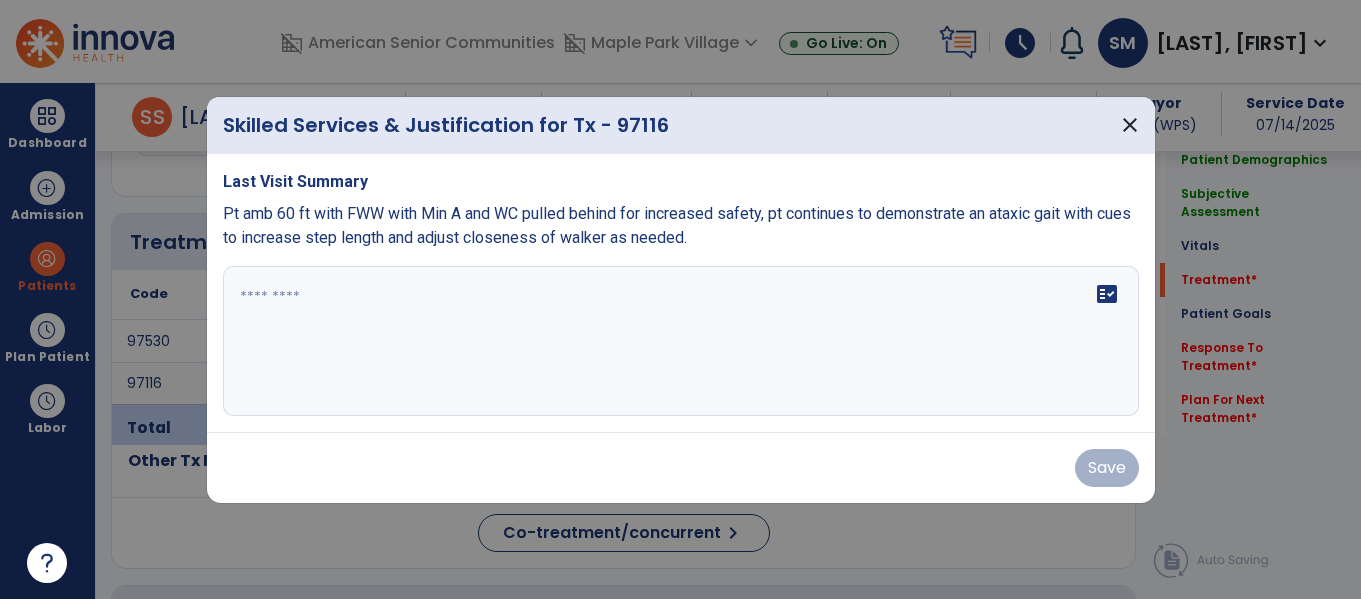 scroll, scrollTop: 1396, scrollLeft: 0, axis: vertical 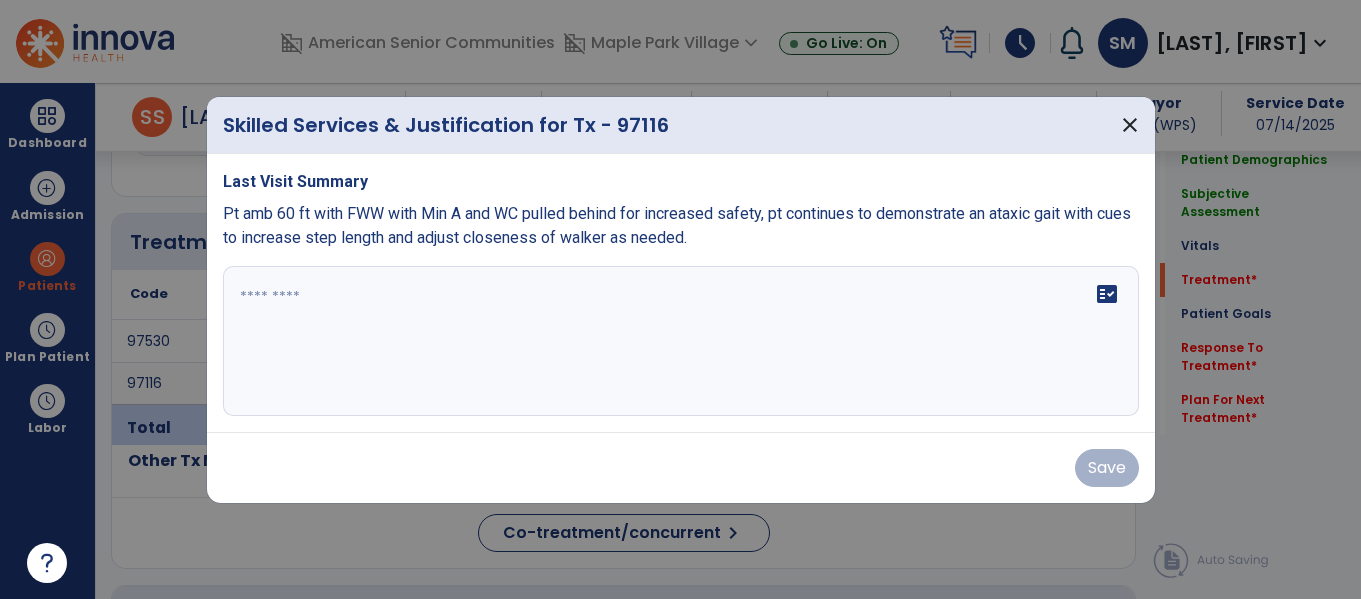 click on "fact_check" at bounding box center (681, 341) 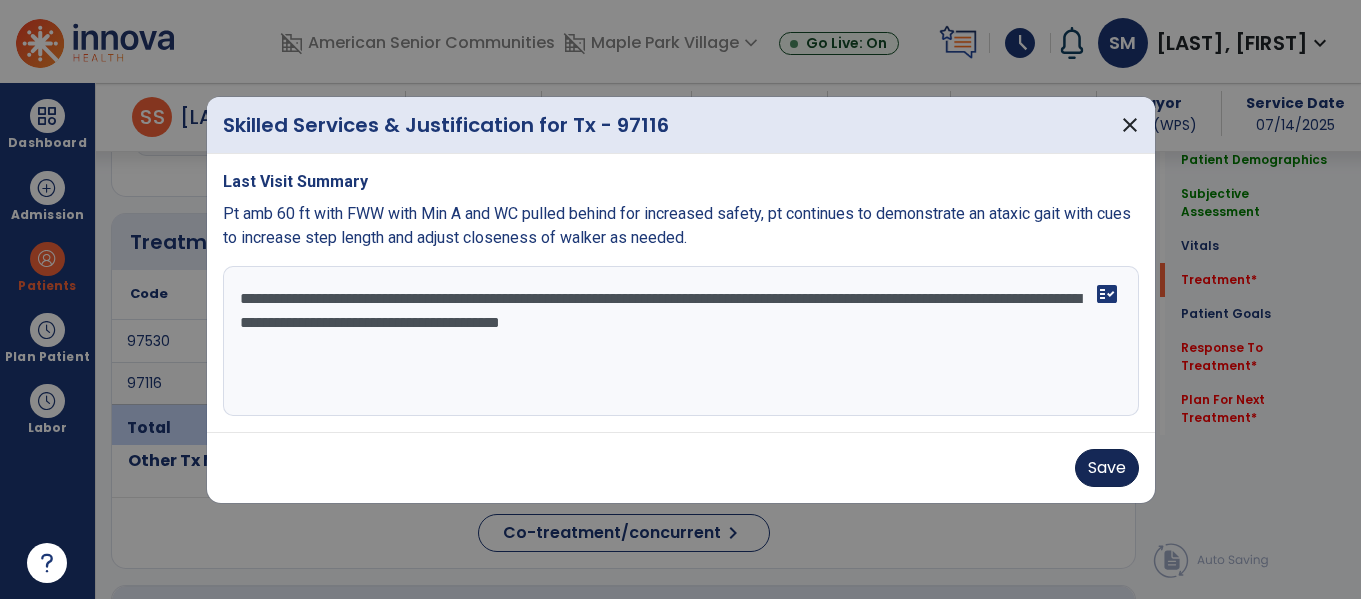 type on "**********" 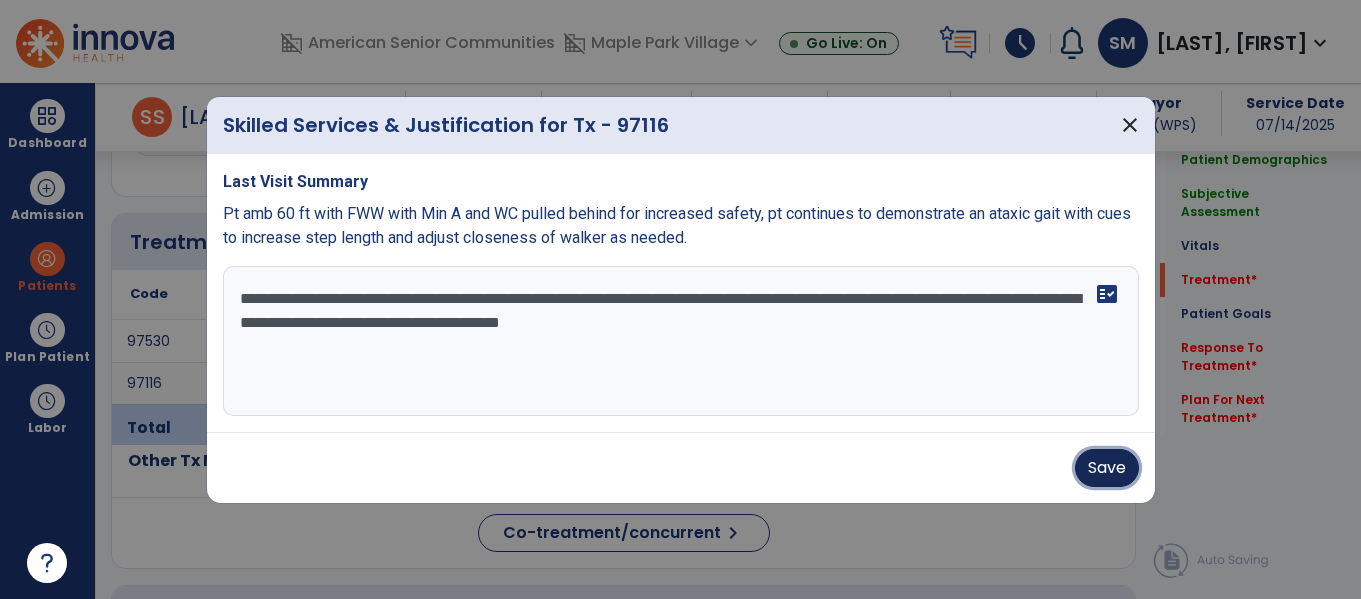 click on "Save" at bounding box center (1107, 468) 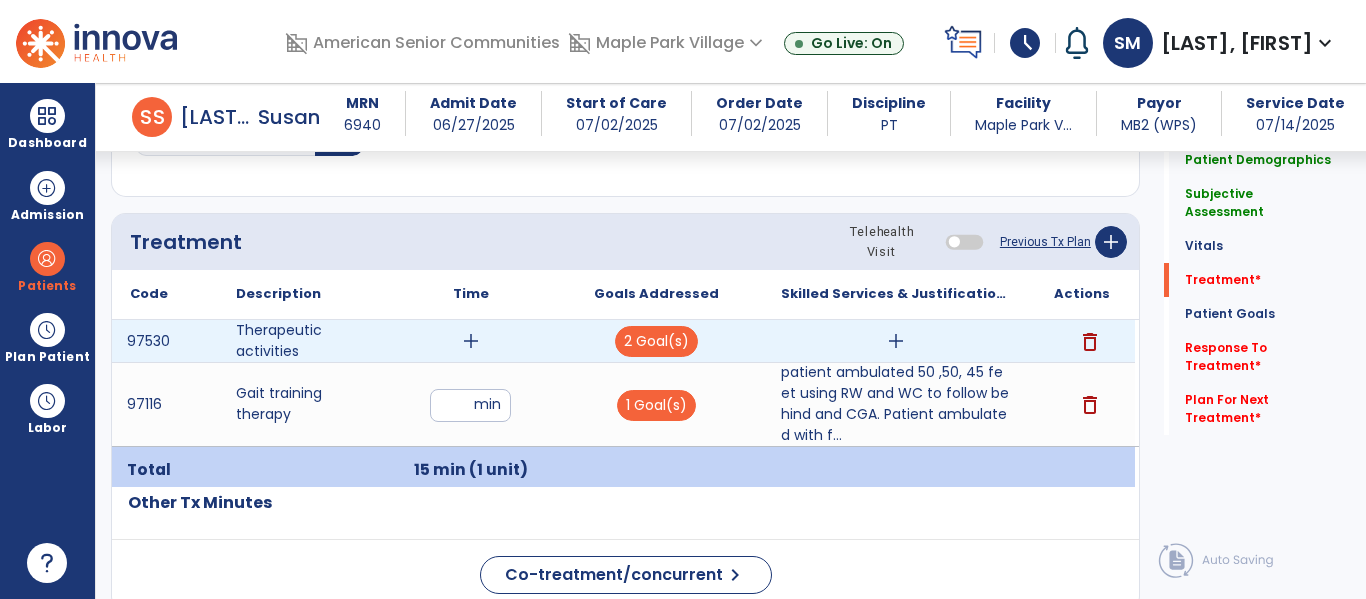 click on "add" at bounding box center (896, 341) 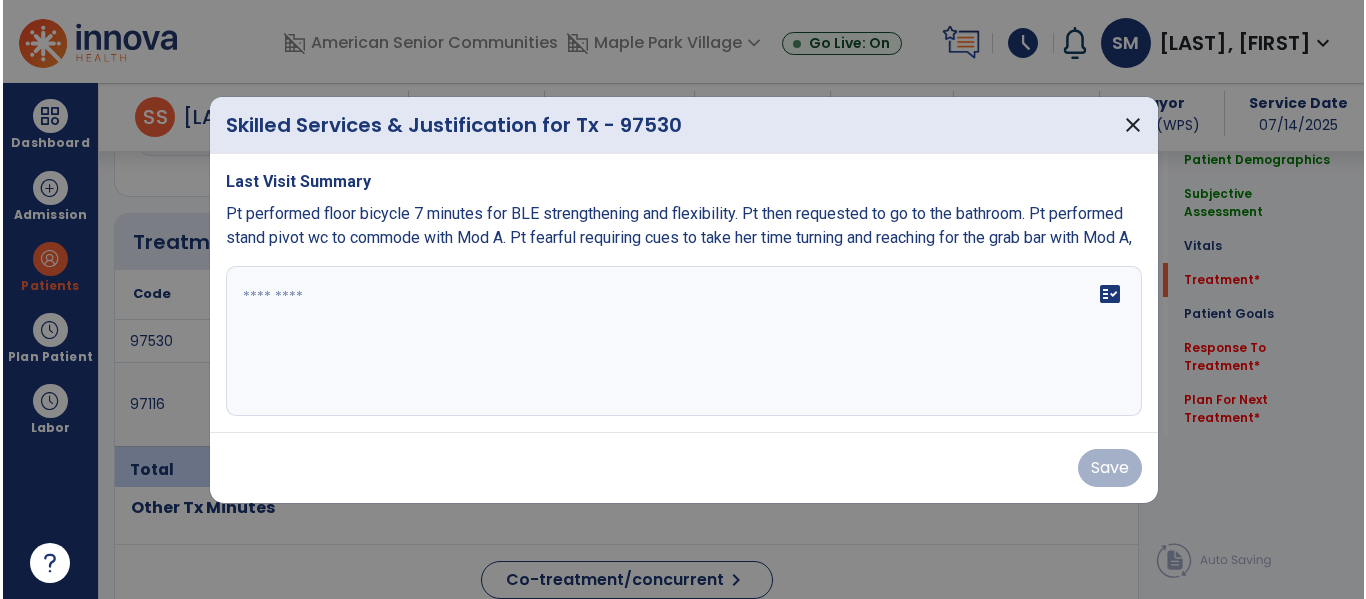 scroll, scrollTop: 1396, scrollLeft: 0, axis: vertical 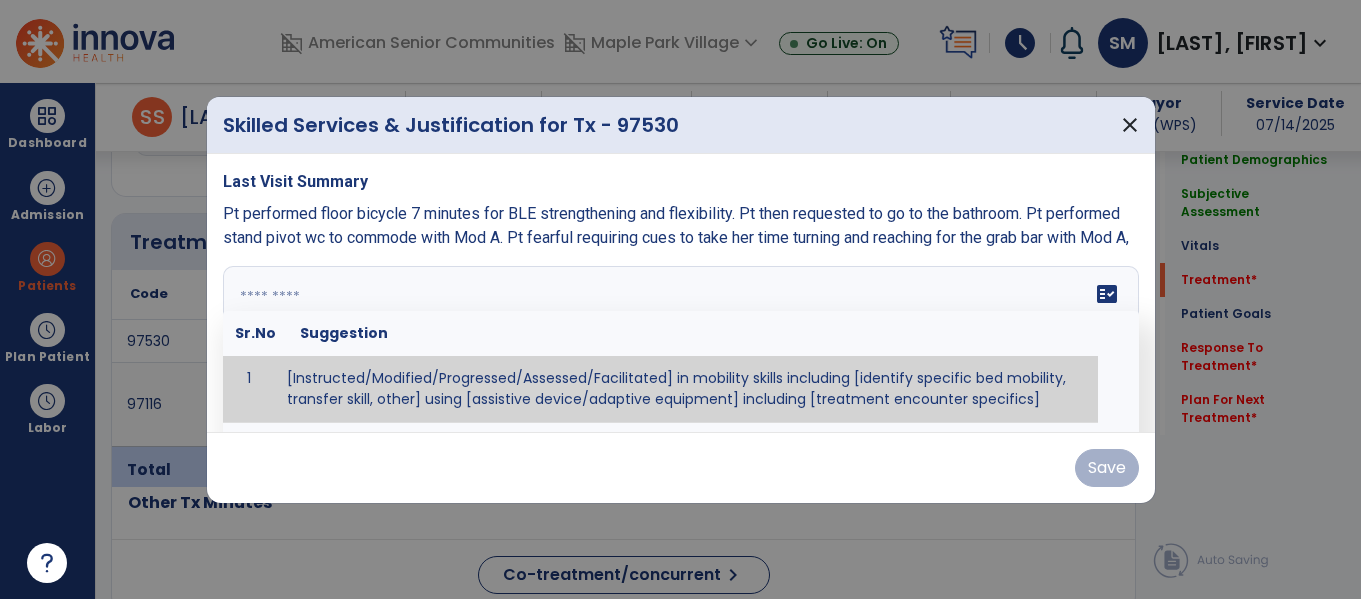 click on "fact_check  Sr.No Suggestion 1 [Instructed/Modified/Progressed/Assessed/Facilitated] in mobility skills including [identify specific bed mobility, transfer skill, other] using [assistive device/adaptive equipment] including [treatment encounter specifics]" at bounding box center [681, 341] 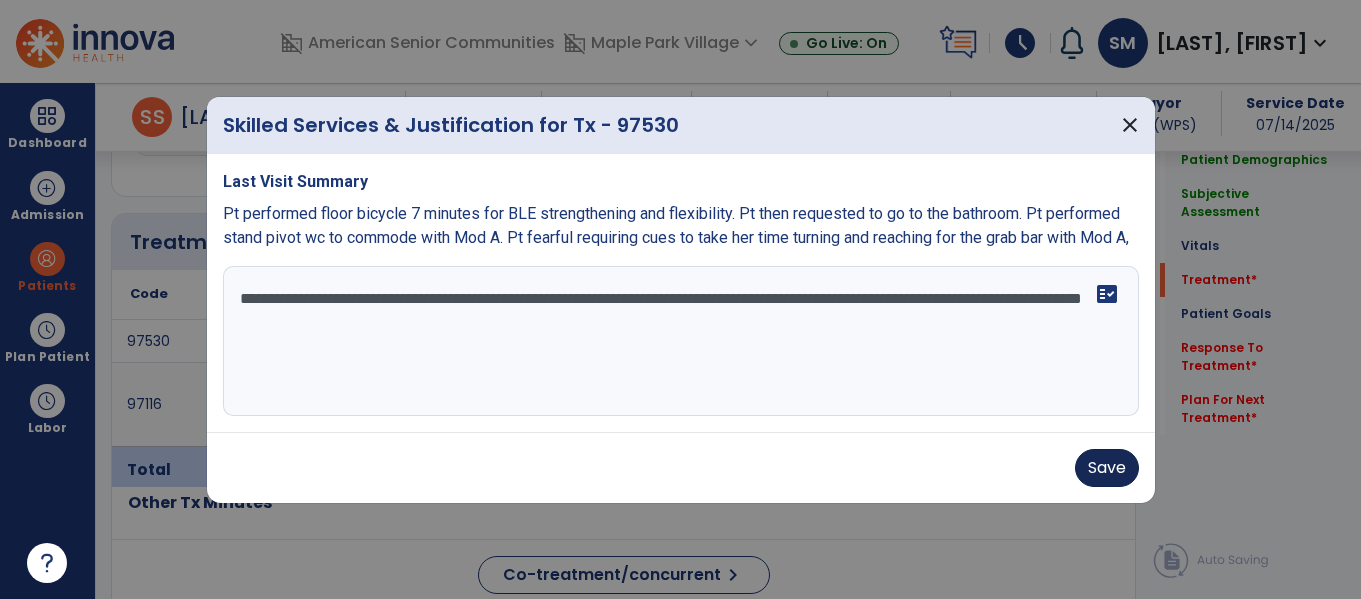 type on "**********" 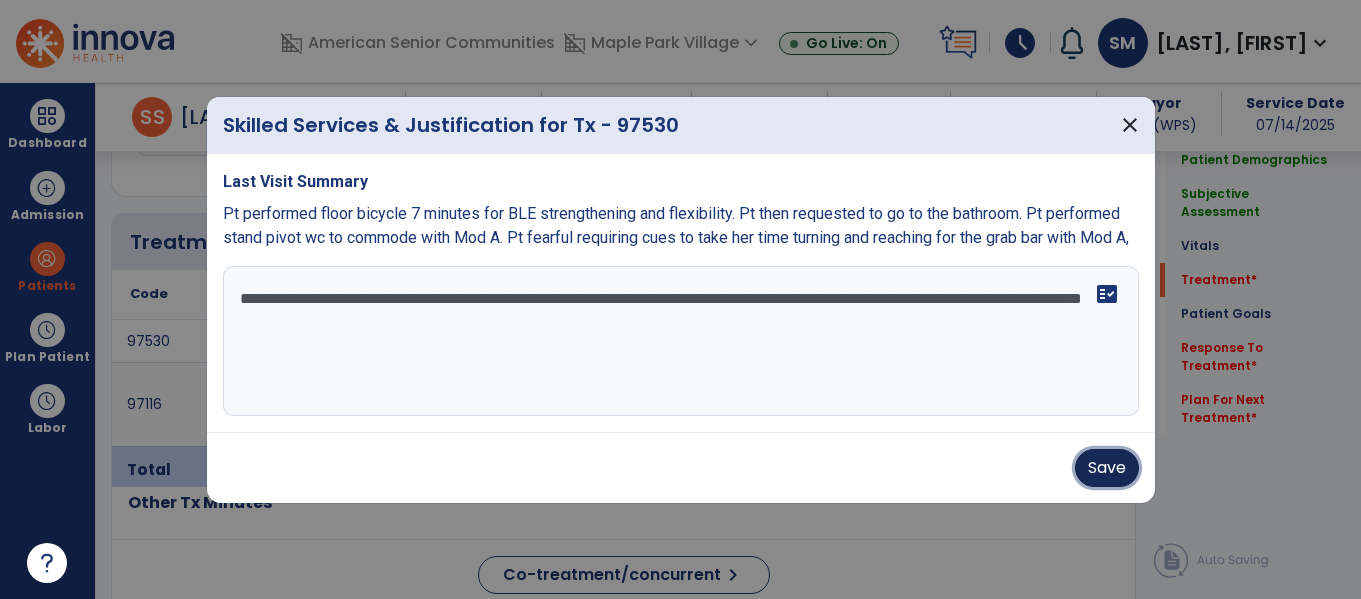 click on "Save" at bounding box center [1107, 468] 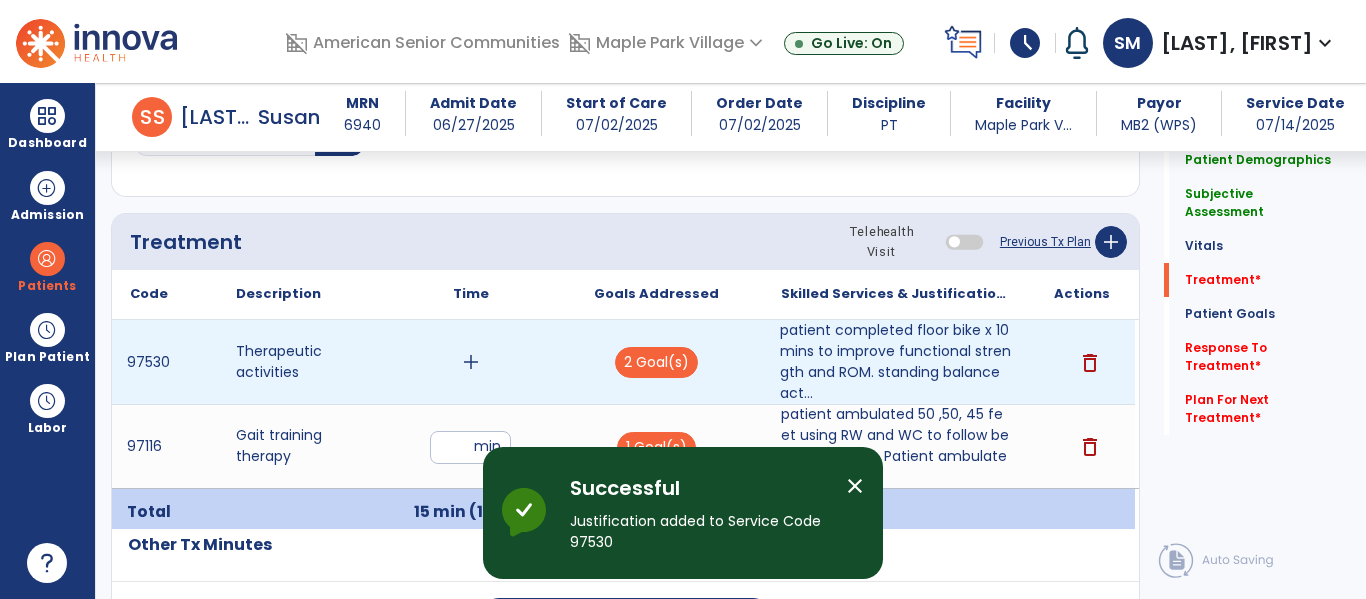 click on "add" at bounding box center [471, 362] 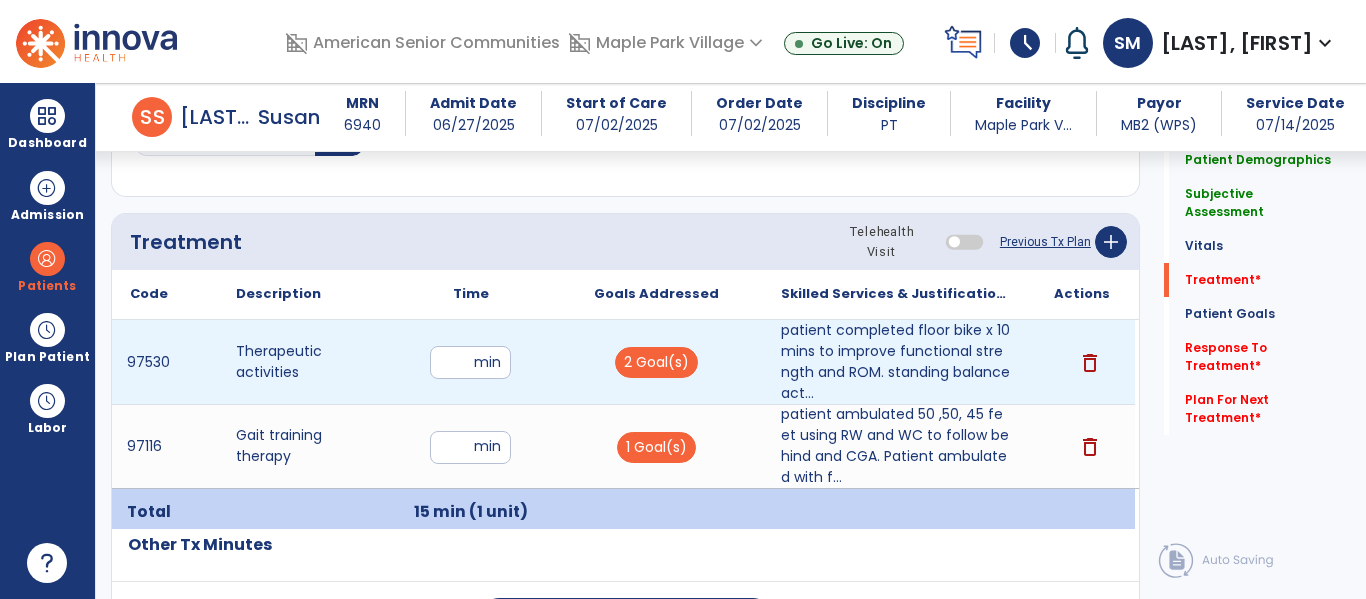 type on "**" 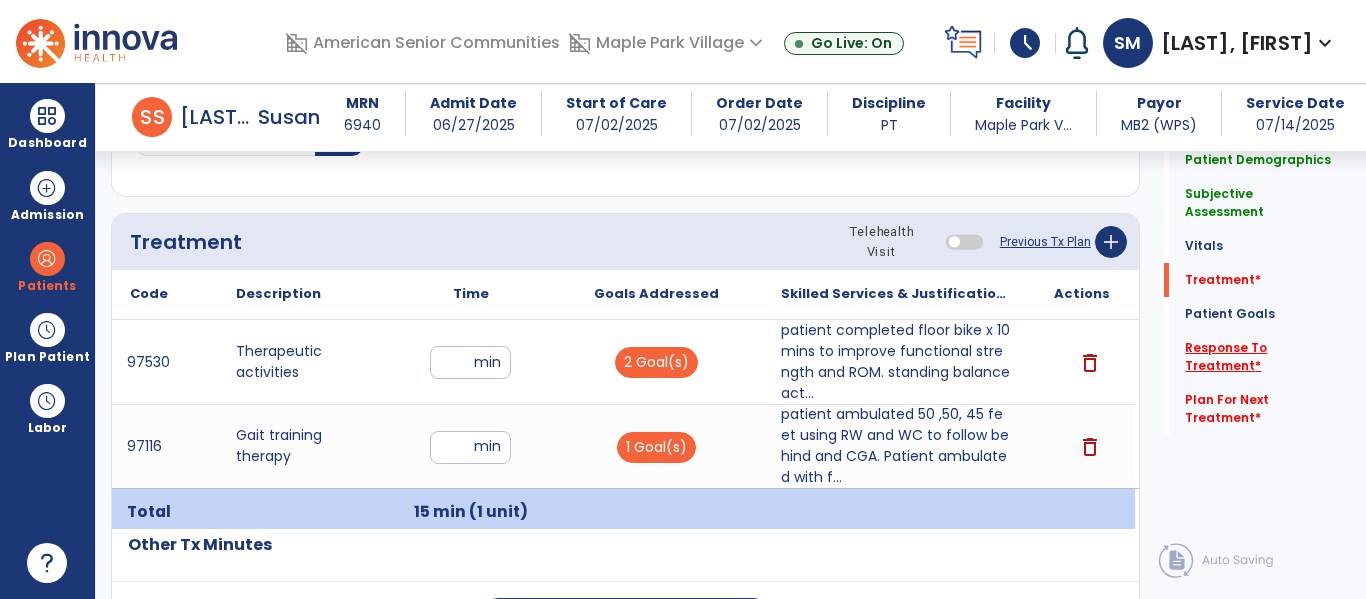 click on "Response To Treatment   *" 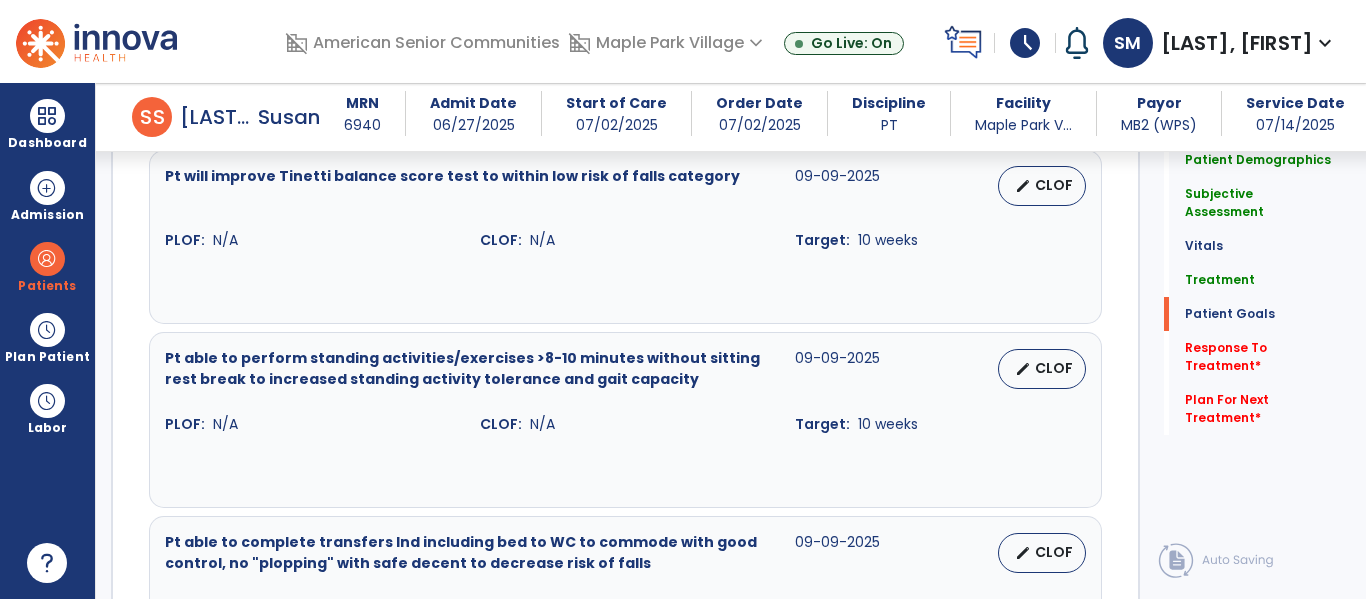 scroll, scrollTop: 2851, scrollLeft: 0, axis: vertical 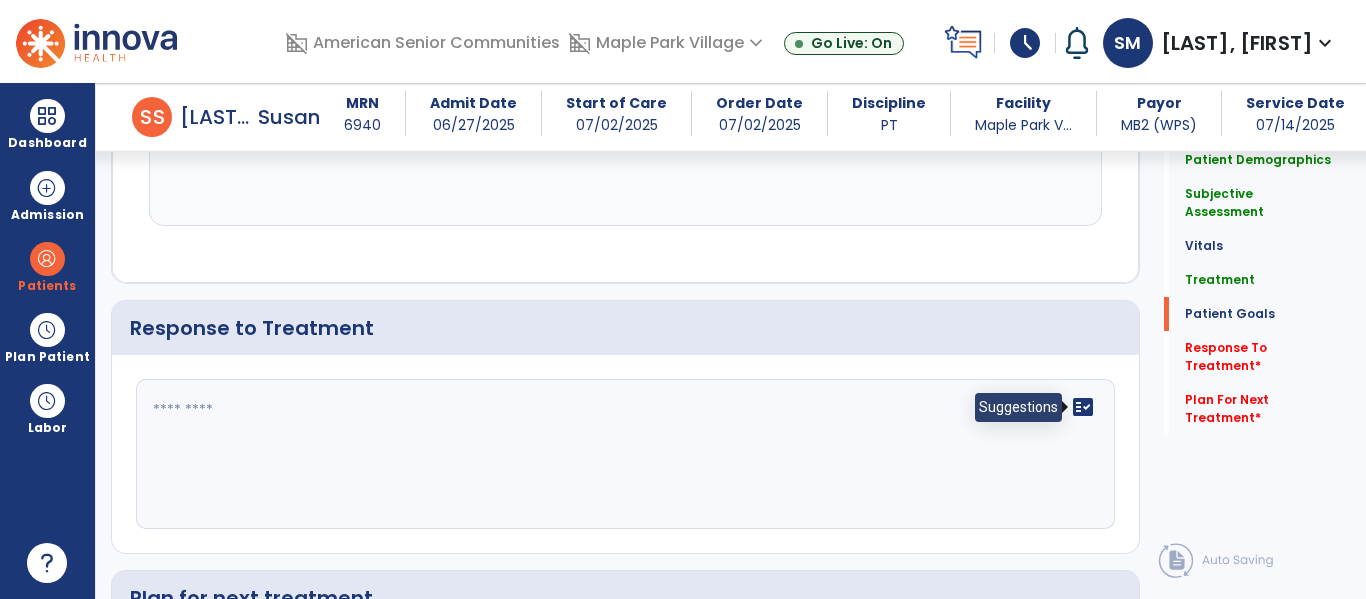 click on "fact_check" 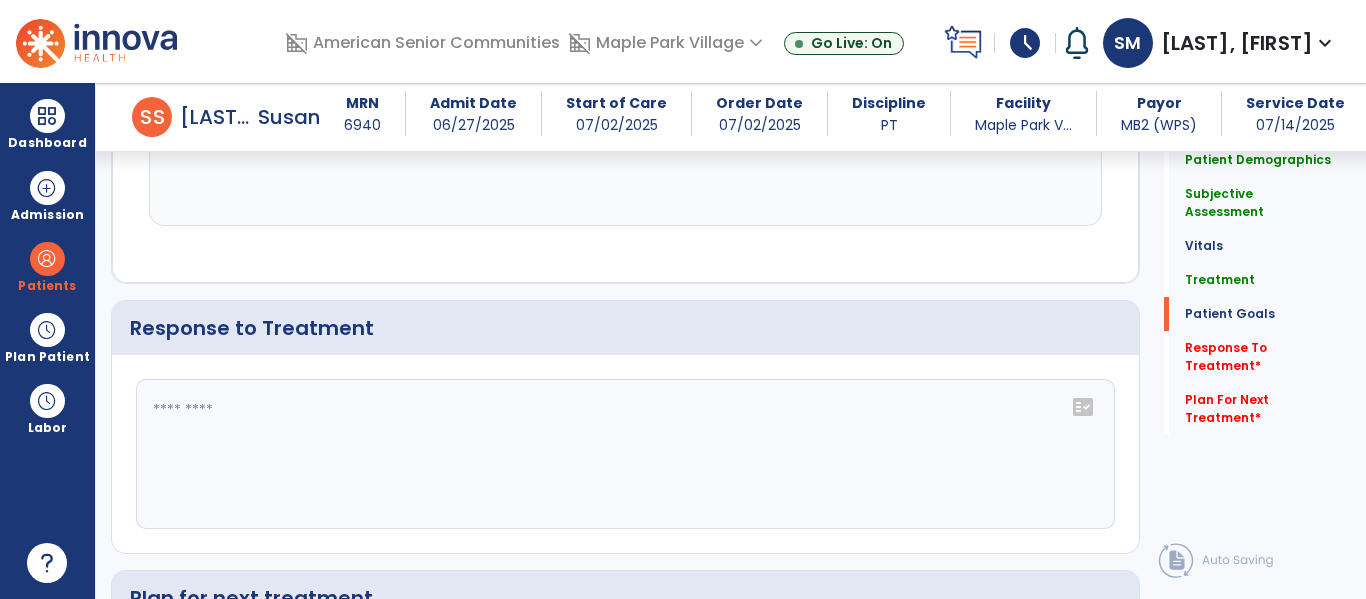 click on "fact_check" 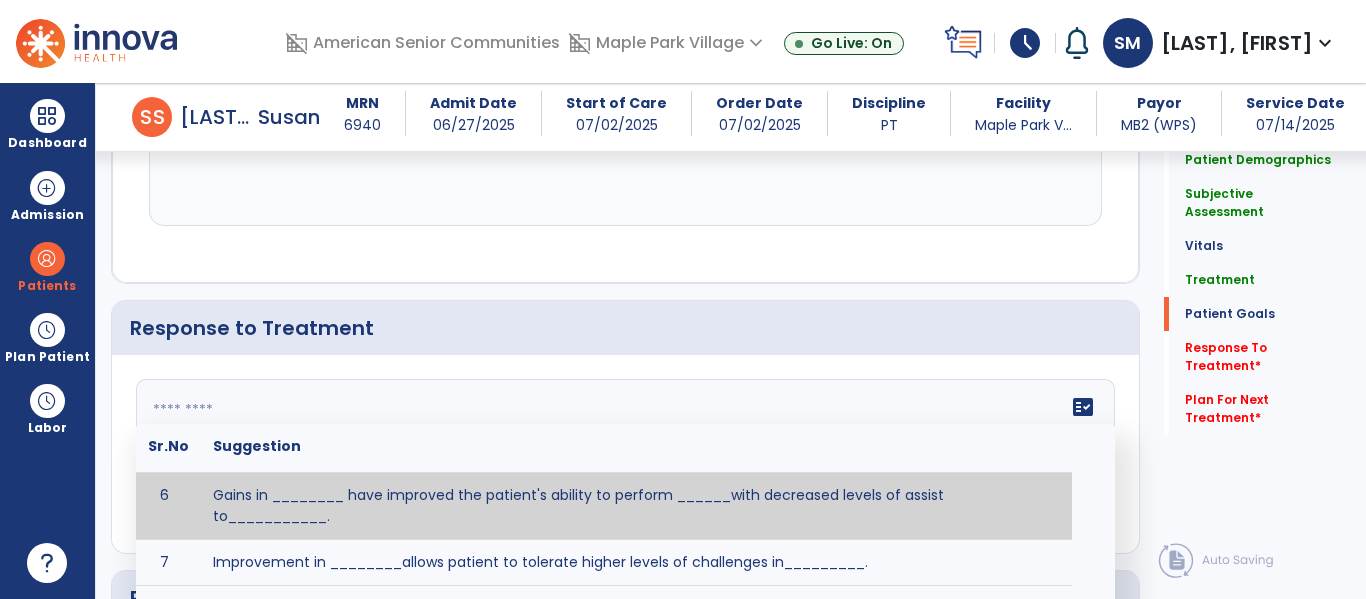 scroll, scrollTop: 270, scrollLeft: 0, axis: vertical 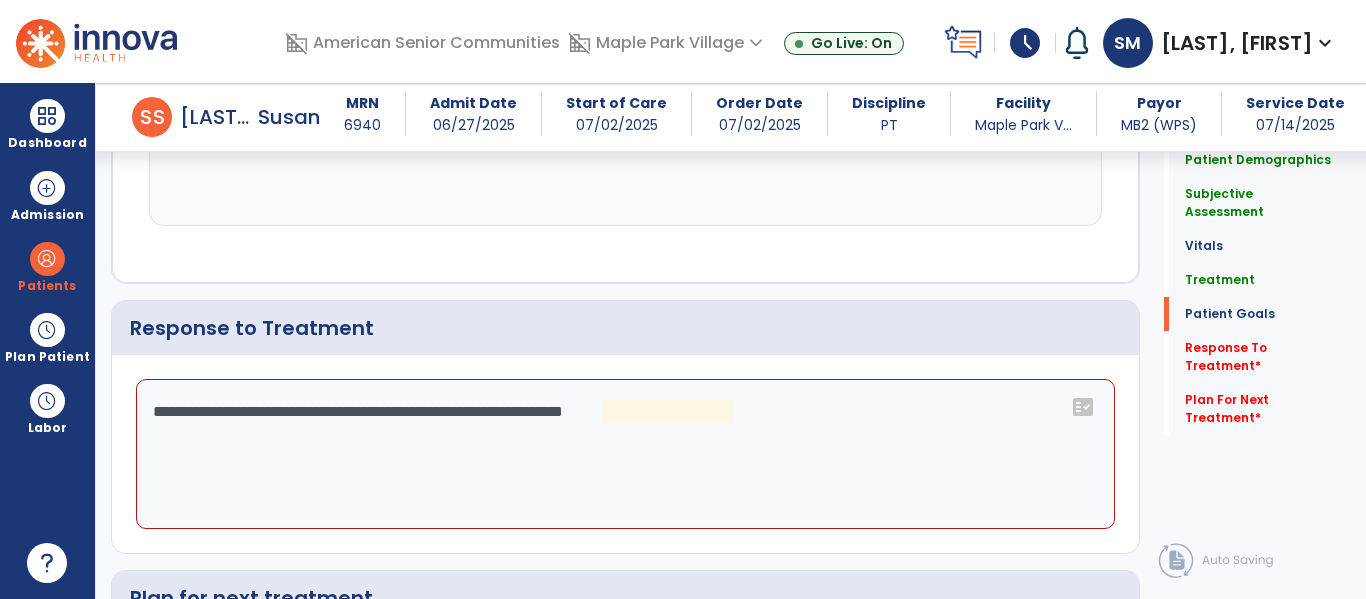 click on "**********" 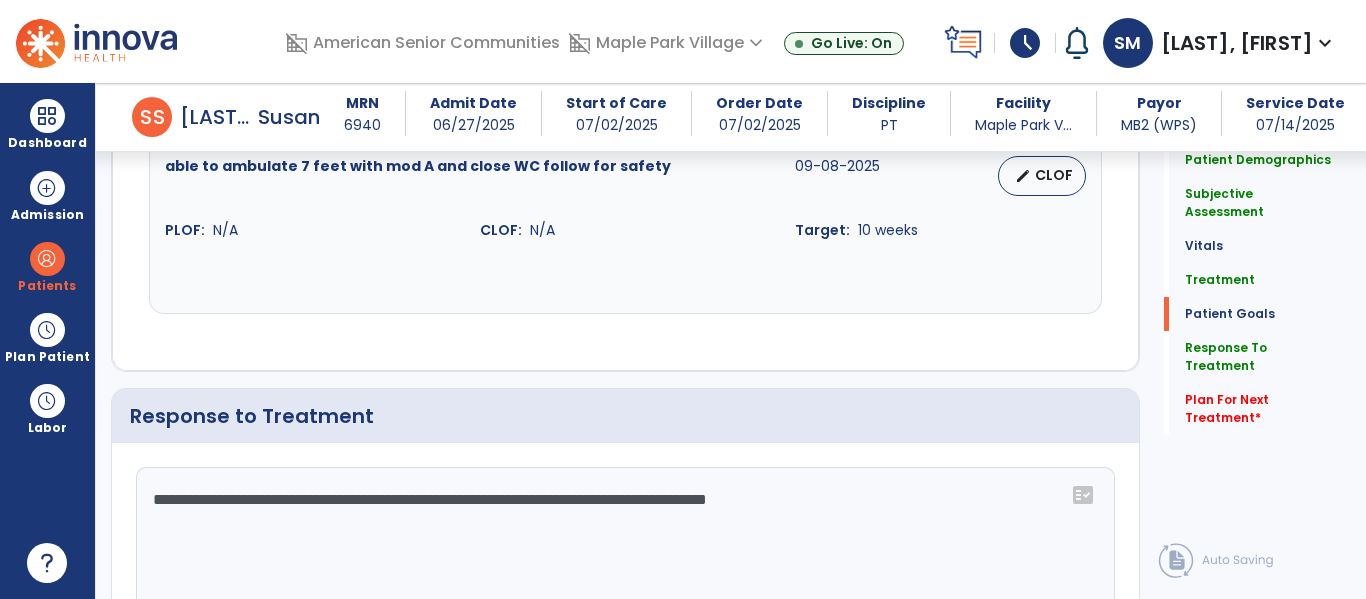 scroll, scrollTop: 2851, scrollLeft: 0, axis: vertical 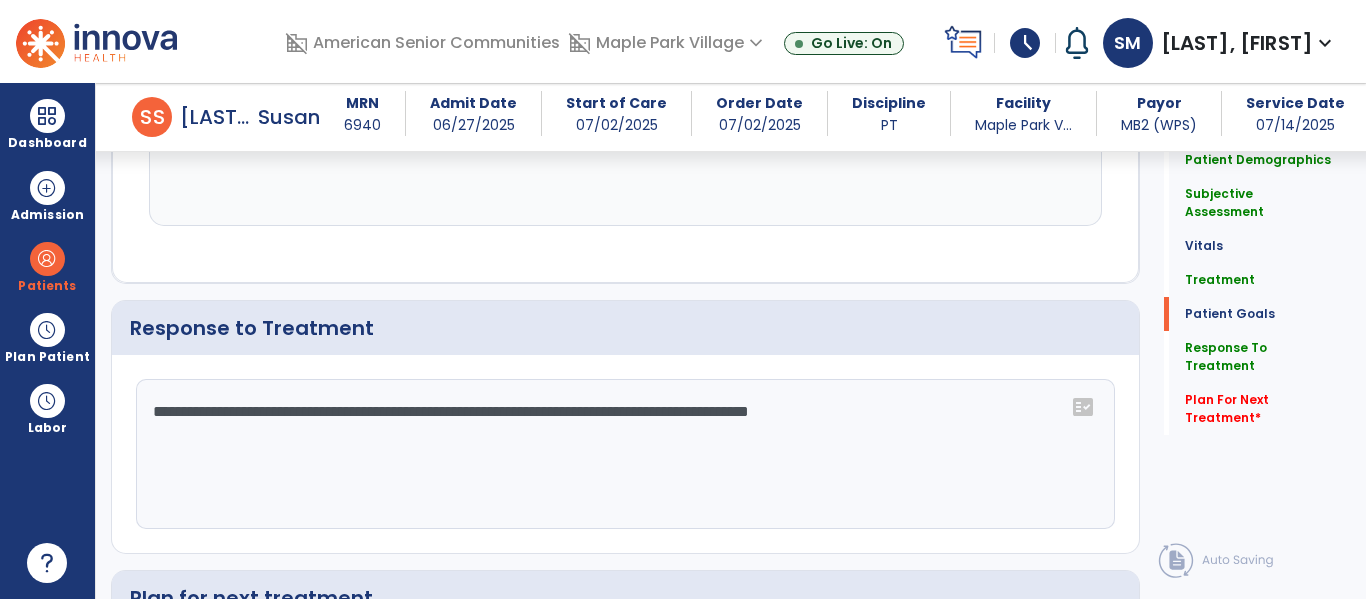 type on "**********" 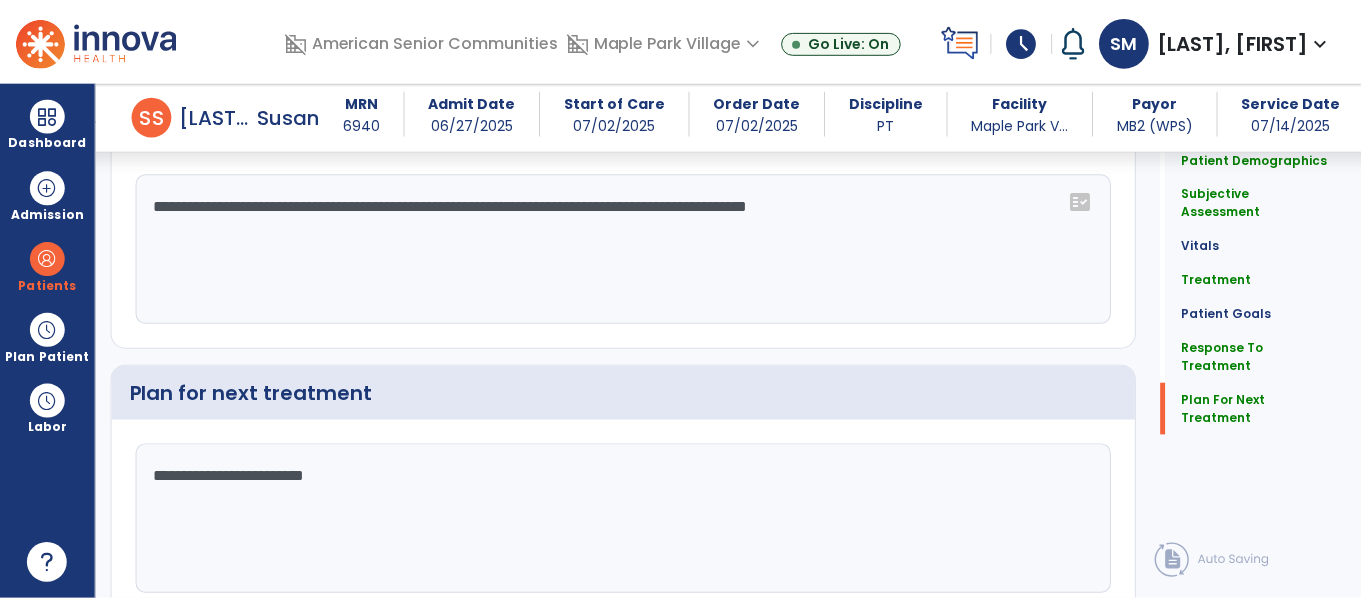scroll, scrollTop: 3144, scrollLeft: 0, axis: vertical 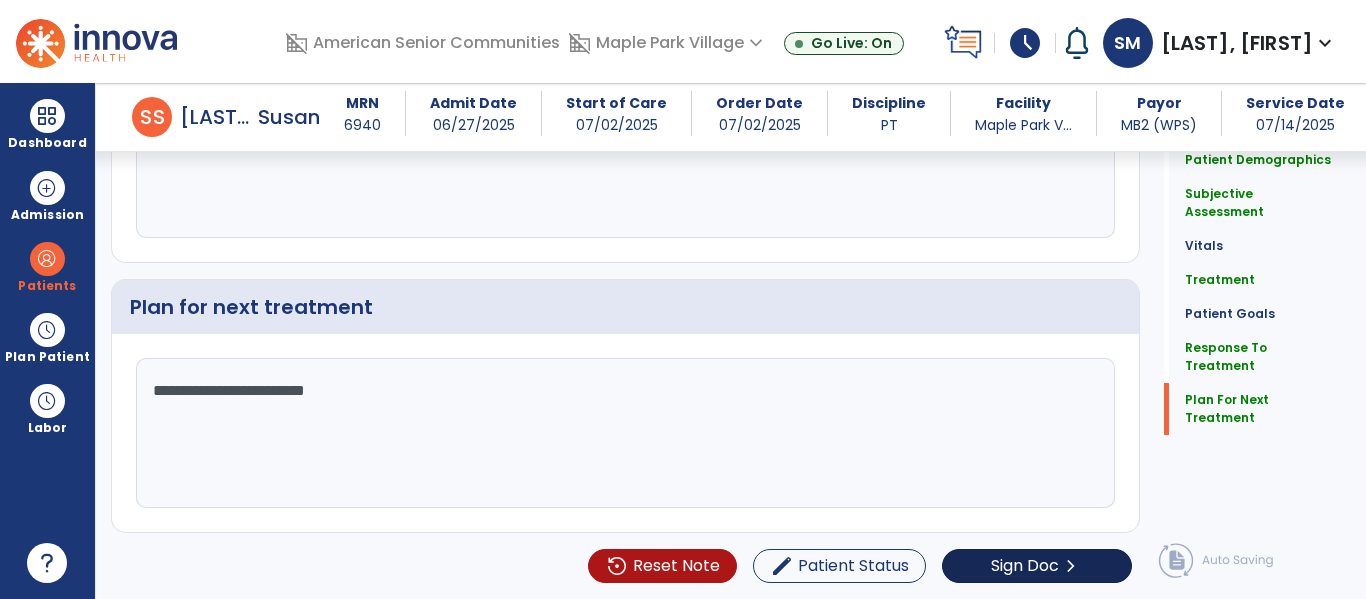 type on "**********" 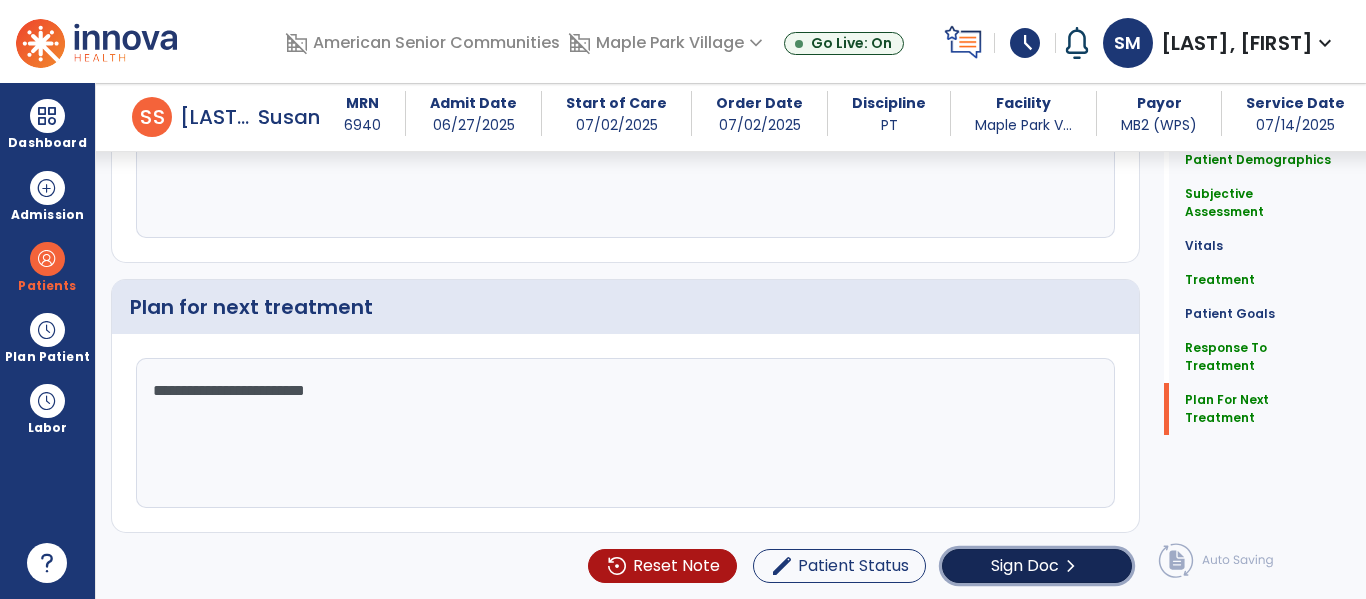 click on "Sign Doc" 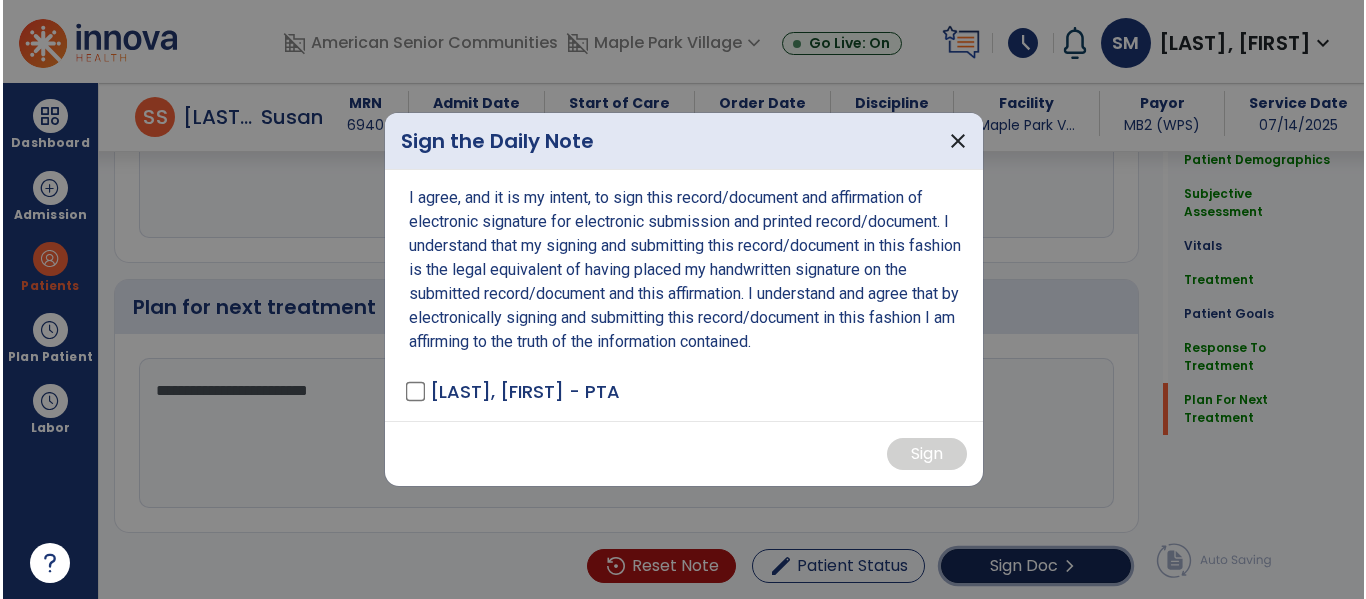 scroll, scrollTop: 3144, scrollLeft: 0, axis: vertical 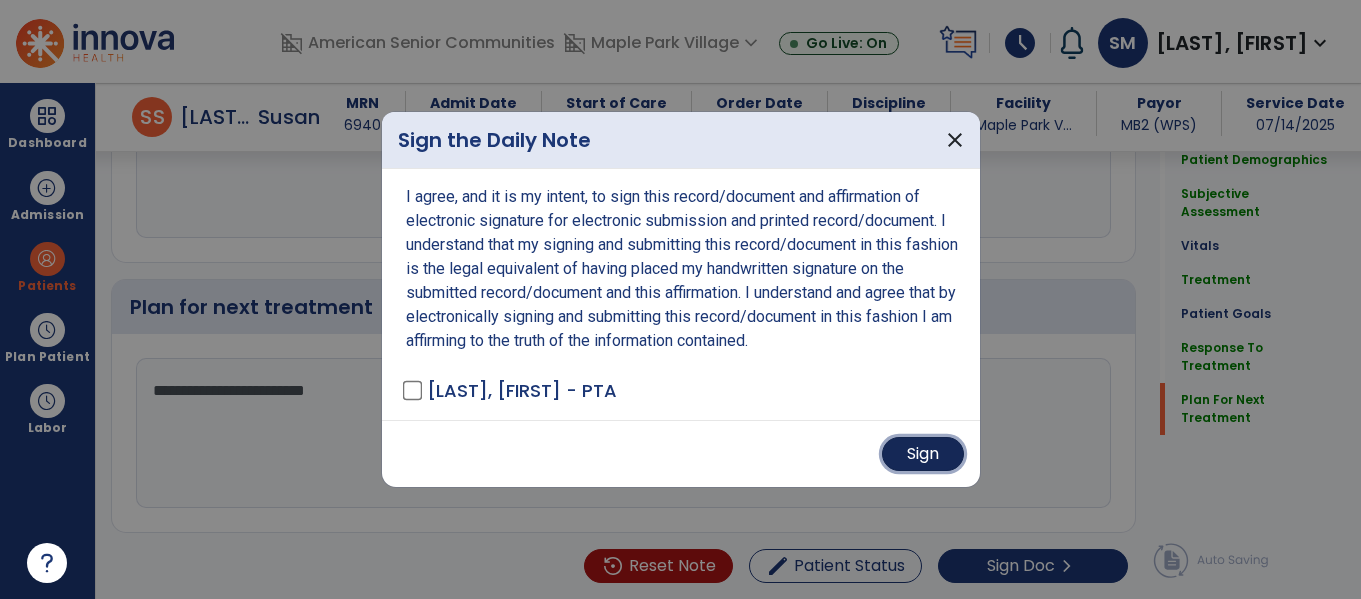 click on "Sign" at bounding box center (923, 454) 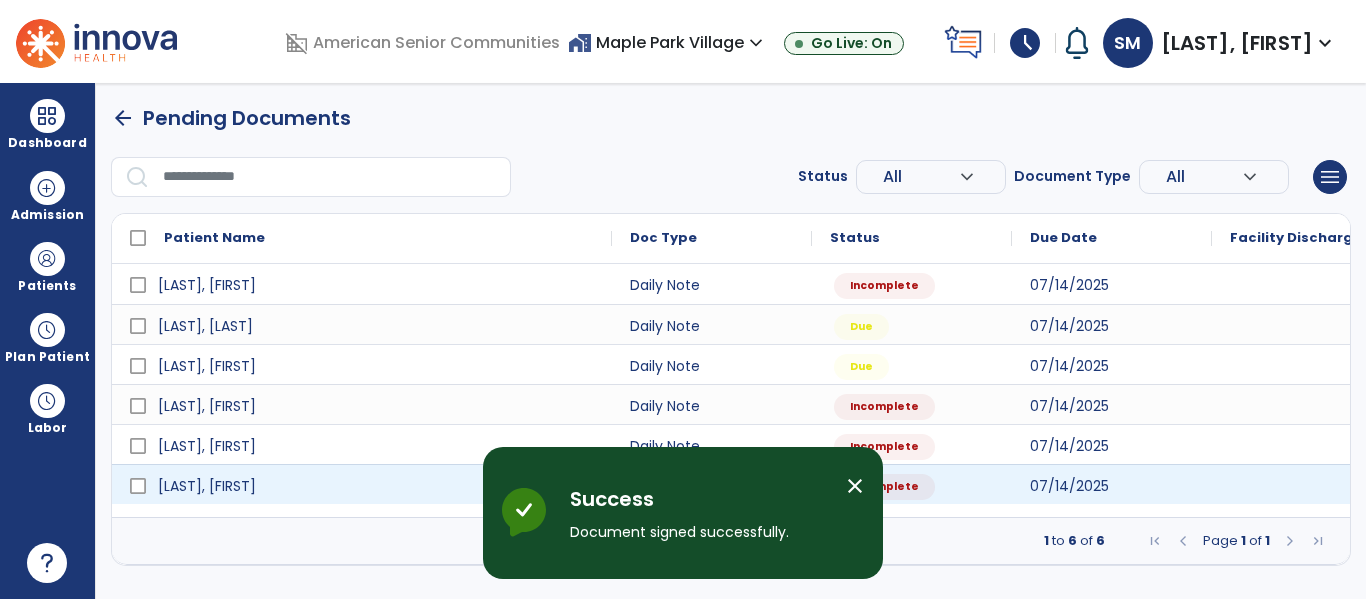 scroll, scrollTop: 0, scrollLeft: 0, axis: both 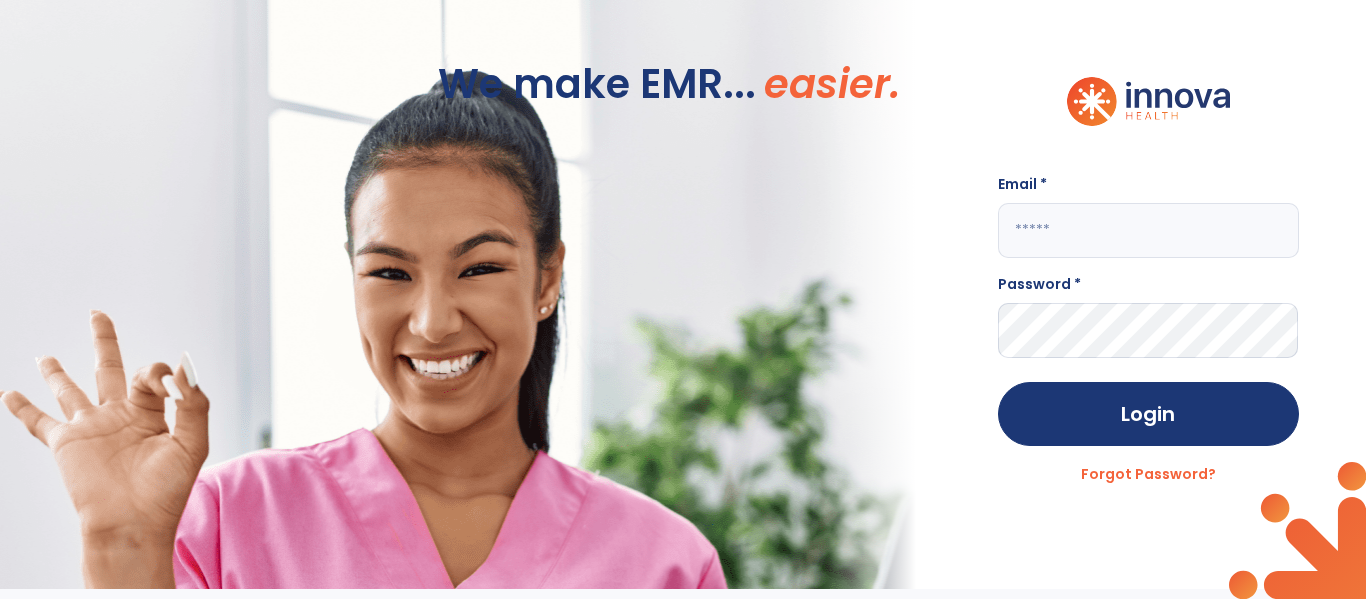 click 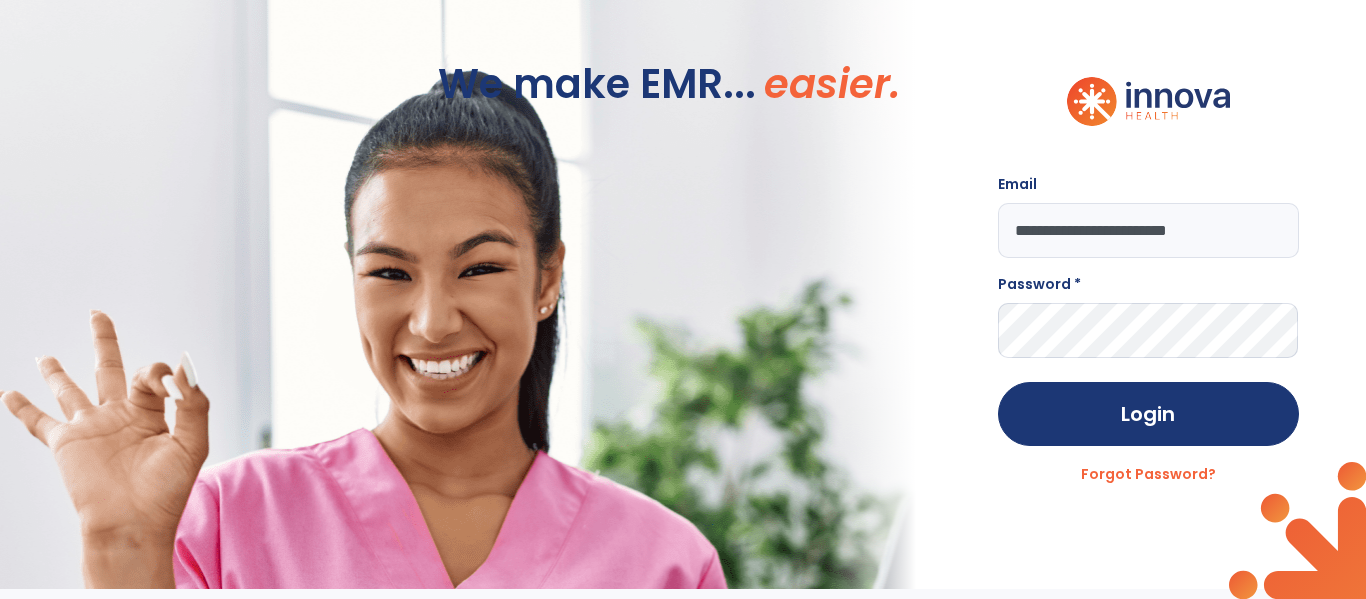type on "**********" 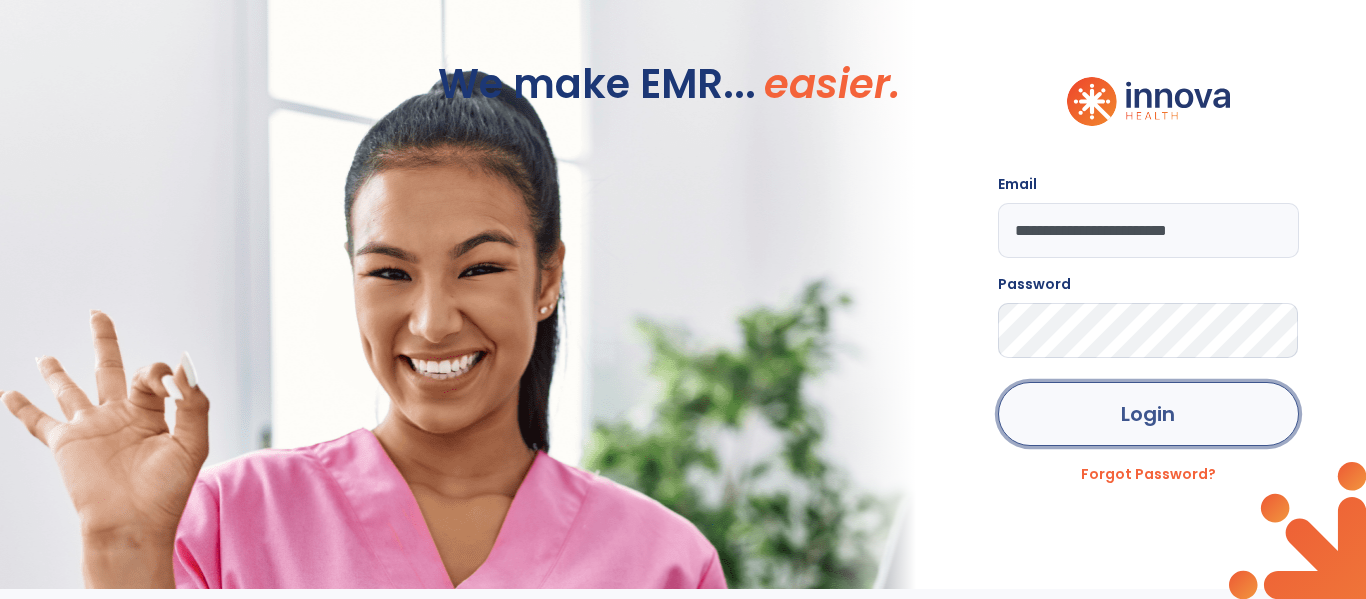 click on "Login" 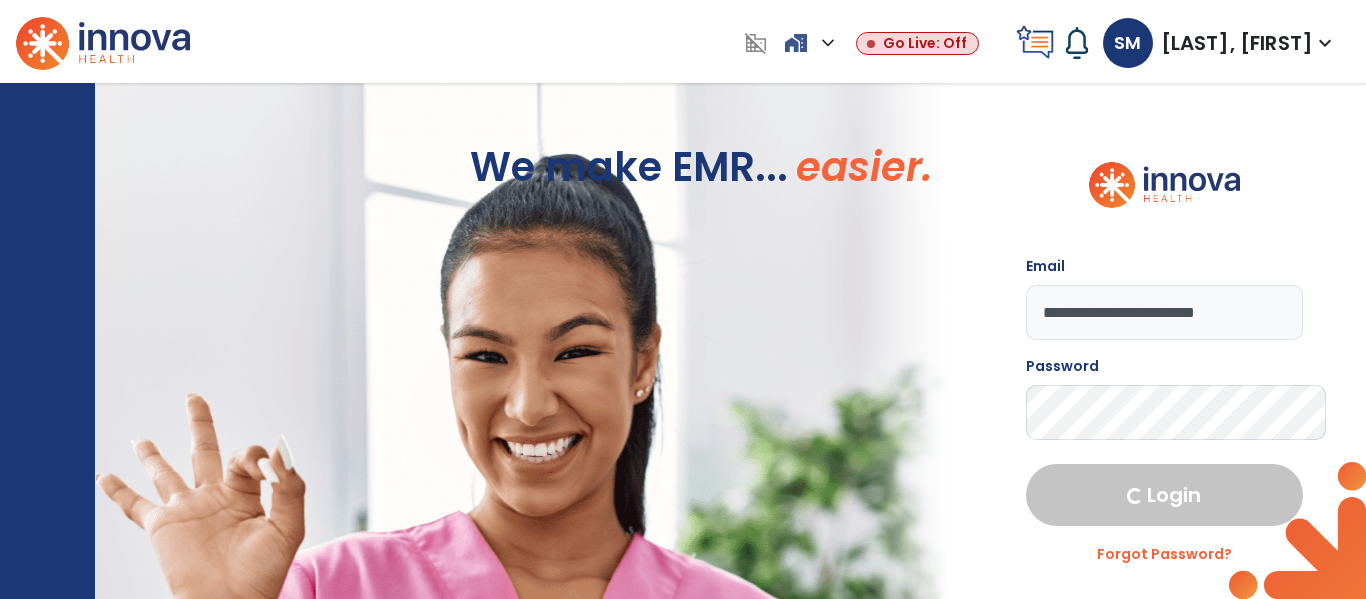 select on "****" 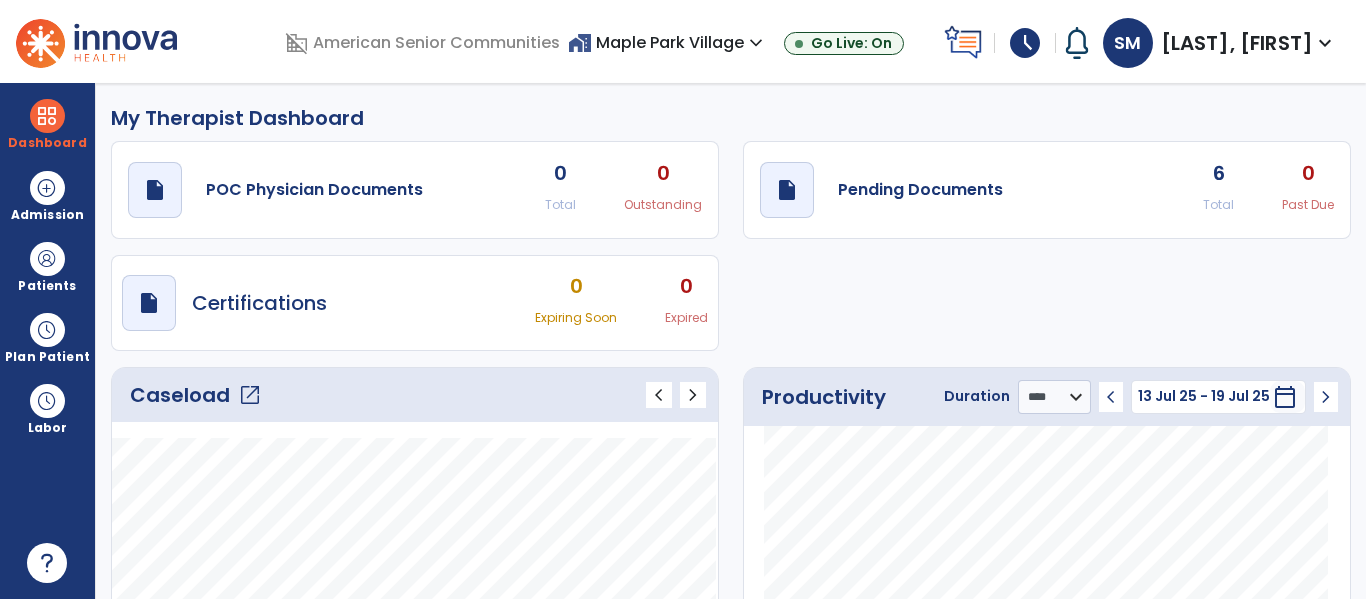 click on "6" 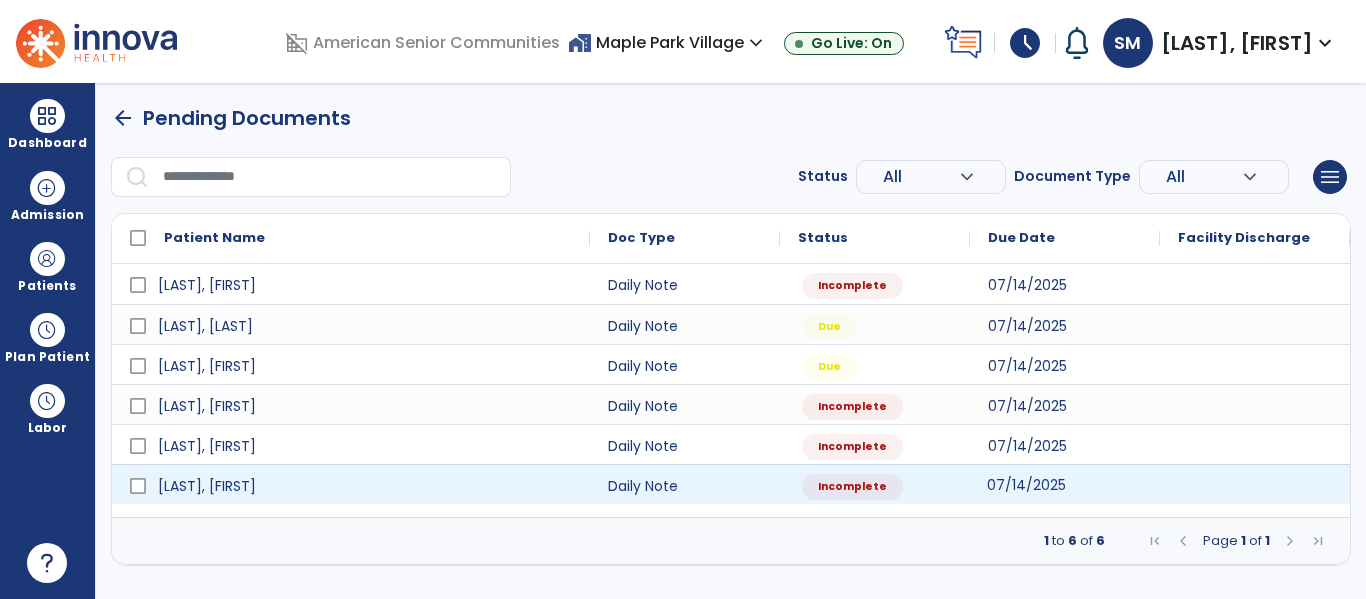 click on "07/14/2025" at bounding box center (1026, 485) 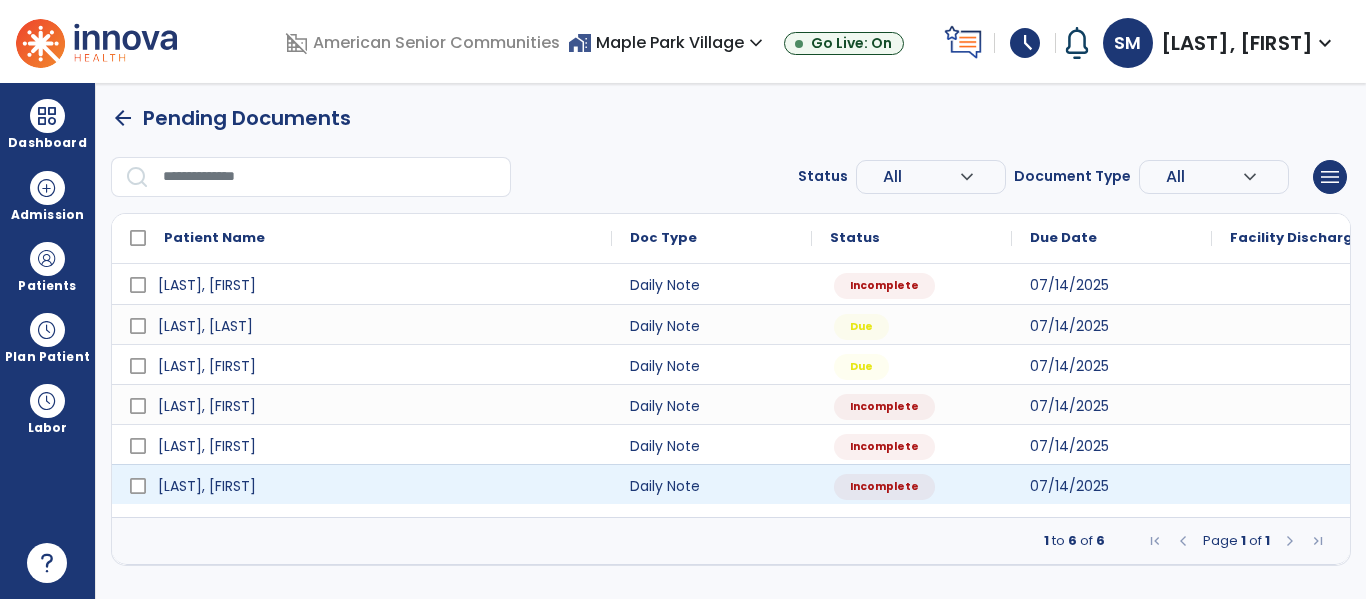 select on "*" 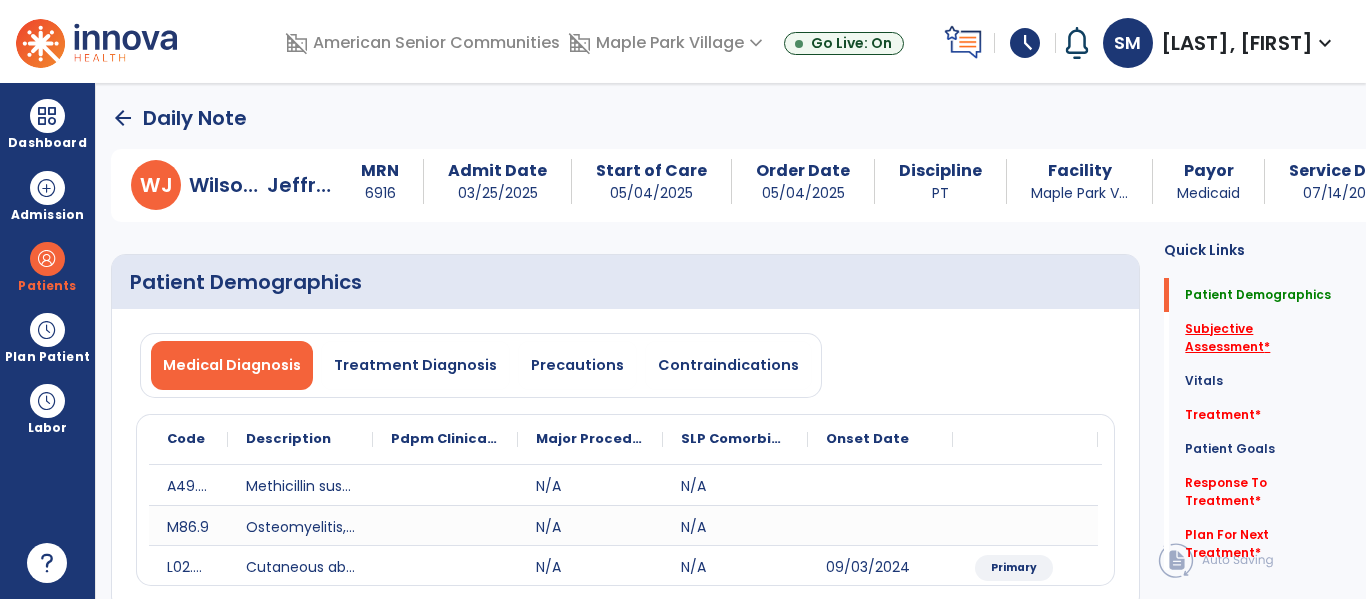 click on "Subjective Assessment   *" 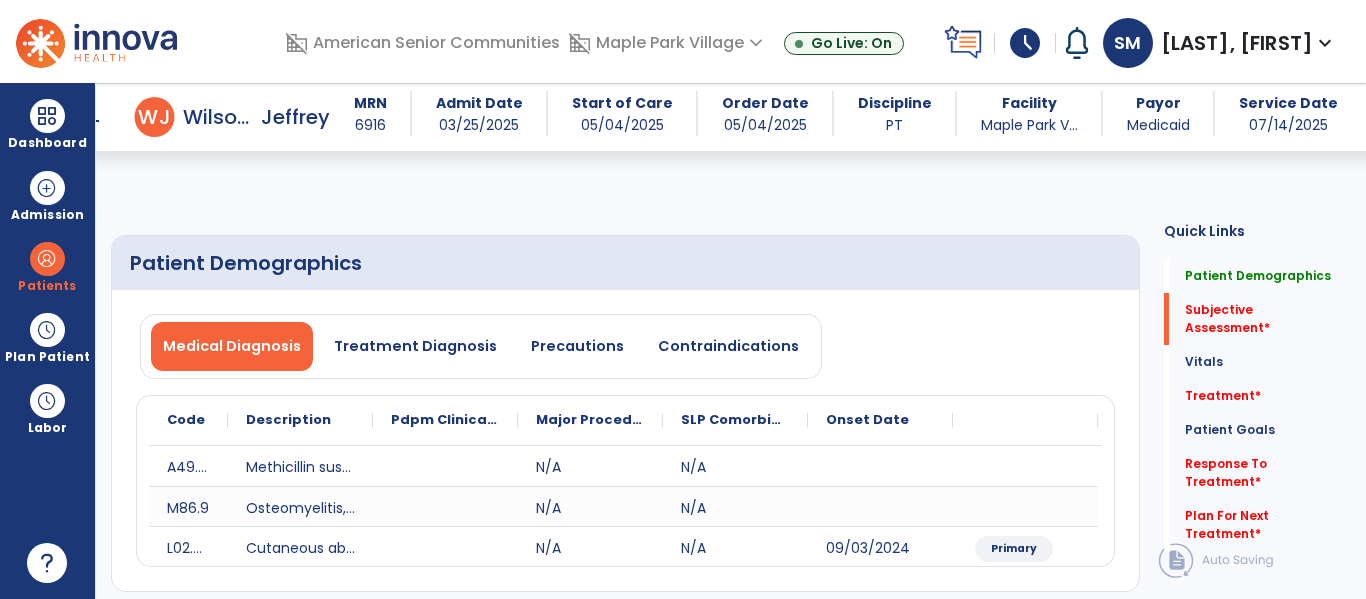 scroll, scrollTop: 427, scrollLeft: 0, axis: vertical 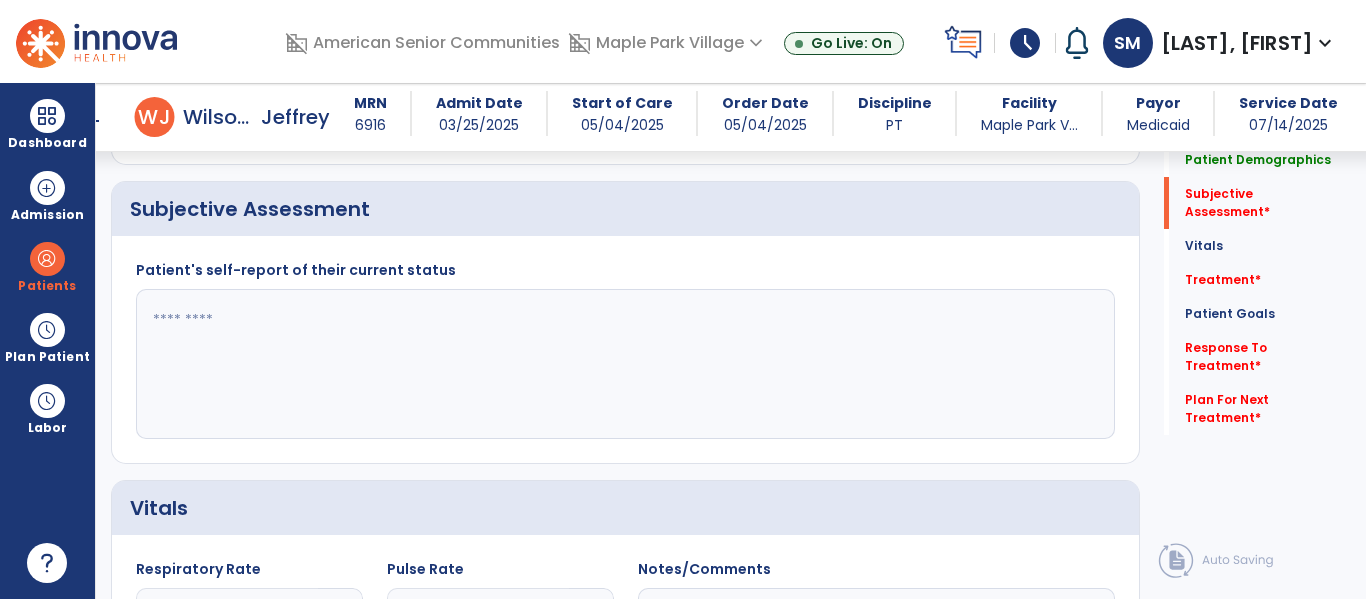 click 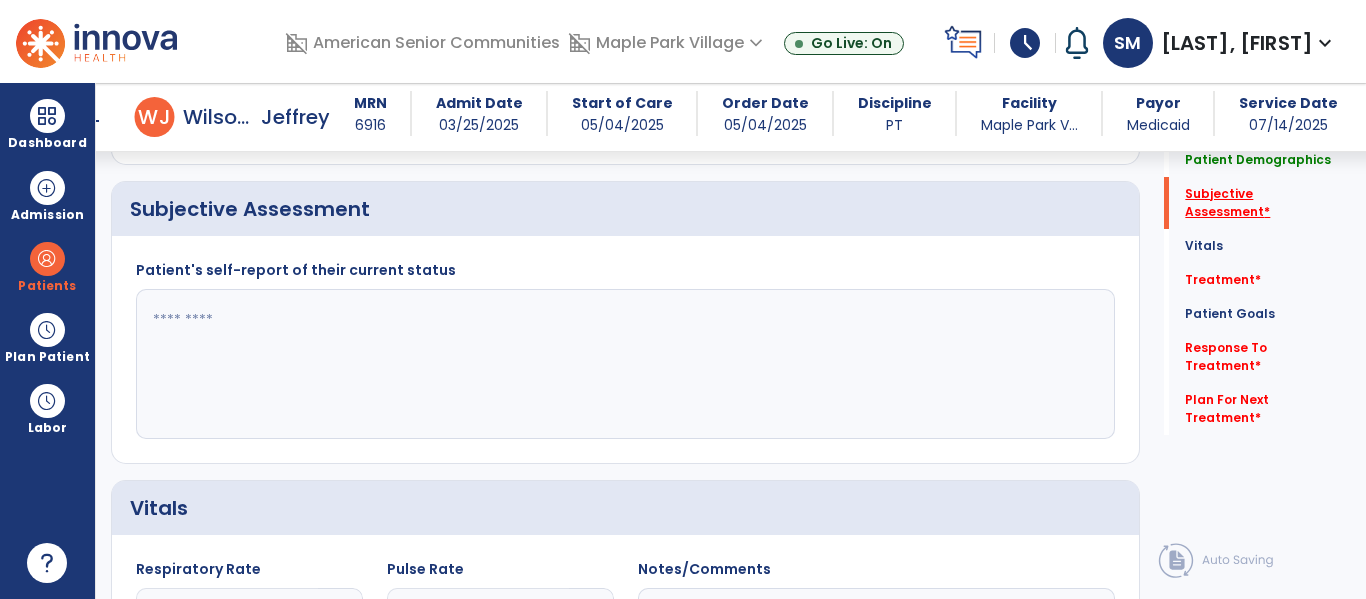 click on "Subjective Assessment   *" 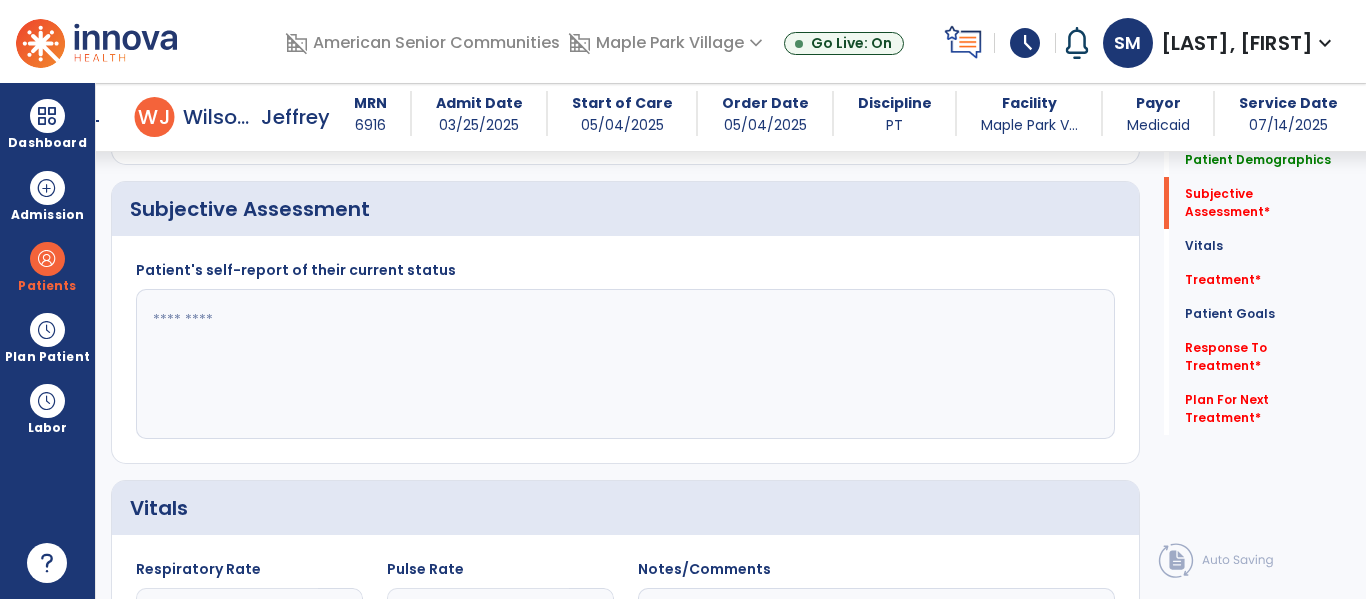 scroll, scrollTop: 408, scrollLeft: 0, axis: vertical 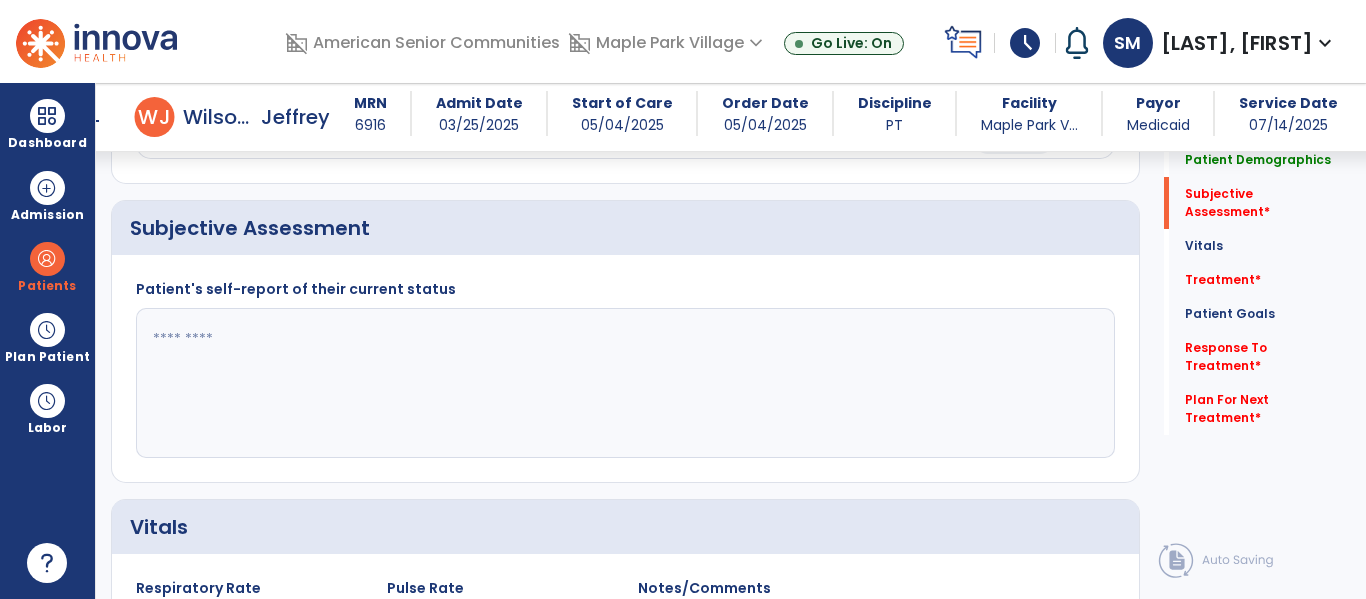 click 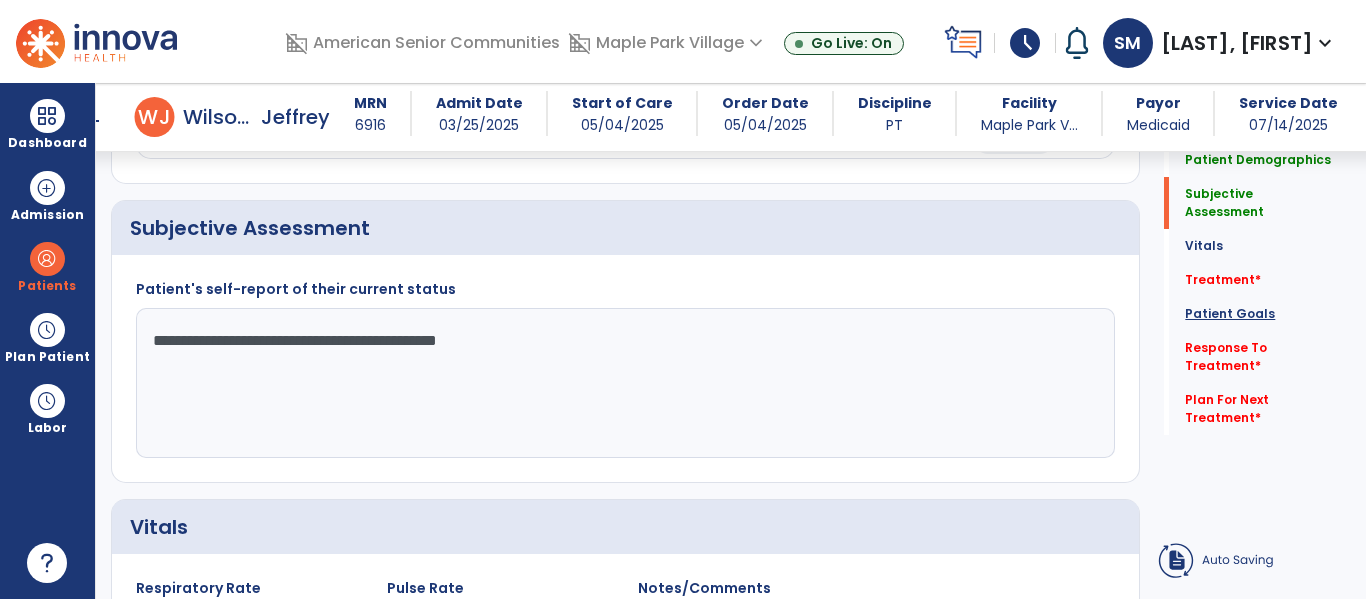 type on "**********" 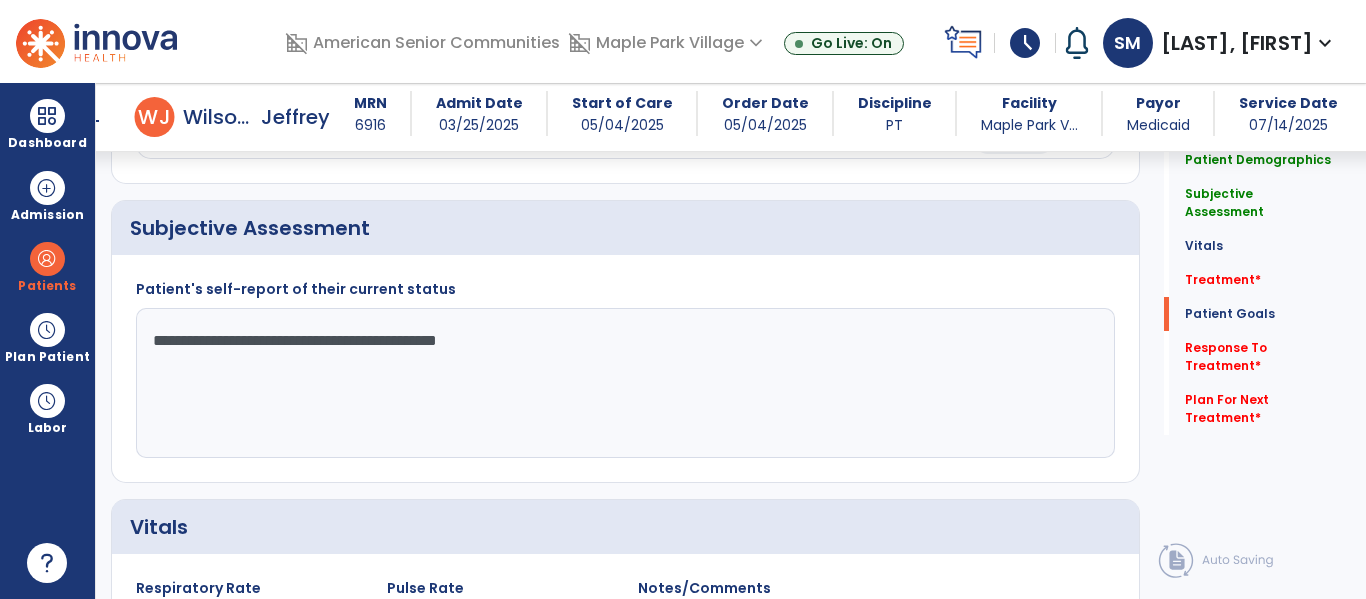 scroll, scrollTop: 2076, scrollLeft: 0, axis: vertical 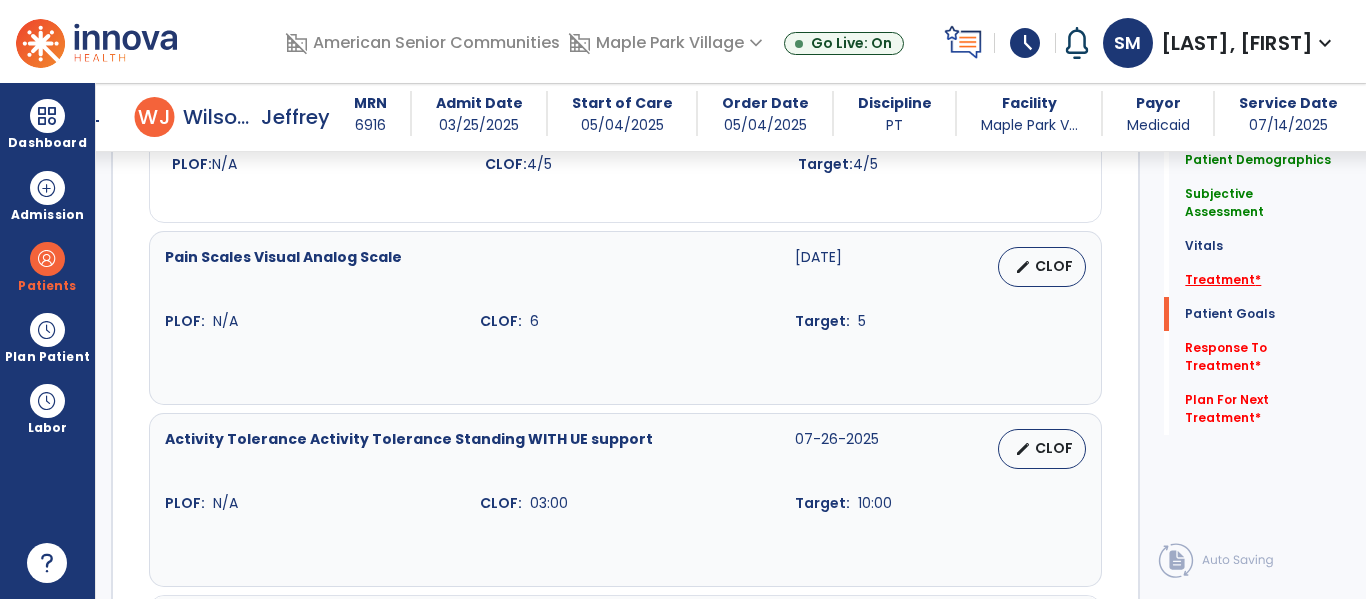 click on "Treatment   *" 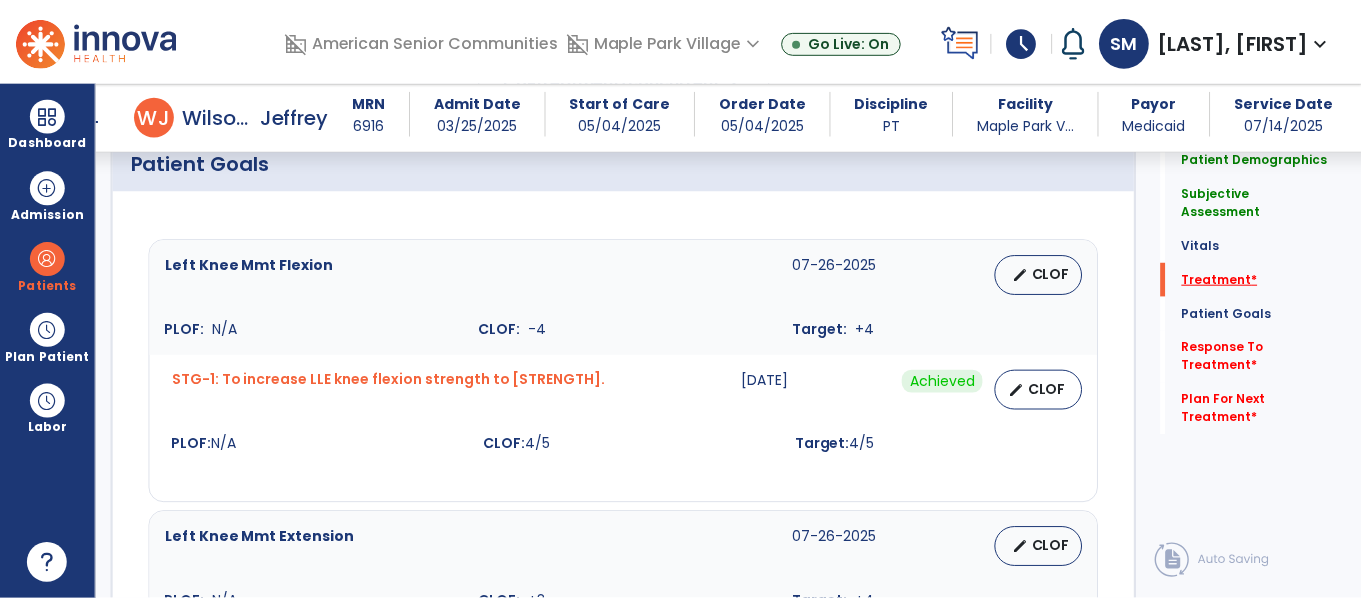 scroll, scrollTop: 1145, scrollLeft: 0, axis: vertical 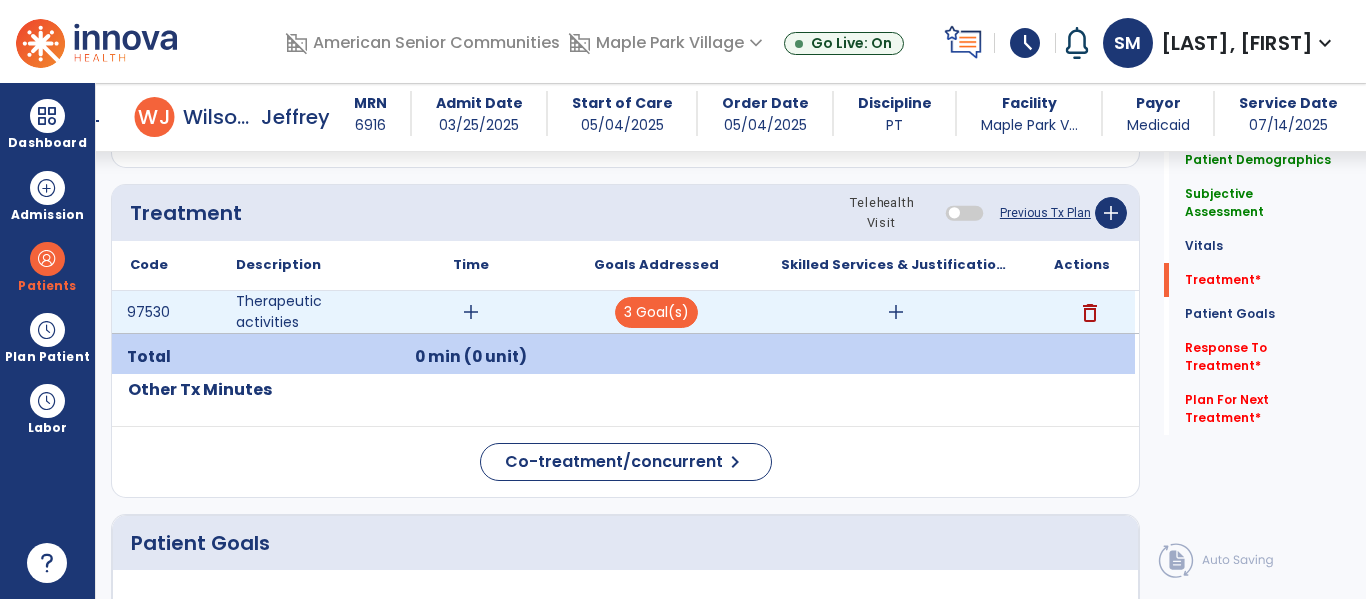 click on "add" at bounding box center [471, 312] 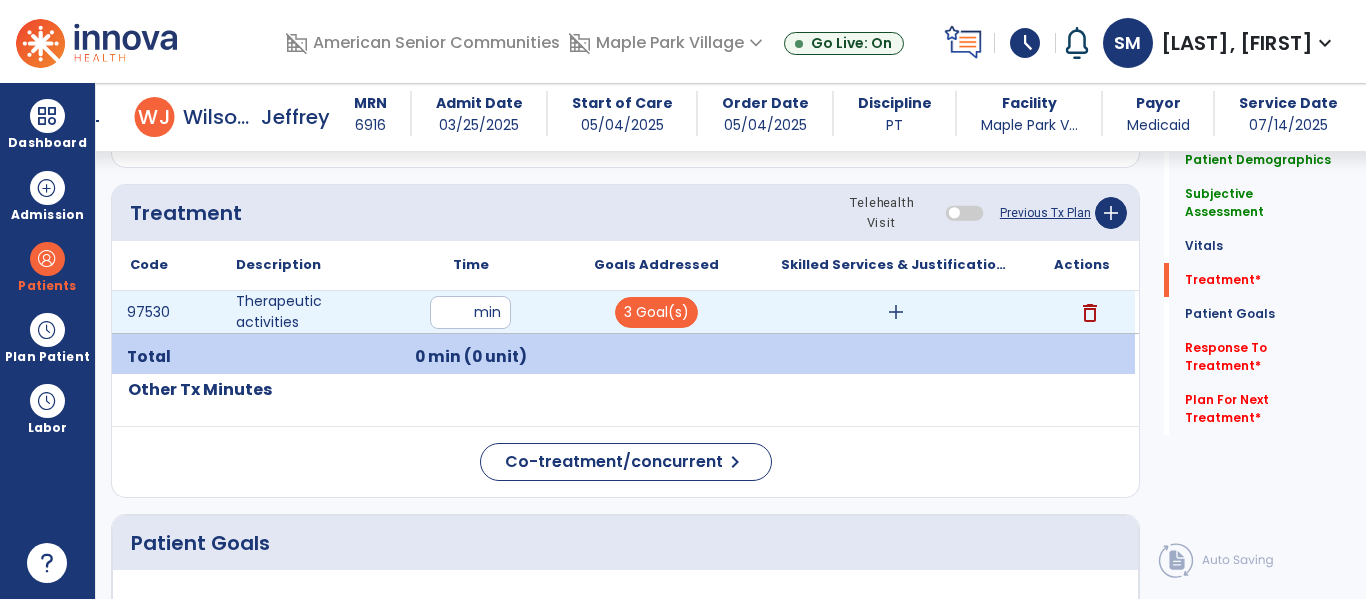 type on "**" 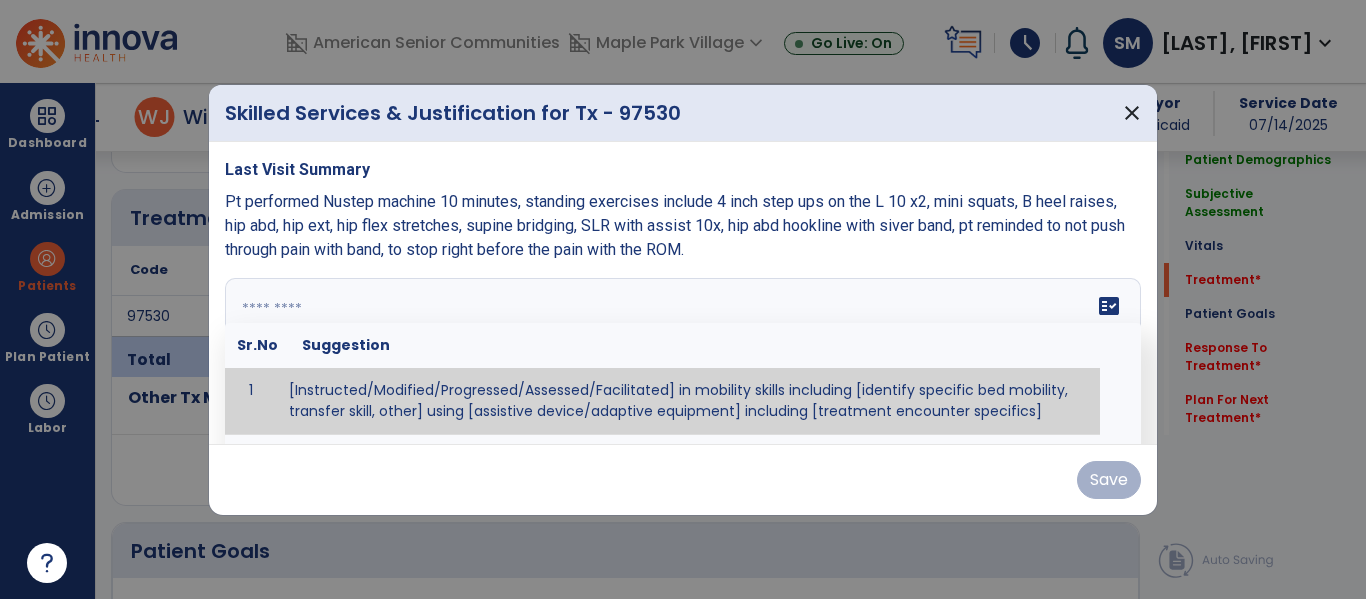 click at bounding box center (683, 353) 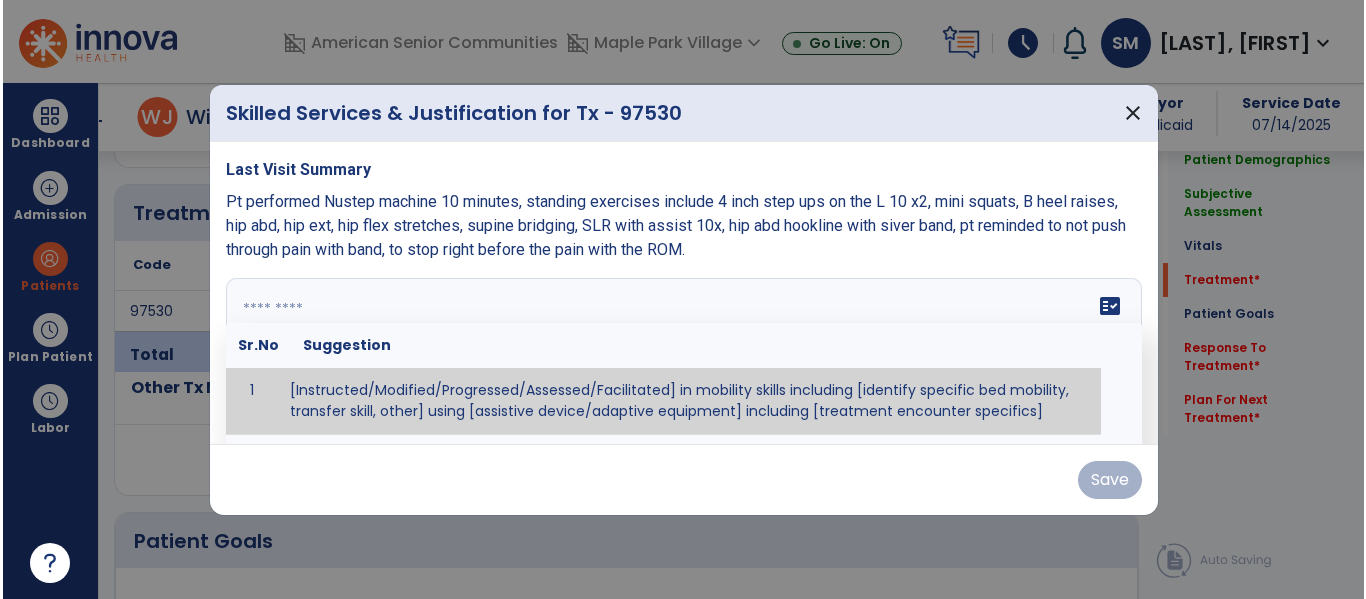 scroll, scrollTop: 1145, scrollLeft: 0, axis: vertical 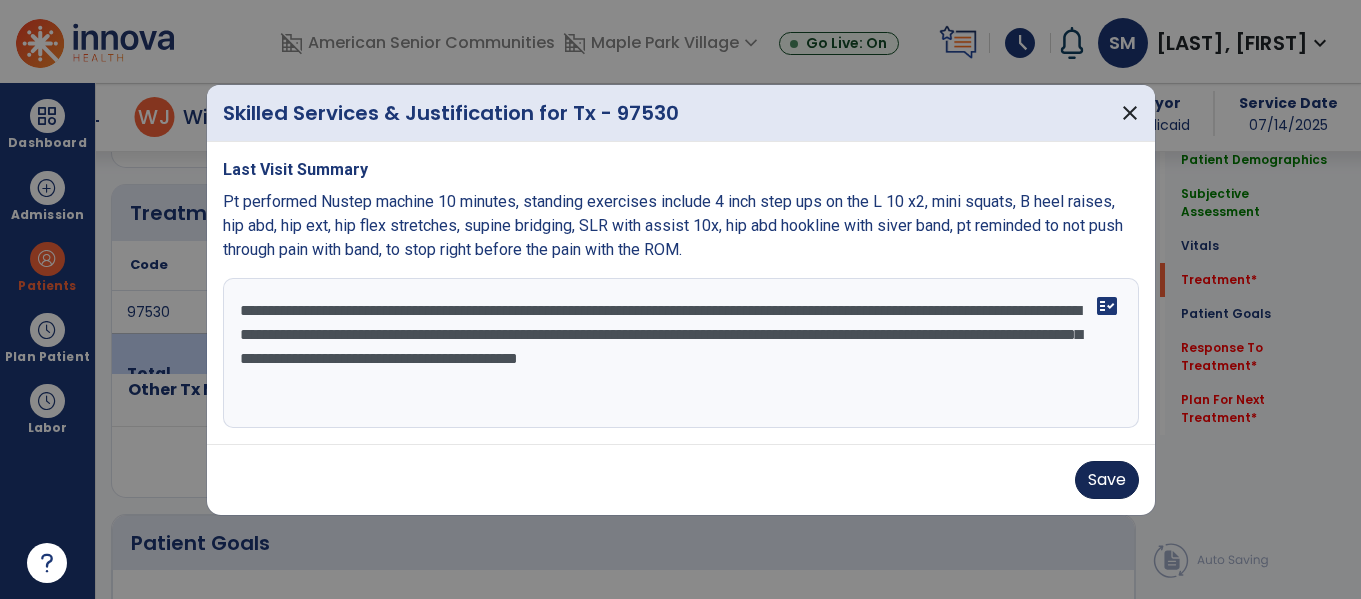 type on "**********" 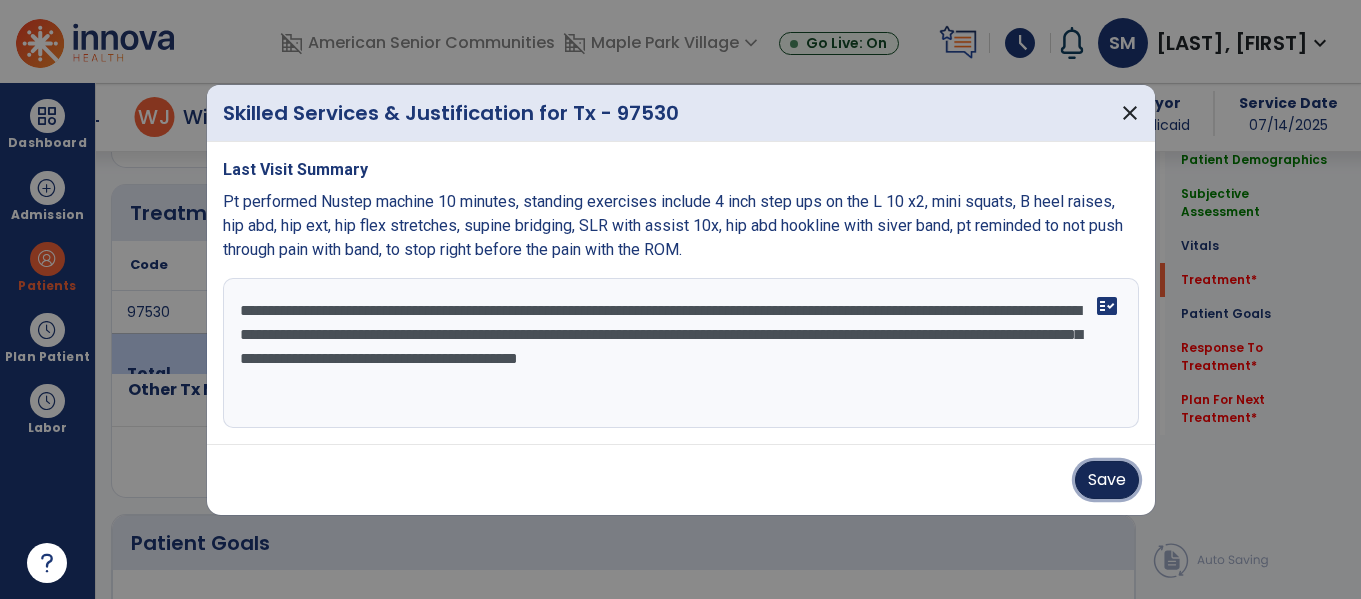 click on "Save" at bounding box center (1107, 480) 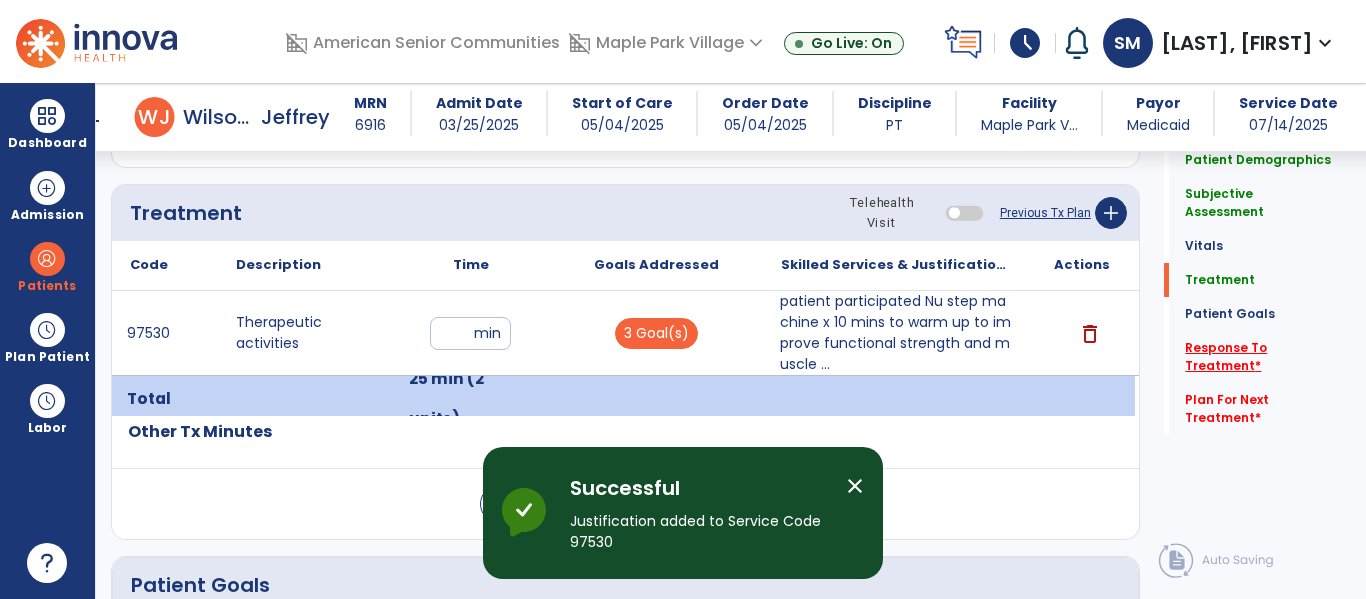 click on "Response To Treatment   *" 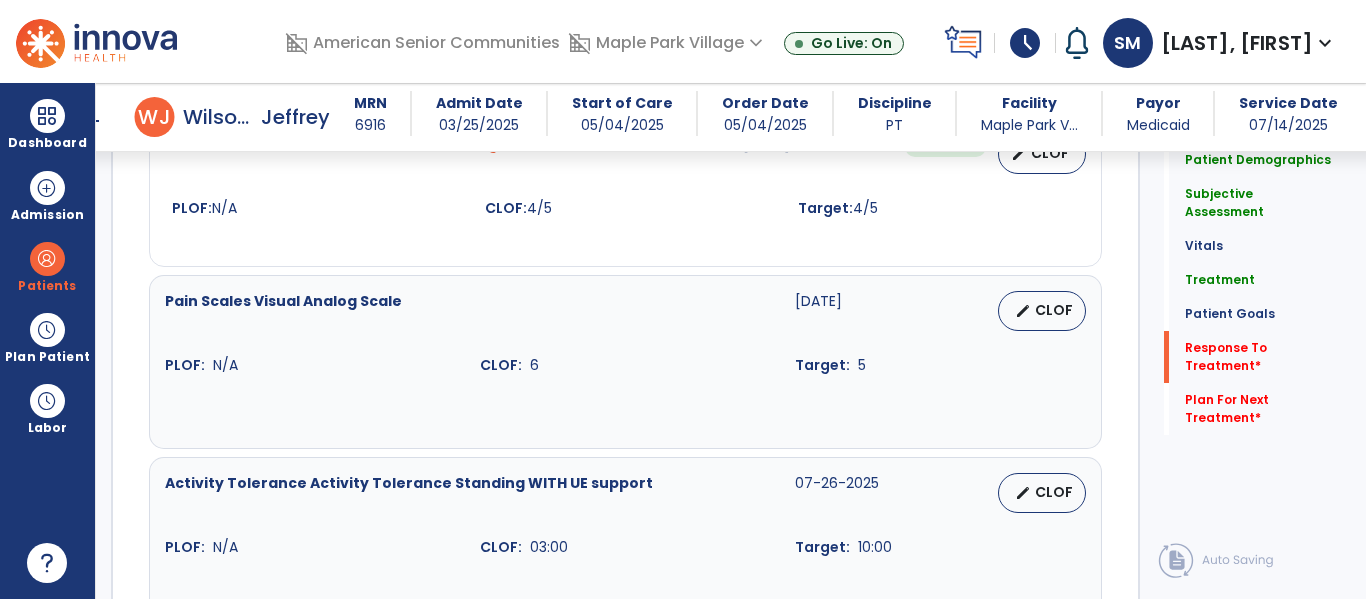 scroll, scrollTop: 3019, scrollLeft: 0, axis: vertical 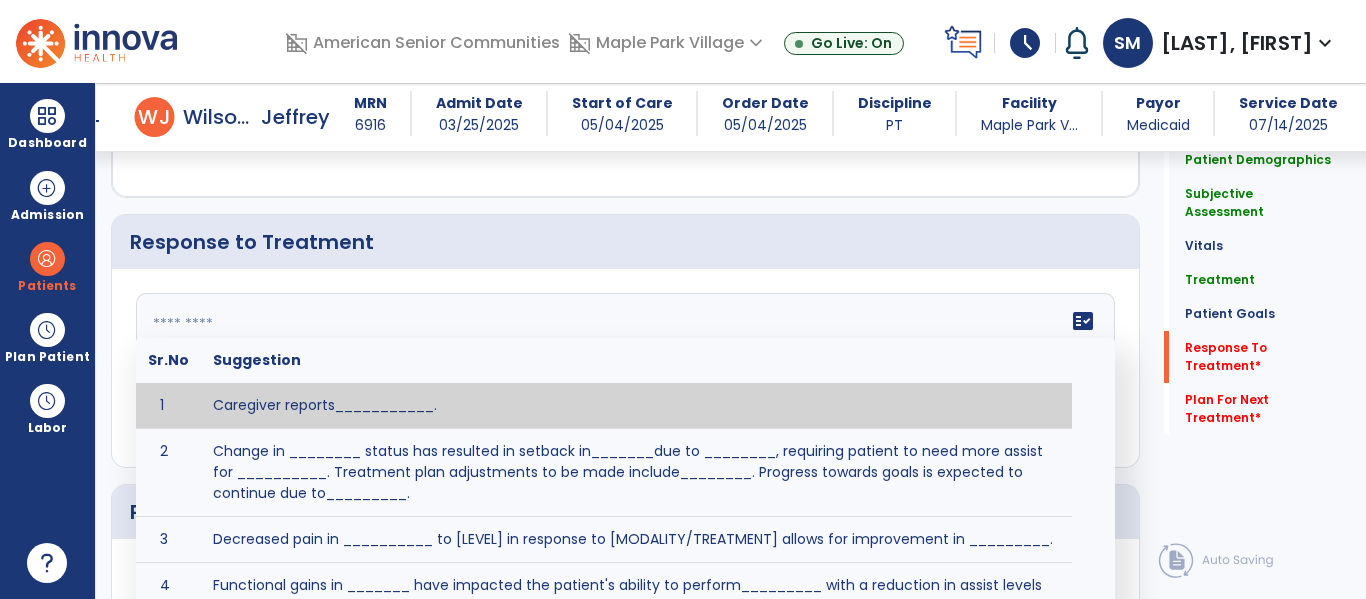 click 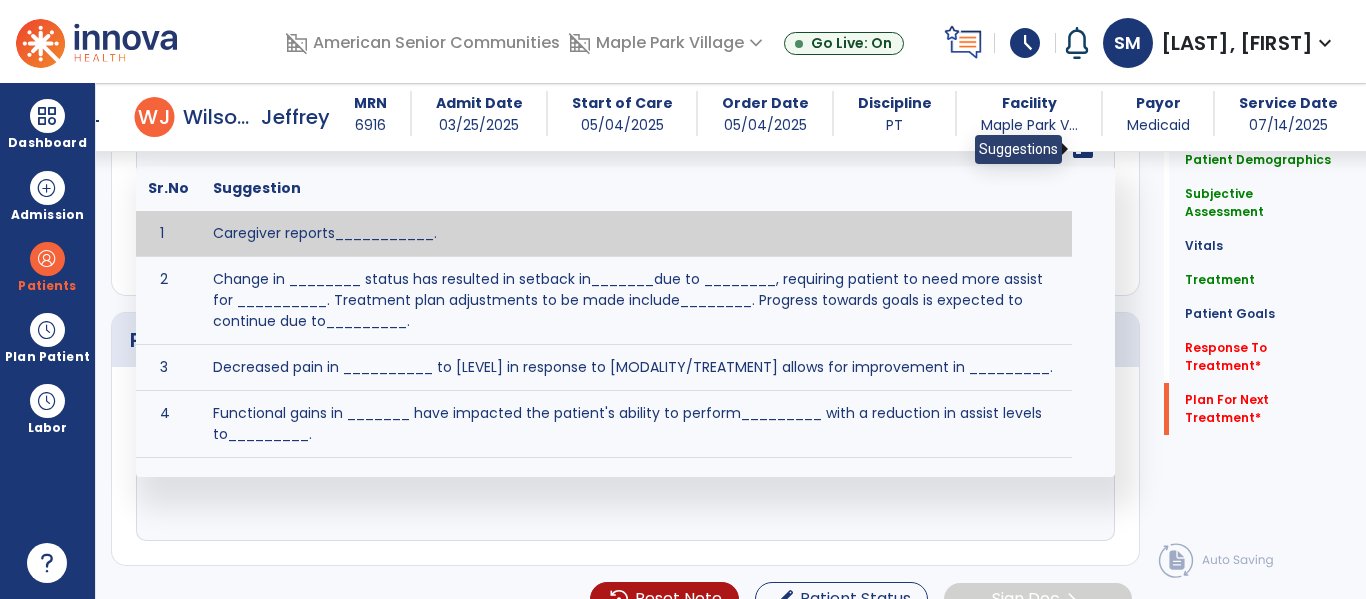 scroll, scrollTop: 3224, scrollLeft: 0, axis: vertical 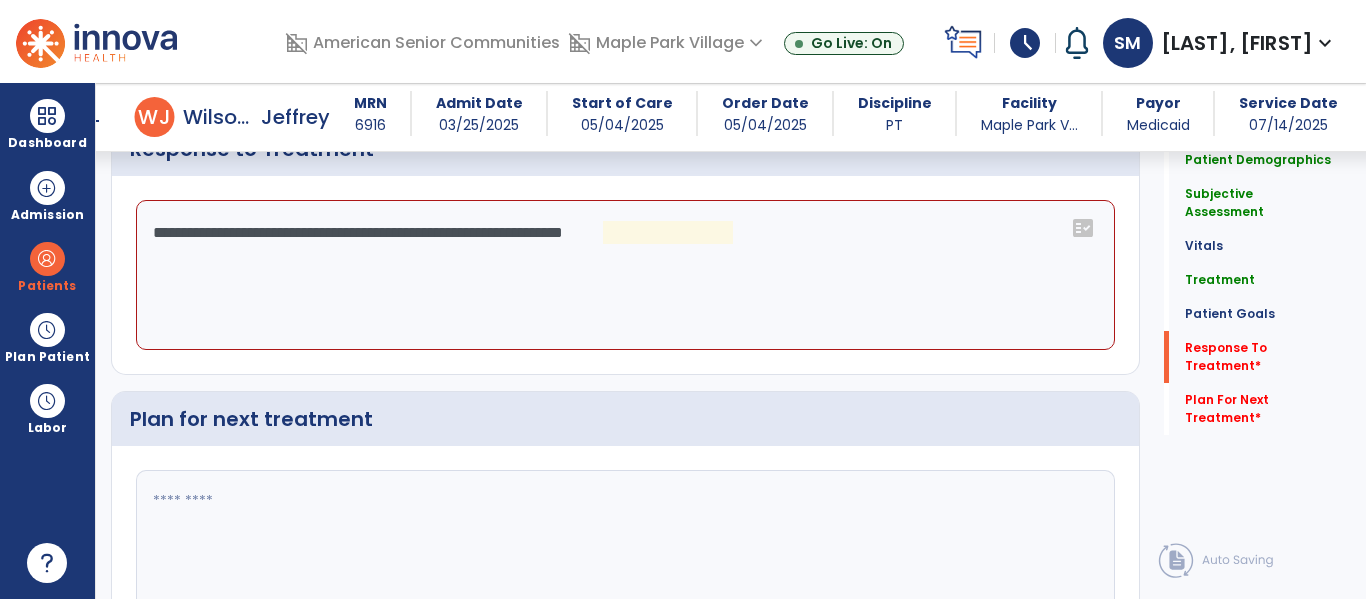 click on "**********" 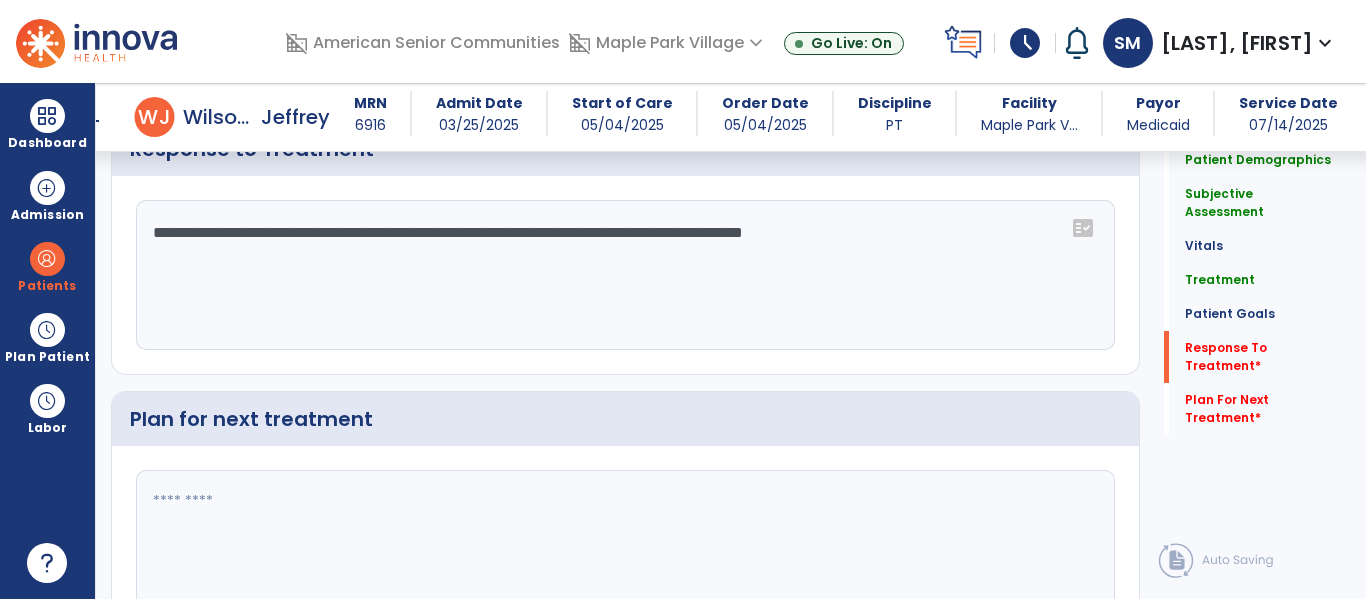type on "**********" 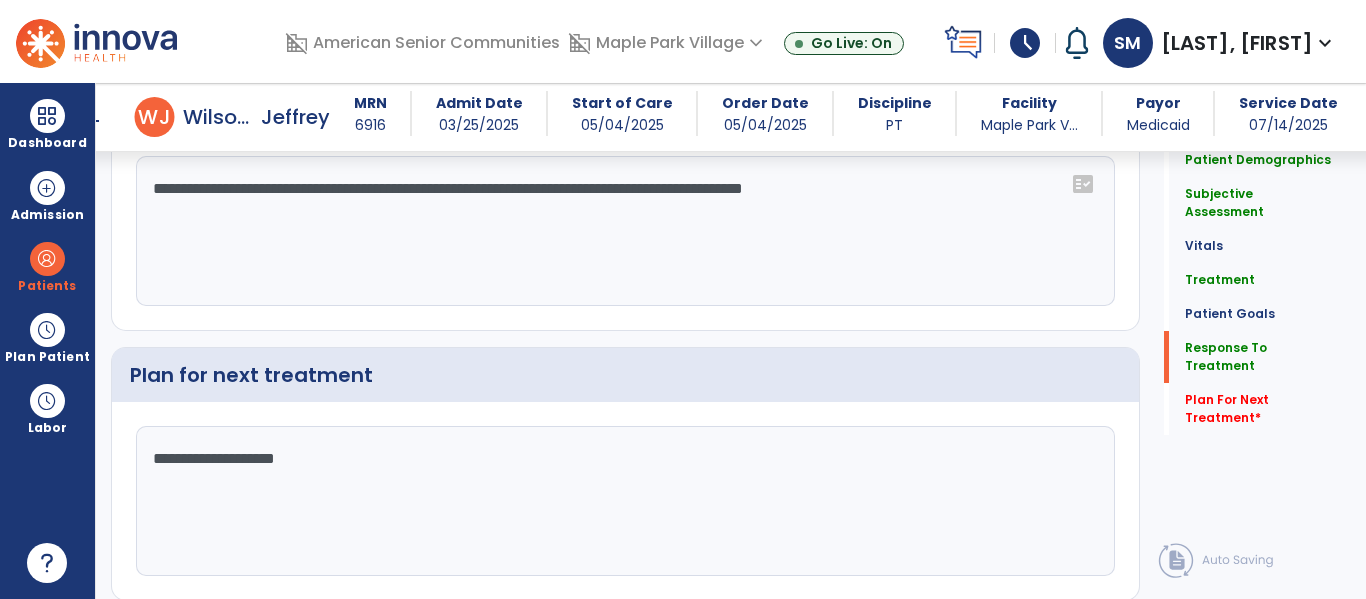 scroll, scrollTop: 3068, scrollLeft: 0, axis: vertical 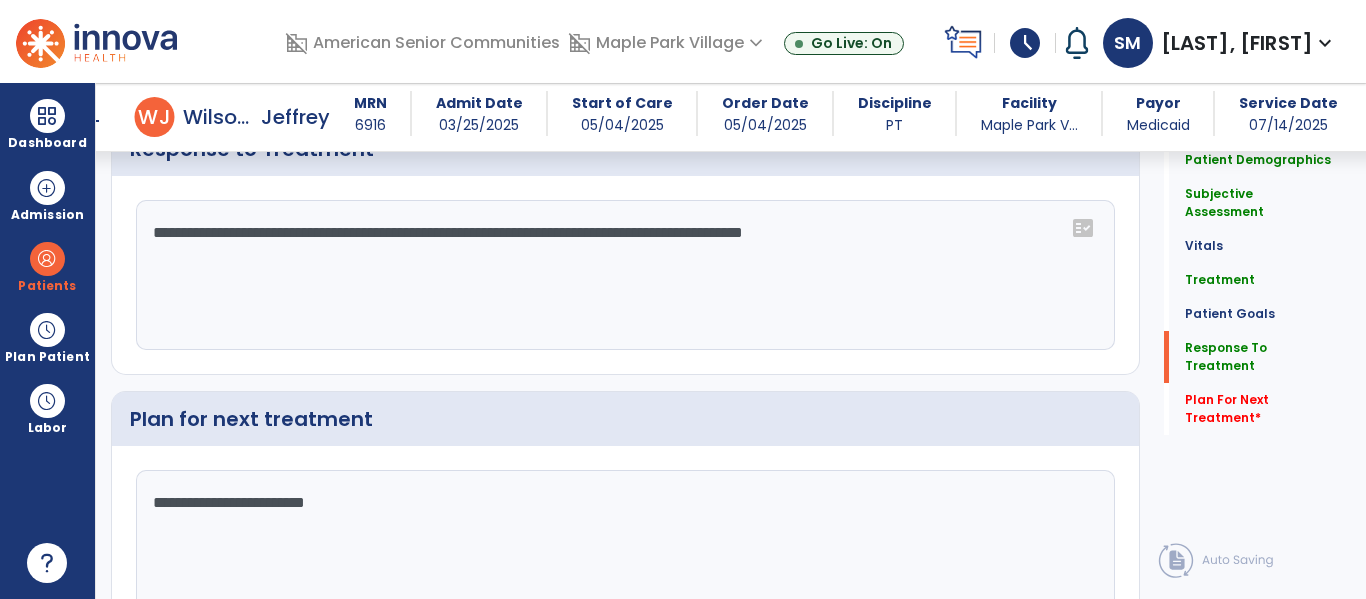 type on "**********" 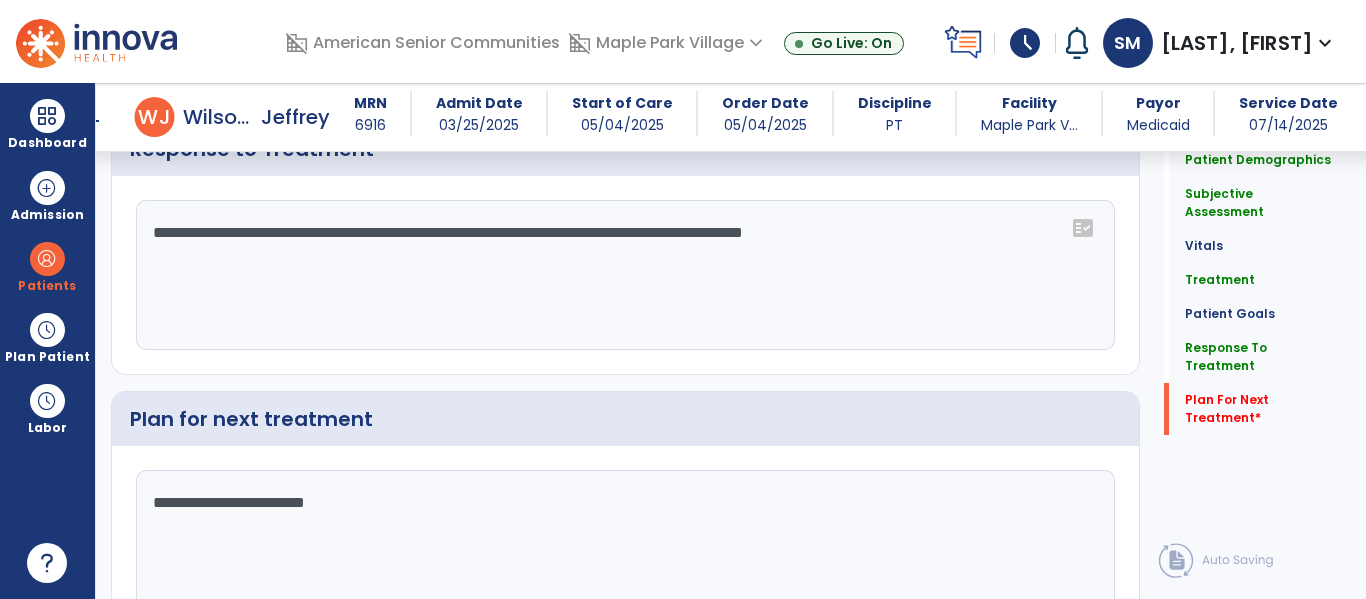scroll, scrollTop: 3224, scrollLeft: 0, axis: vertical 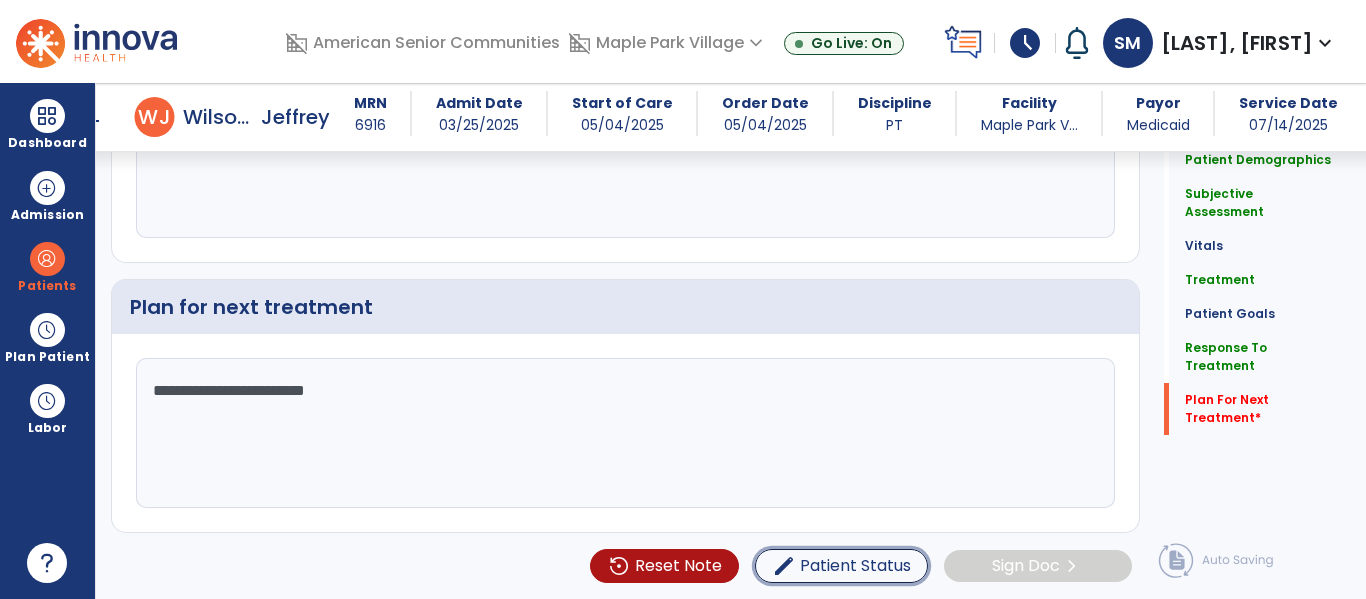 type 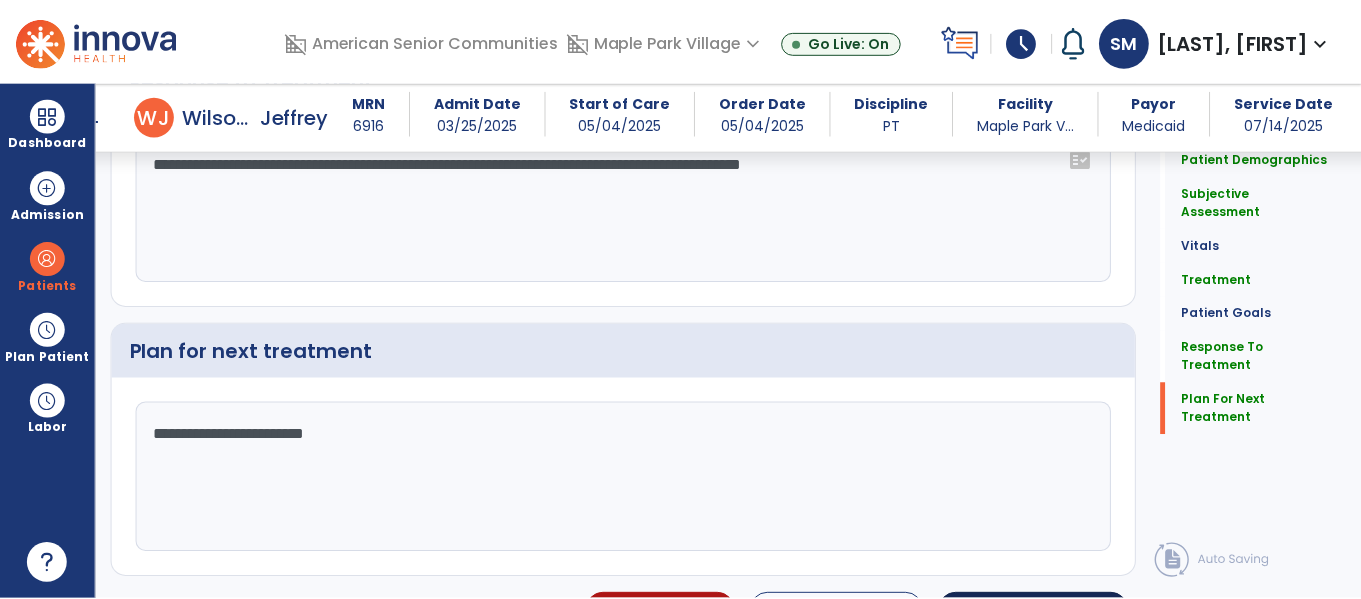 scroll, scrollTop: 3224, scrollLeft: 0, axis: vertical 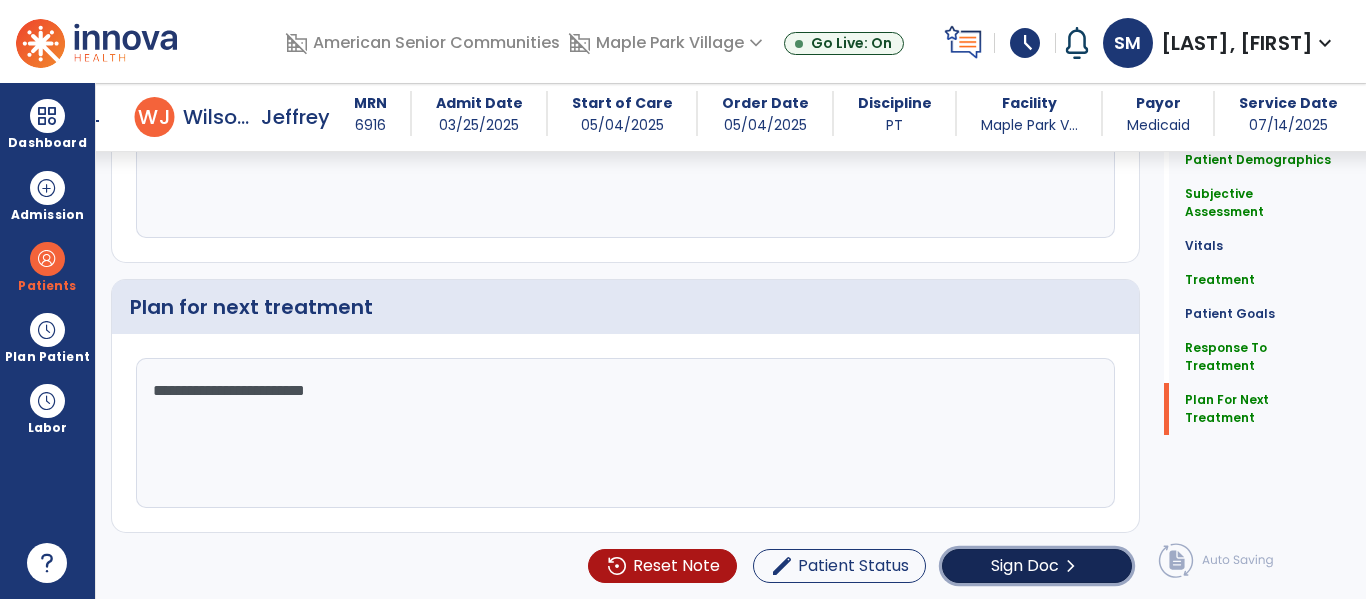 click on "Sign Doc" 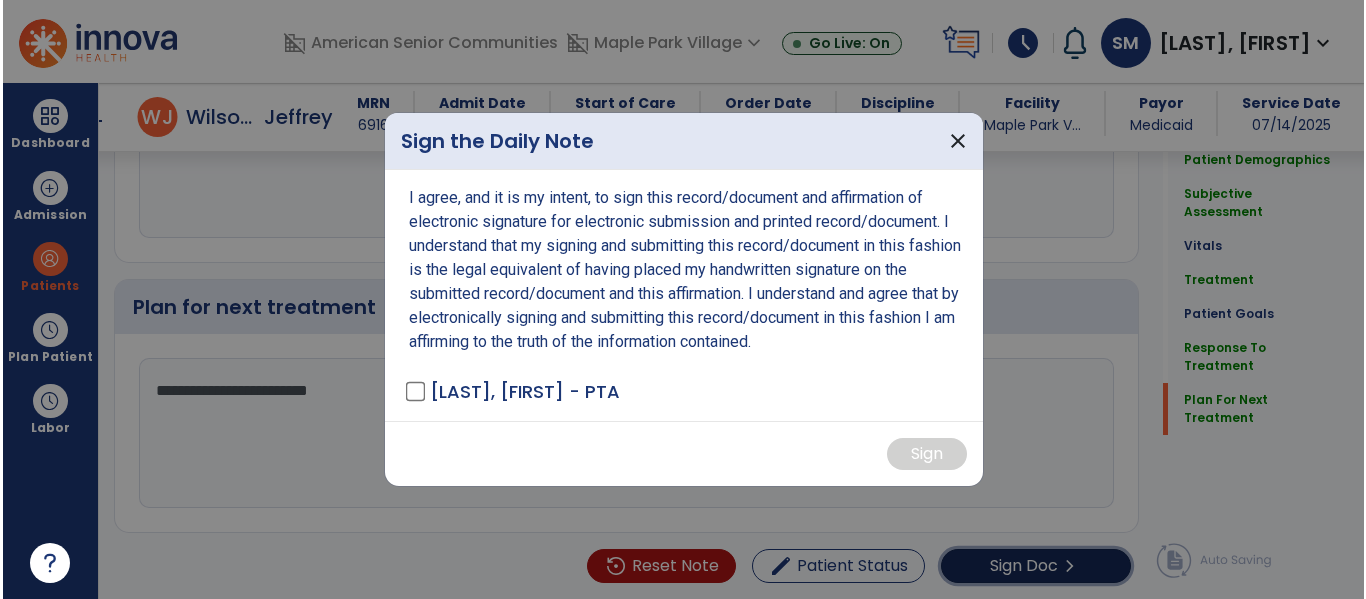 scroll, scrollTop: 3224, scrollLeft: 0, axis: vertical 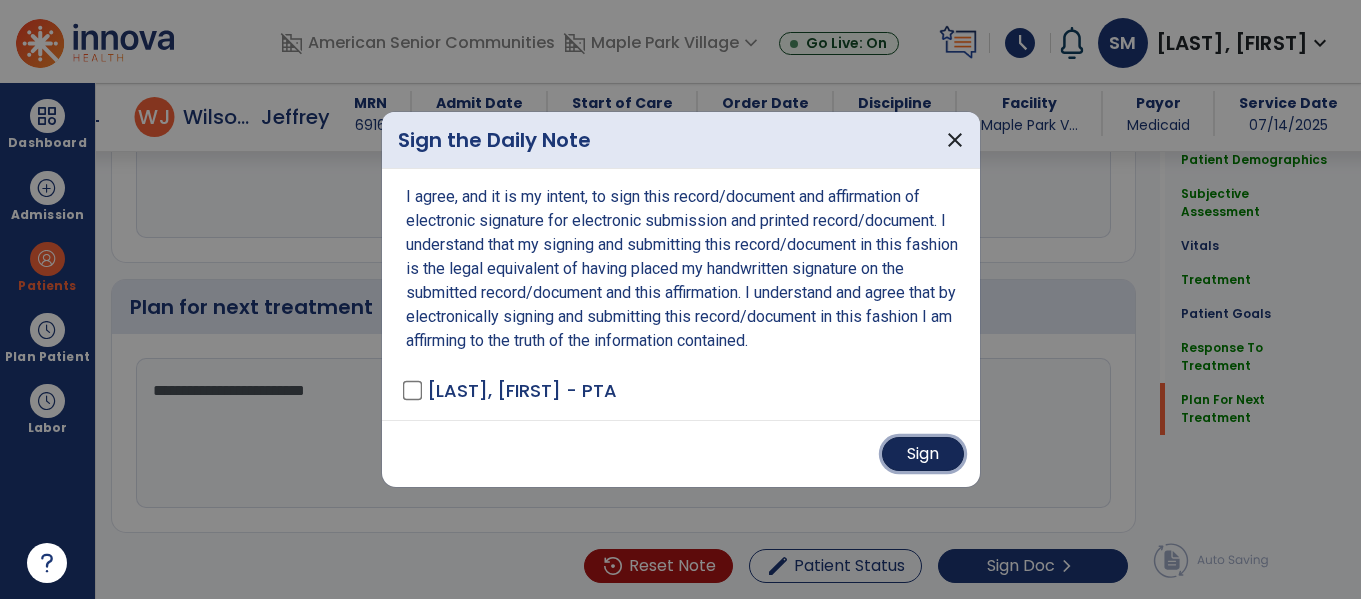 click on "Sign" at bounding box center (923, 454) 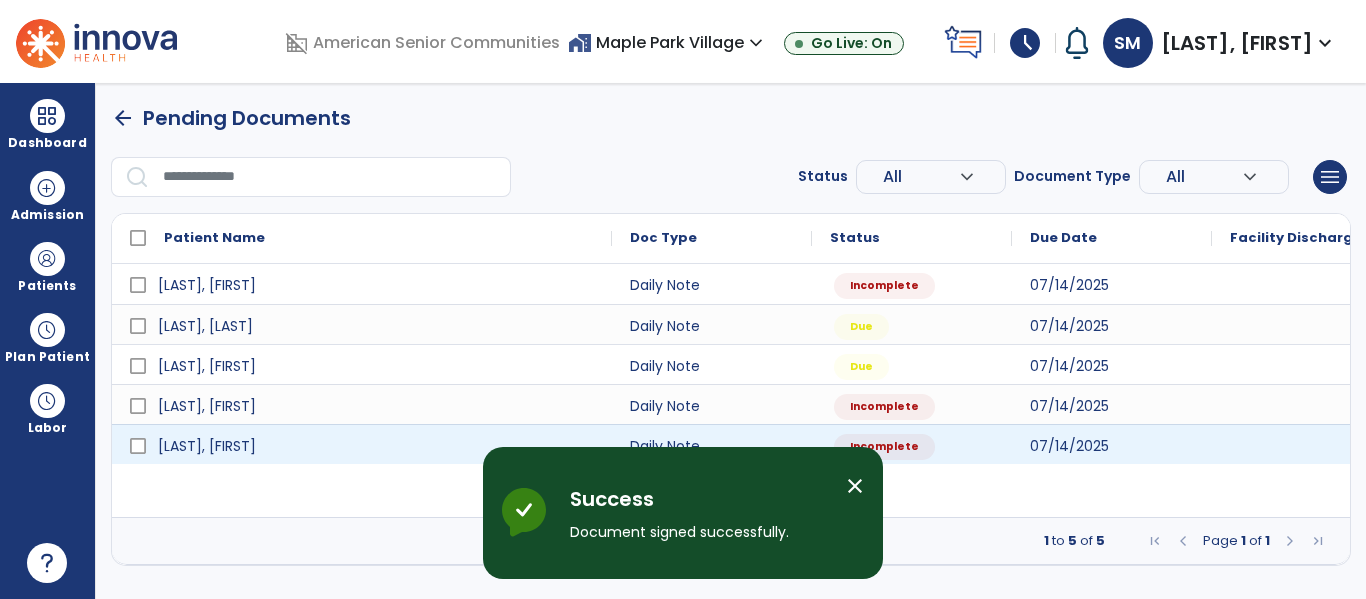 scroll, scrollTop: 0, scrollLeft: 0, axis: both 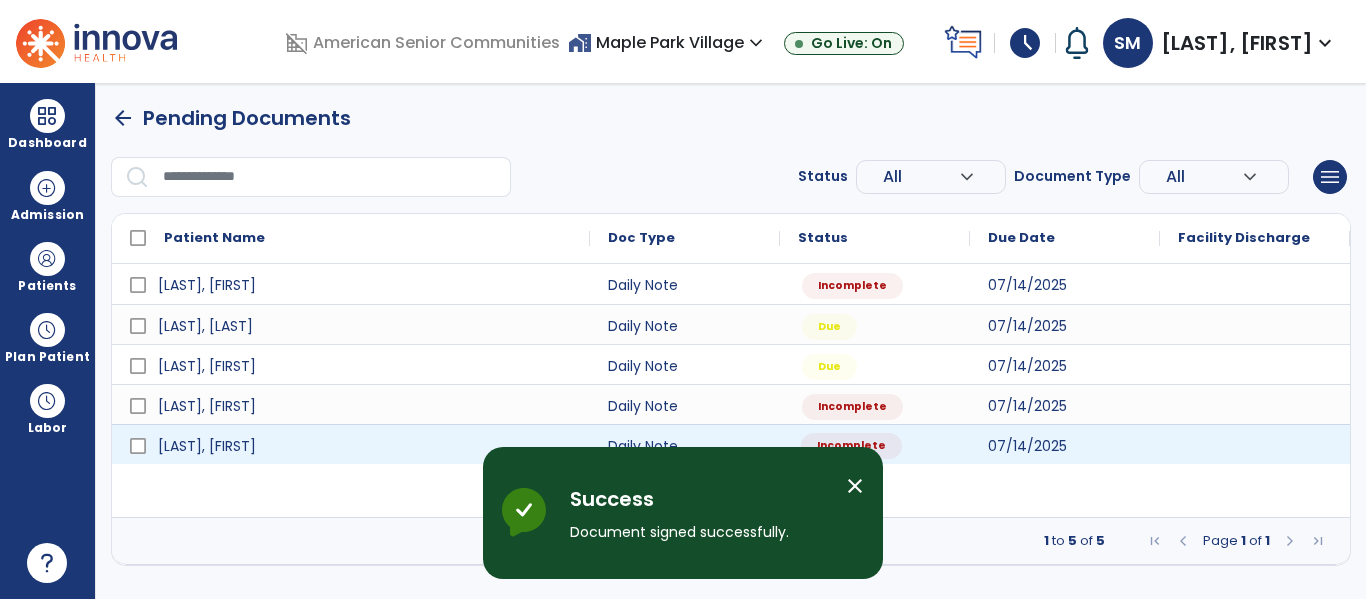 click on "Incomplete" at bounding box center (875, 444) 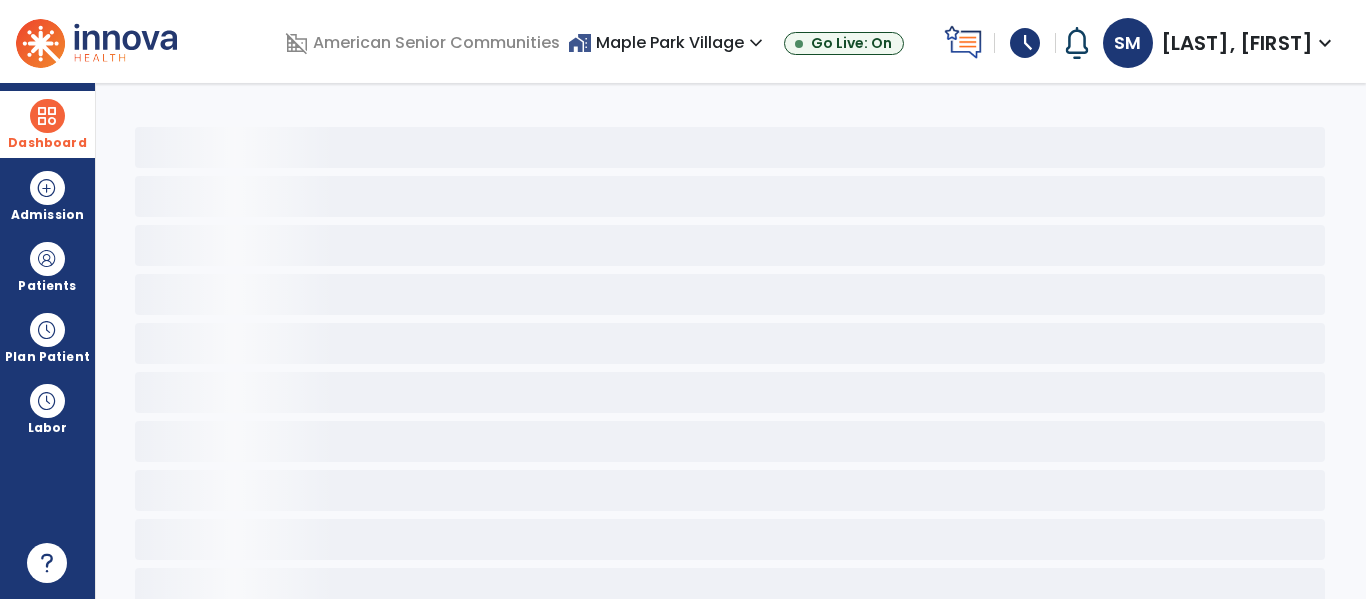 click at bounding box center [47, 116] 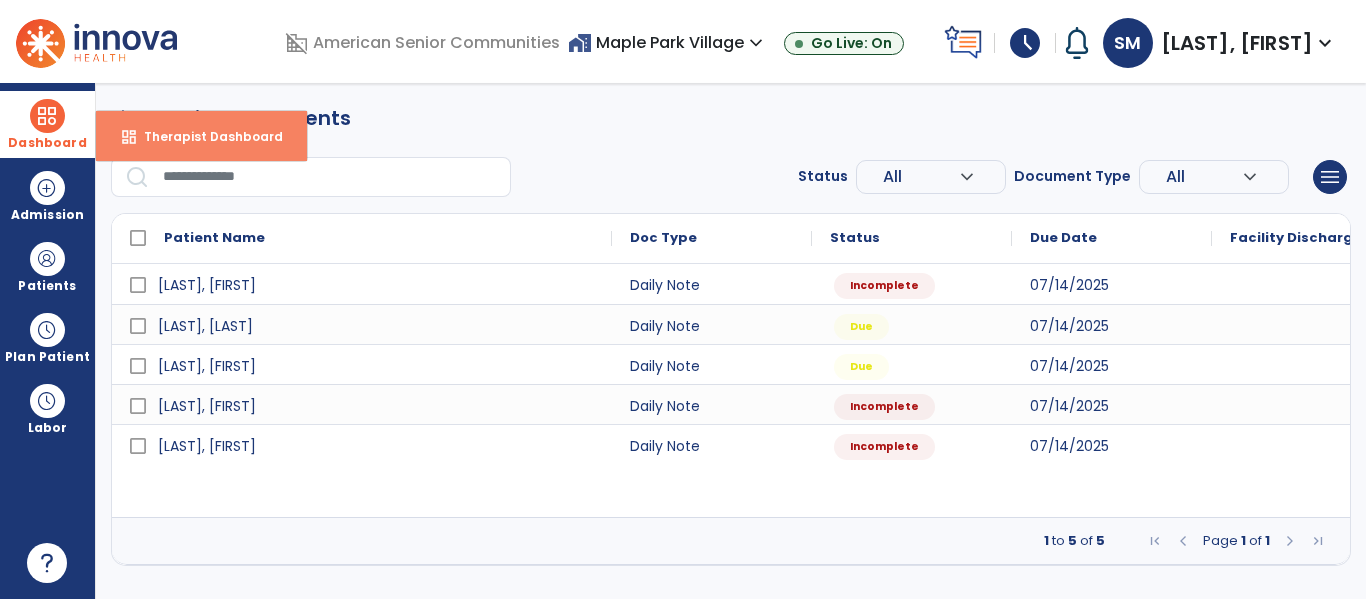 click on "Therapist Dashboard" at bounding box center [205, 136] 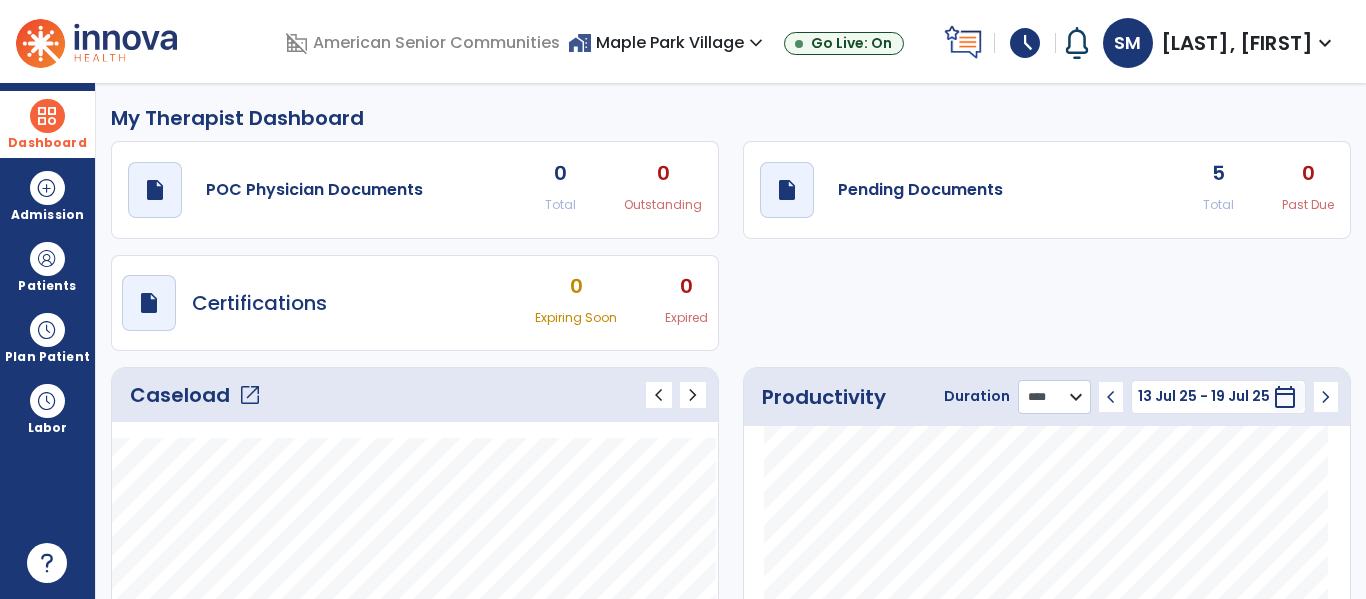 click on "******** **** ***" 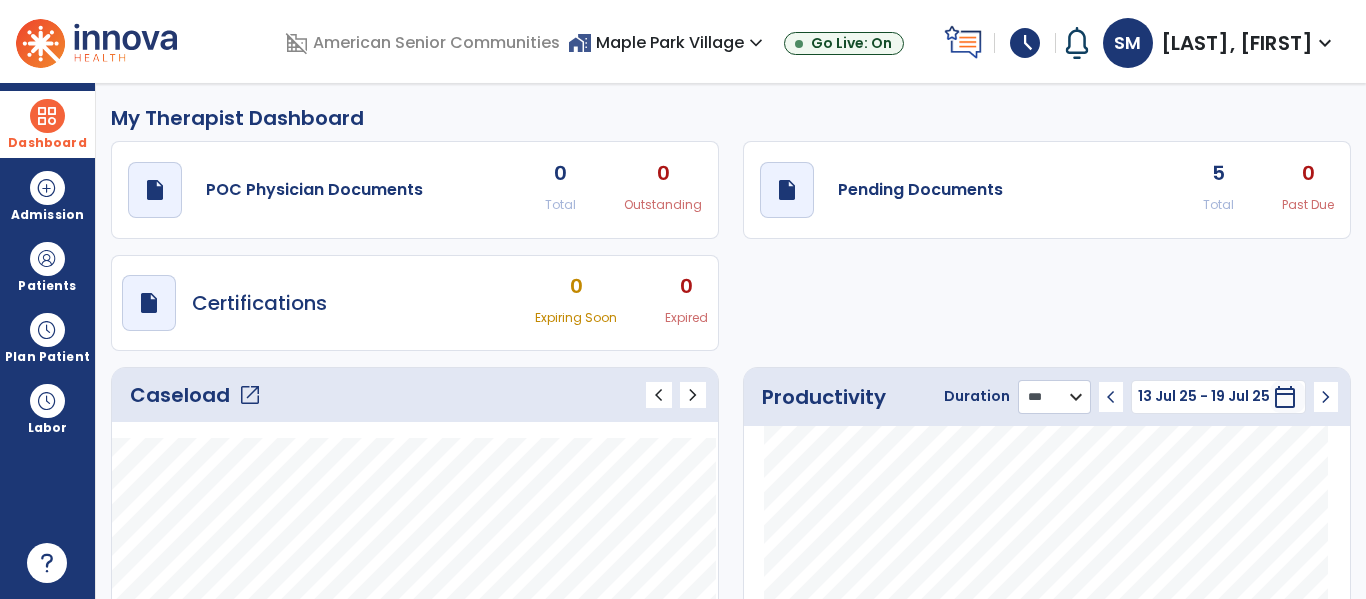 click on "******** **** ***" 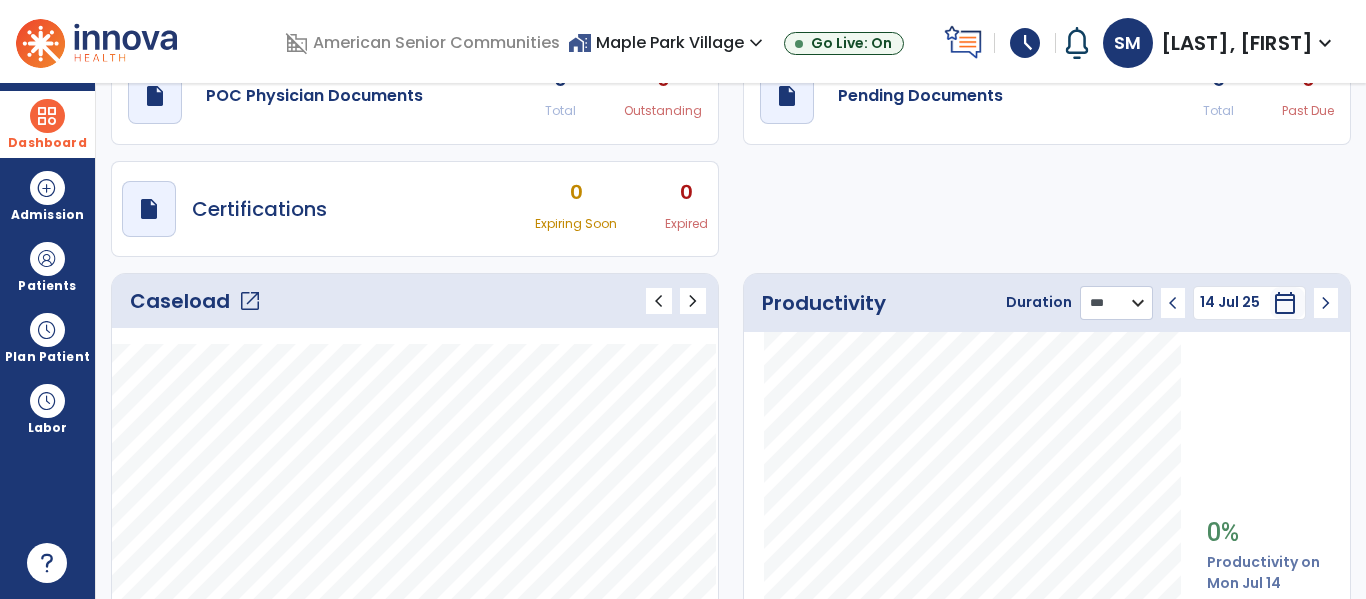 scroll, scrollTop: 0, scrollLeft: 0, axis: both 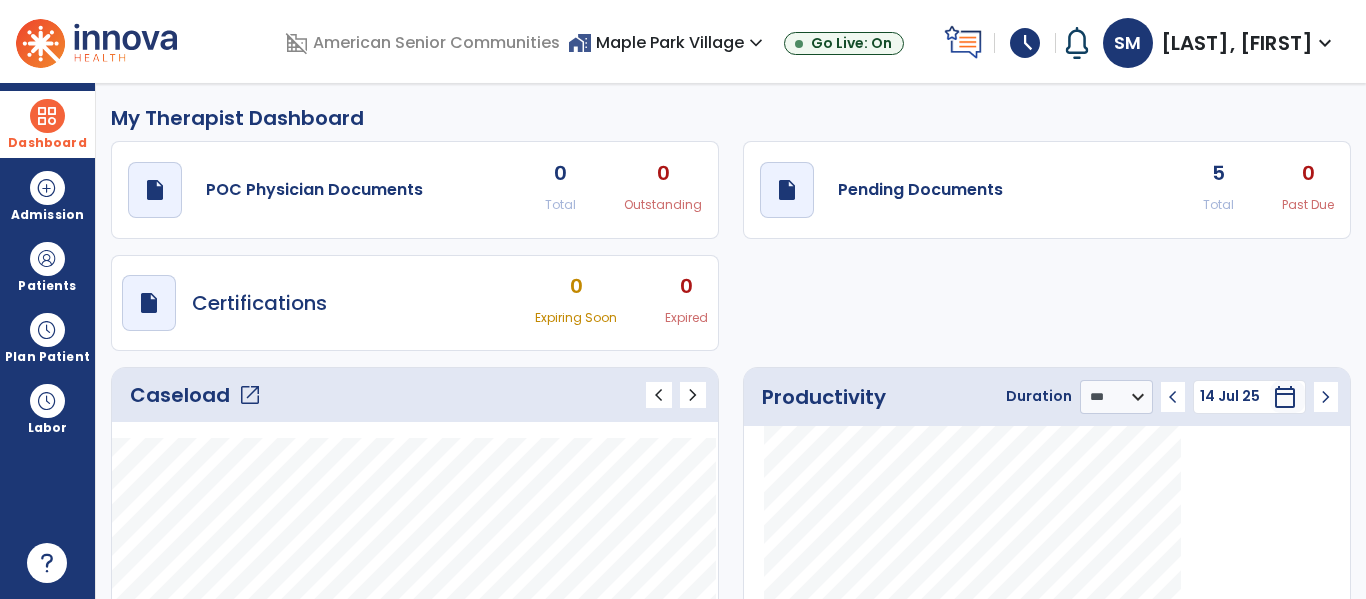 click on "5" 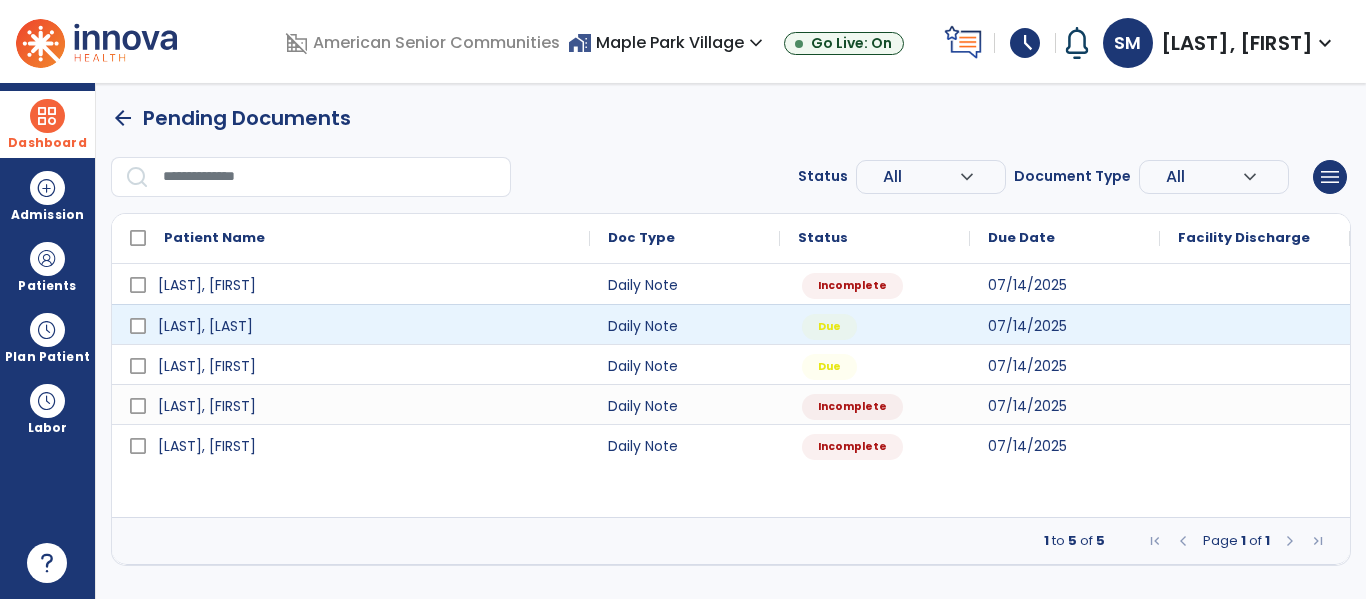 click at bounding box center [1255, 324] 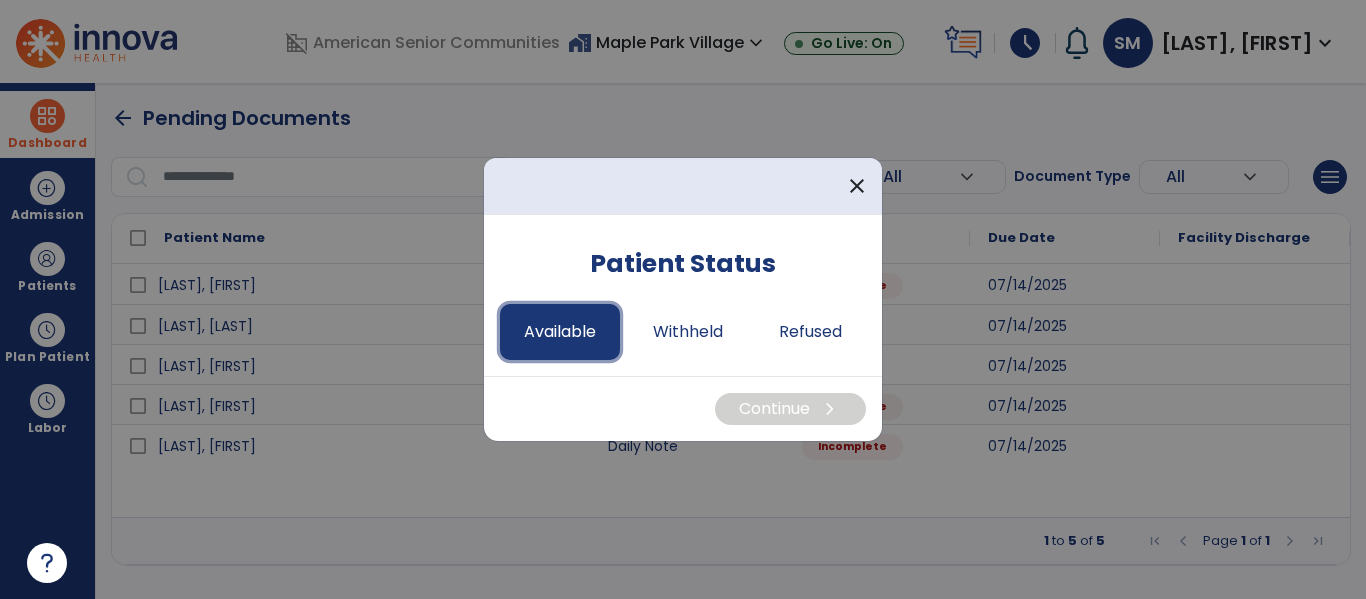 click on "Available" at bounding box center [560, 332] 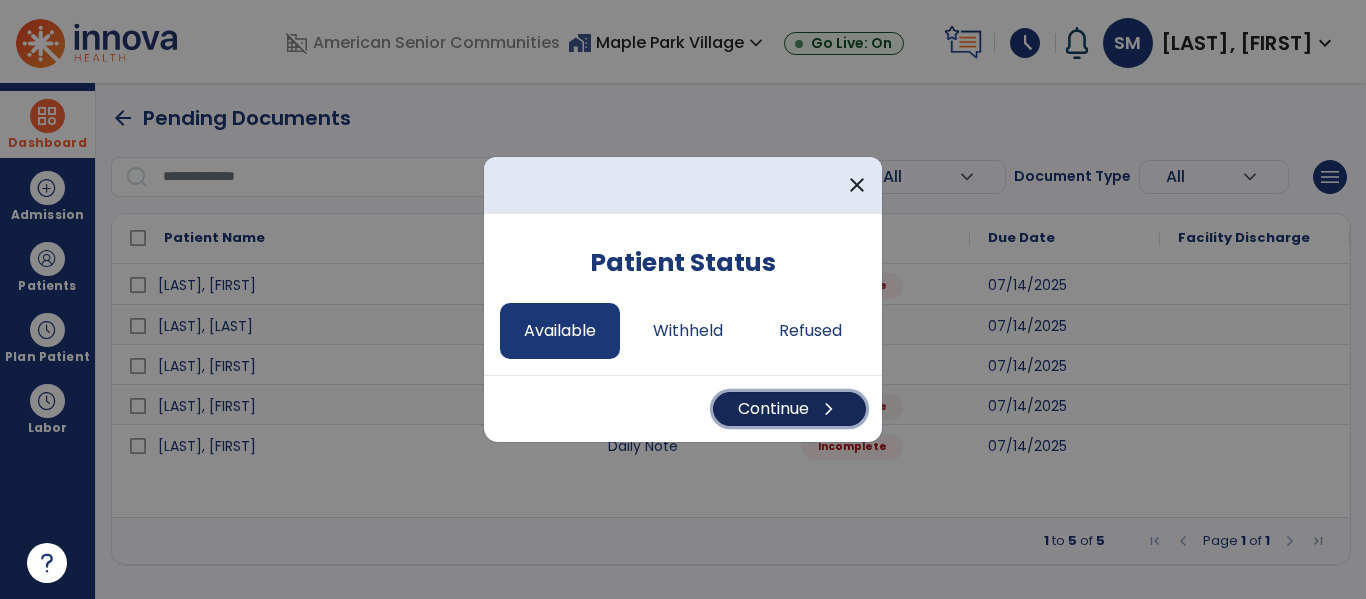 click on "Continue   chevron_right" at bounding box center [789, 409] 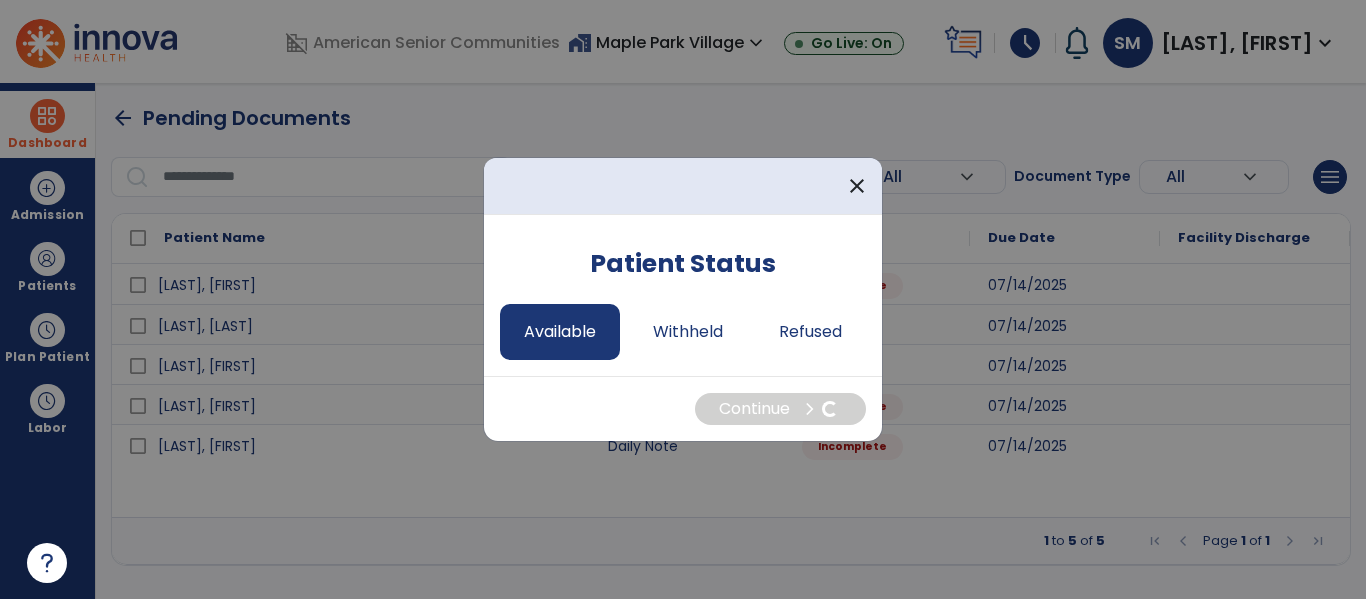 select on "*" 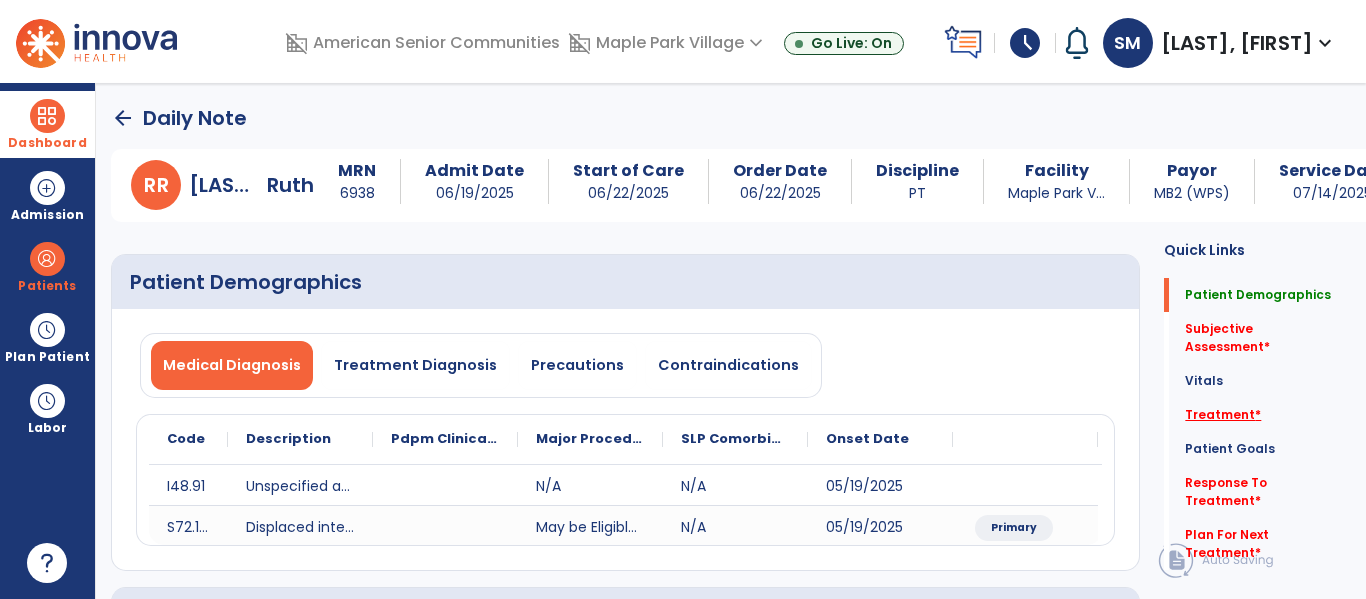 click on "Treatment   *" 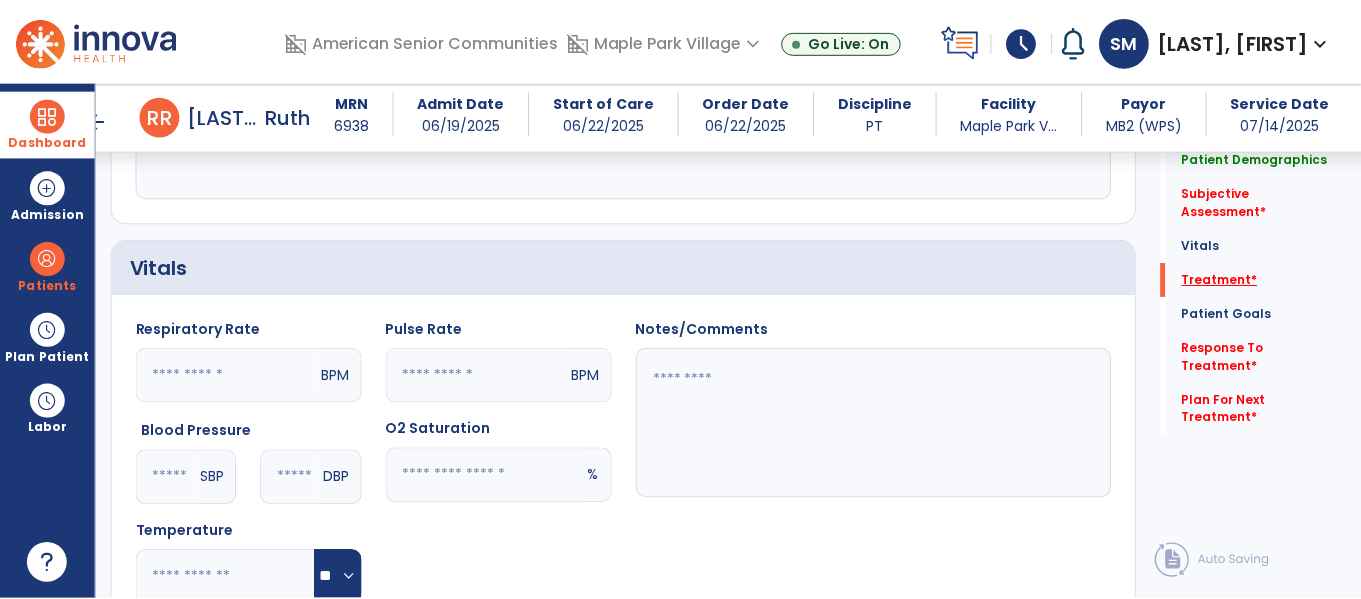 scroll, scrollTop: 1095, scrollLeft: 0, axis: vertical 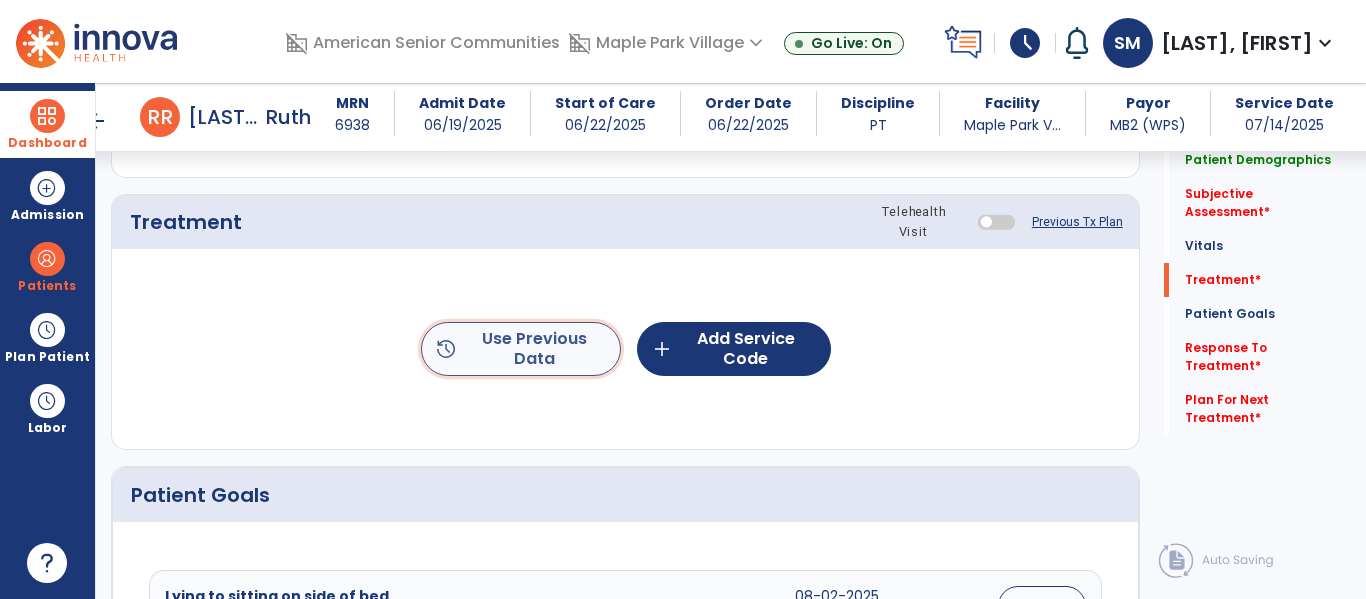 click on "history  Use Previous Data" 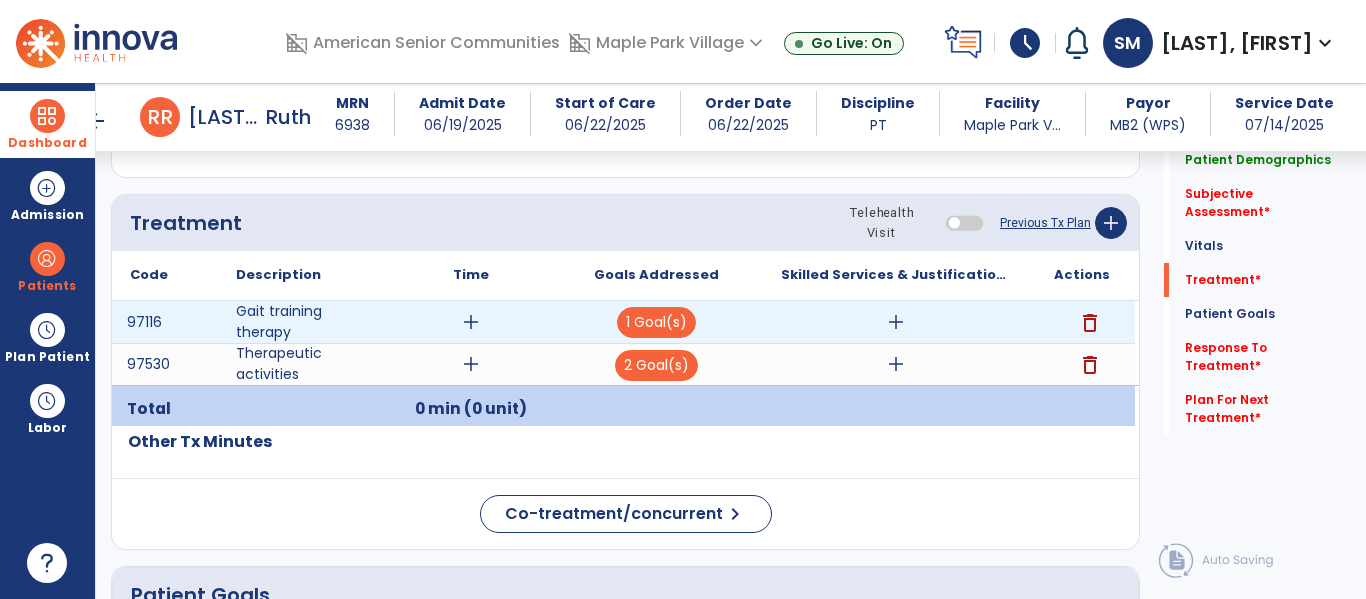 click on "add" at bounding box center (896, 322) 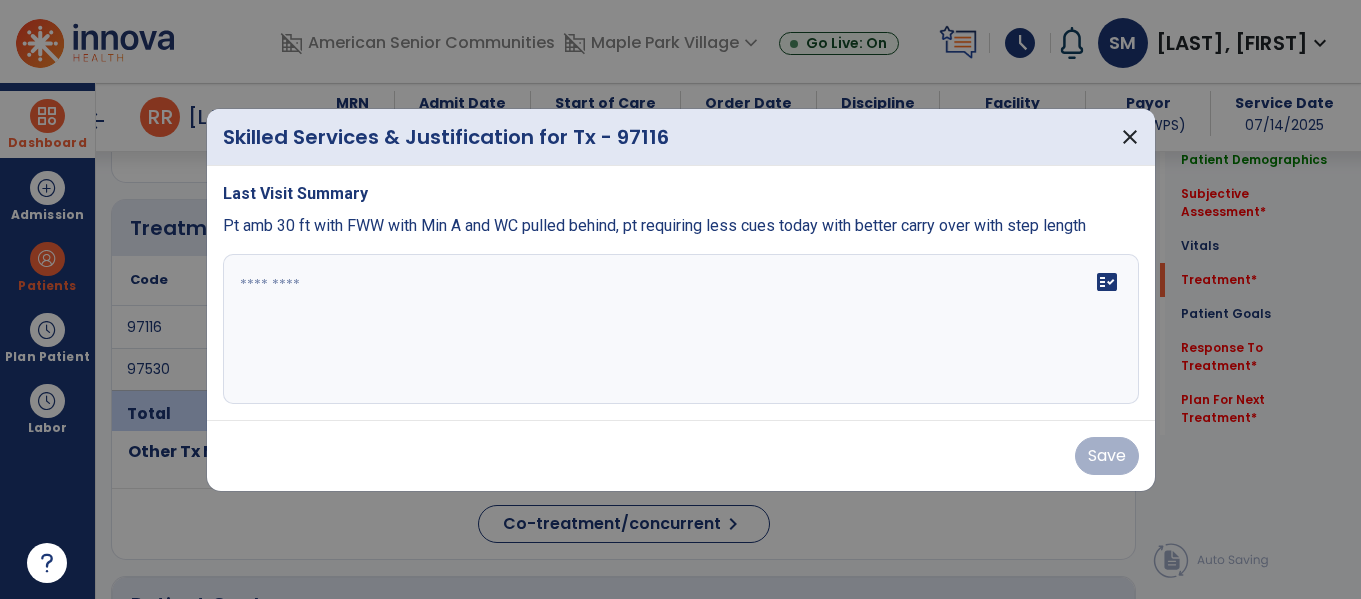 scroll, scrollTop: 1095, scrollLeft: 0, axis: vertical 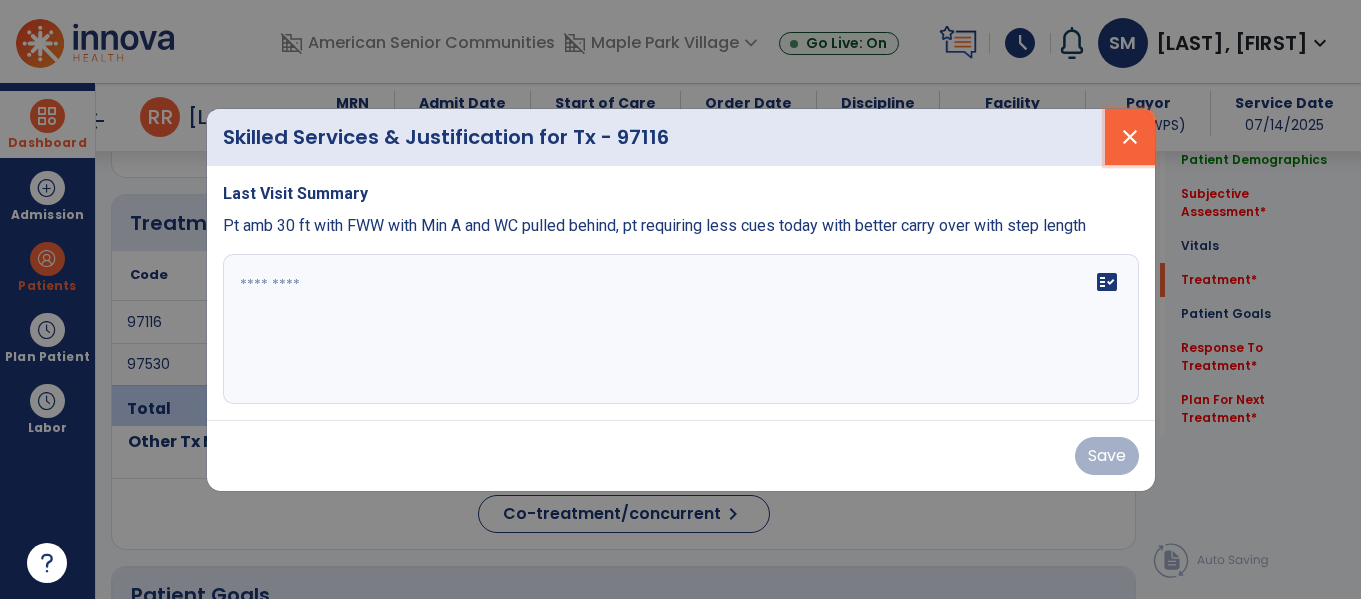 click on "close" at bounding box center (1130, 137) 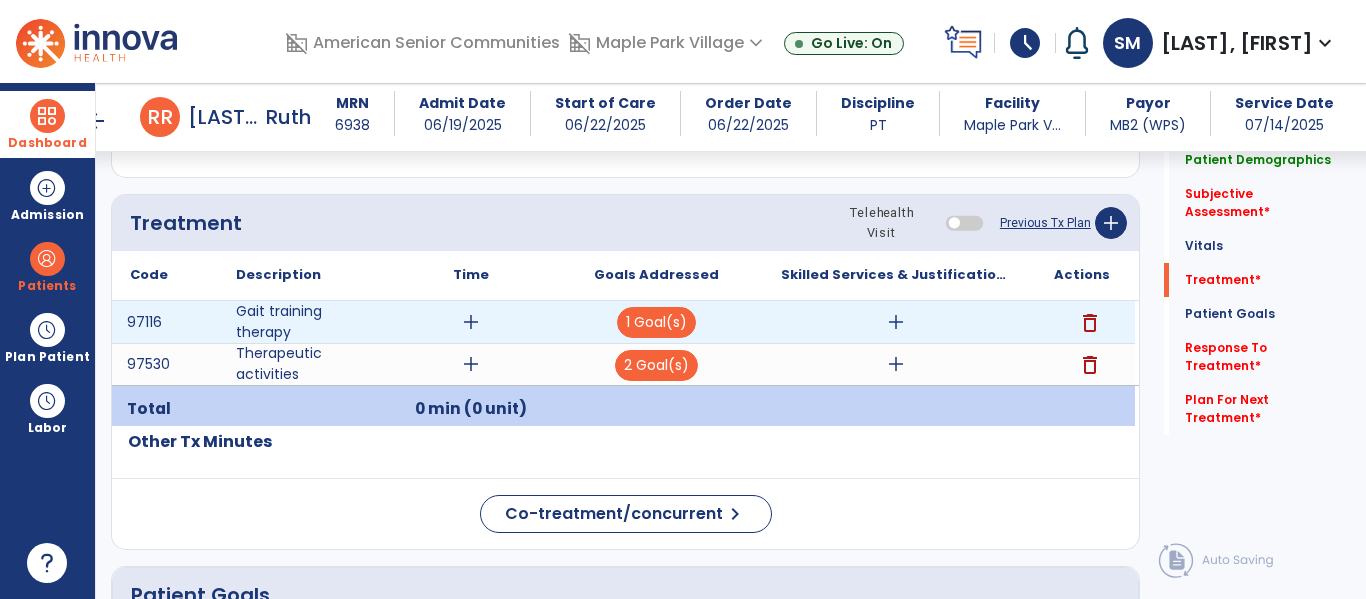 click on "add" at bounding box center [896, 322] 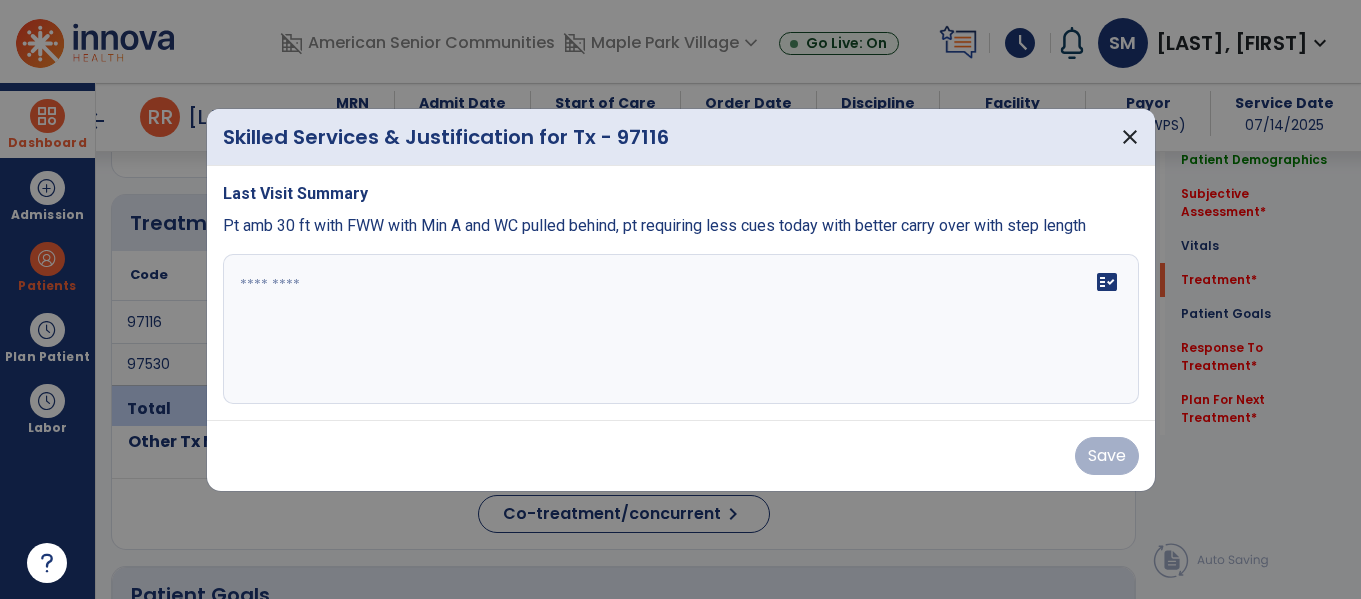 scroll, scrollTop: 1095, scrollLeft: 0, axis: vertical 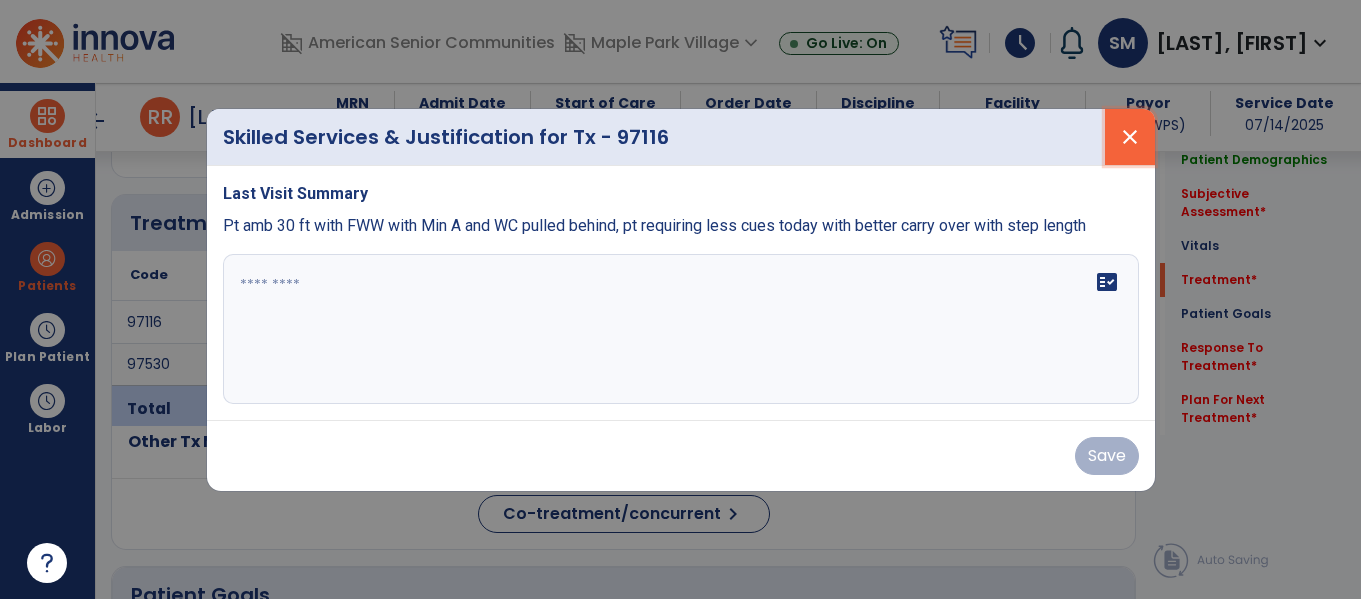 click on "close" at bounding box center [1130, 137] 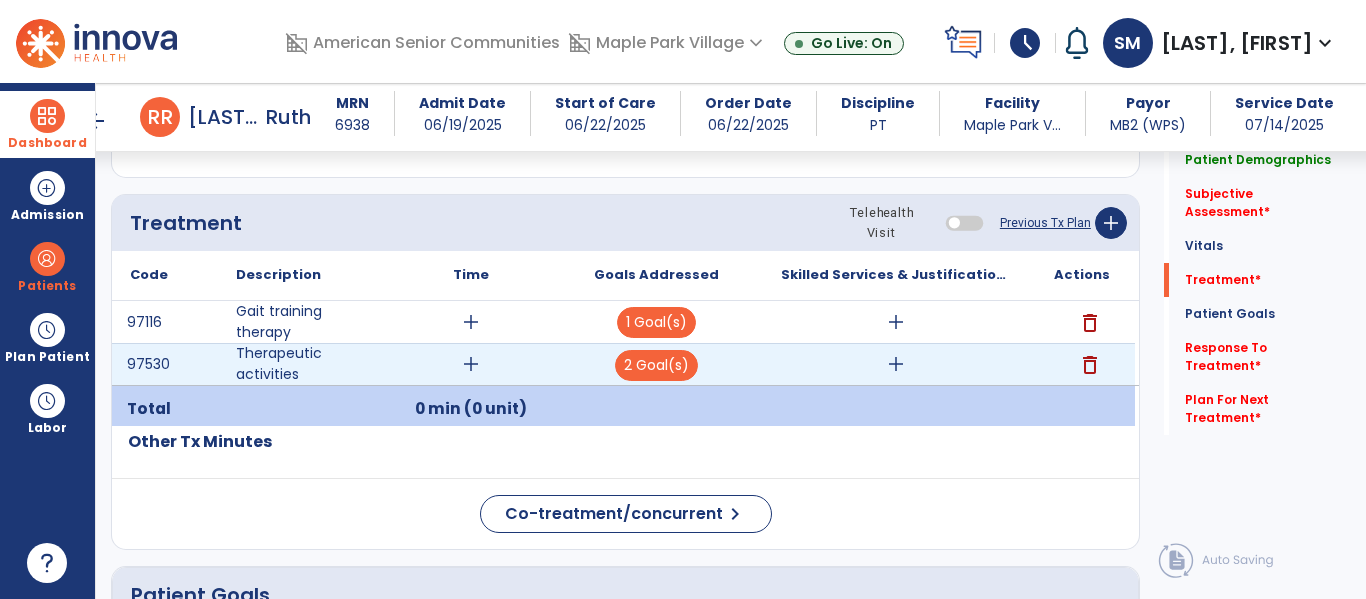 click on "add" at bounding box center [896, 364] 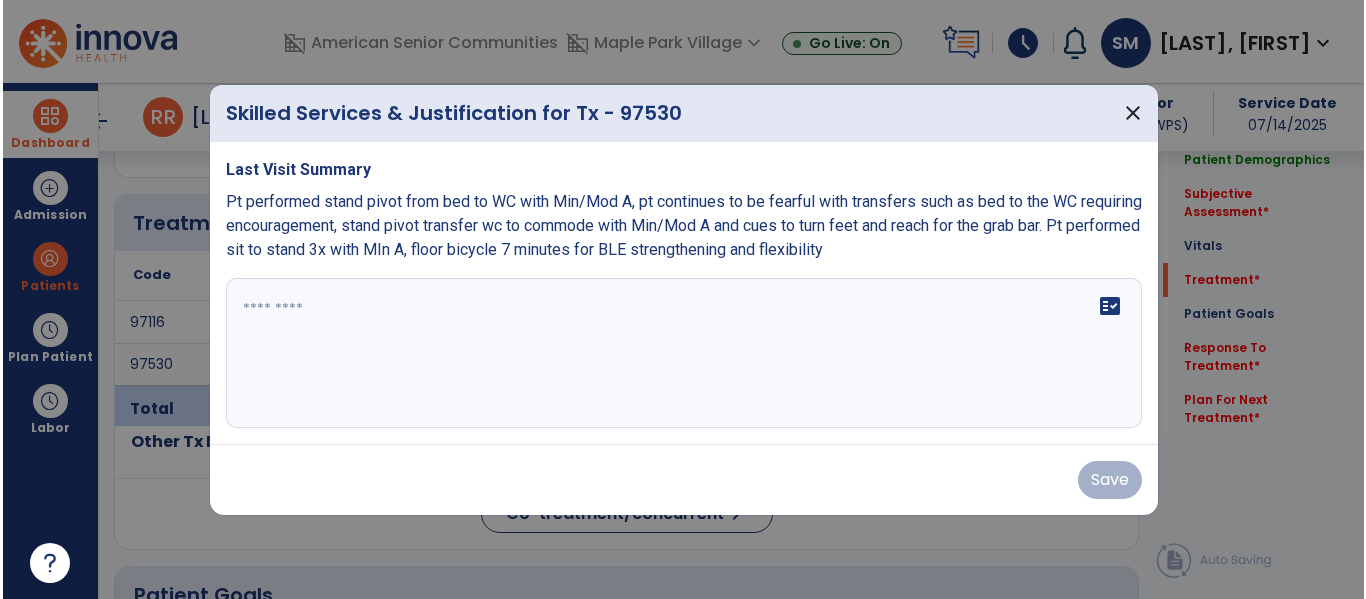 scroll, scrollTop: 1095, scrollLeft: 0, axis: vertical 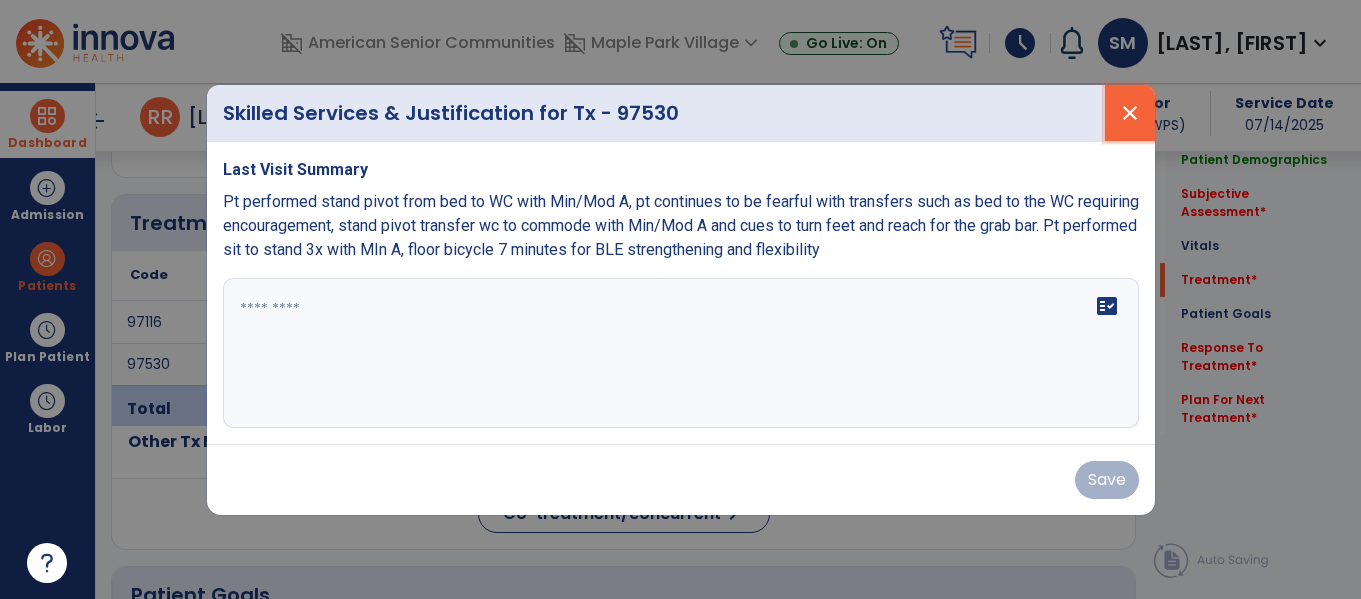 click on "close" at bounding box center [1130, 113] 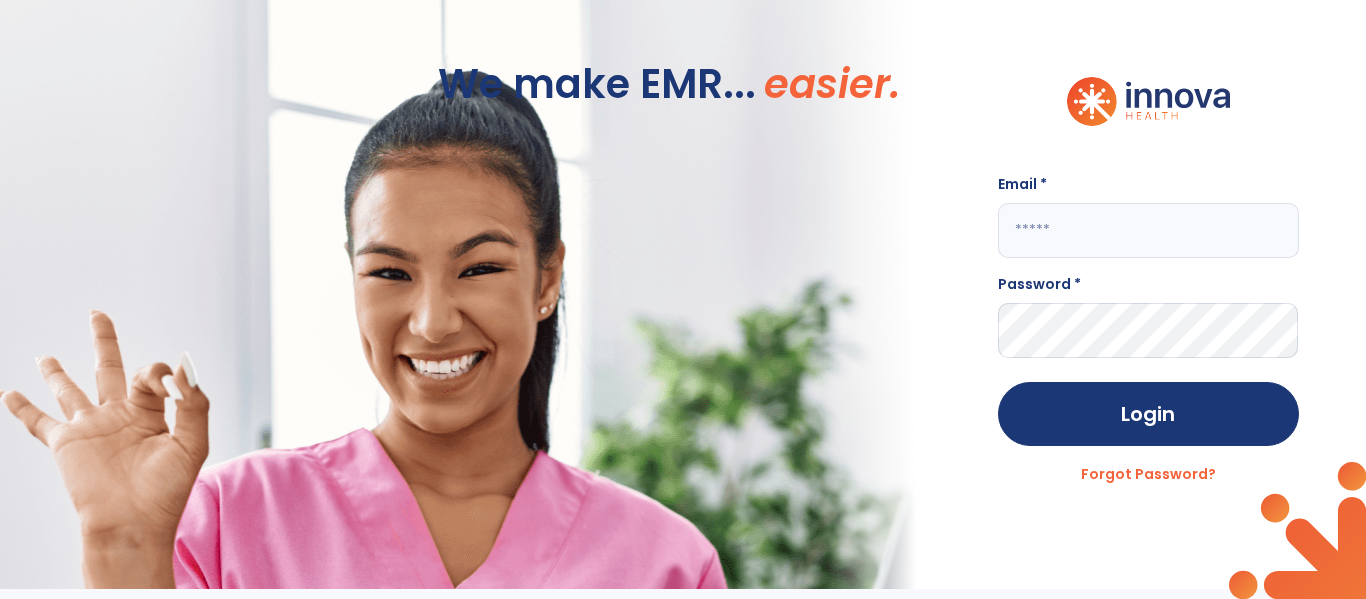 scroll, scrollTop: 0, scrollLeft: 0, axis: both 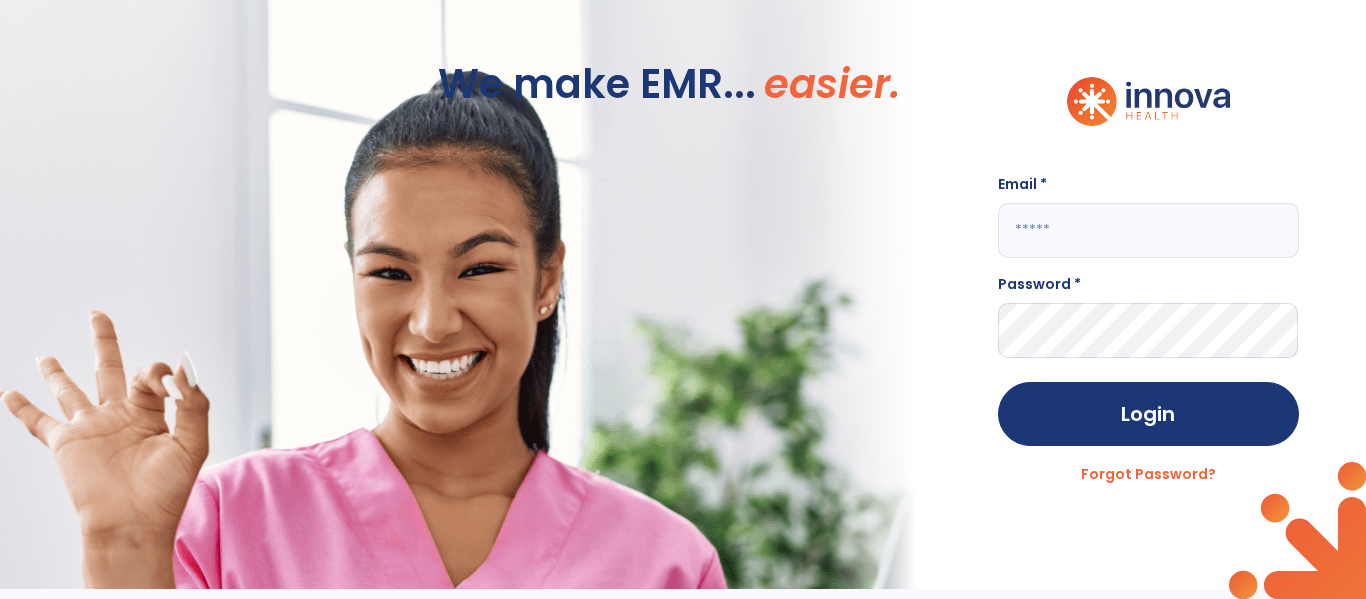 click 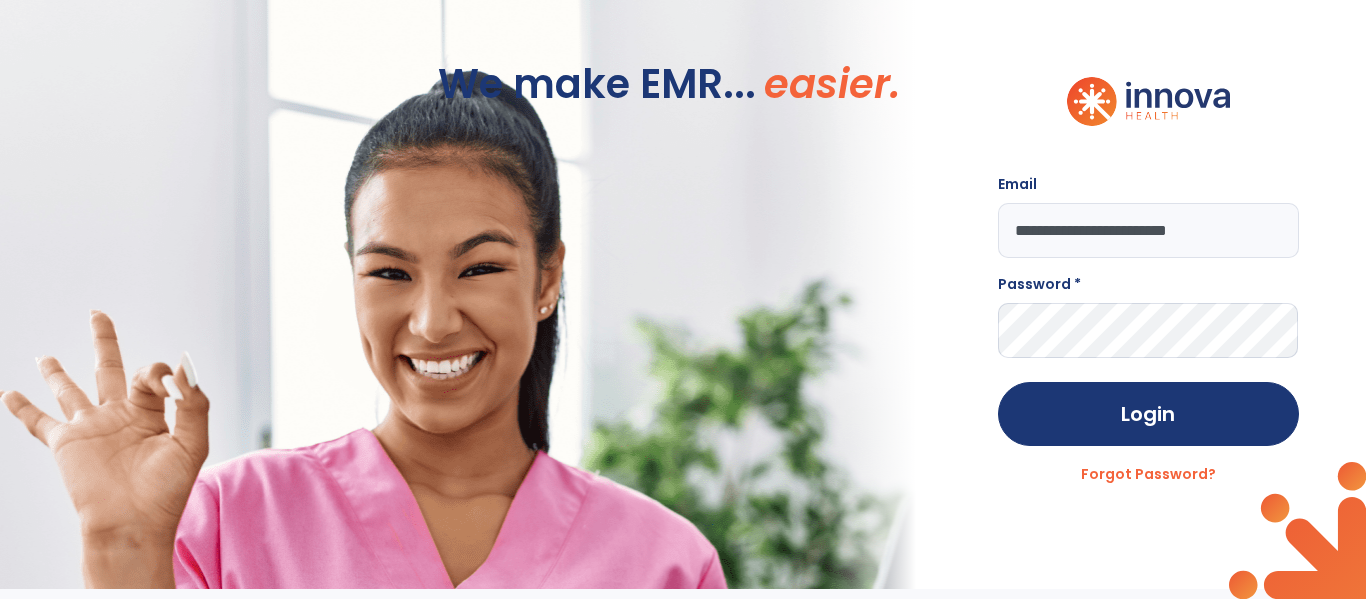 type on "**********" 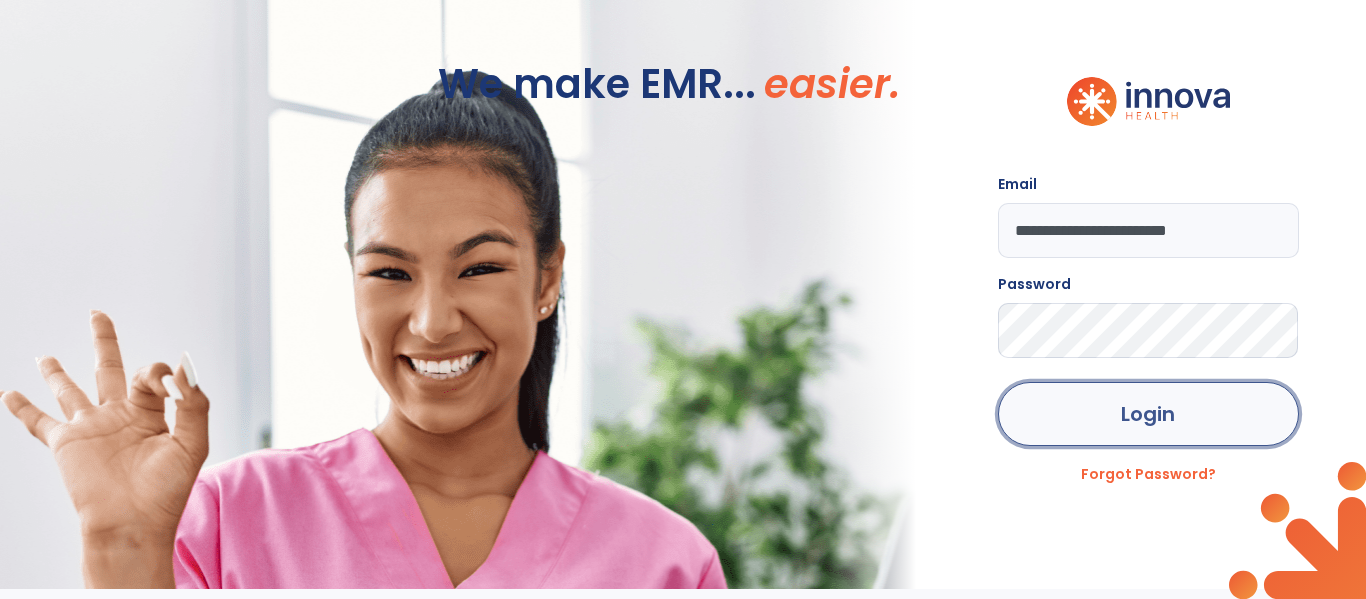 click on "Login" 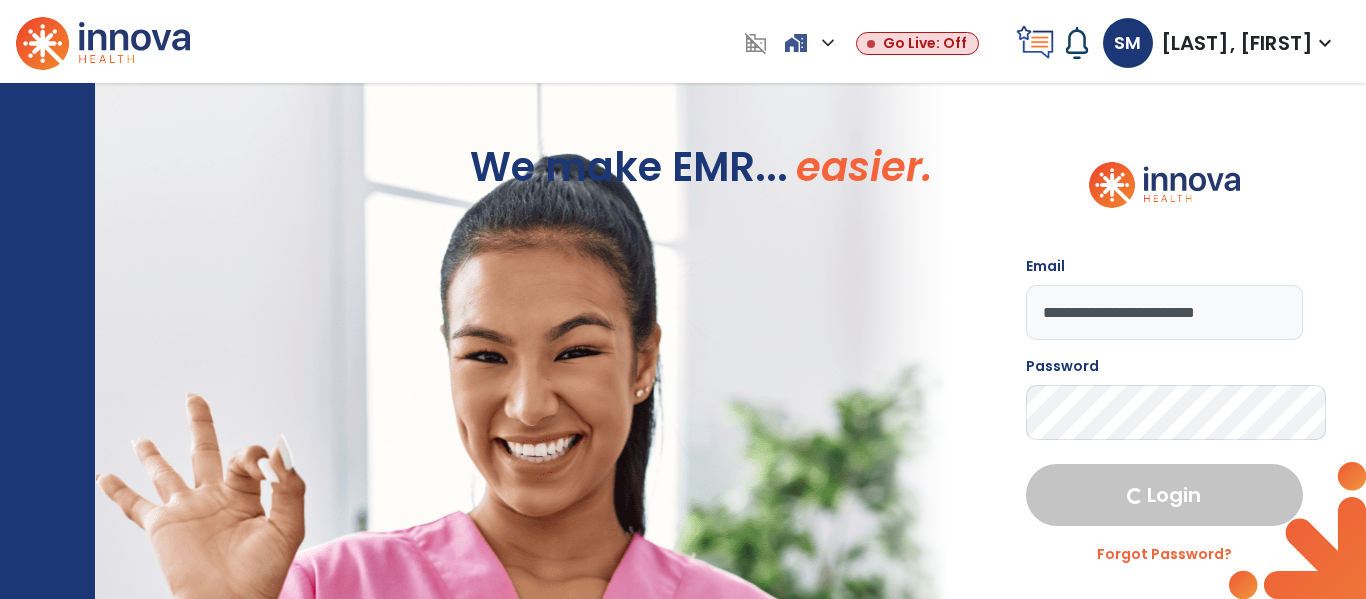 select on "****" 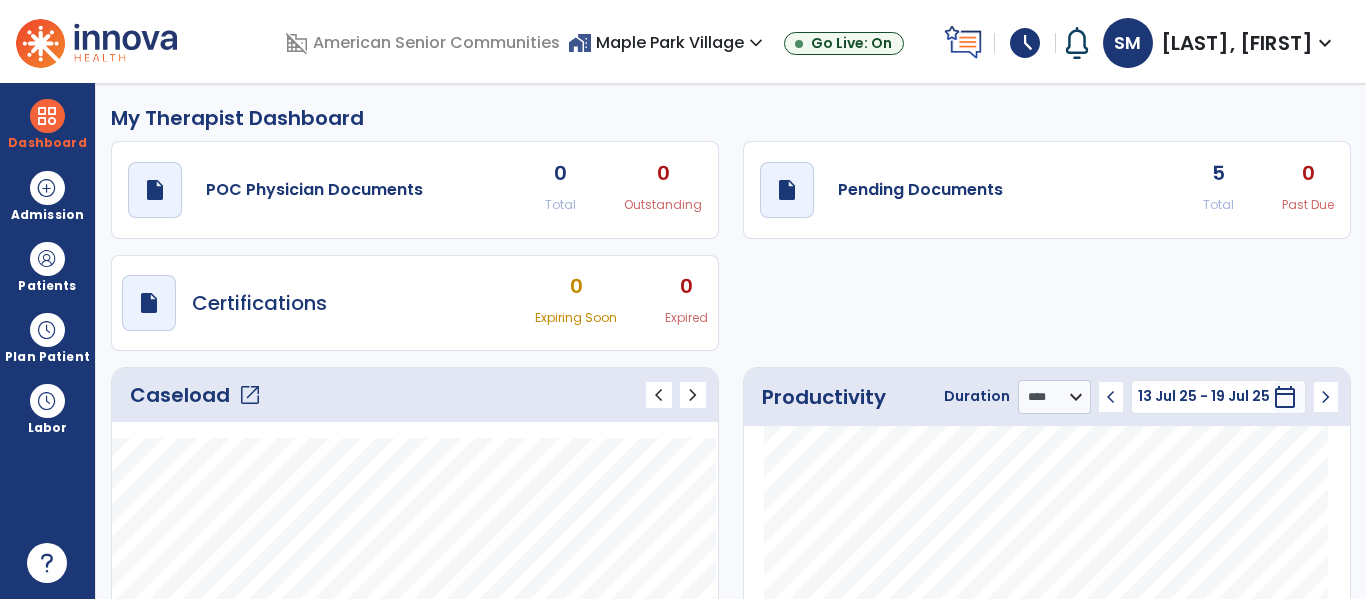 click on "13 Jul 25 - 19 Jul 25" at bounding box center [1204, 396] 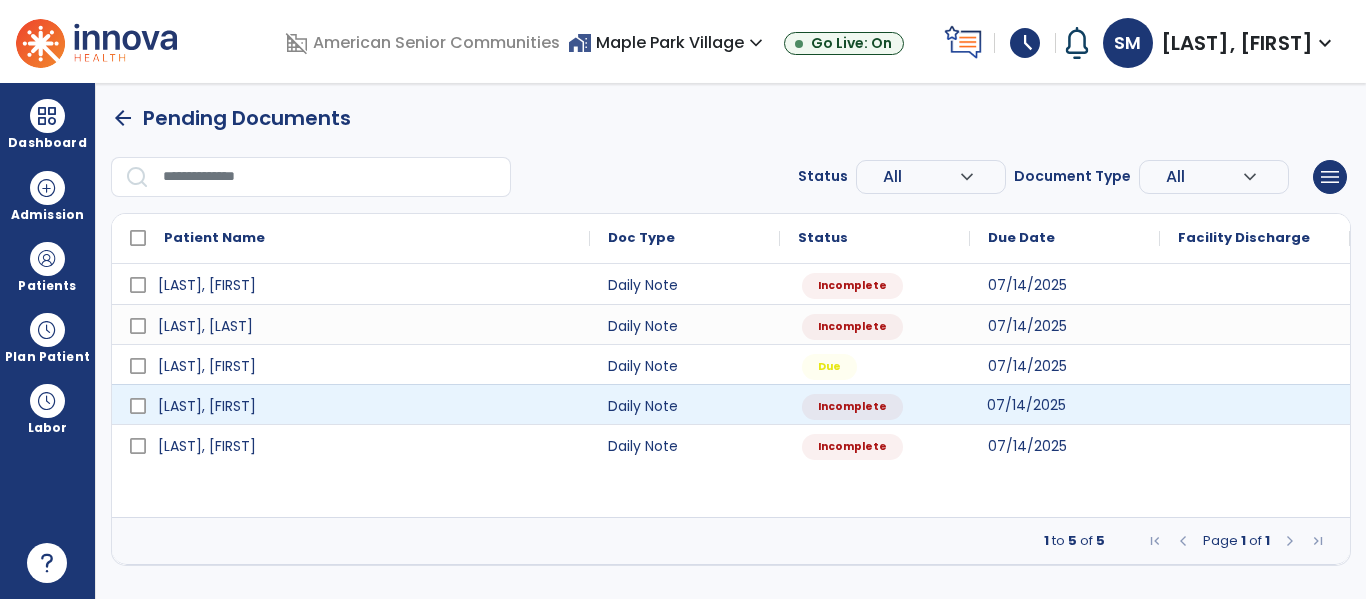 click on "07/14/2025" at bounding box center [1065, 404] 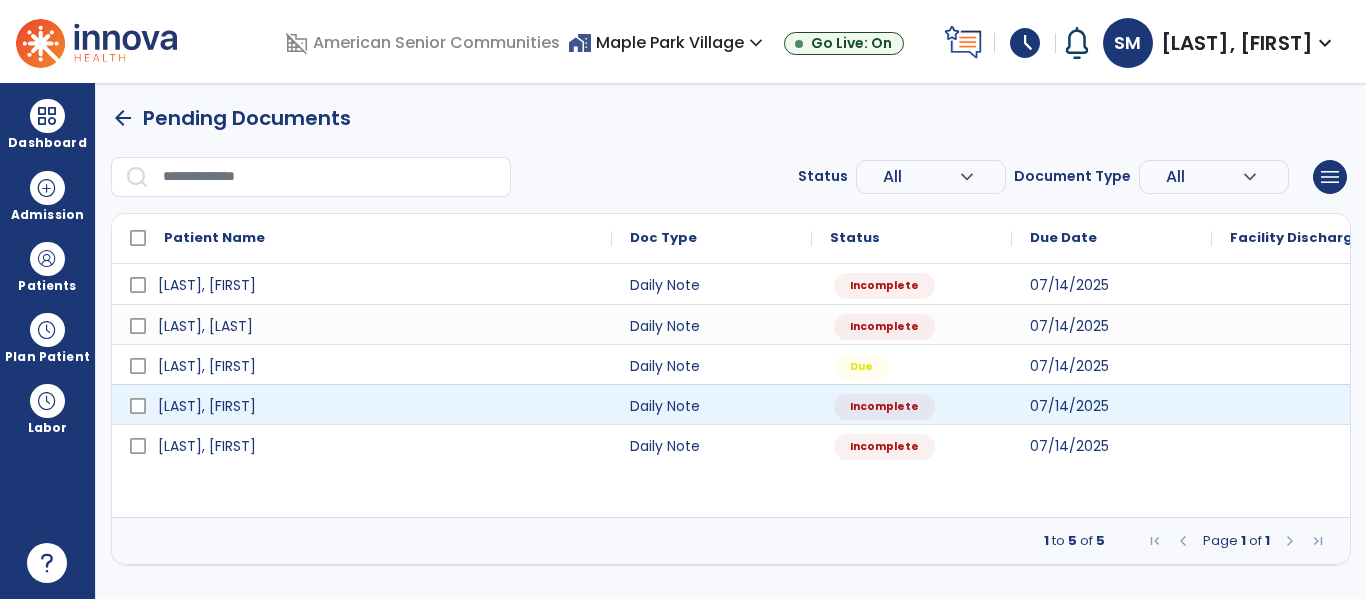 select on "*" 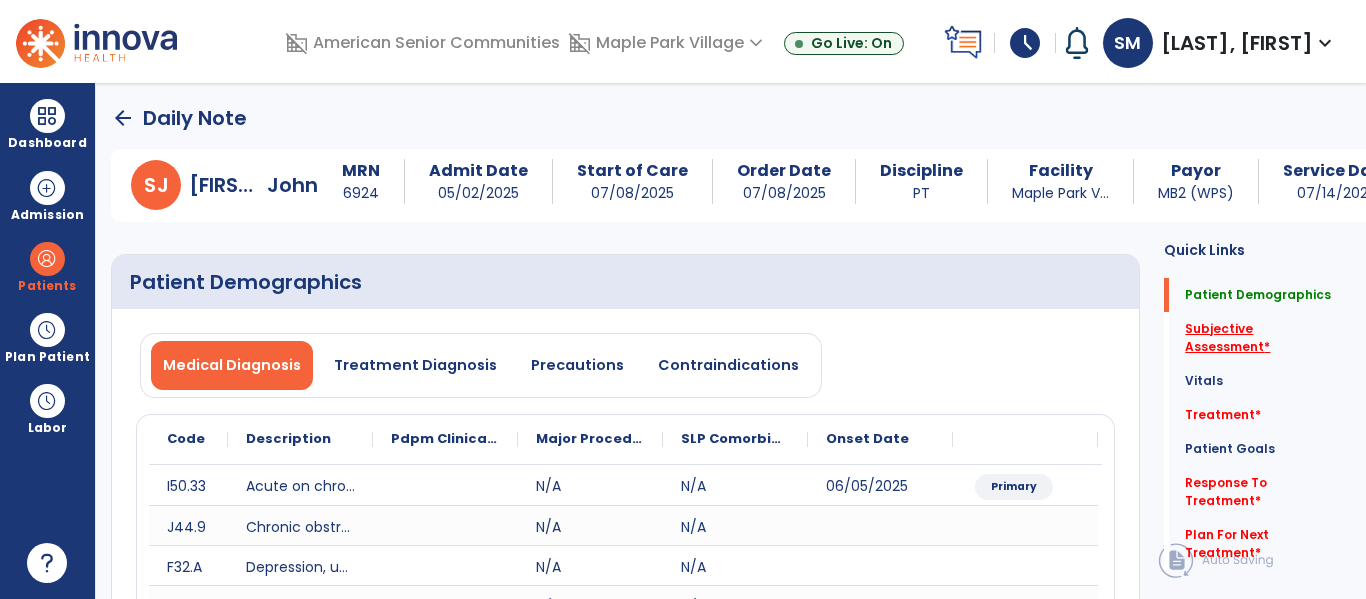 click on "Subjective Assessment   *" 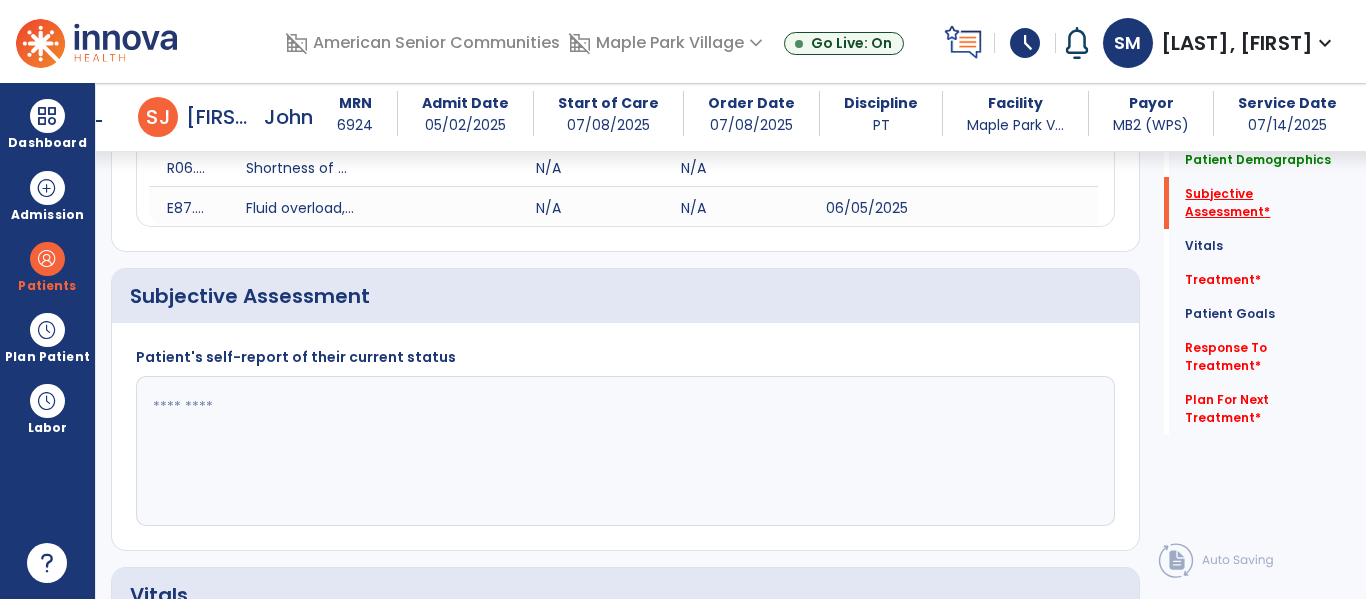 scroll, scrollTop: 547, scrollLeft: 0, axis: vertical 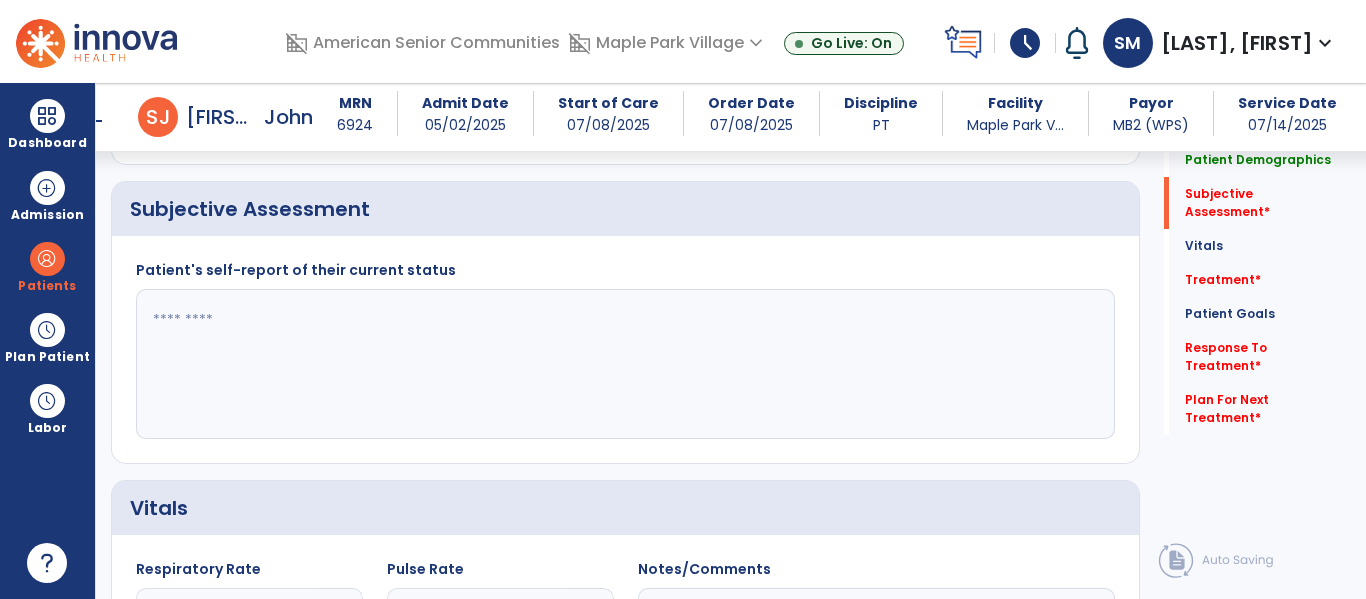 click 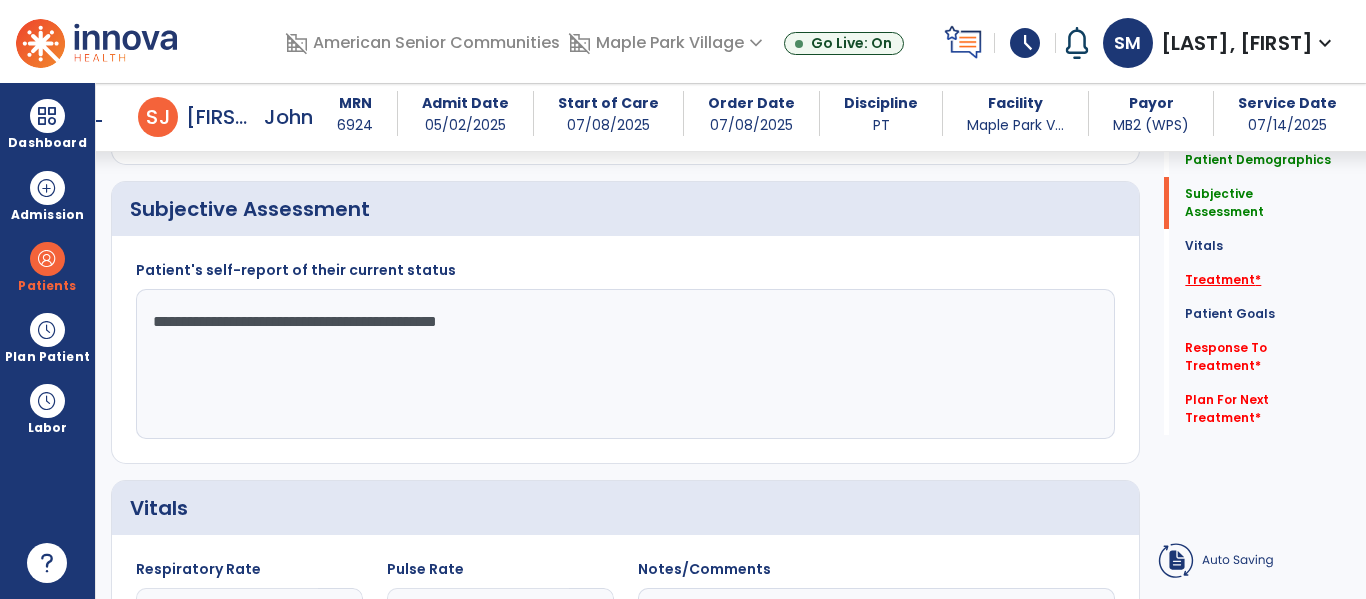 type on "**********" 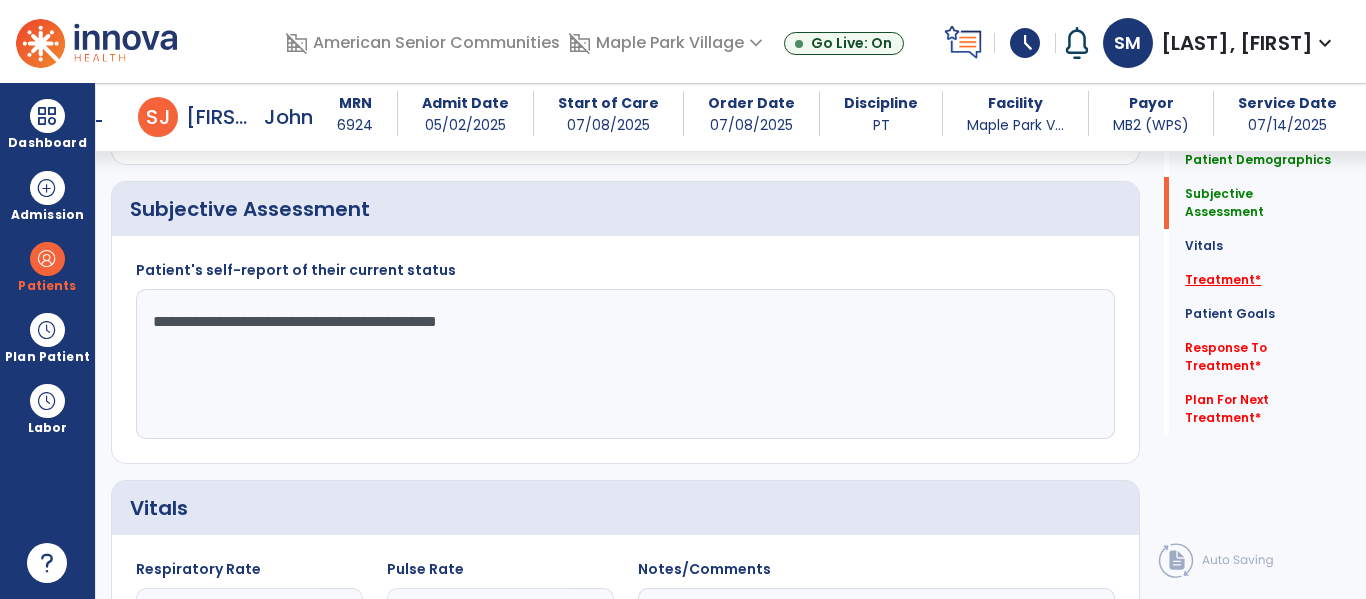 click on "Treatment   *" 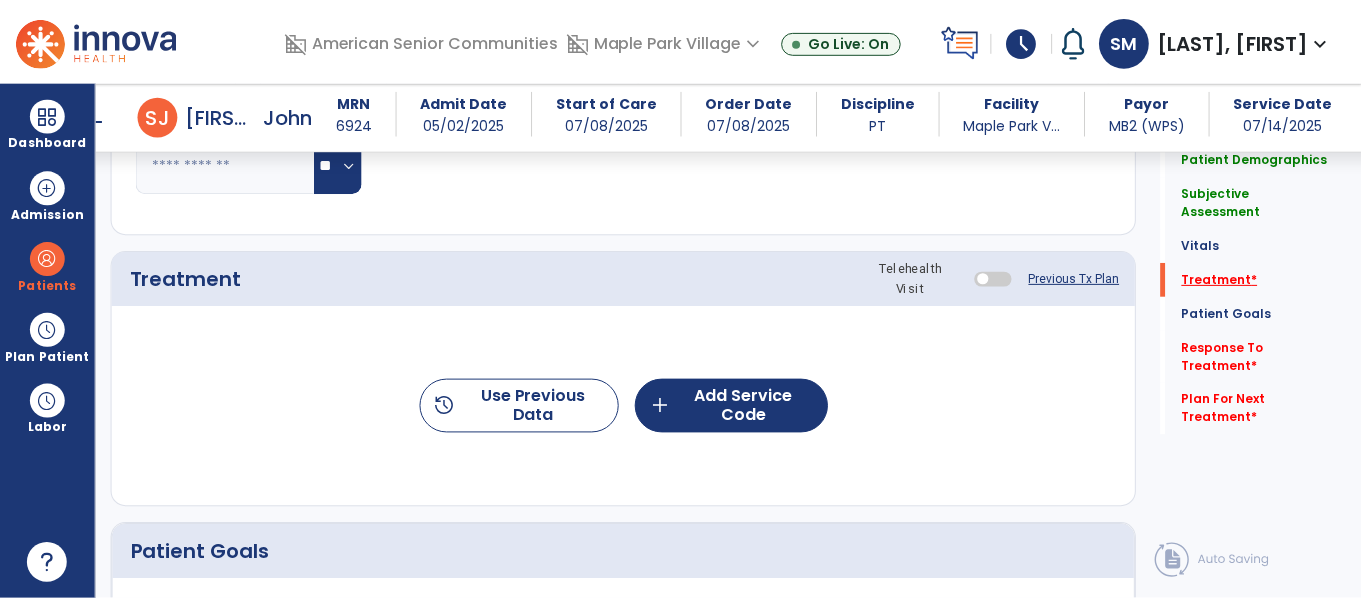 scroll, scrollTop: 1236, scrollLeft: 0, axis: vertical 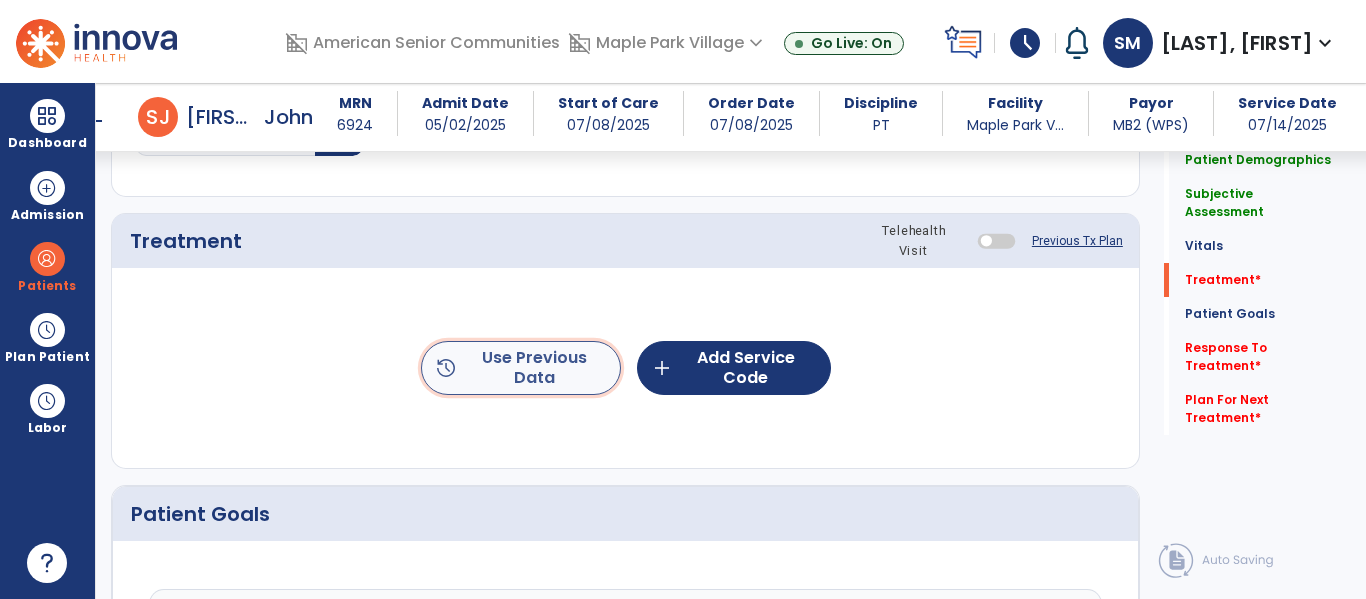 click on "history  Use Previous Data" 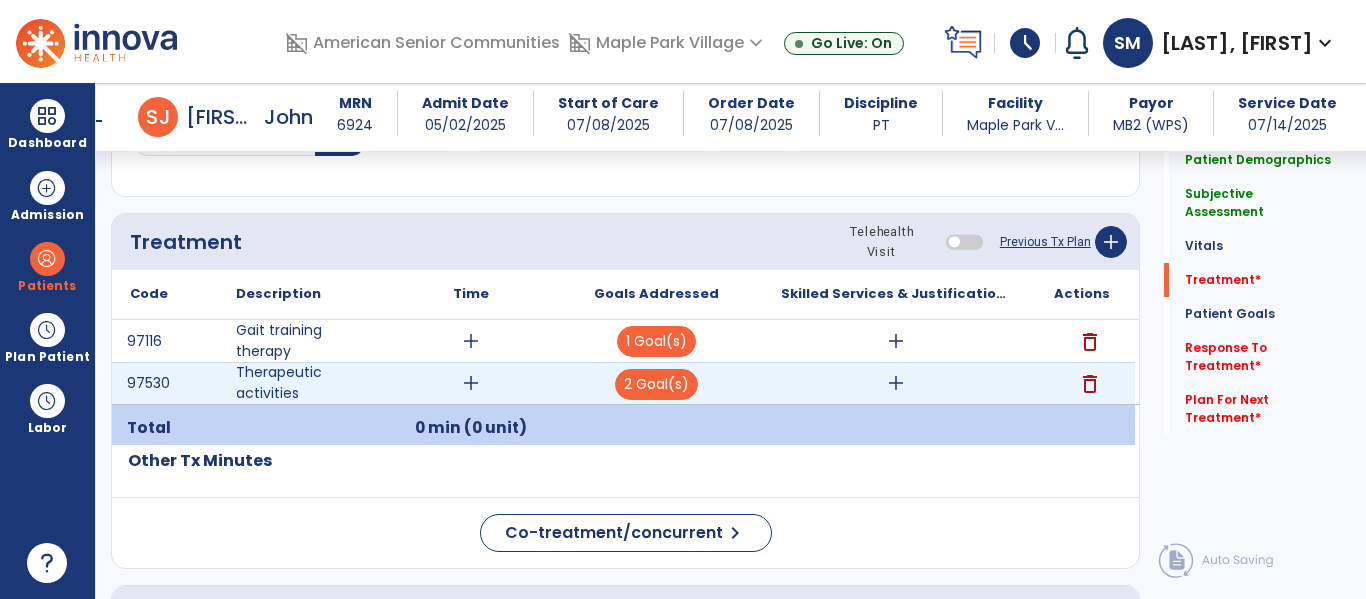click on "add" at bounding box center (471, 383) 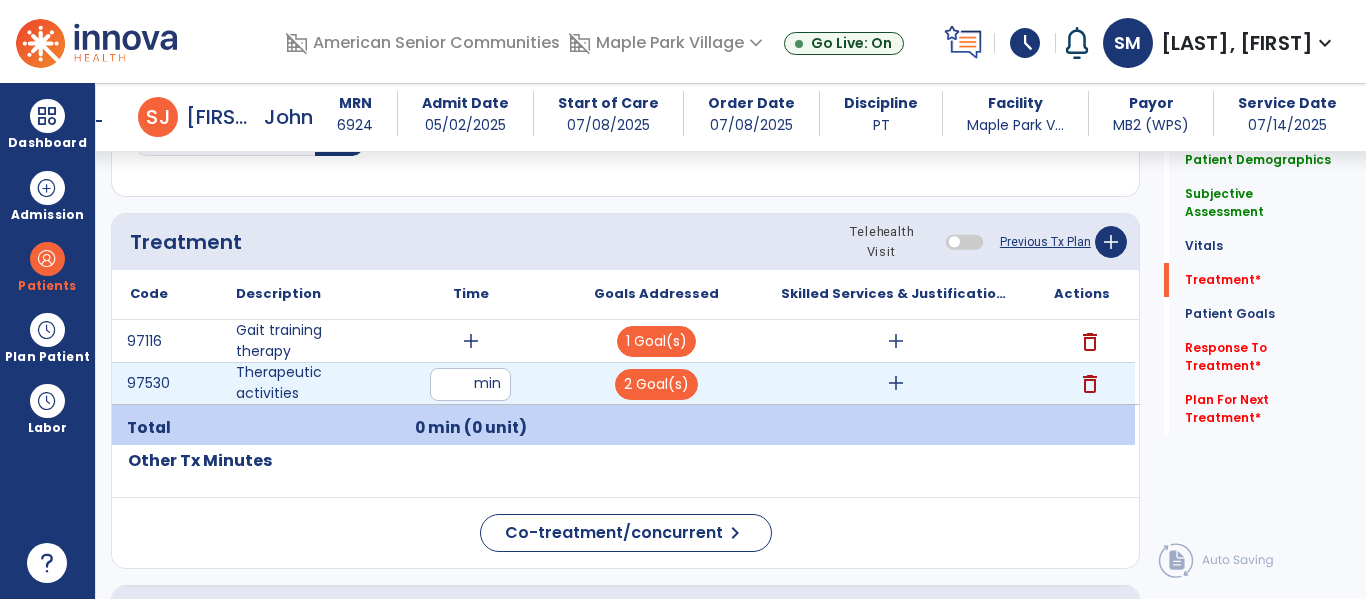 type on "**" 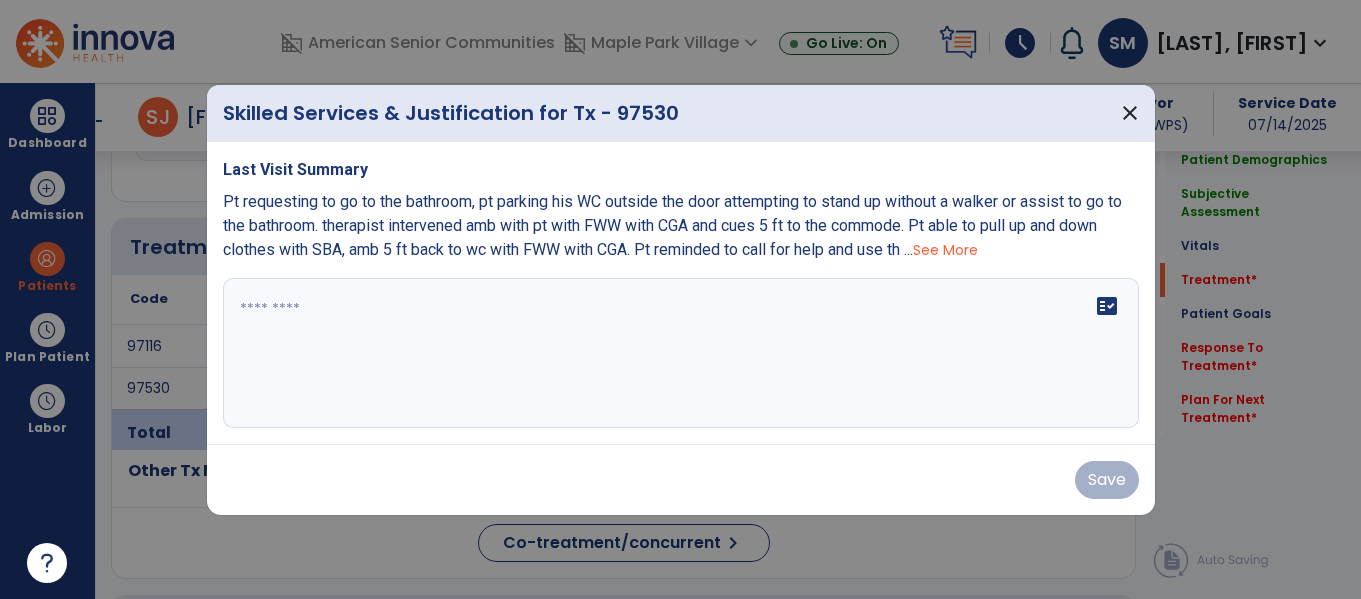 scroll, scrollTop: 1236, scrollLeft: 0, axis: vertical 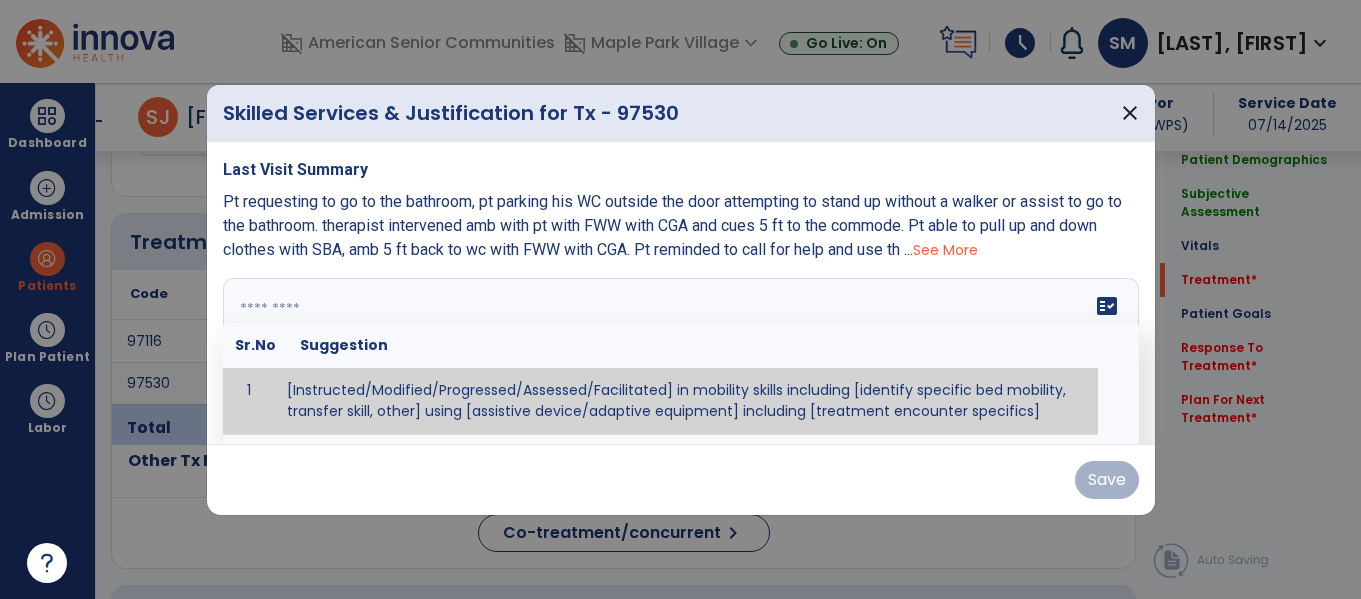 click on "fact_check  Sr.No Suggestion 1 [Instructed/Modified/Progressed/Assessed/Facilitated] in mobility skills including [identify specific bed mobility, transfer skill, other] using [assistive device/adaptive equipment] including [treatment encounter specifics]" at bounding box center (681, 353) 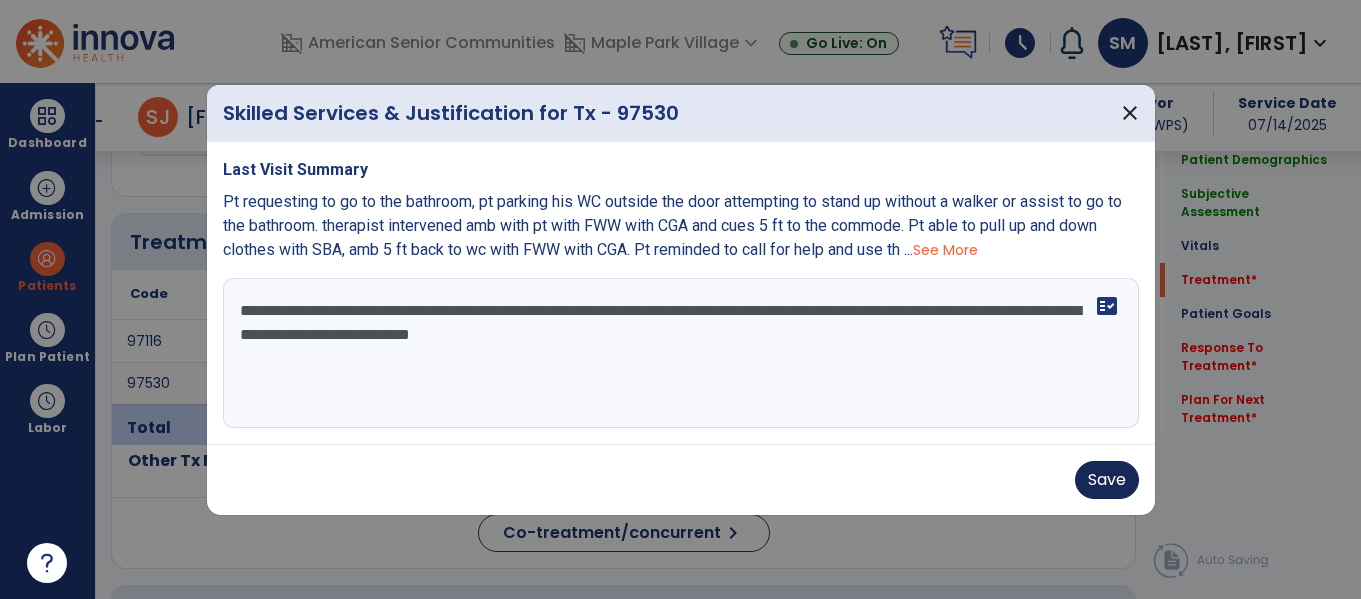 type on "**********" 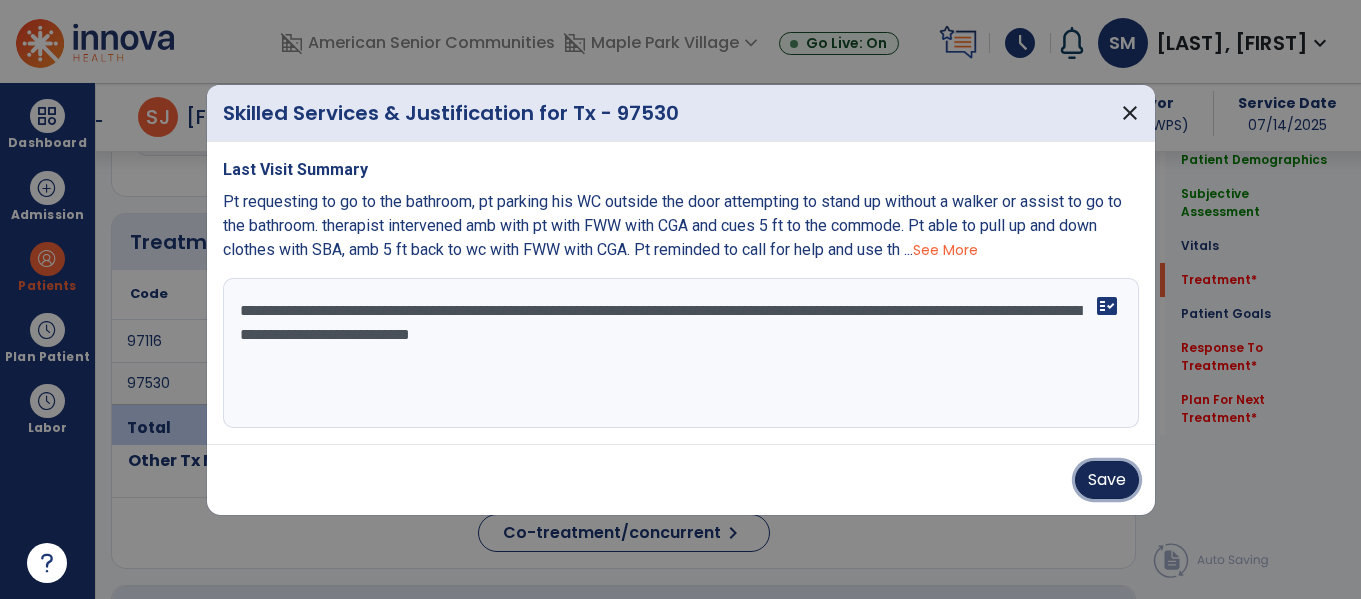 click on "Save" at bounding box center [1107, 480] 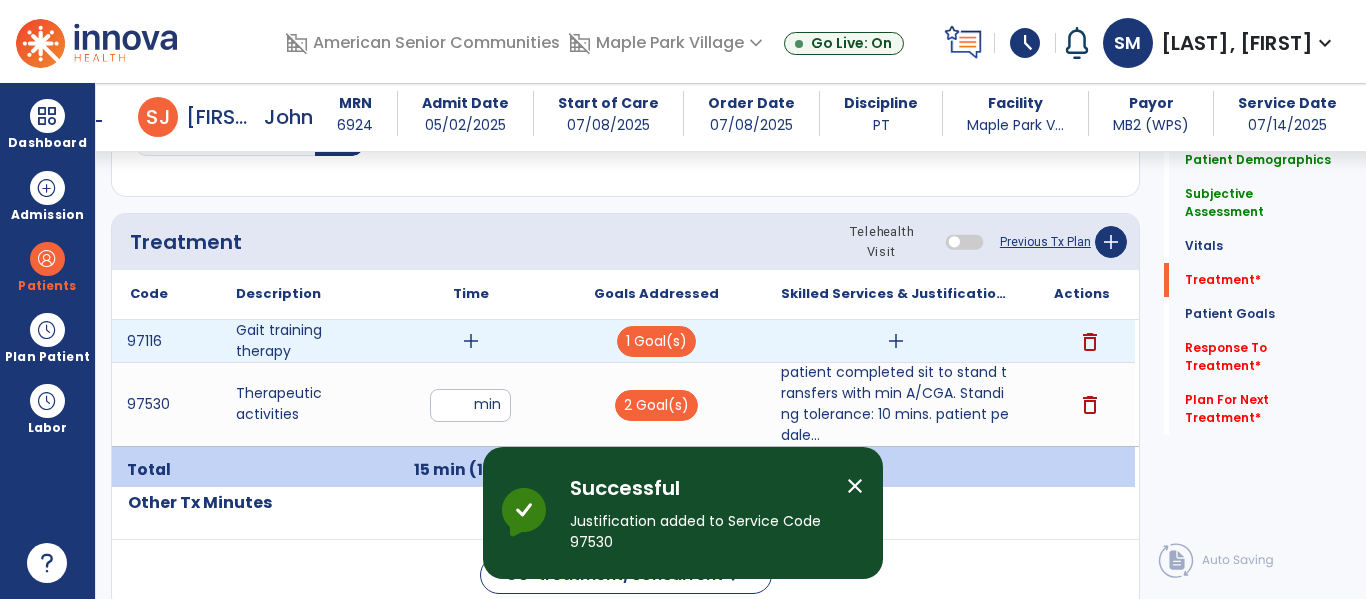click on "add" at bounding box center [896, 341] 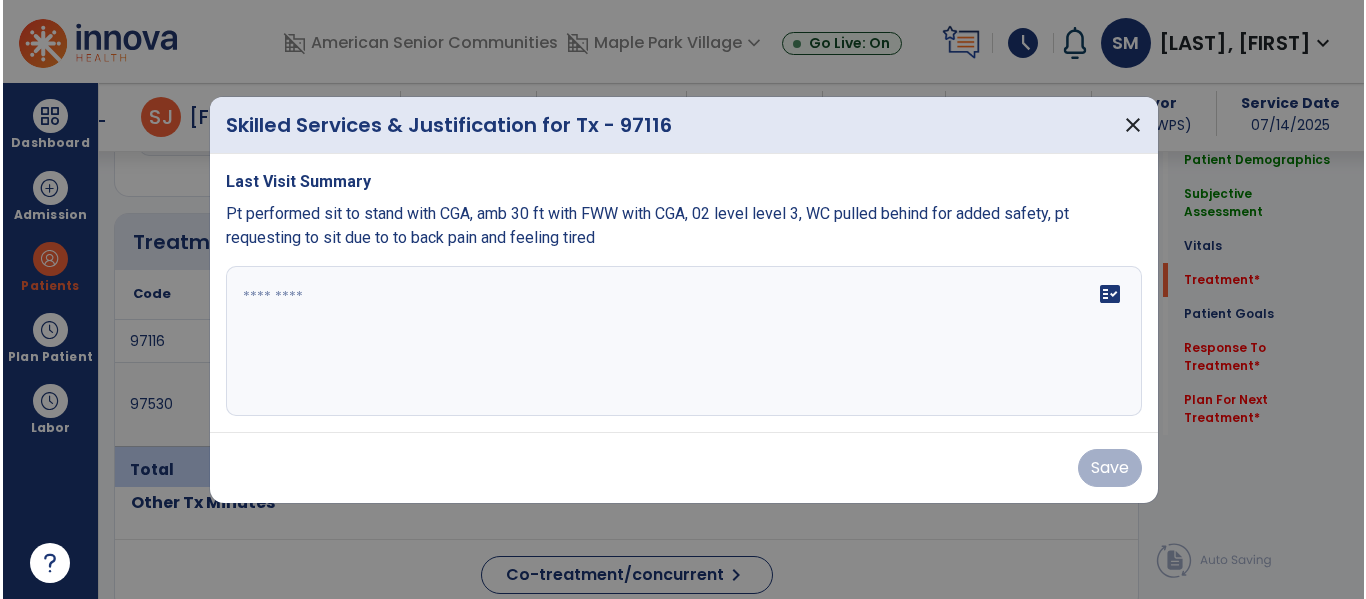 scroll, scrollTop: 1236, scrollLeft: 0, axis: vertical 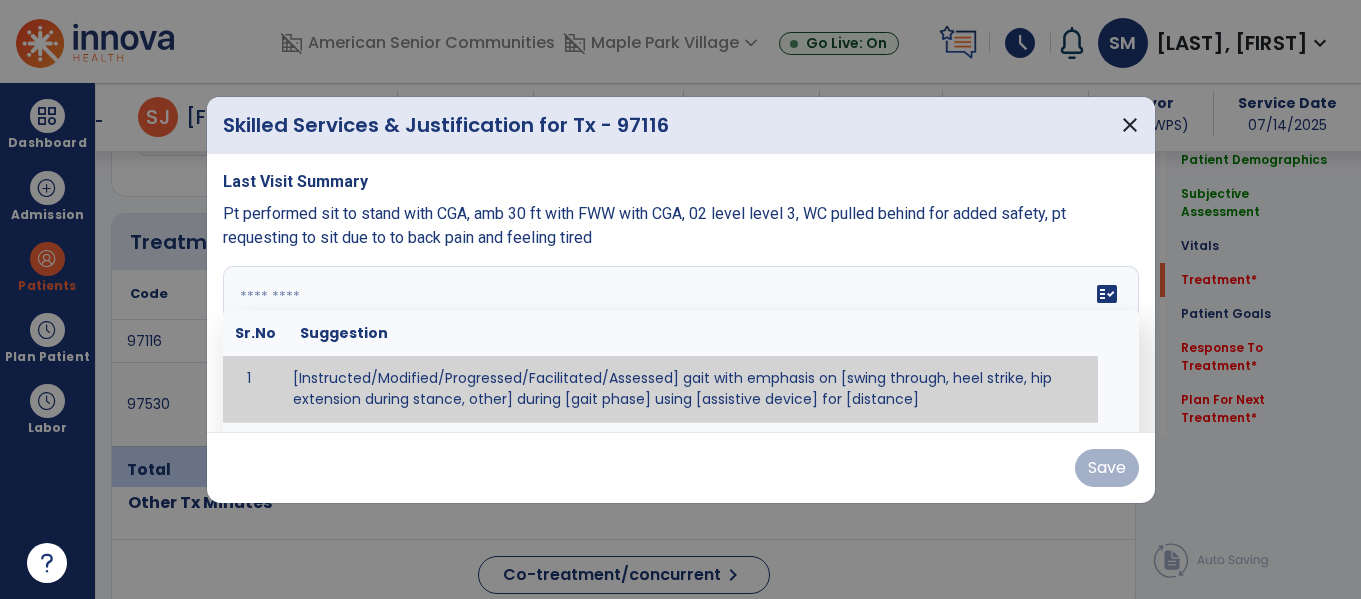 click at bounding box center (678, 341) 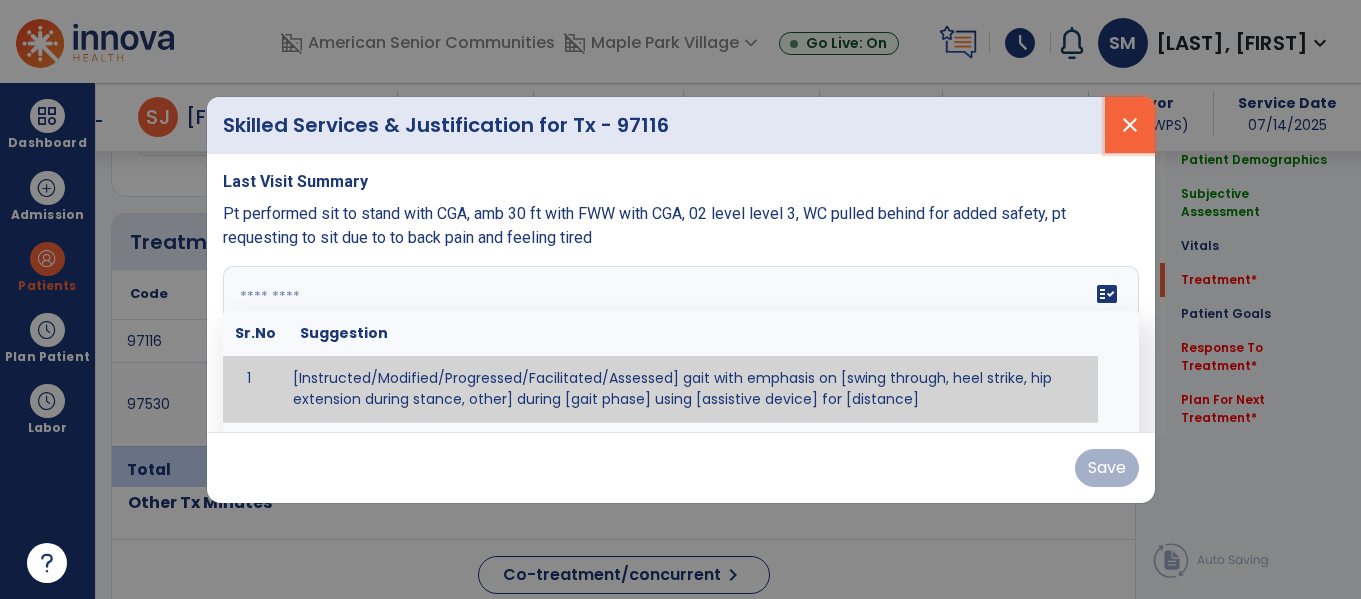 click on "close" at bounding box center (1130, 125) 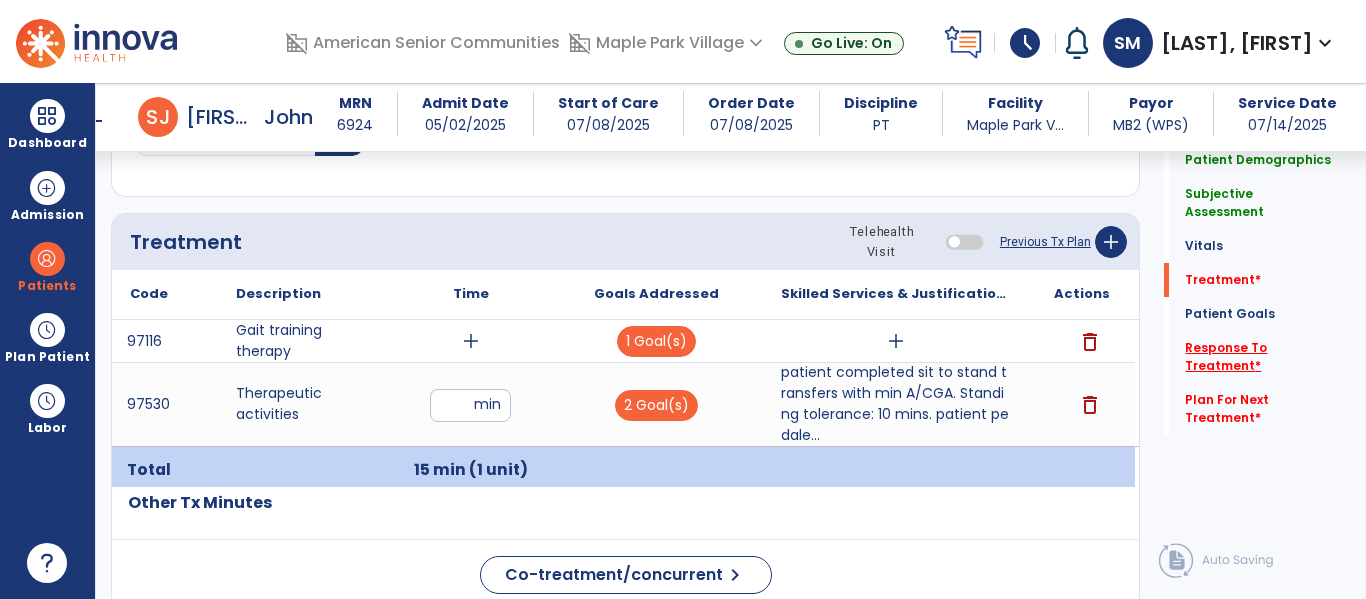 click on "Response To Treatment   *" 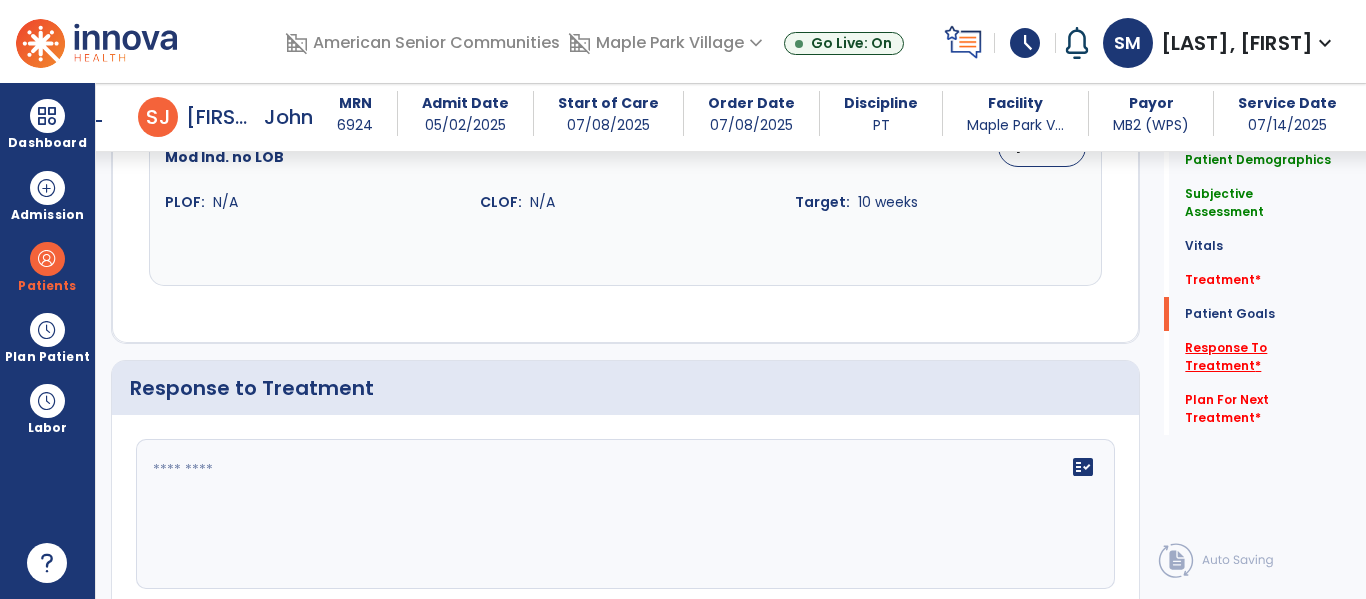 scroll, scrollTop: 2553, scrollLeft: 0, axis: vertical 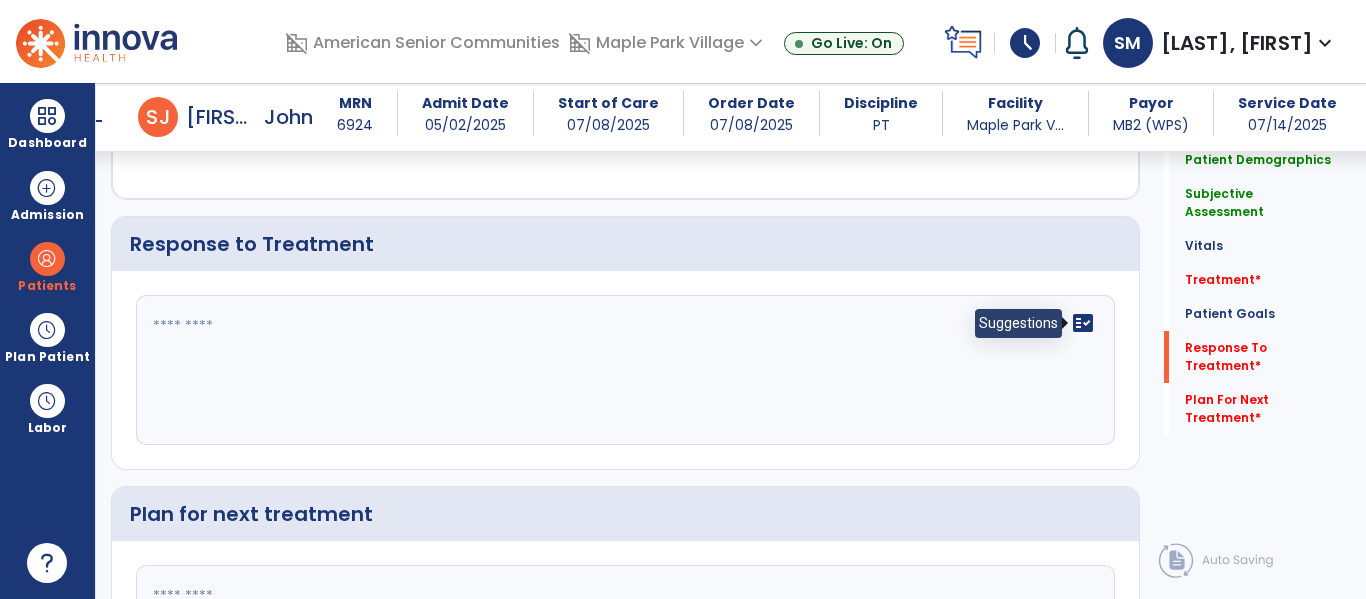 click on "fact_check" 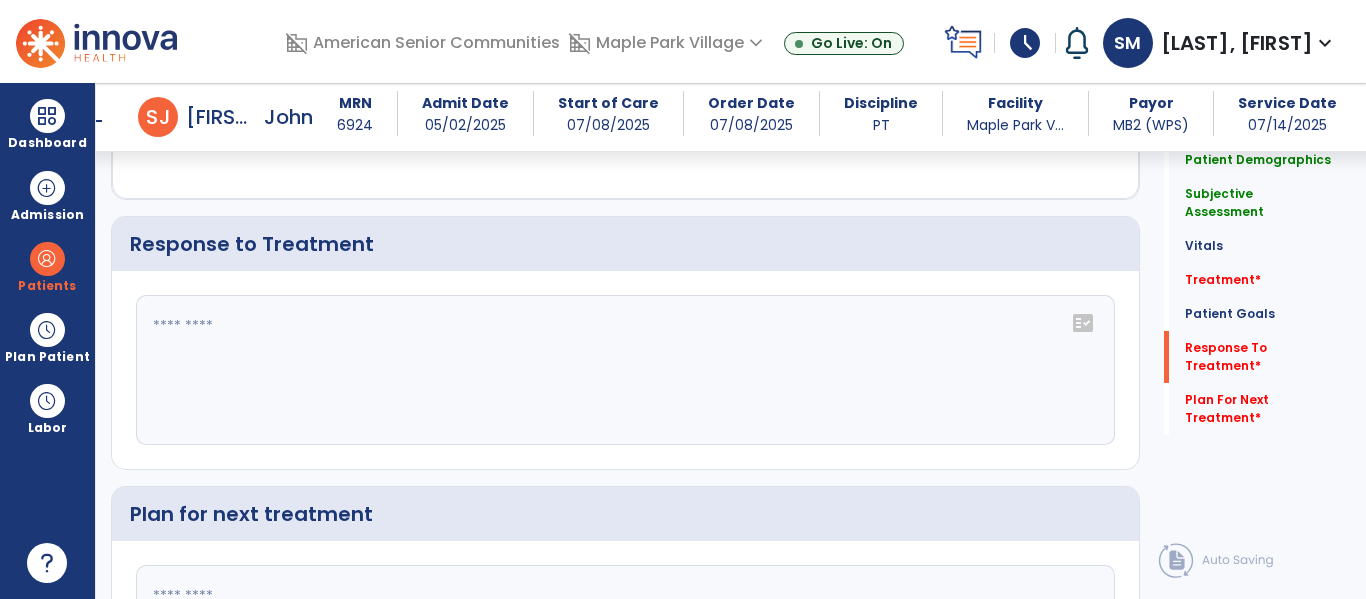 click on "fact_check" 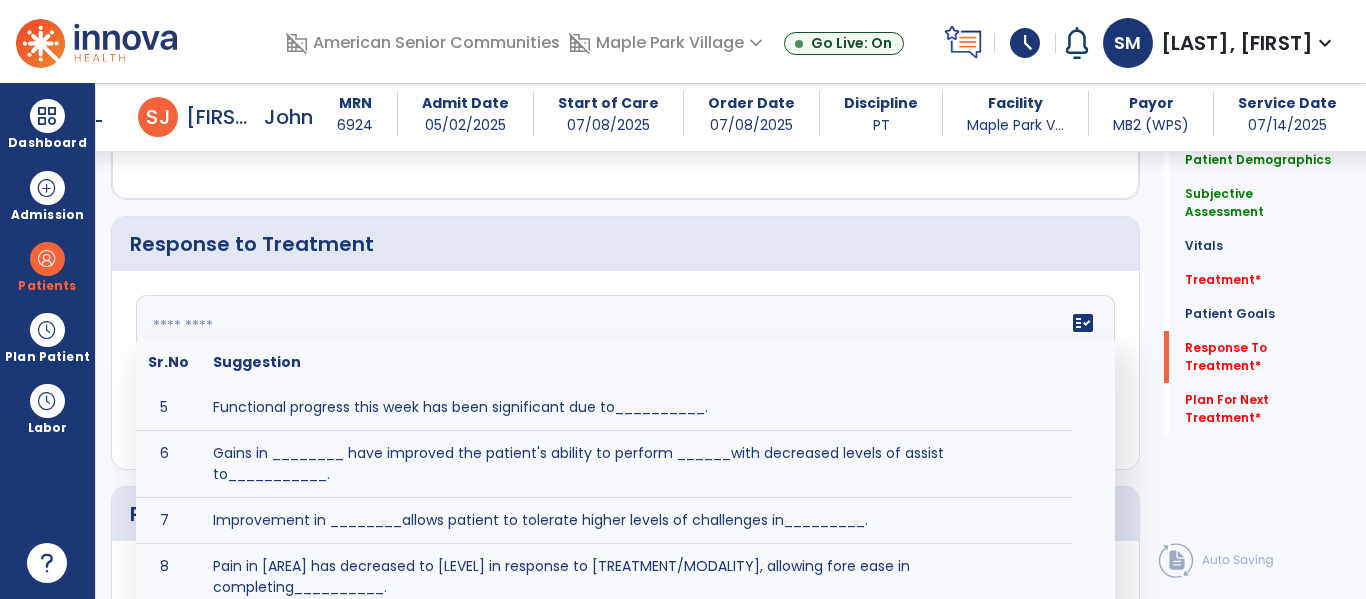 scroll, scrollTop: 248, scrollLeft: 0, axis: vertical 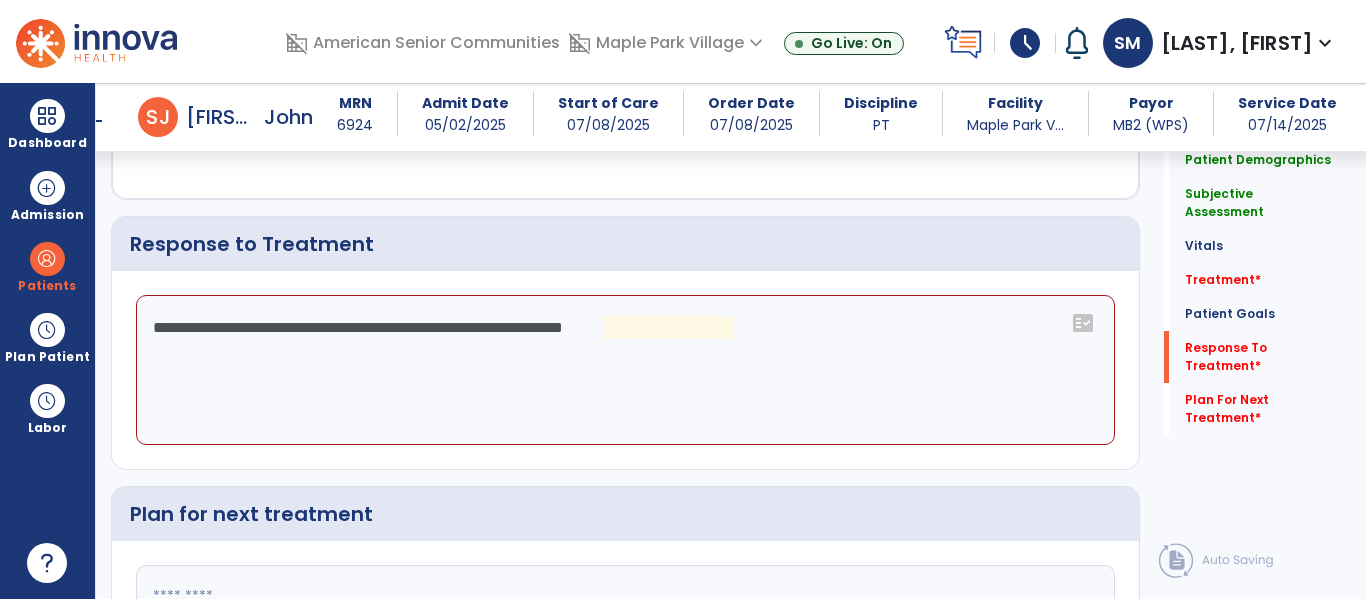 click on "**********" 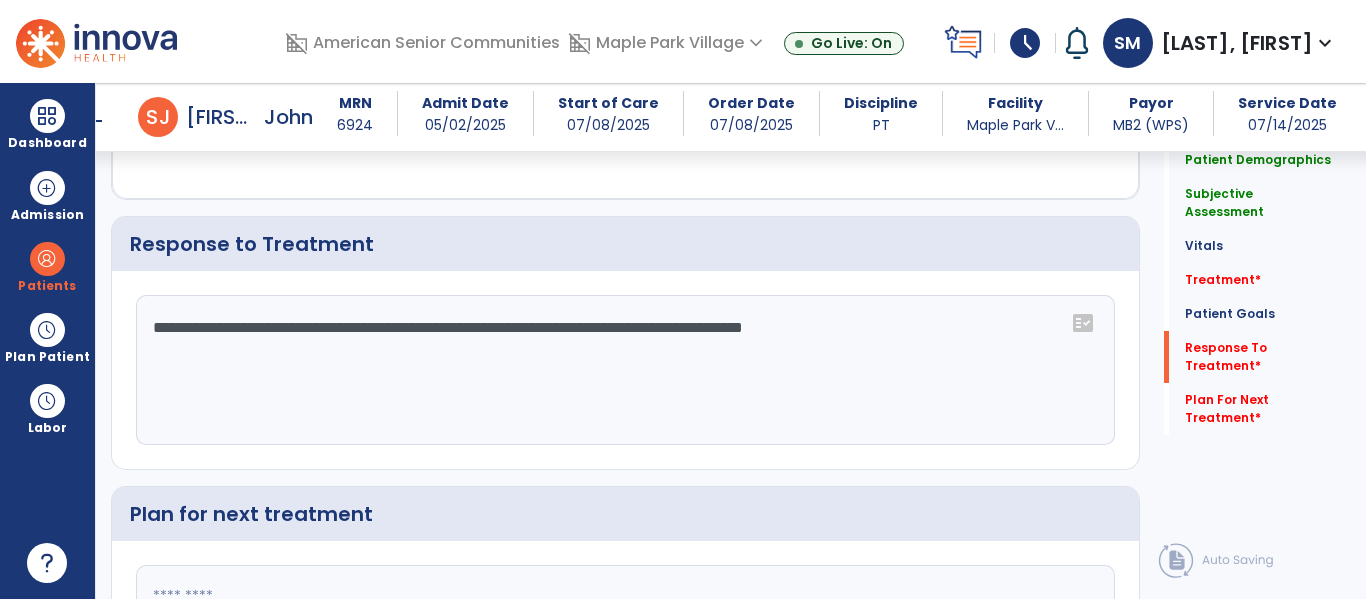 type on "**********" 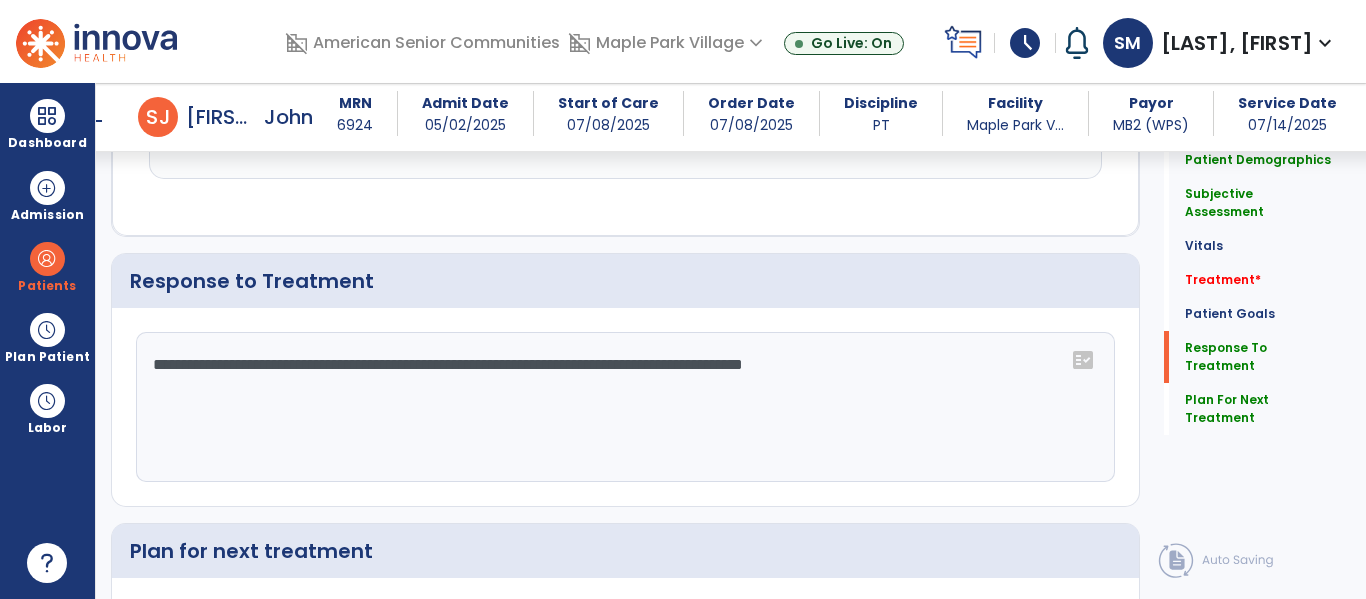 scroll, scrollTop: 2562, scrollLeft: 0, axis: vertical 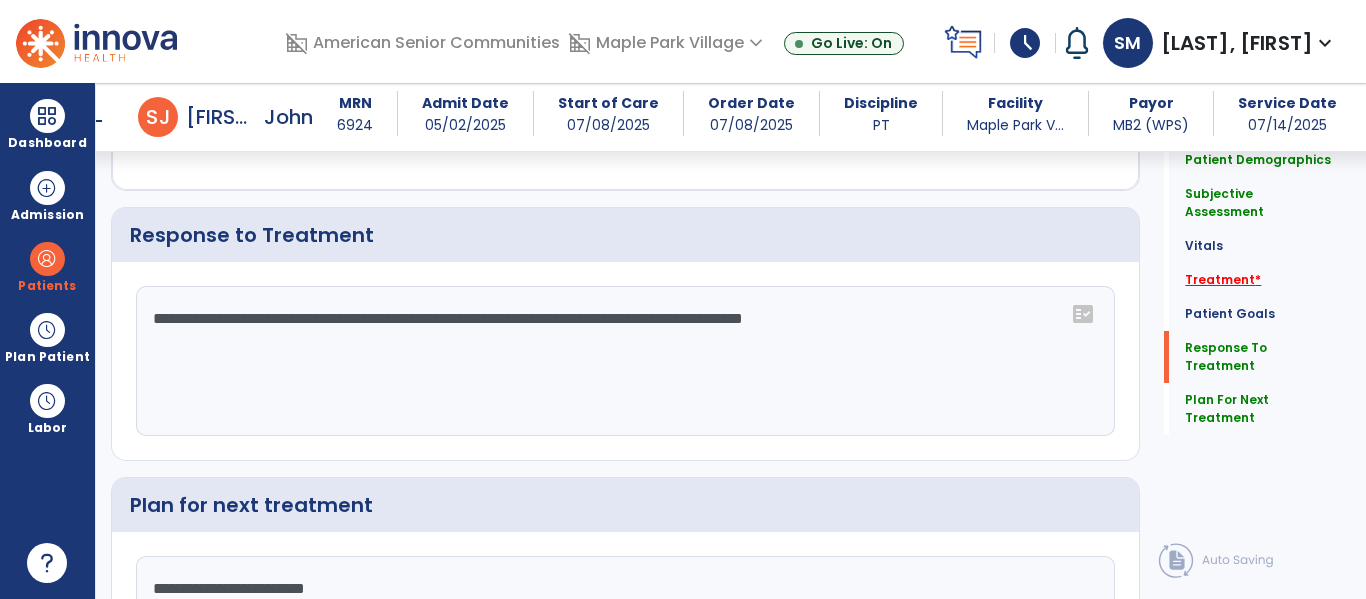 type on "**********" 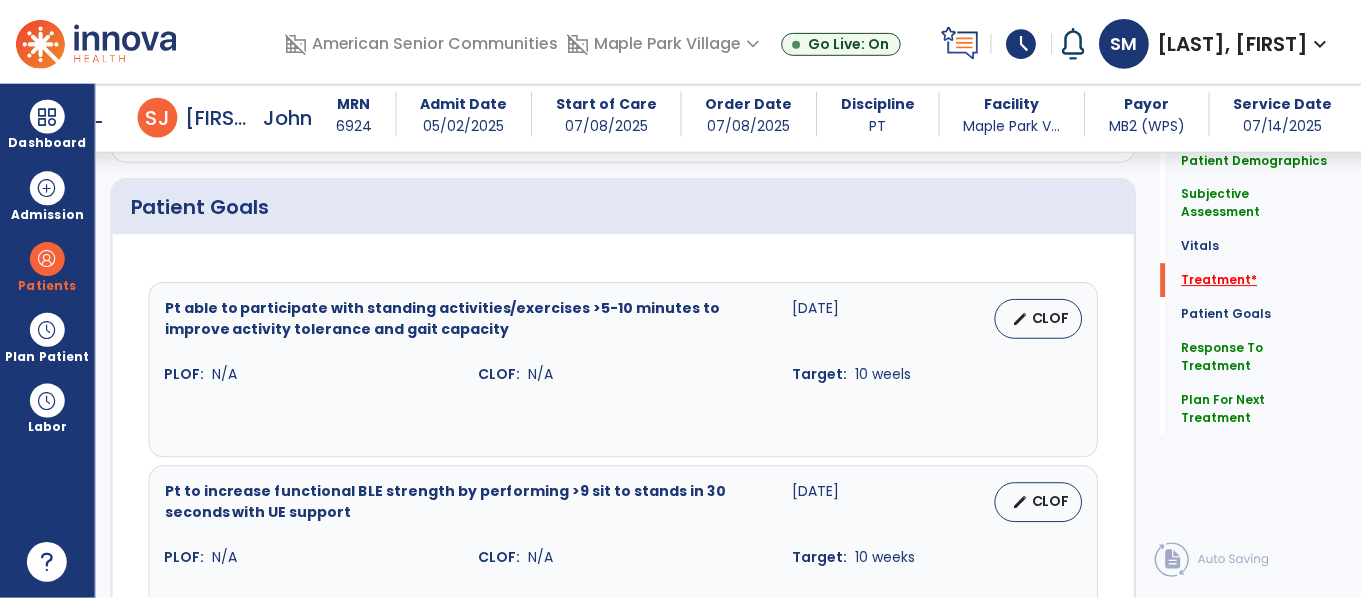 scroll, scrollTop: 1307, scrollLeft: 0, axis: vertical 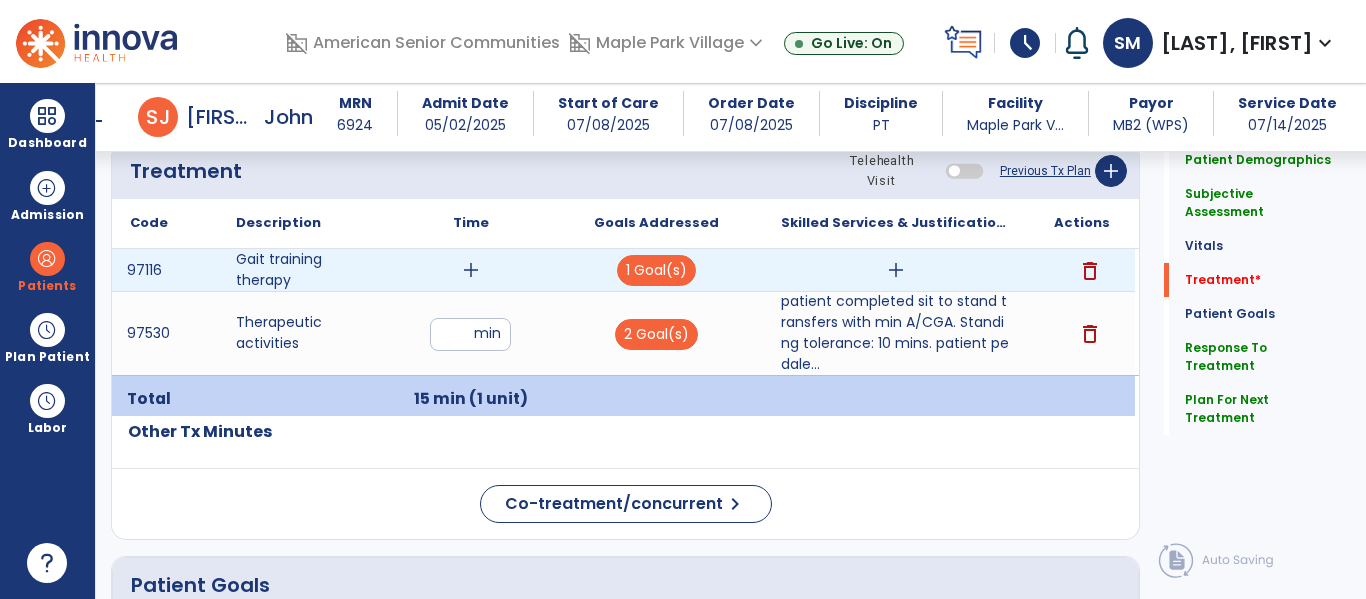 click on "add" at bounding box center (471, 270) 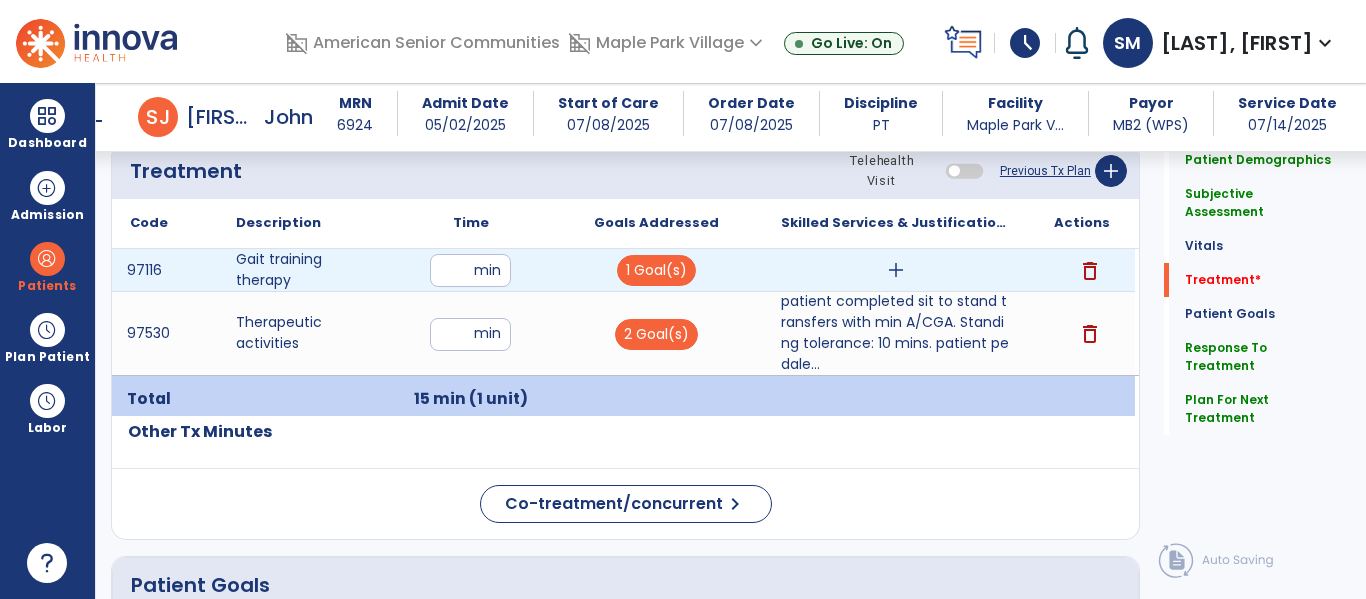 type on "**" 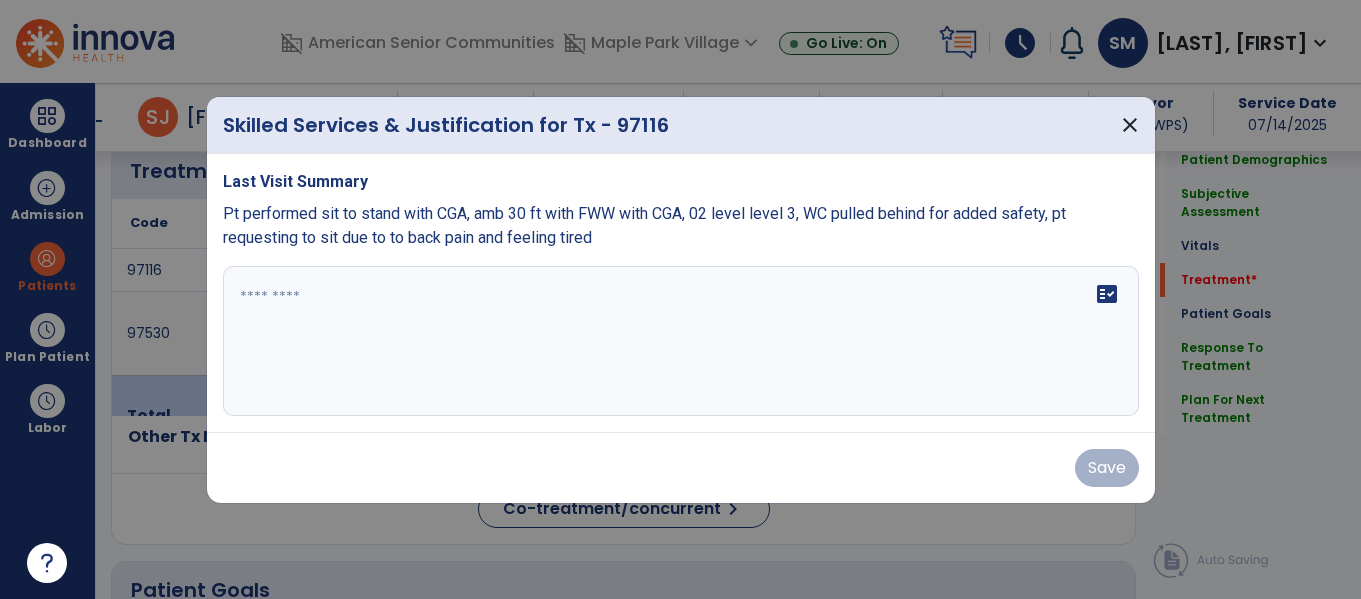 scroll, scrollTop: 1307, scrollLeft: 0, axis: vertical 